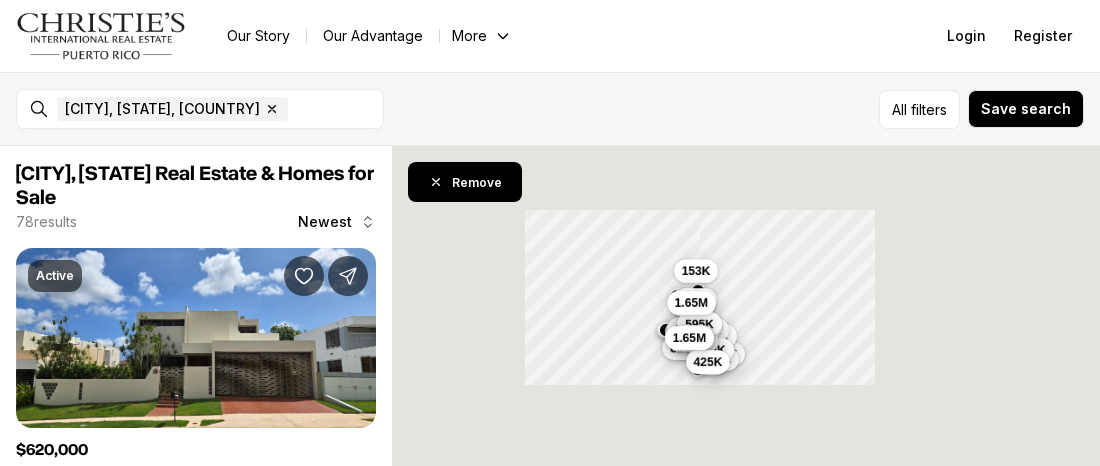 scroll, scrollTop: 0, scrollLeft: 0, axis: both 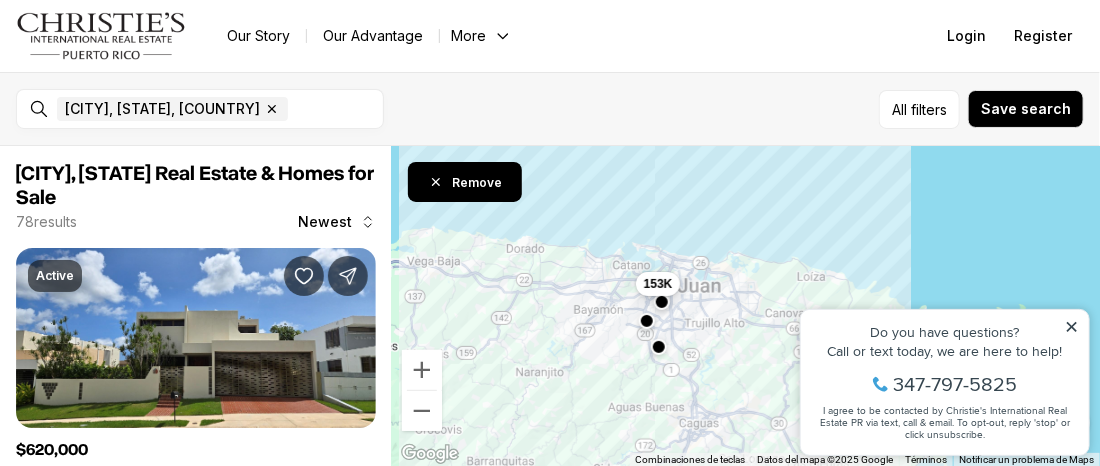 click 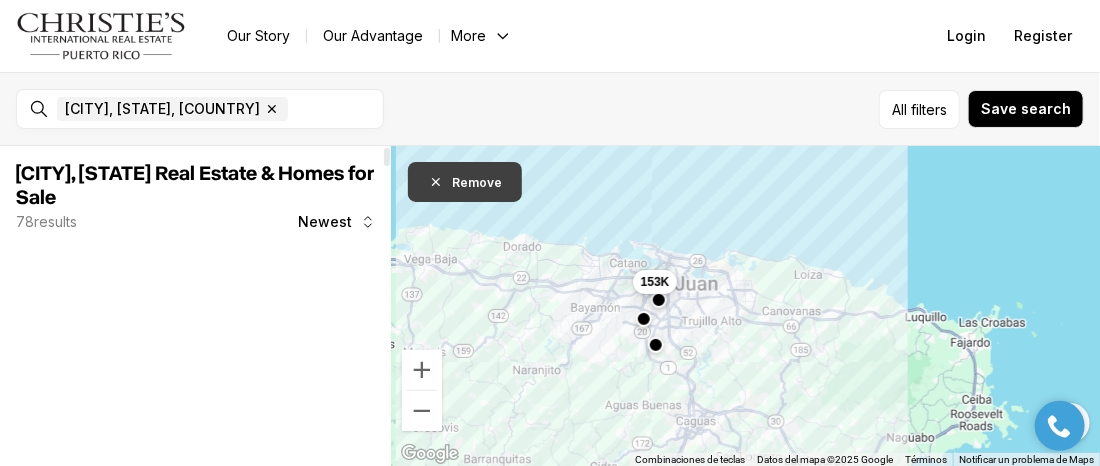 click on "Remove" at bounding box center [465, 182] 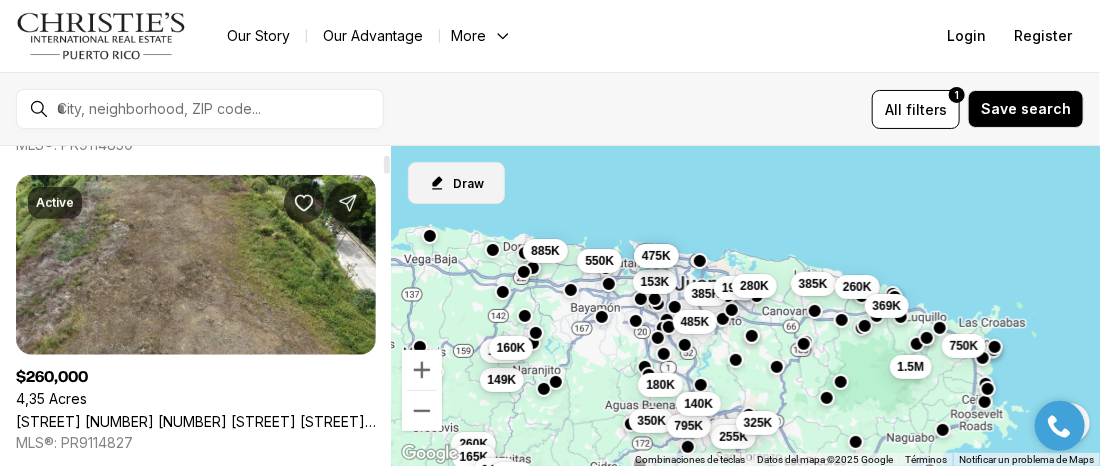 scroll, scrollTop: 400, scrollLeft: 0, axis: vertical 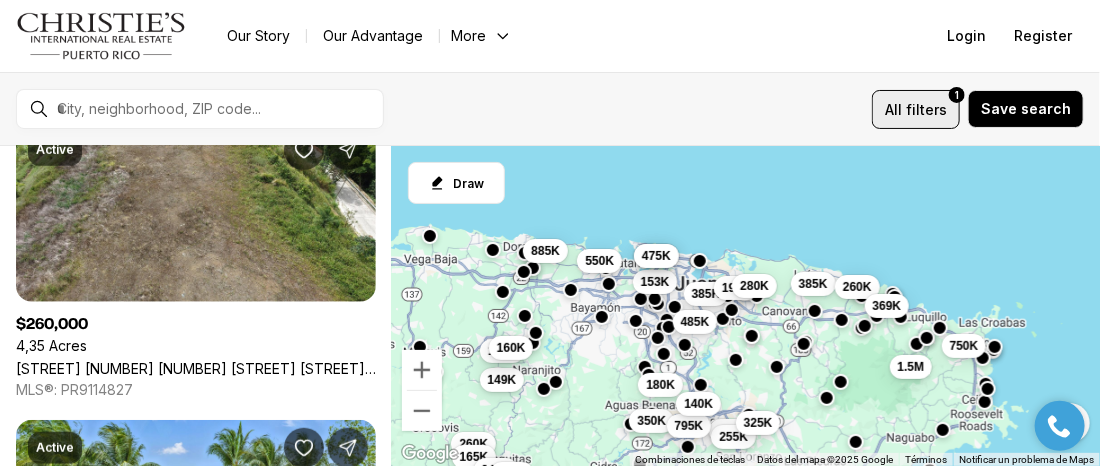 click on "All" at bounding box center (893, 109) 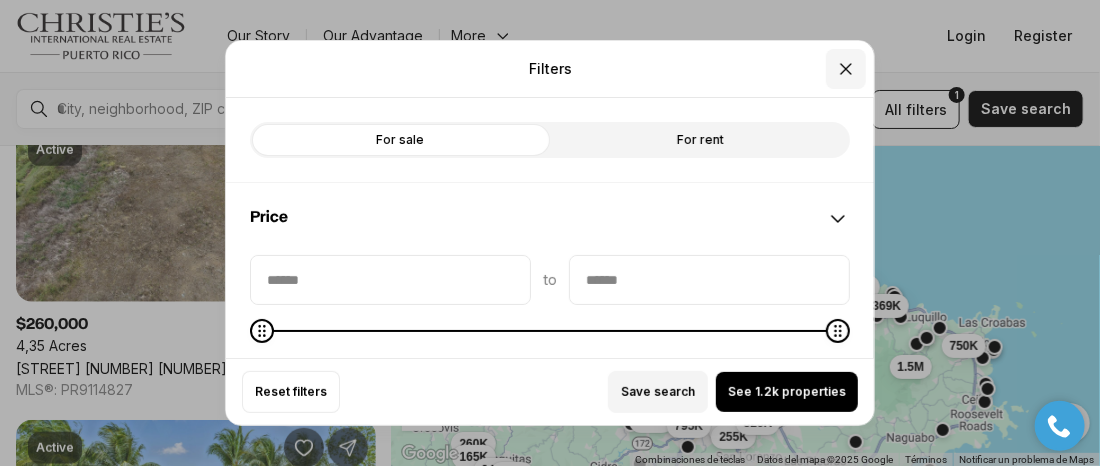 click 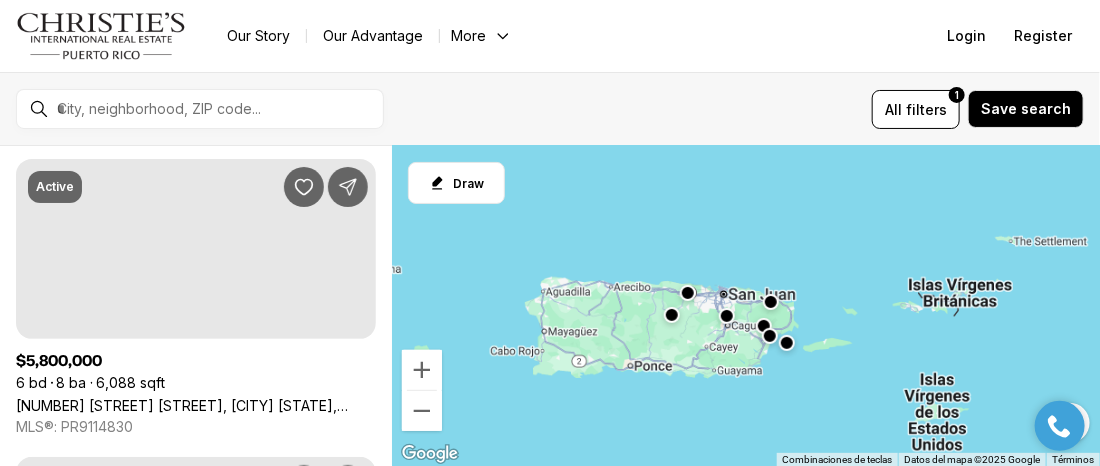 scroll, scrollTop: 0, scrollLeft: 0, axis: both 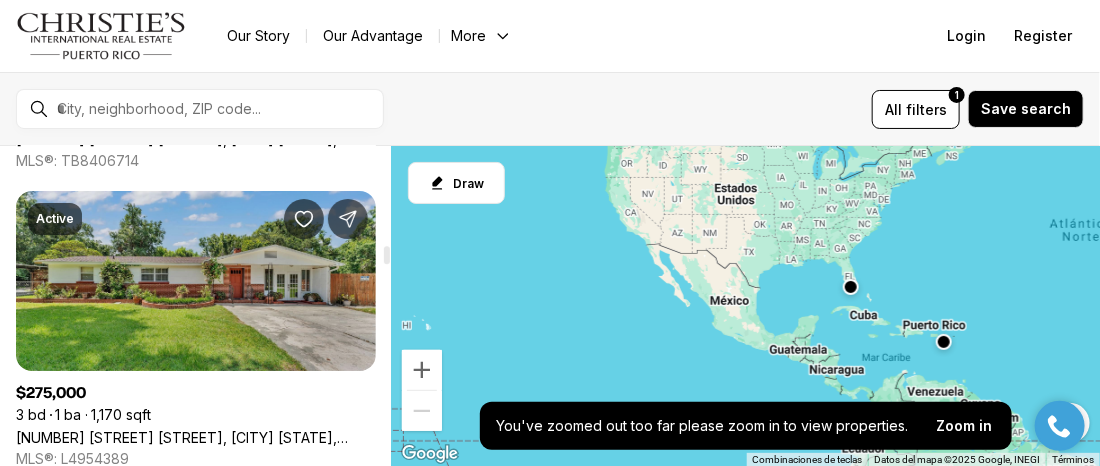 click on "[NUMBER] [STREET], [CITY] [STATE], [POSTAL_CODE]" at bounding box center (196, 437) 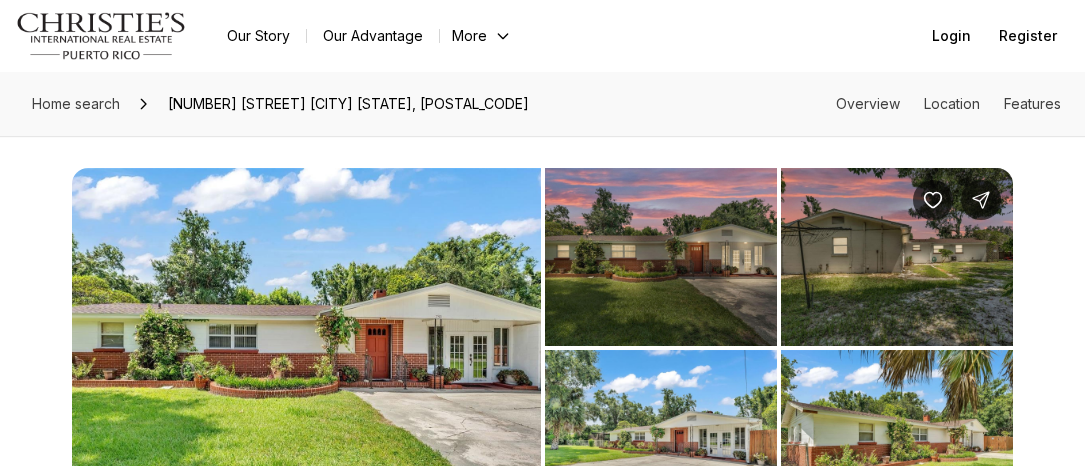 scroll, scrollTop: 0, scrollLeft: 0, axis: both 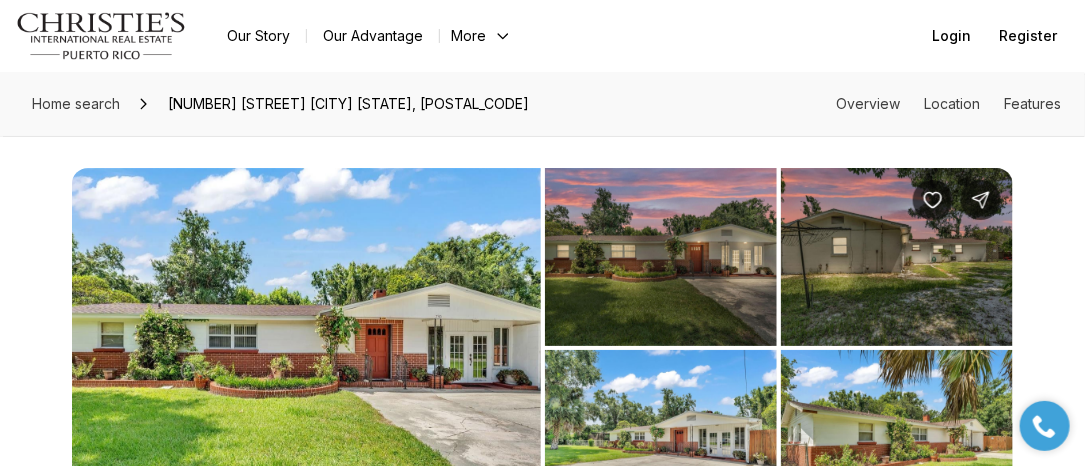 click at bounding box center [306, 348] 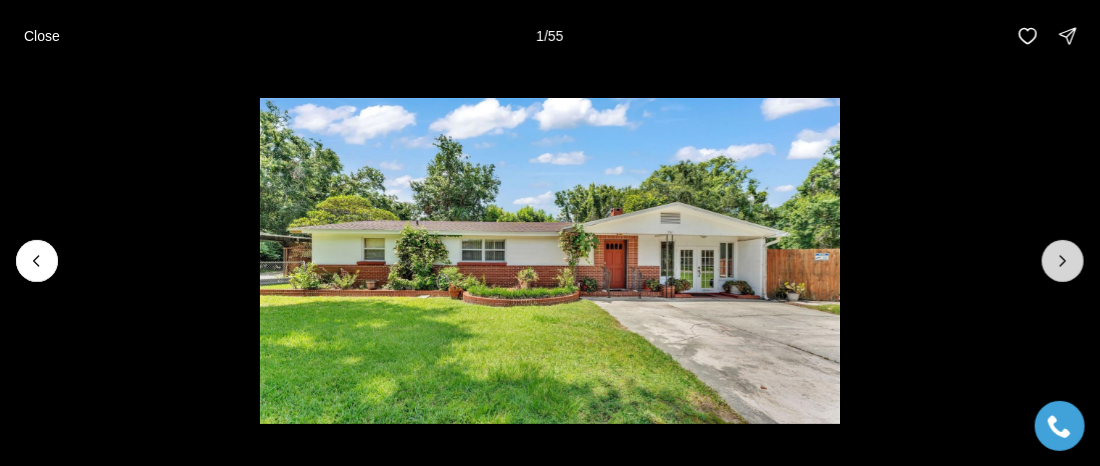 click 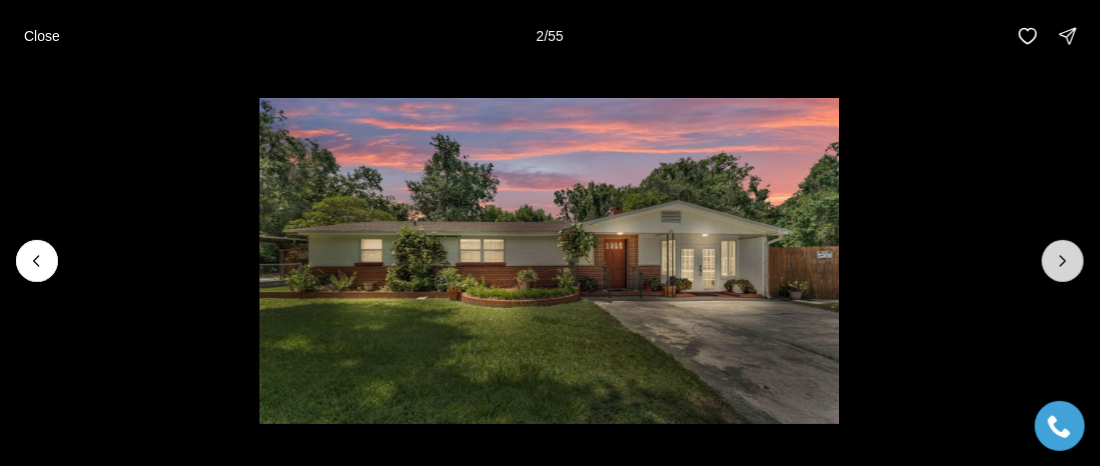 click 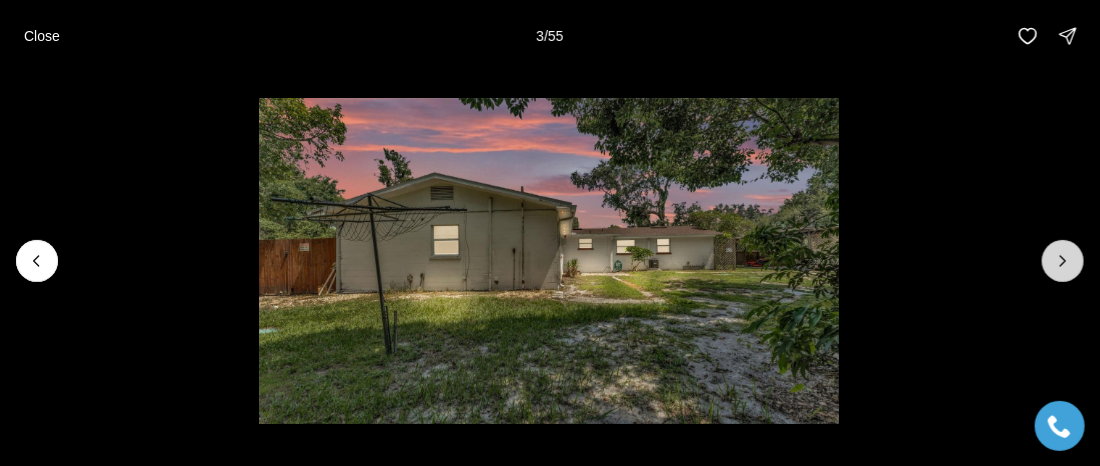 click 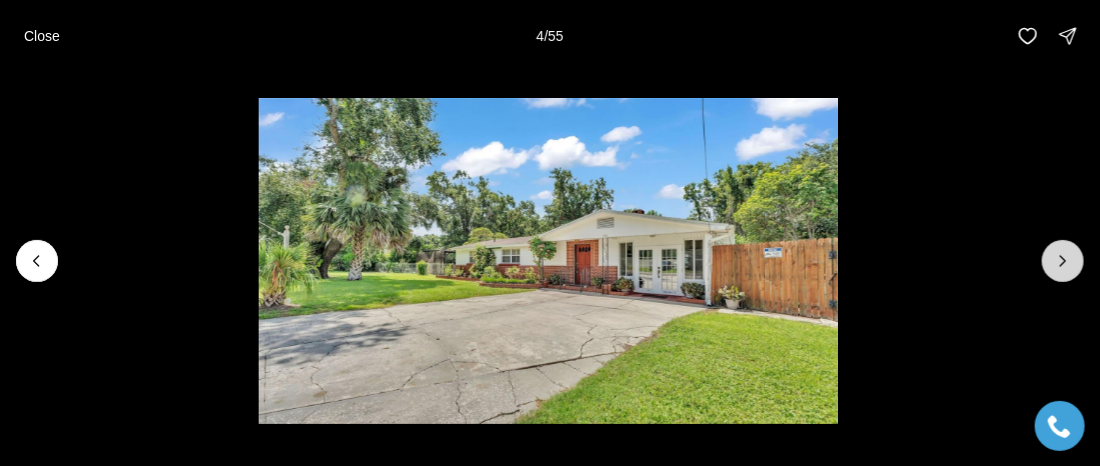 click 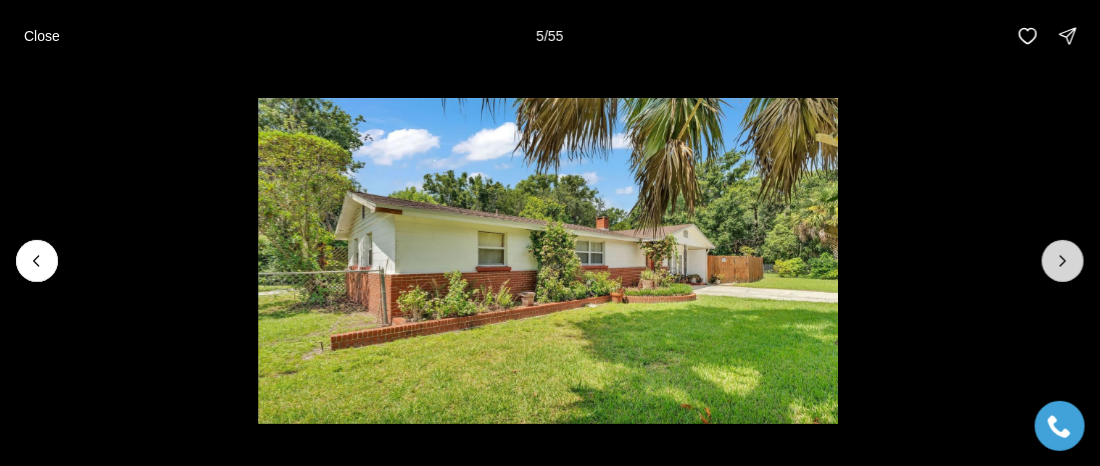 click 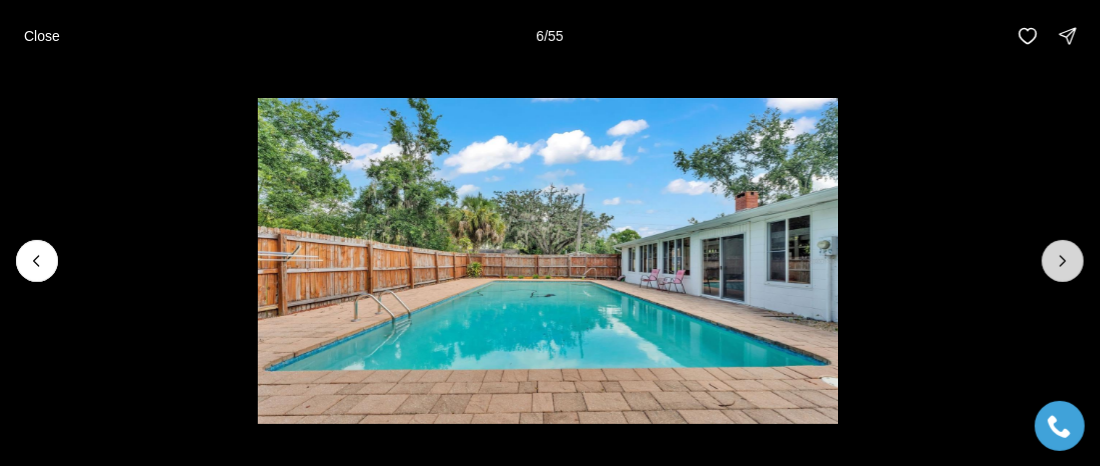 click 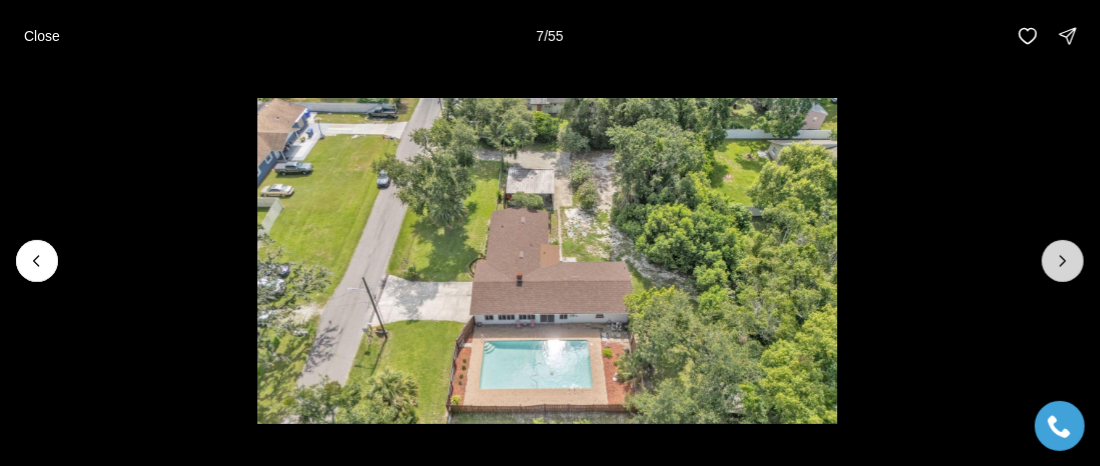 click 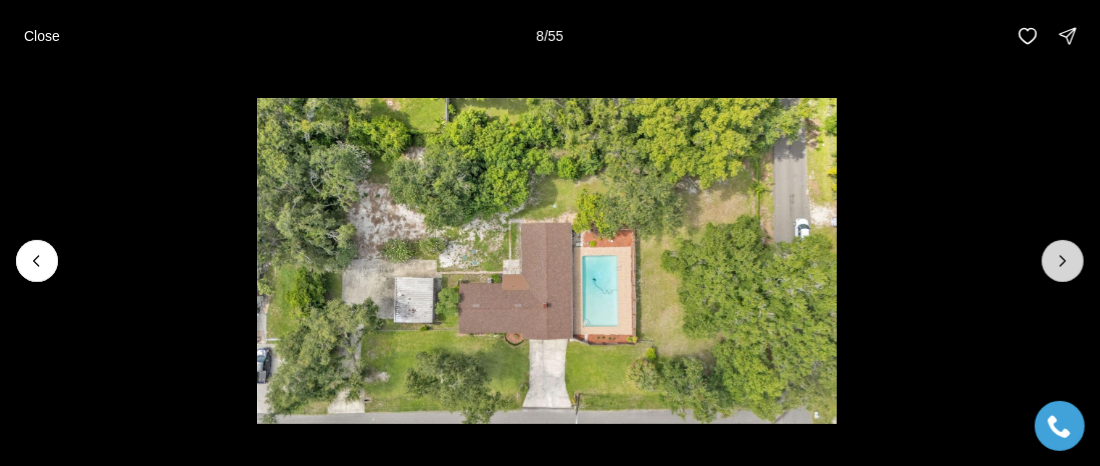 click 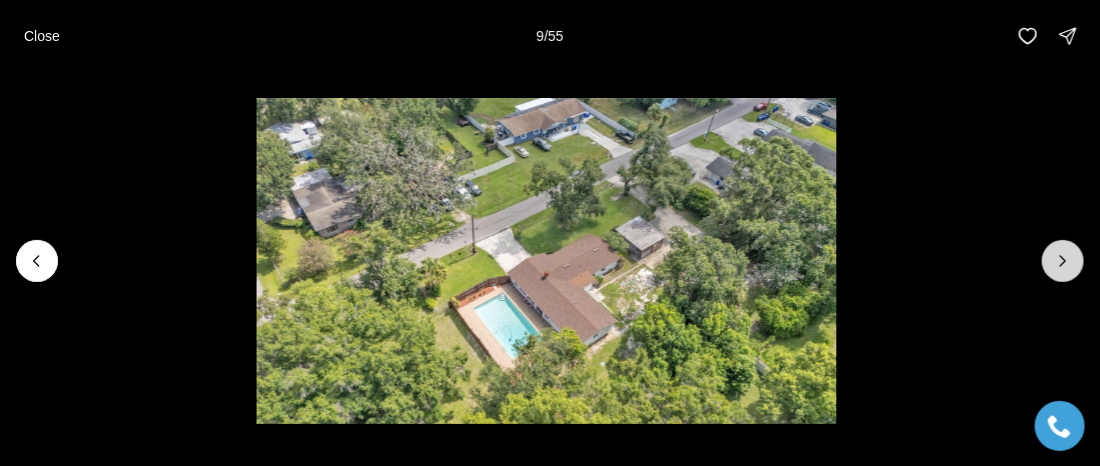 click 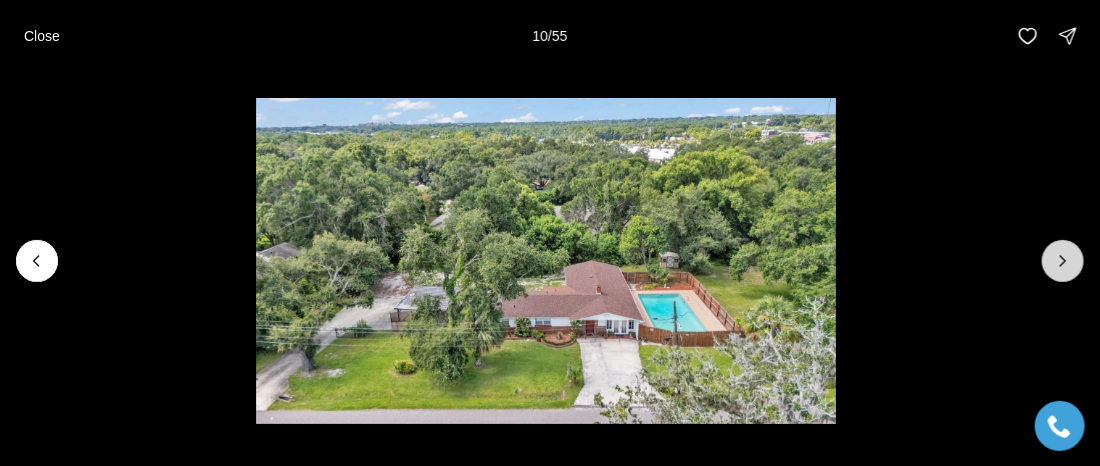 click 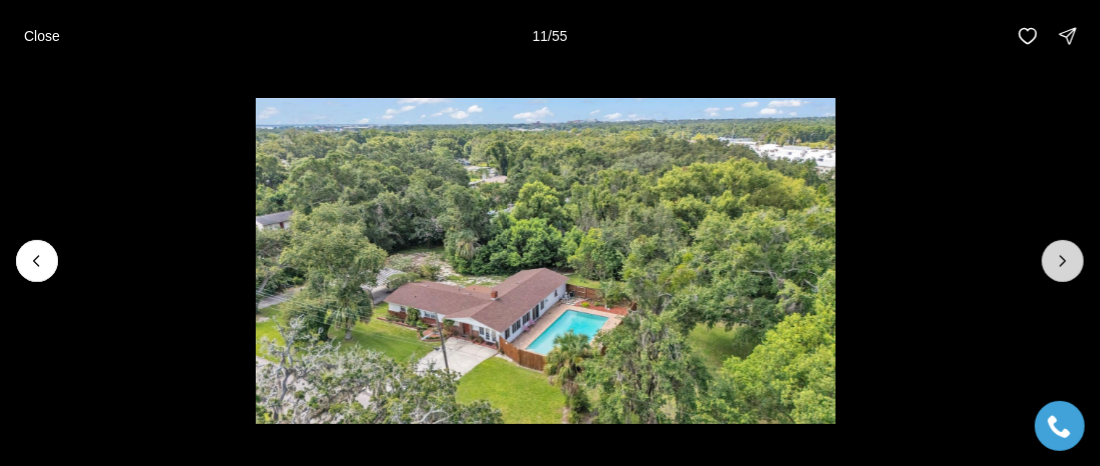 click 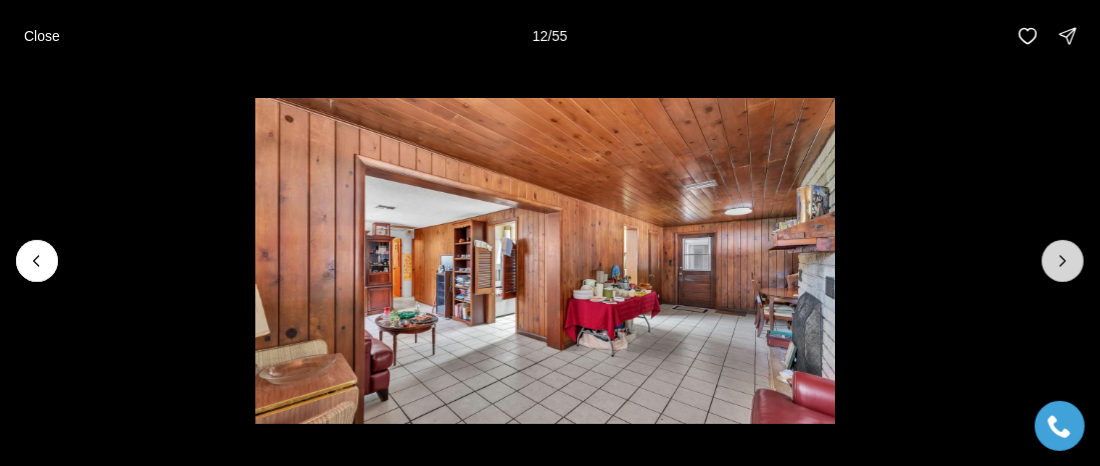 click 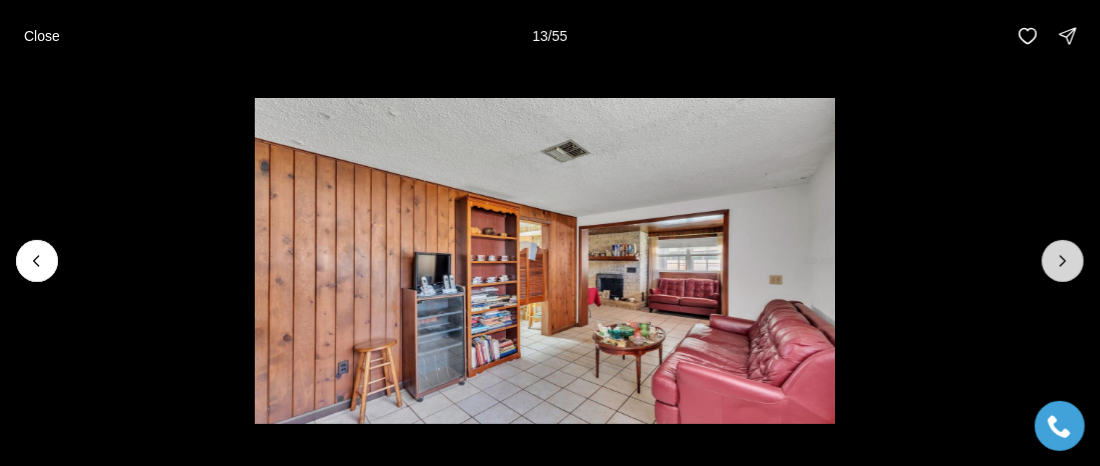 click 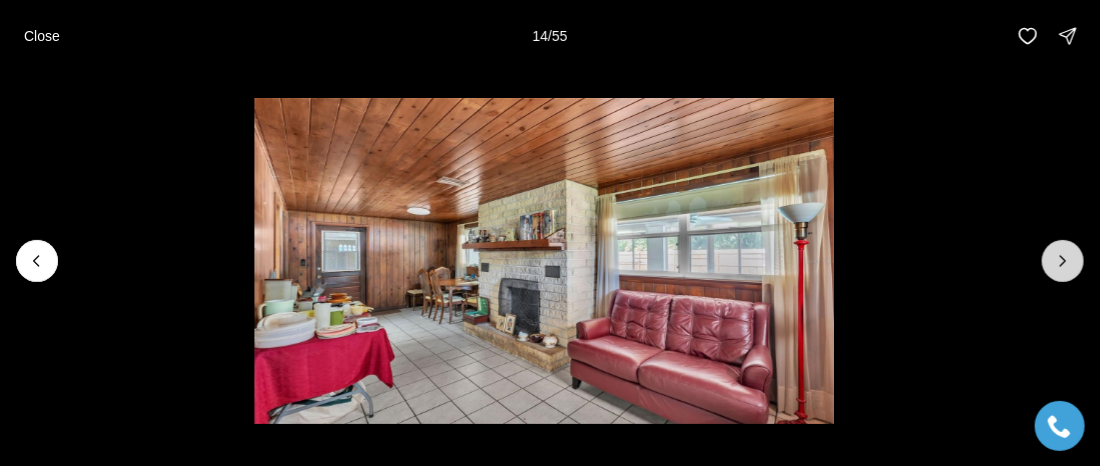 click 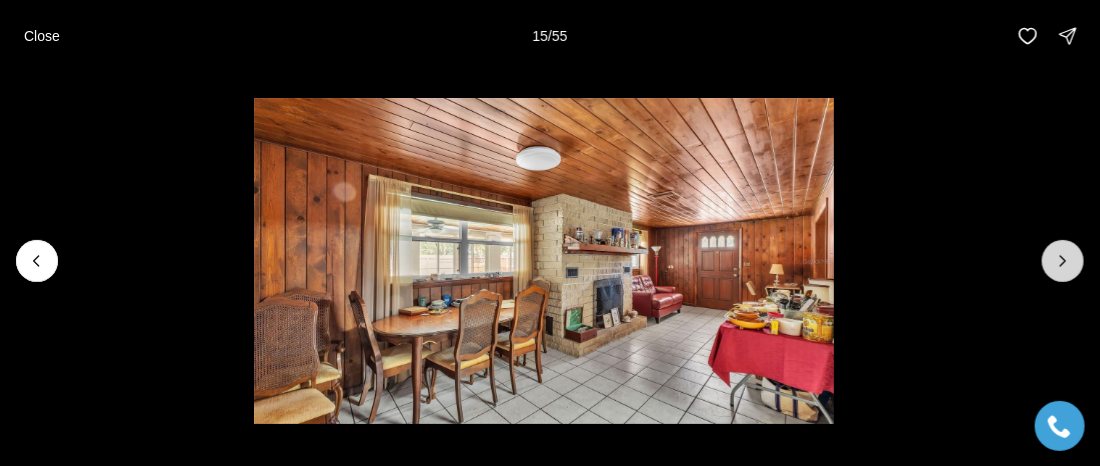 click 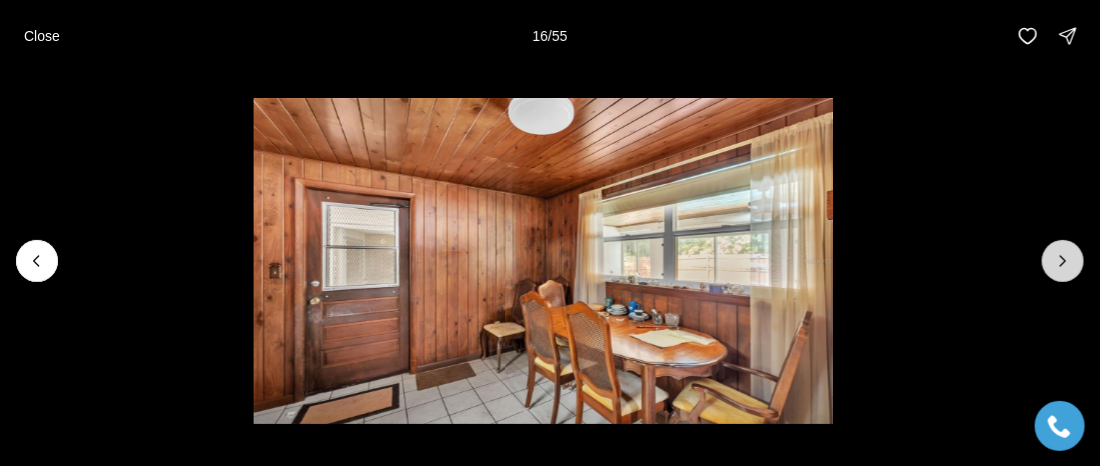 click 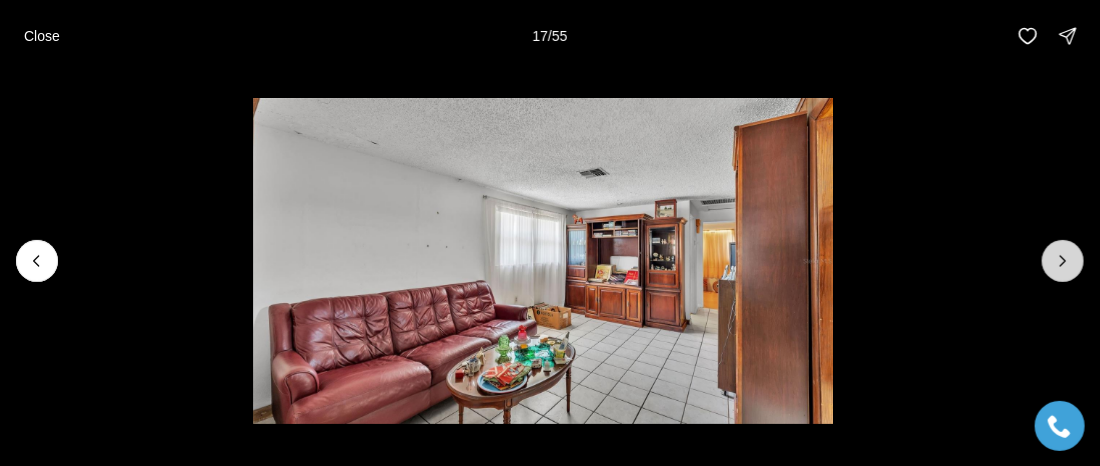 click 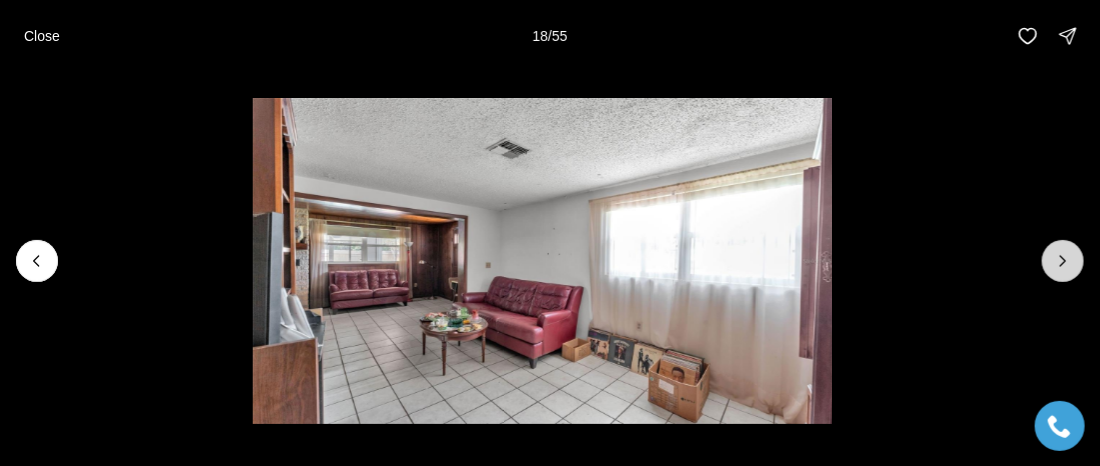 click 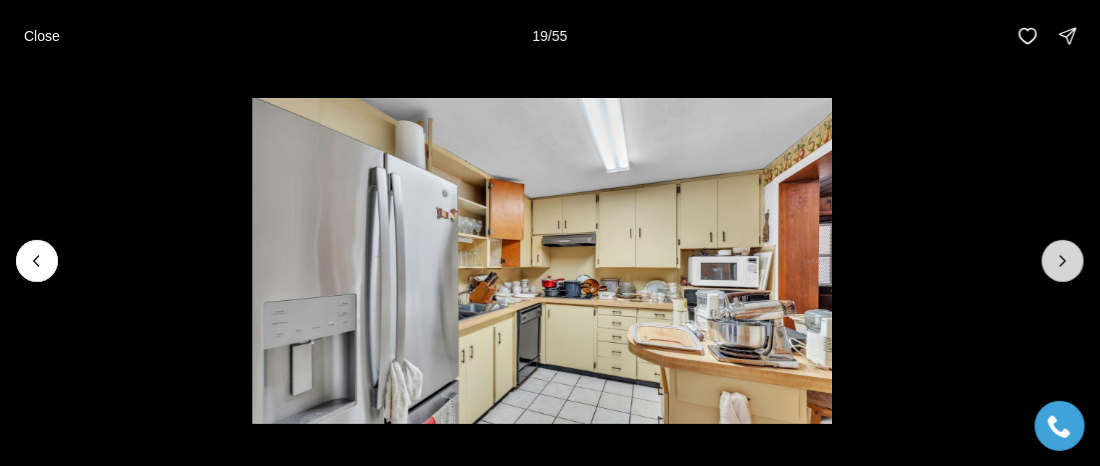 click 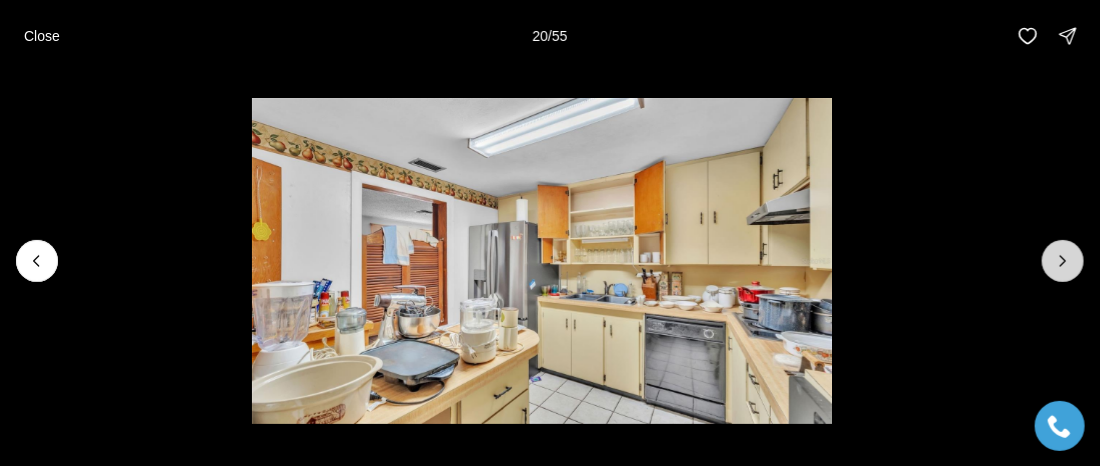 click 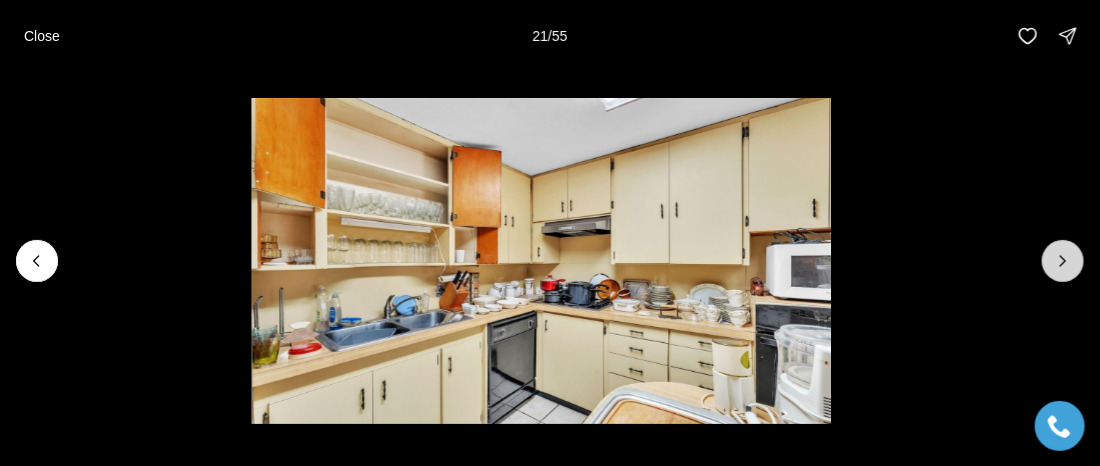 click 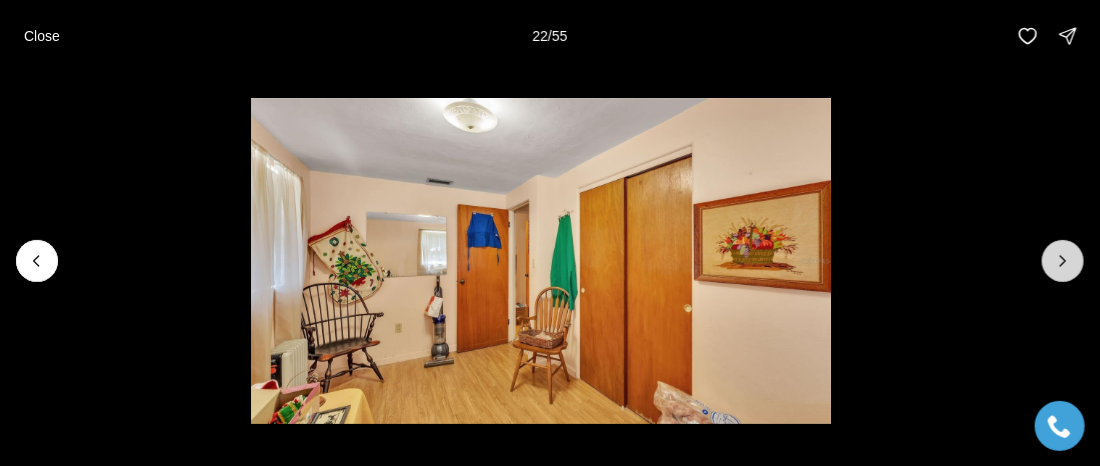 click 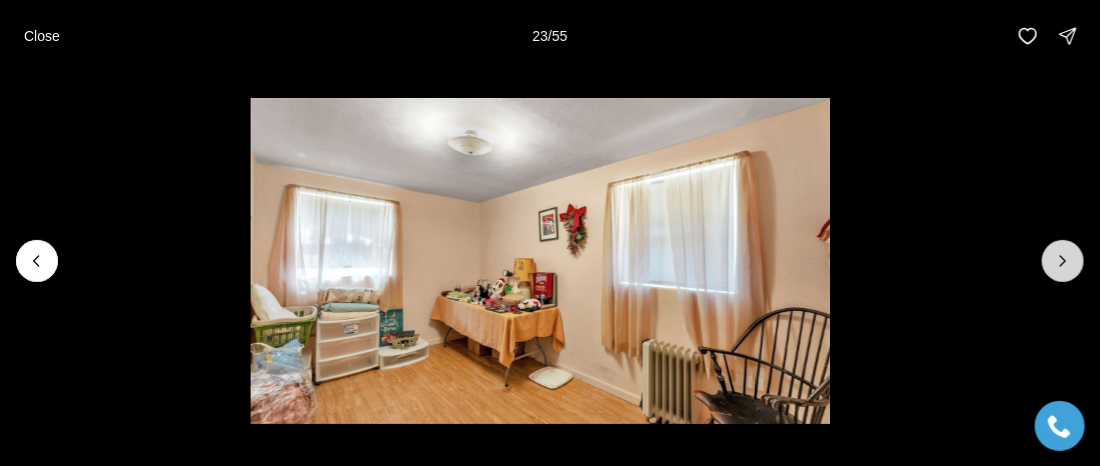 click 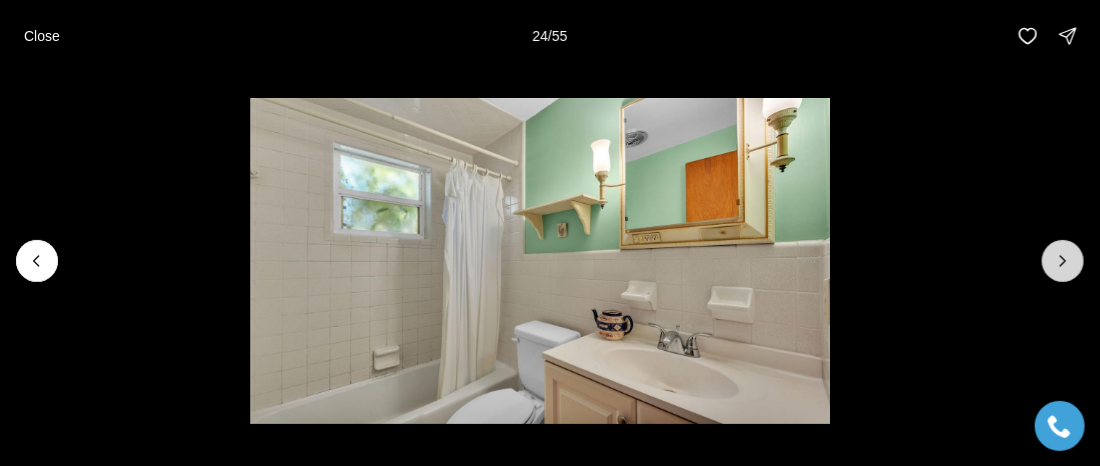 click 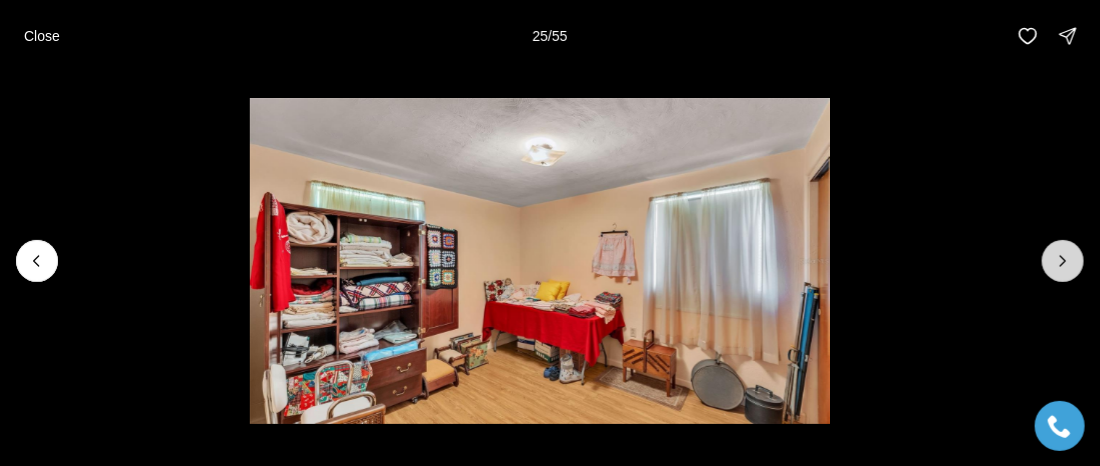 click 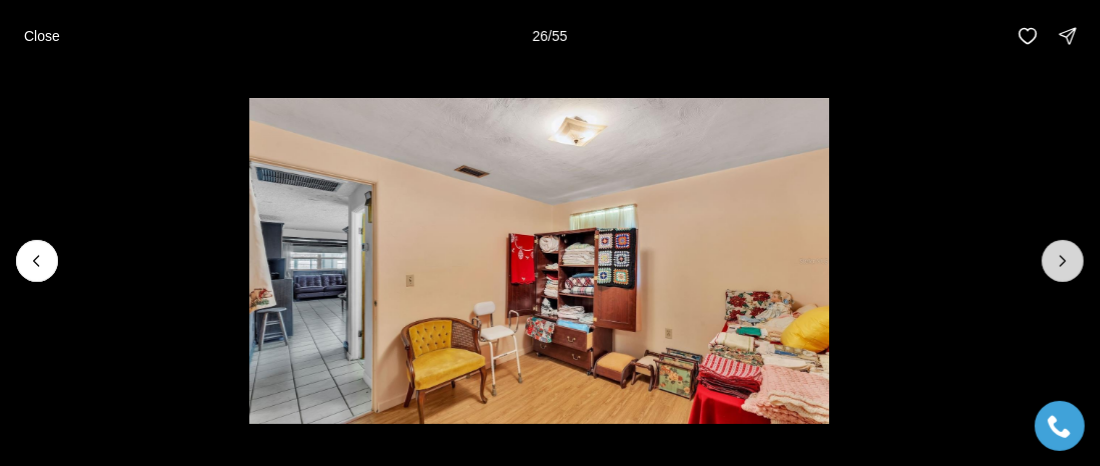 click 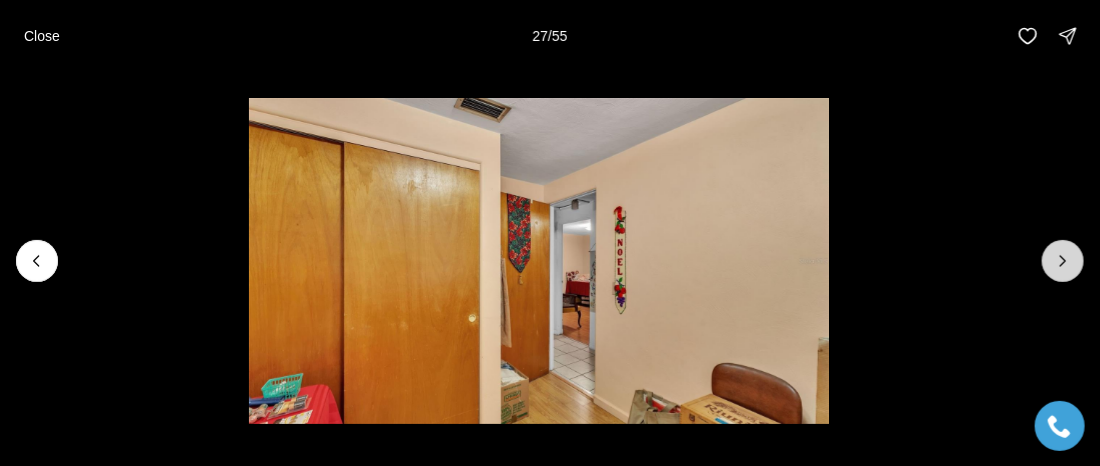 click 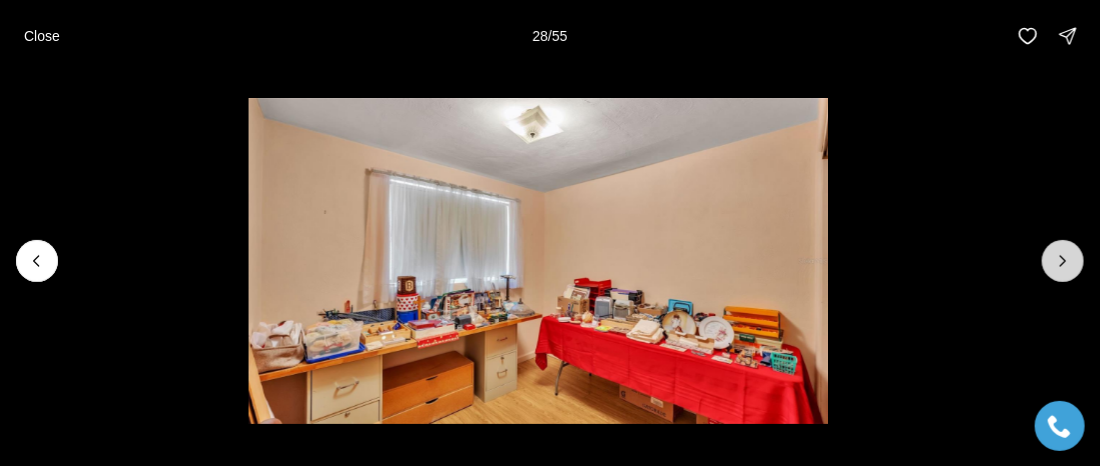 click 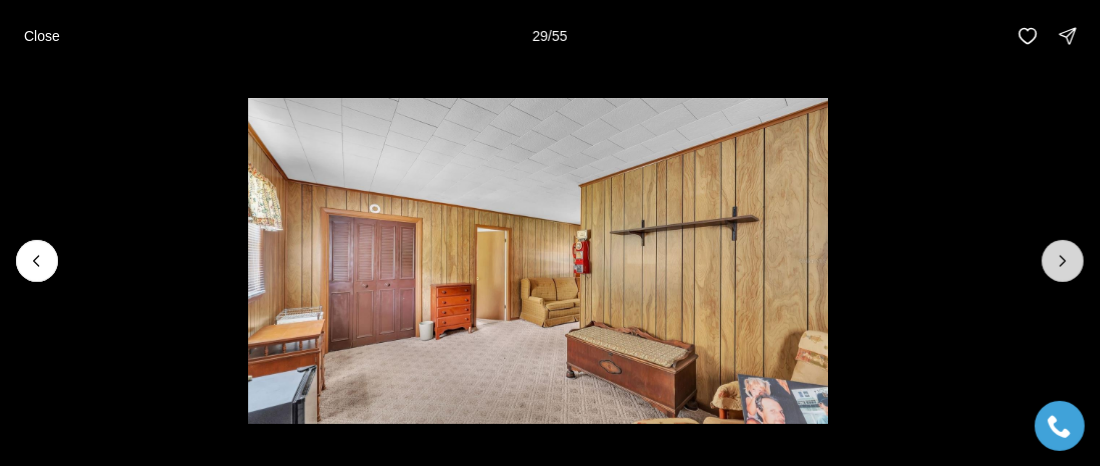 click 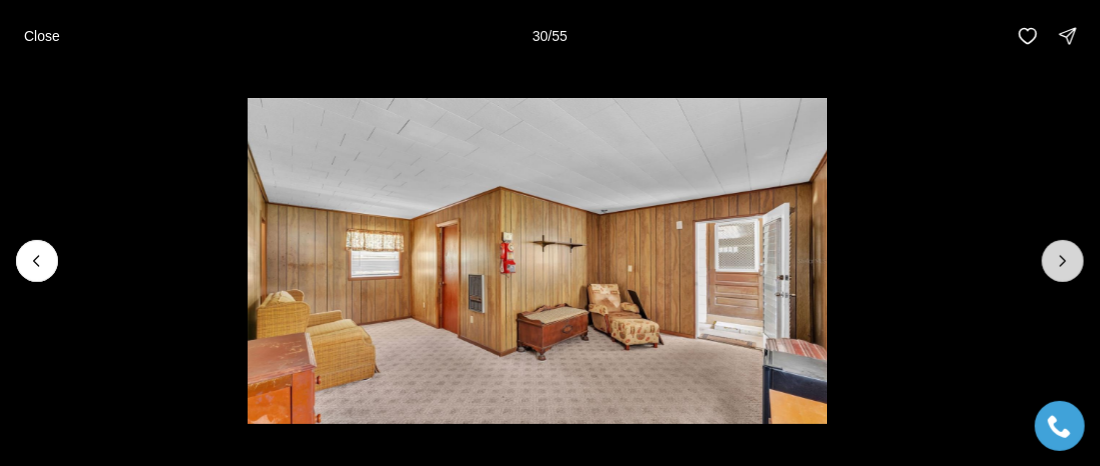 click 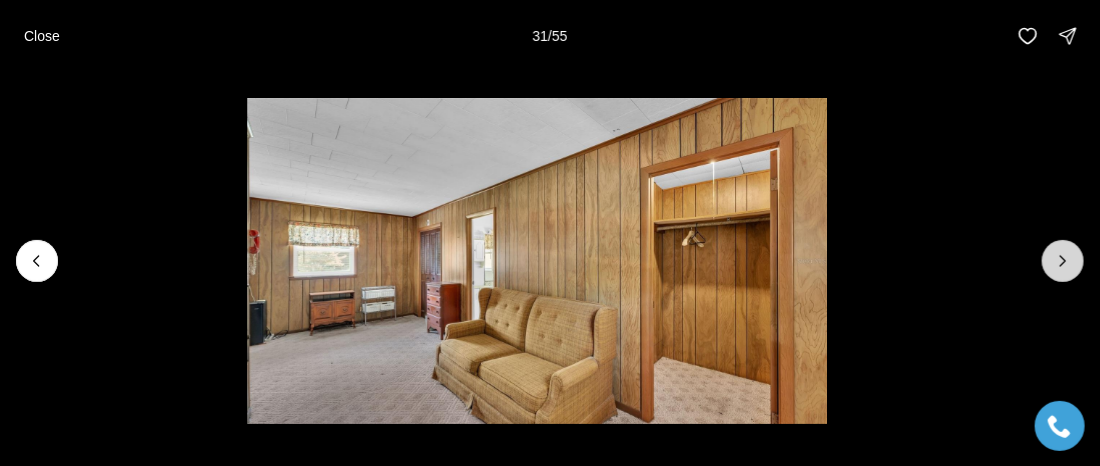 click 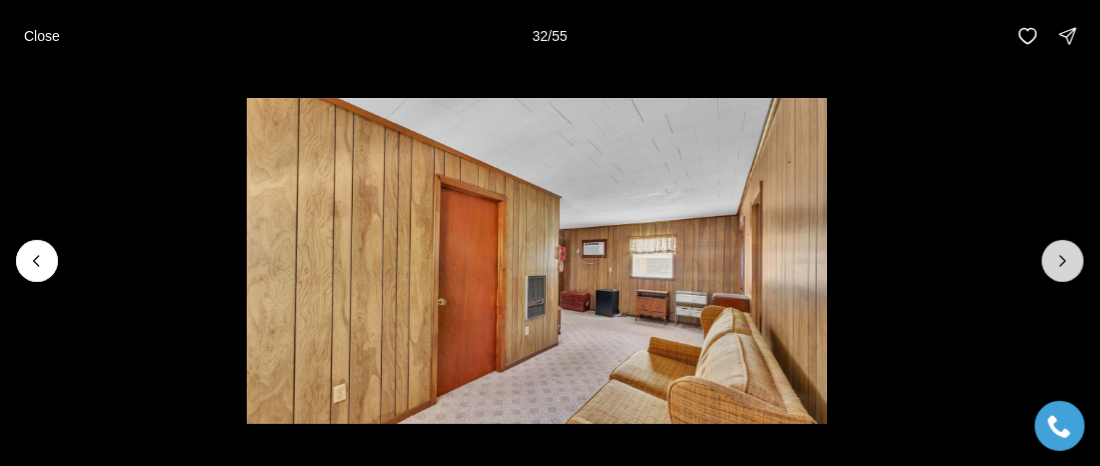 click 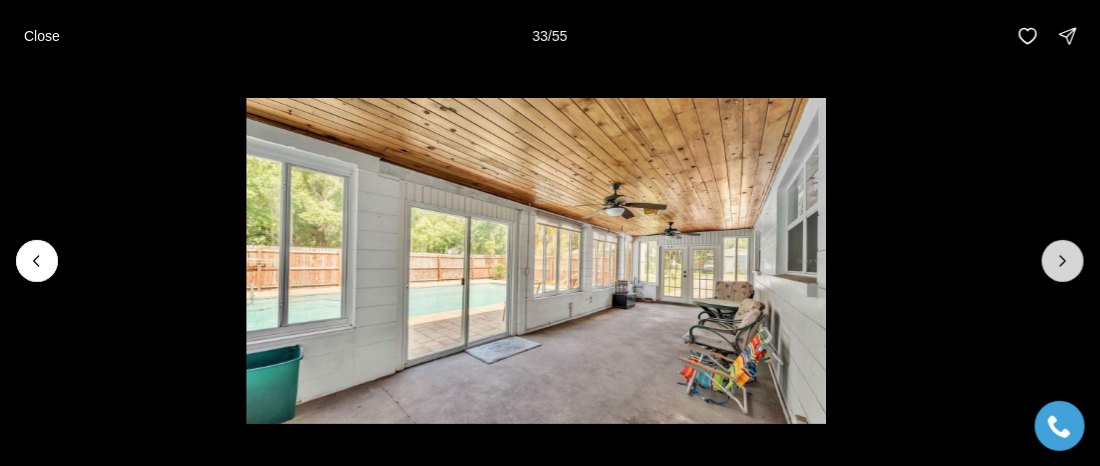 click 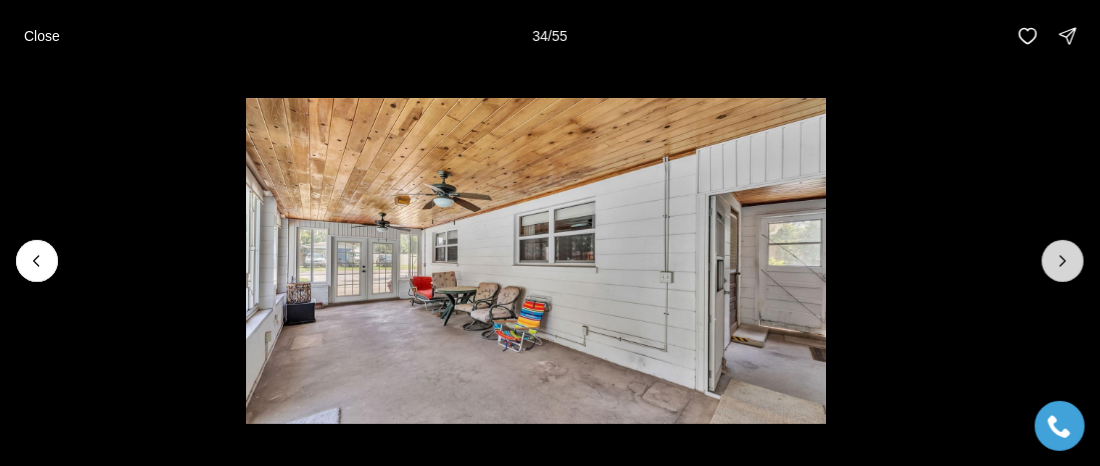 click 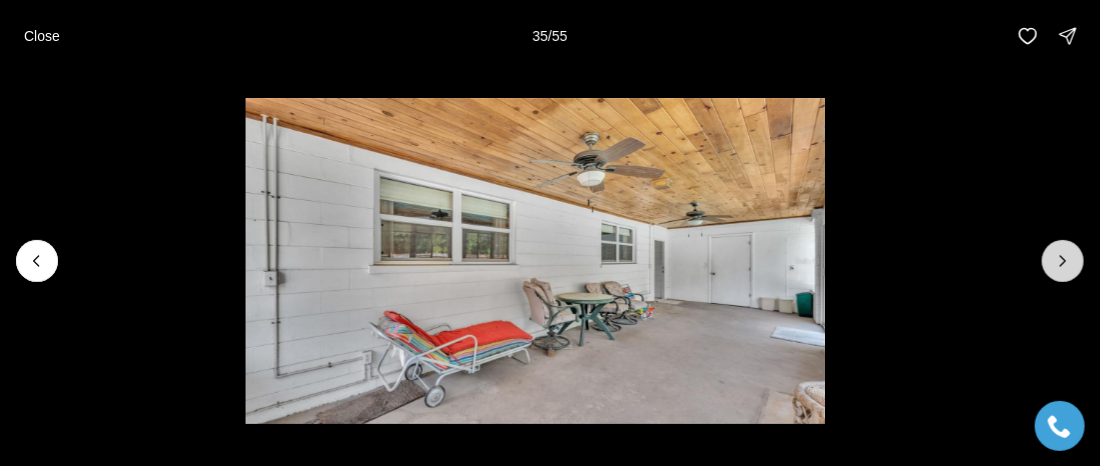 click 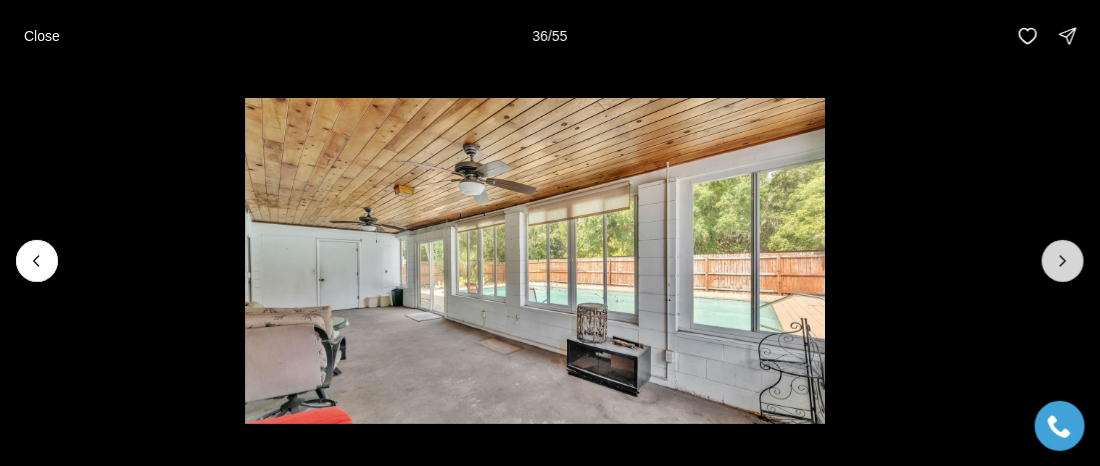 click 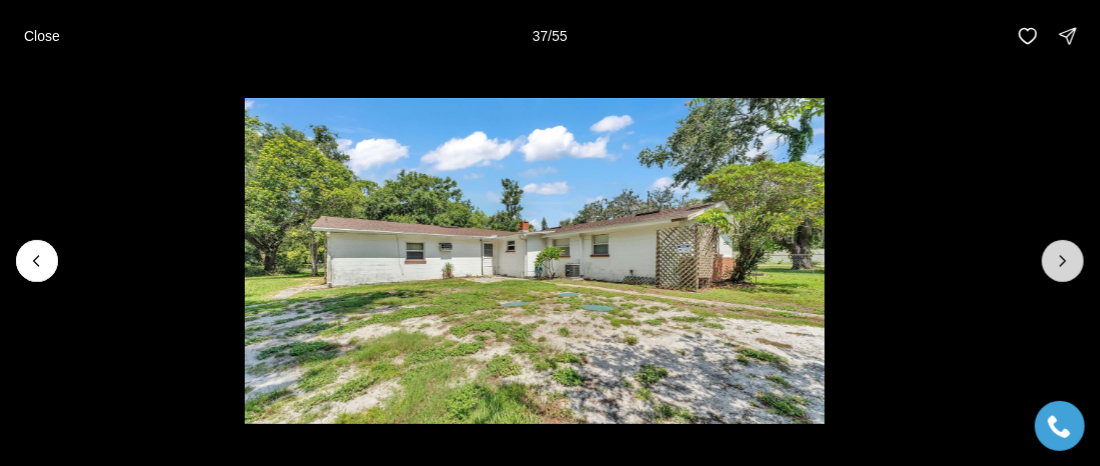 click at bounding box center [1063, 261] 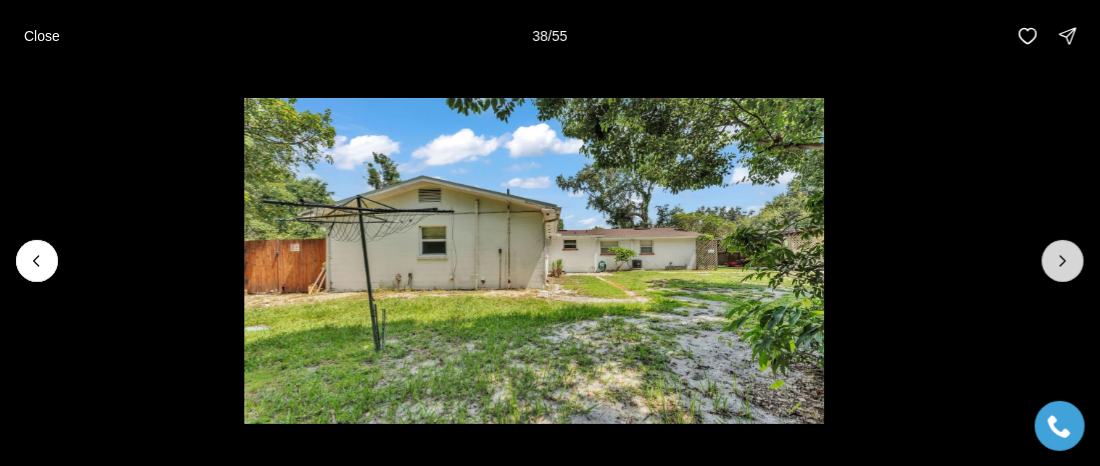 click at bounding box center [1063, 261] 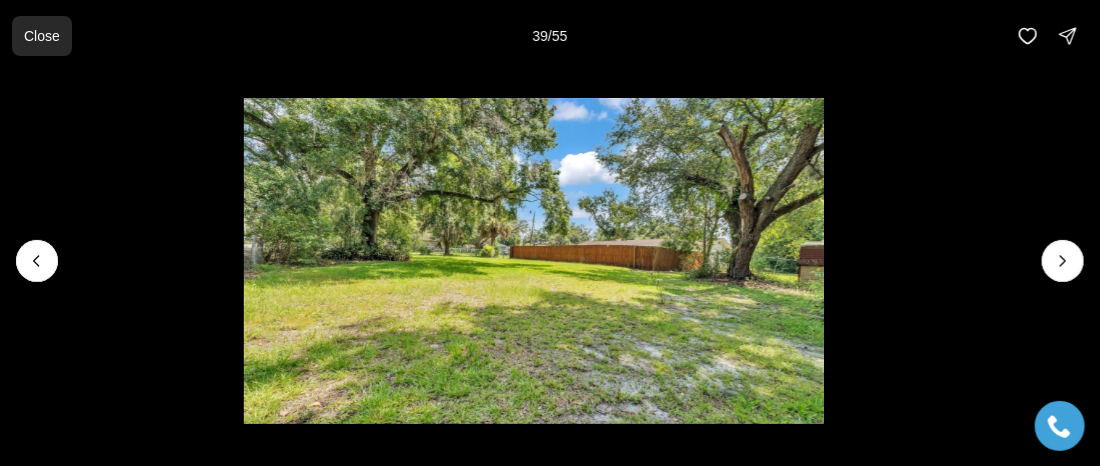 click on "Close" at bounding box center [42, 36] 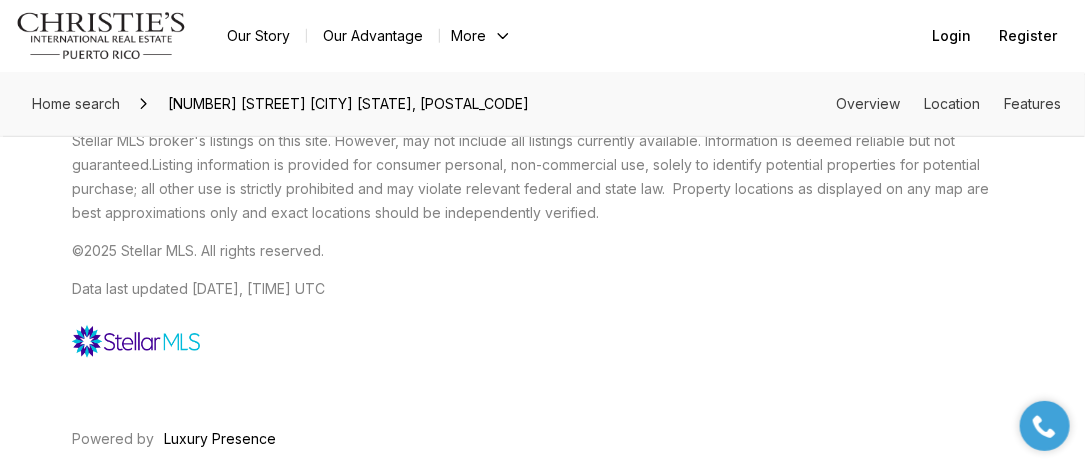 scroll, scrollTop: 5268, scrollLeft: 0, axis: vertical 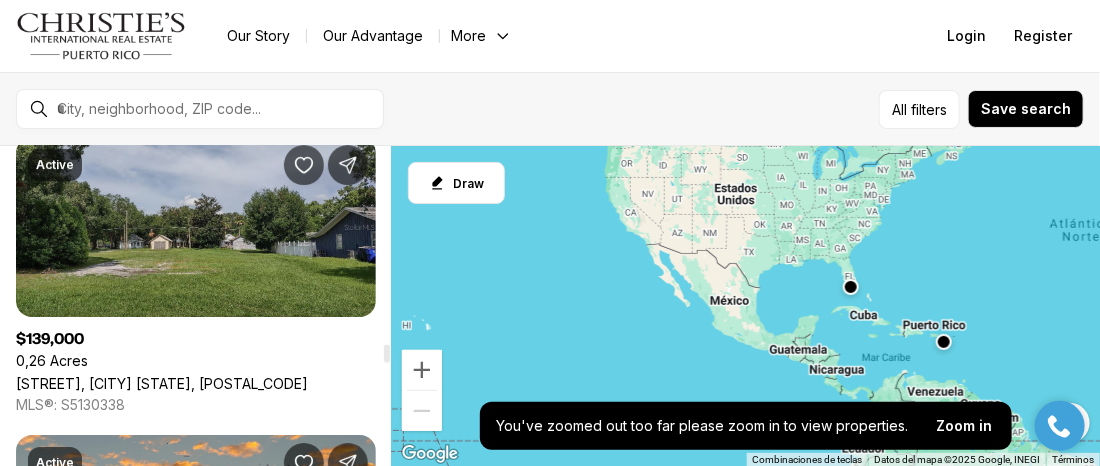 click on "[STREET], [CITY] [STATE], [POSTAL_CODE]" at bounding box center (162, 383) 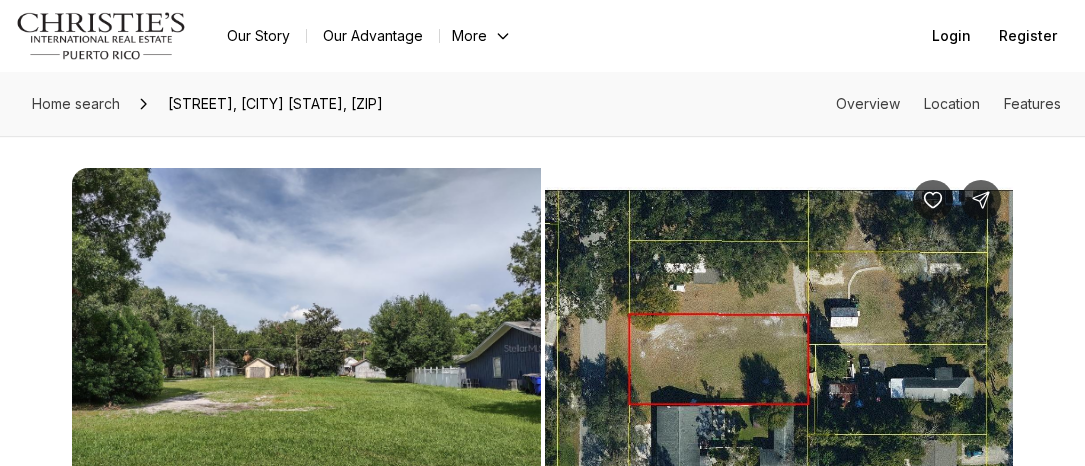 scroll, scrollTop: 0, scrollLeft: 0, axis: both 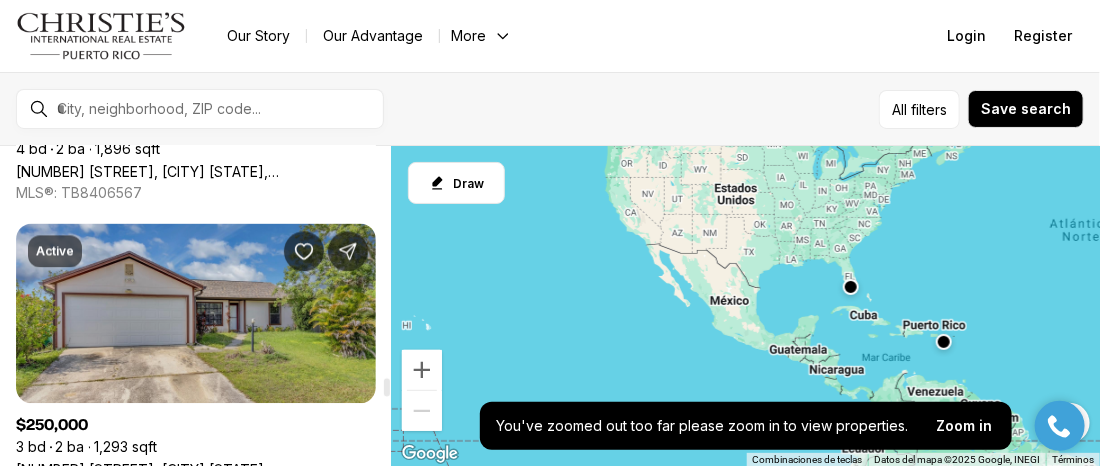 click on "[NUMBER] [STREET], [CITY] [STATE], [POSTAL_CODE]" at bounding box center (196, 470) 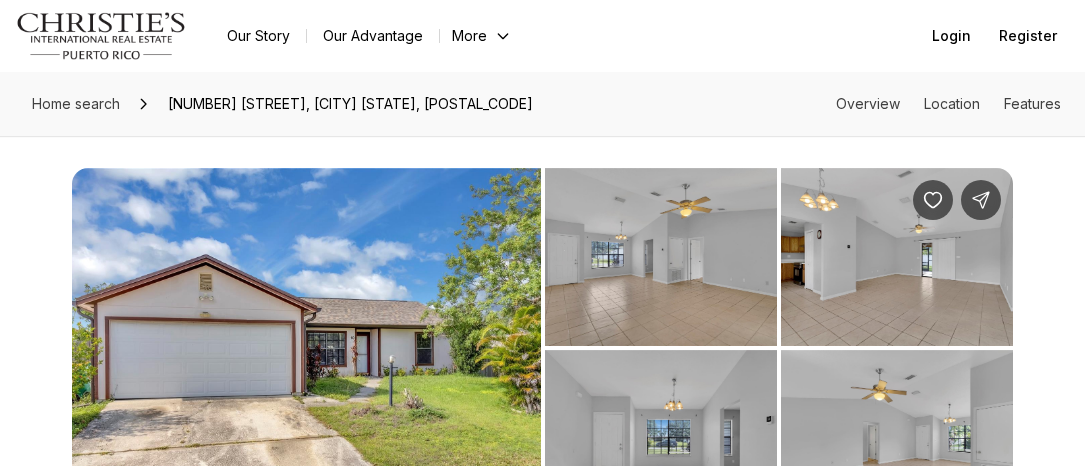 scroll, scrollTop: 0, scrollLeft: 0, axis: both 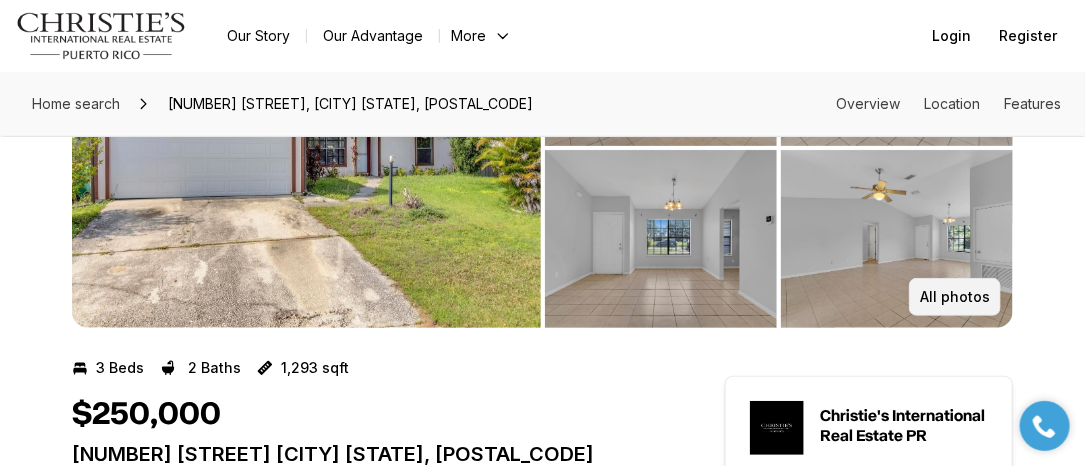 click on "All photos" at bounding box center [955, 297] 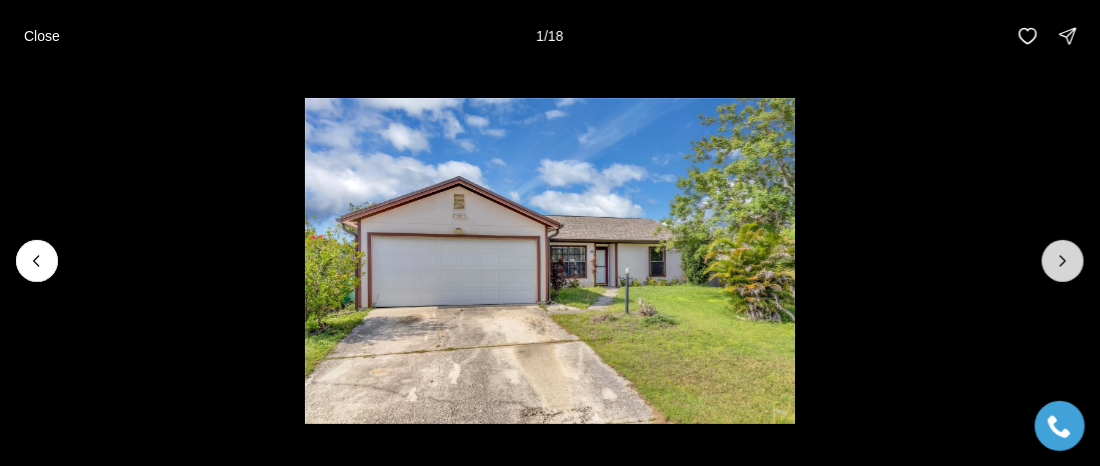 click 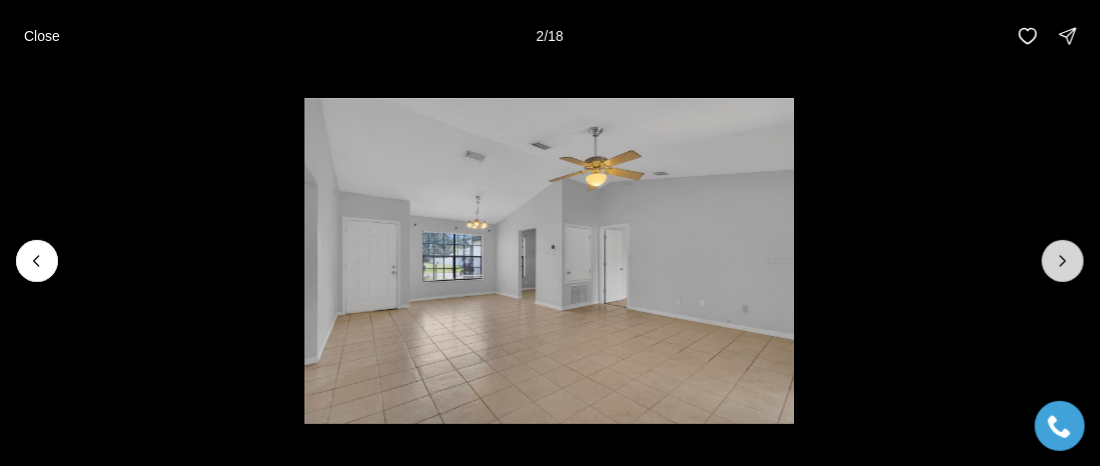 click 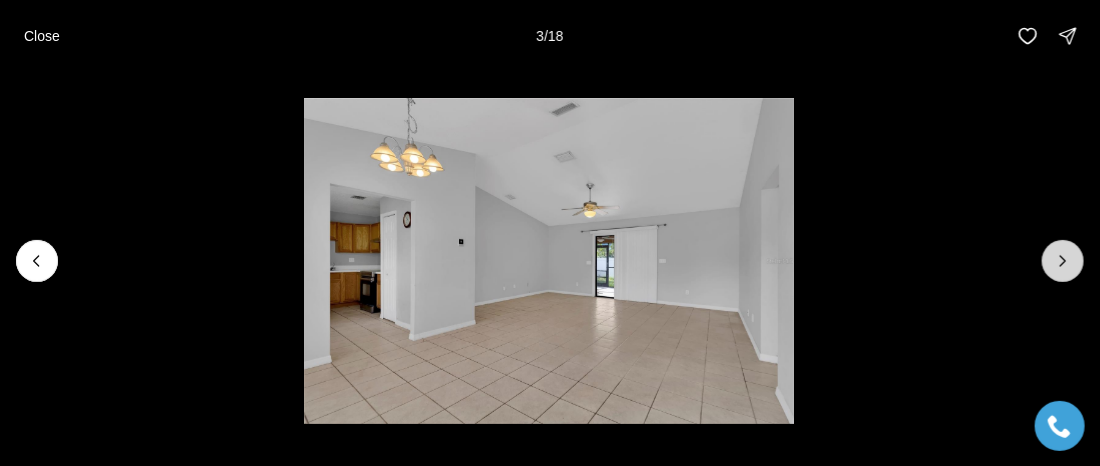click 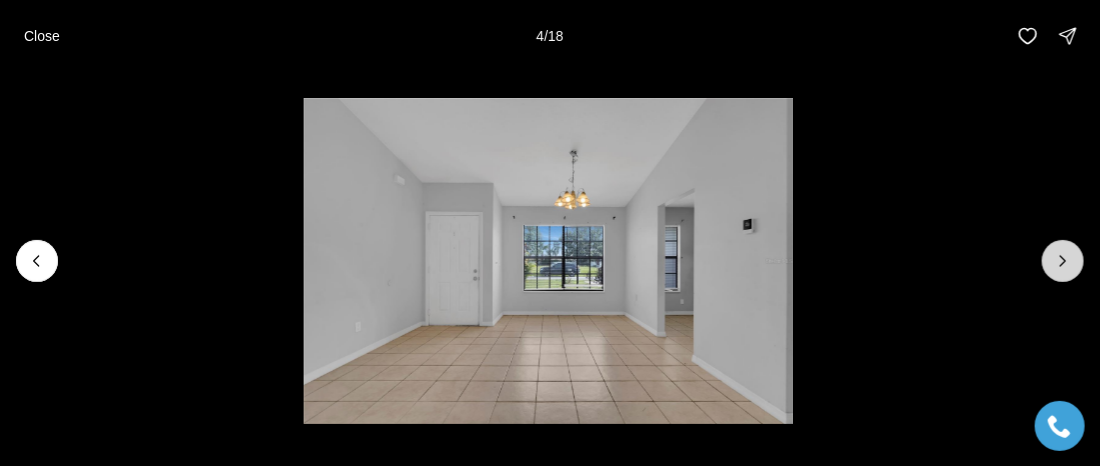 click 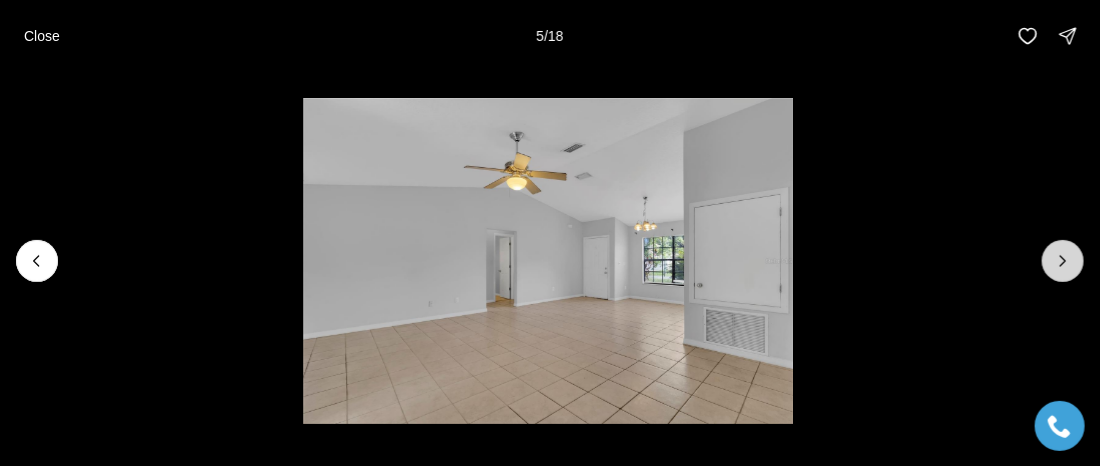 click 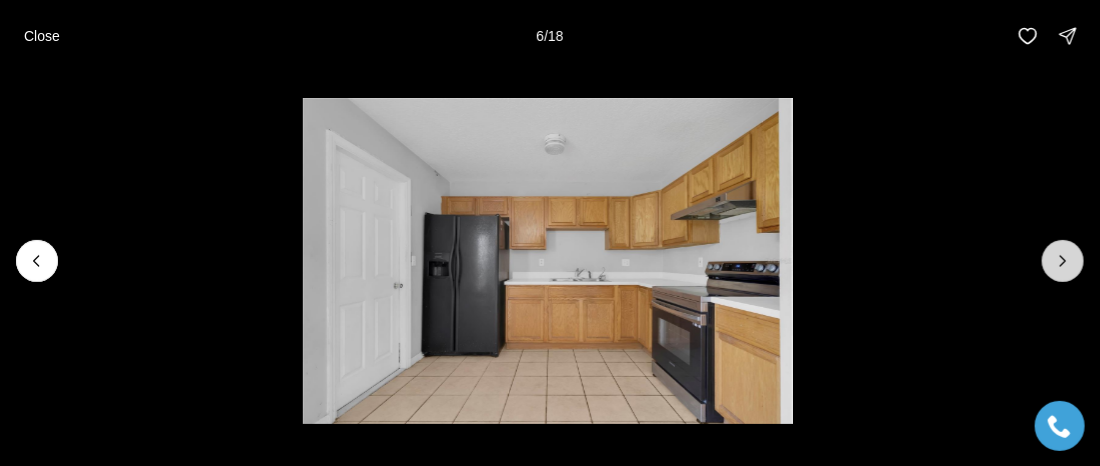 click 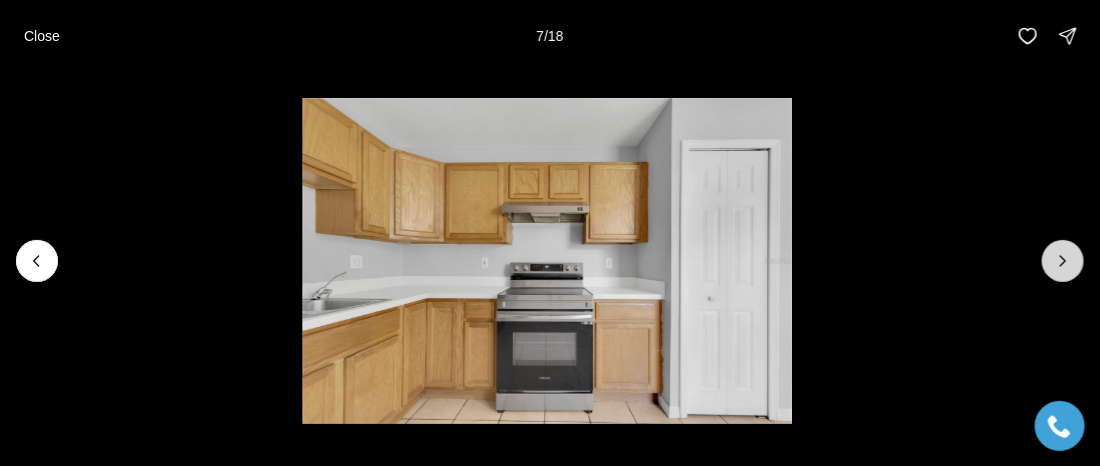click 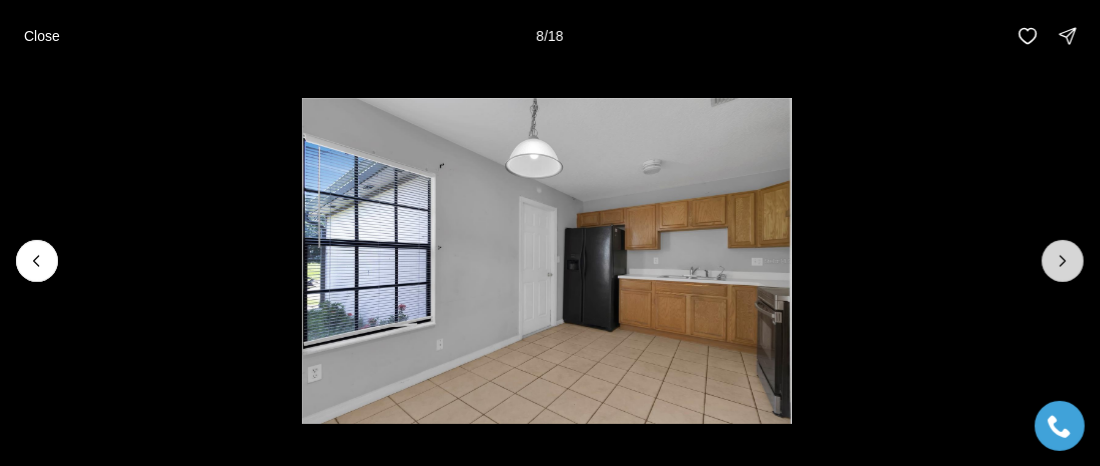 click 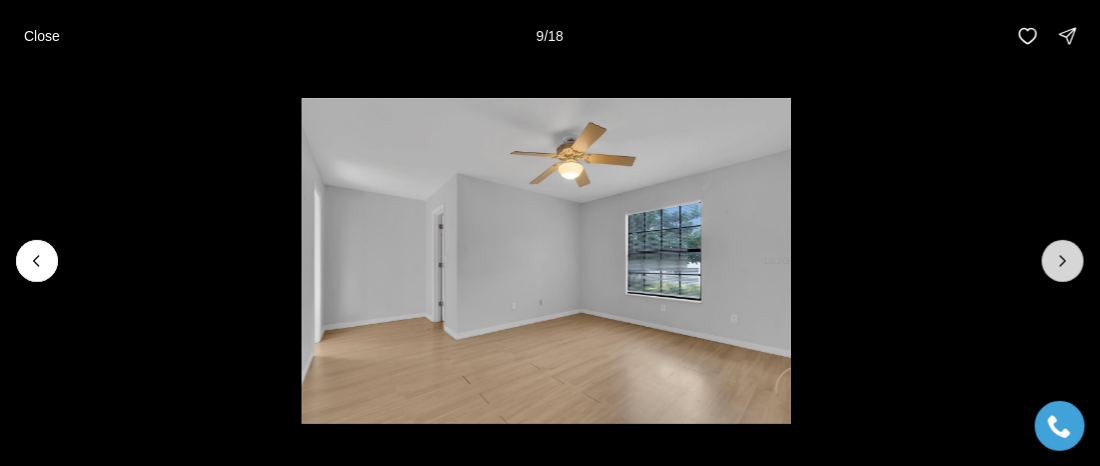 click 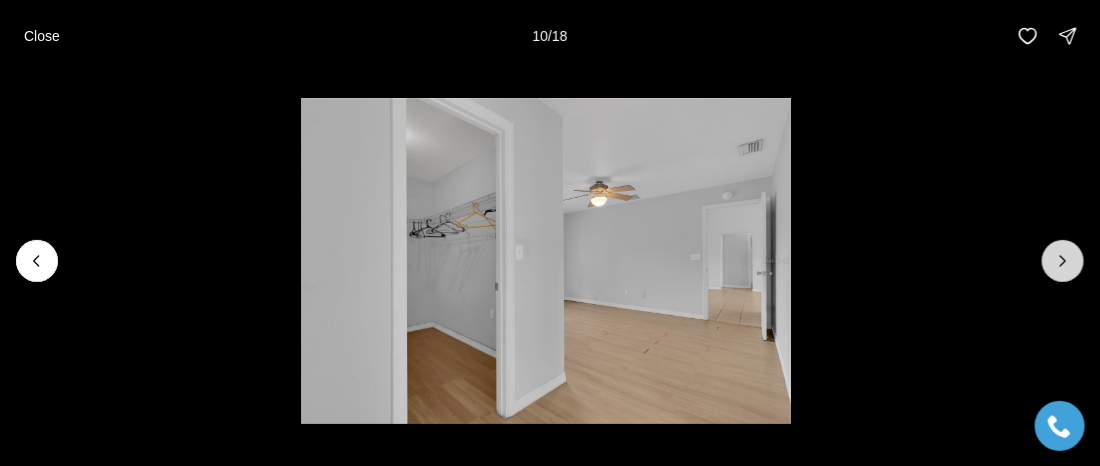 click 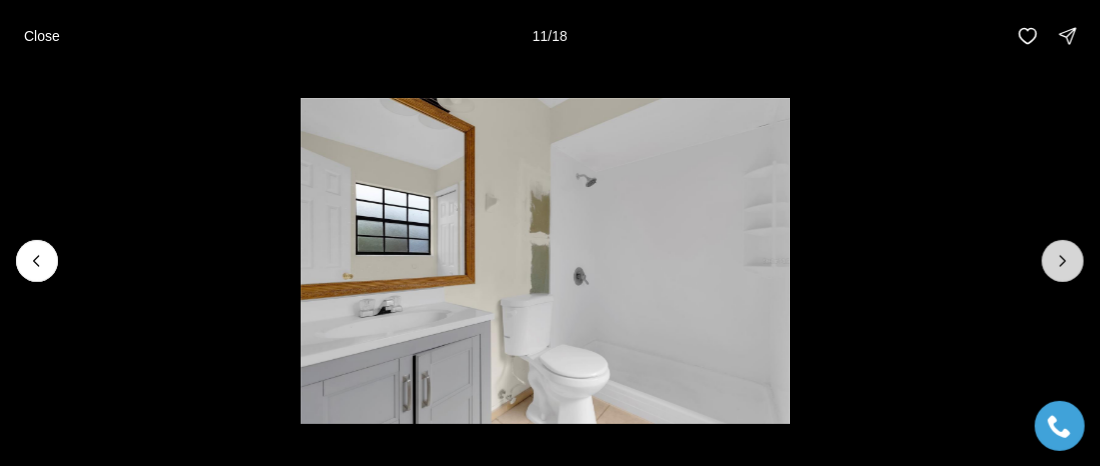 click 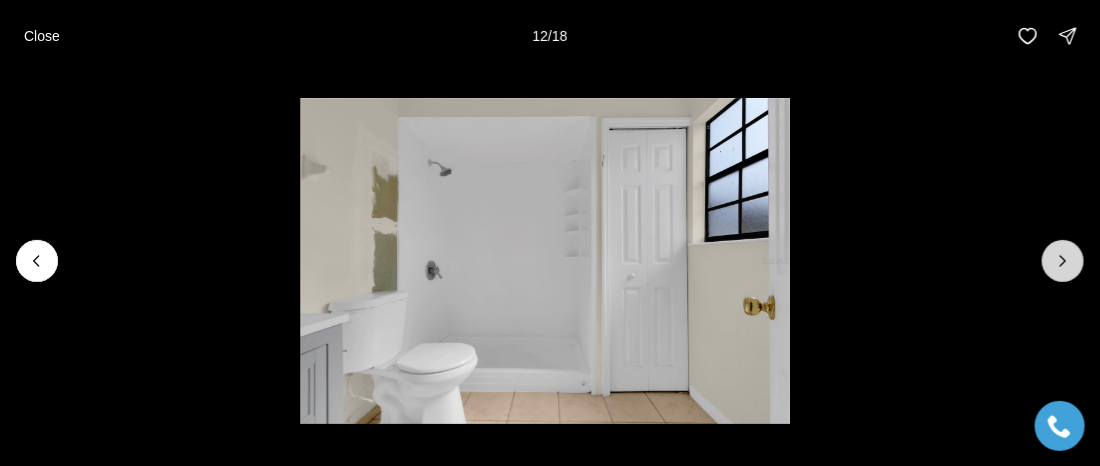click 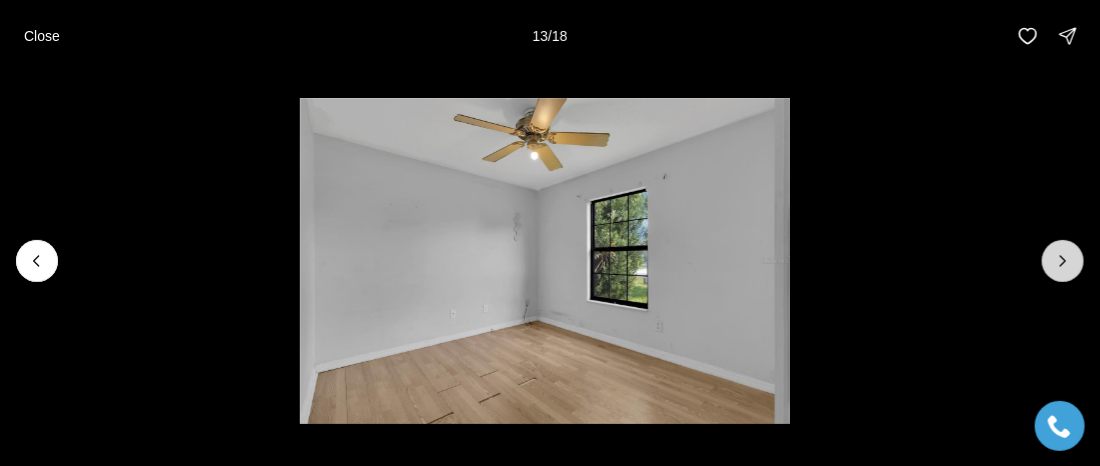 click 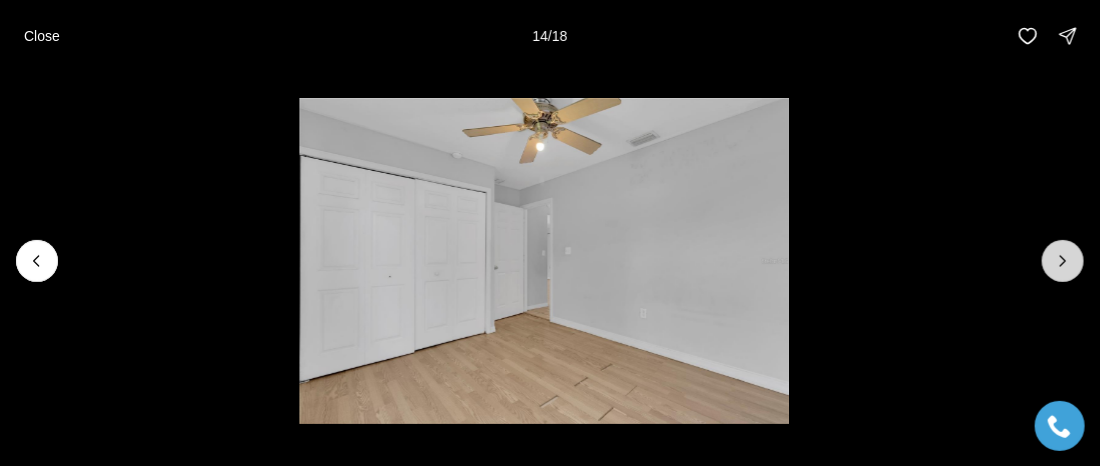 click 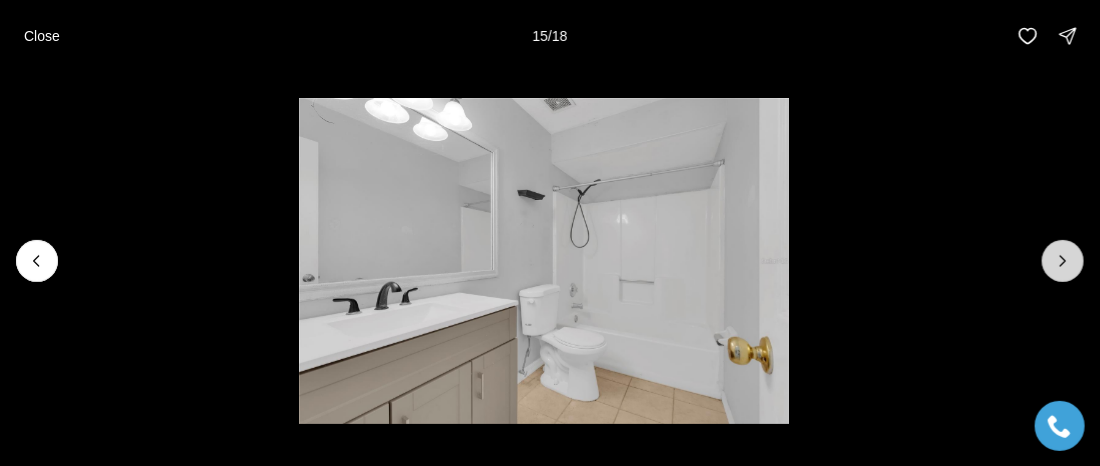 click 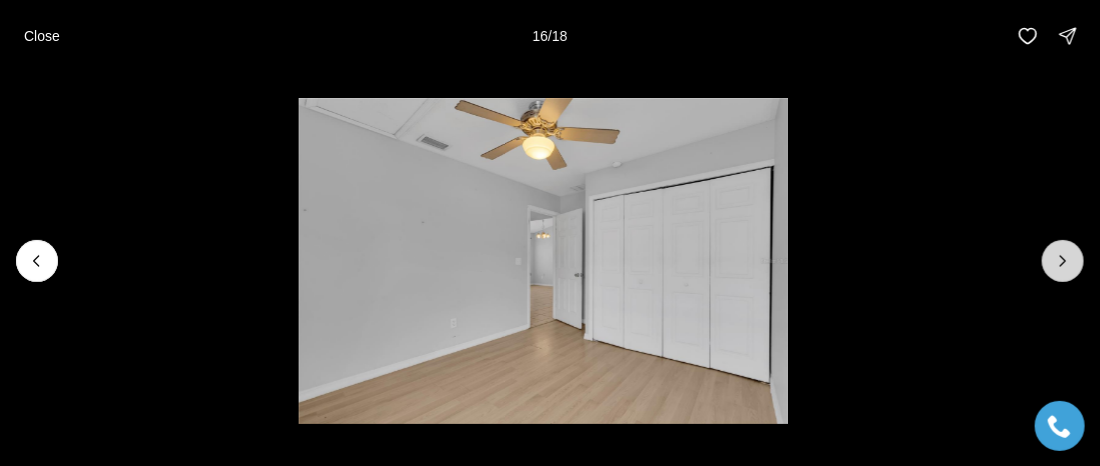 click 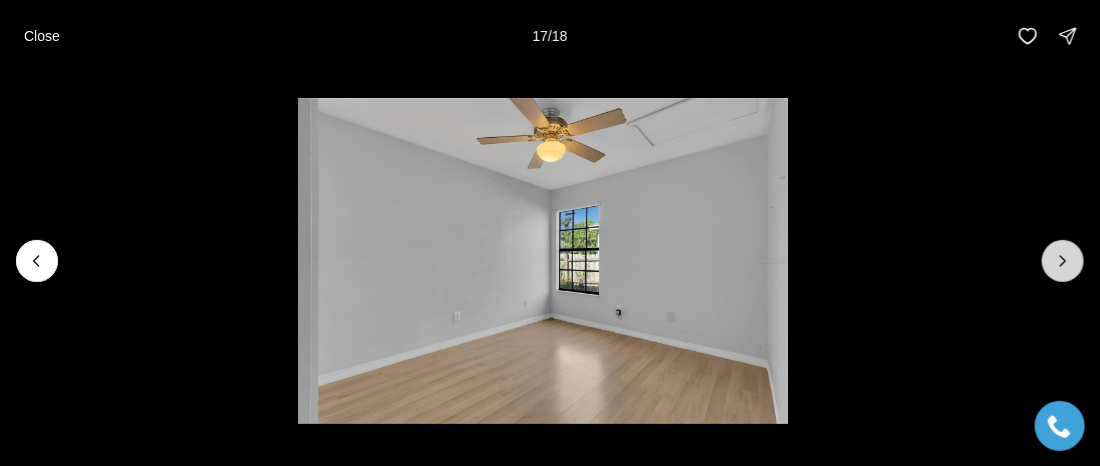 click 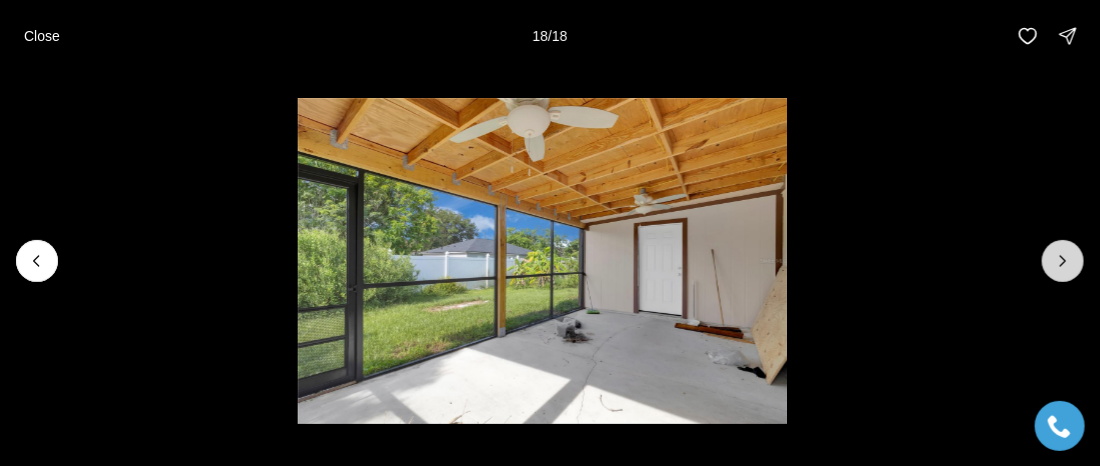 click at bounding box center (1063, 261) 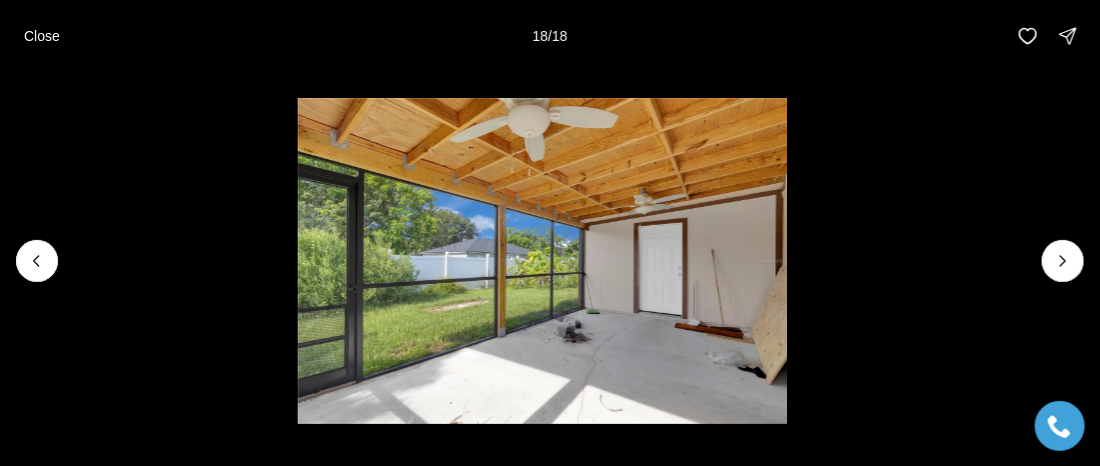 click at bounding box center (1063, 261) 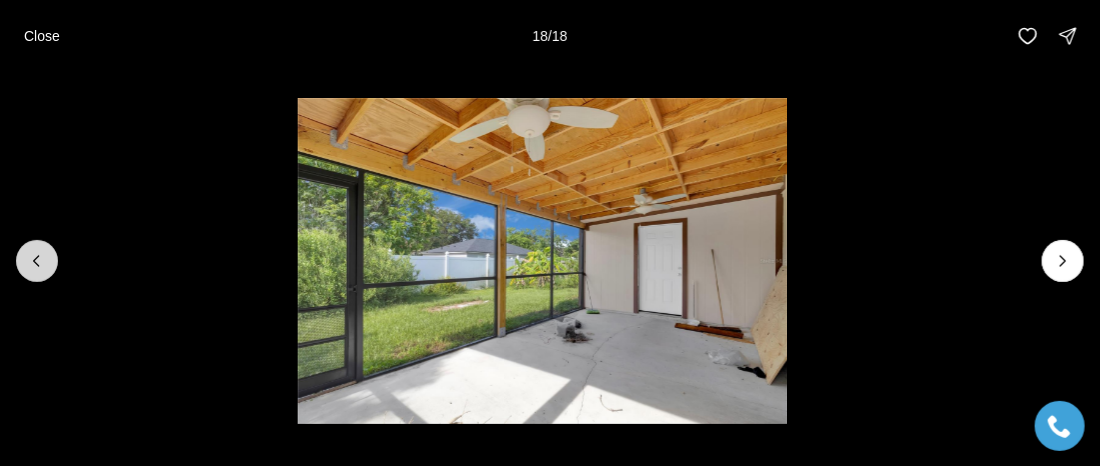 click 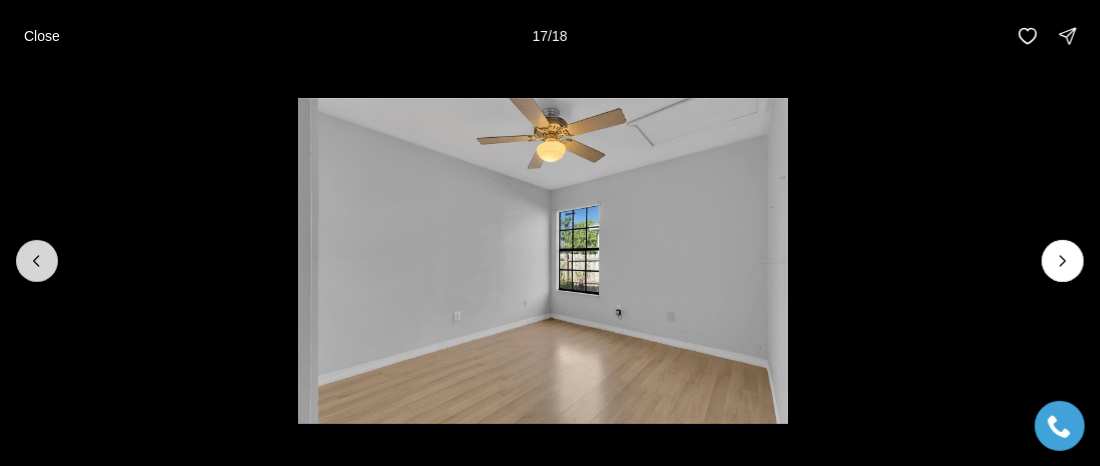 click 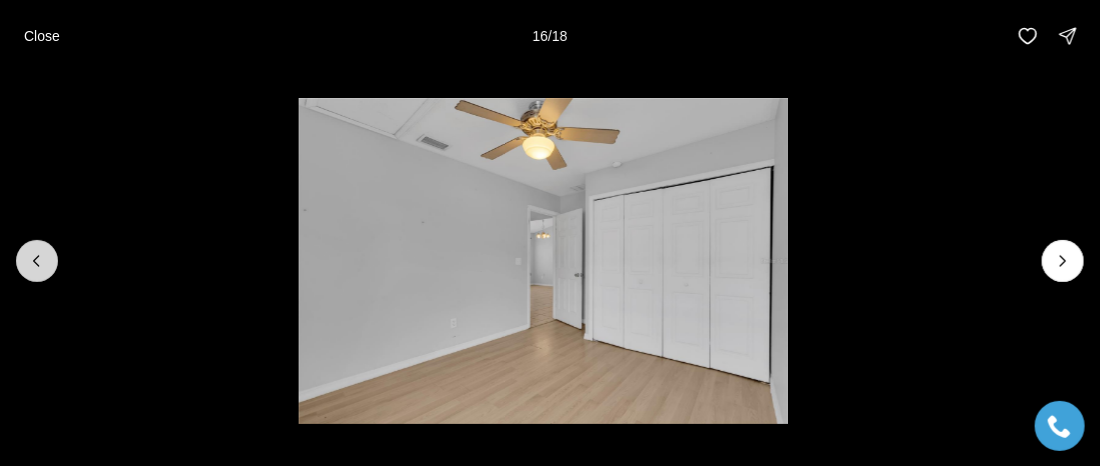 click 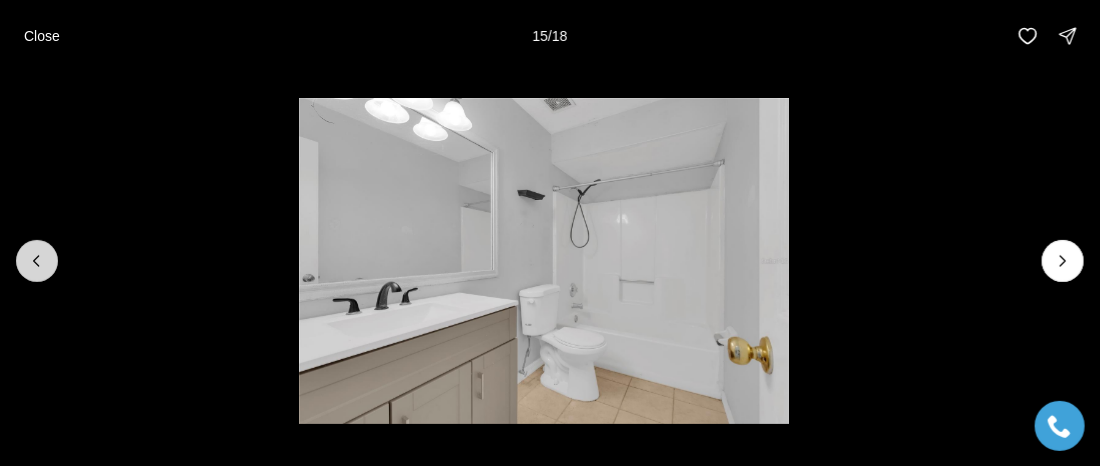 click 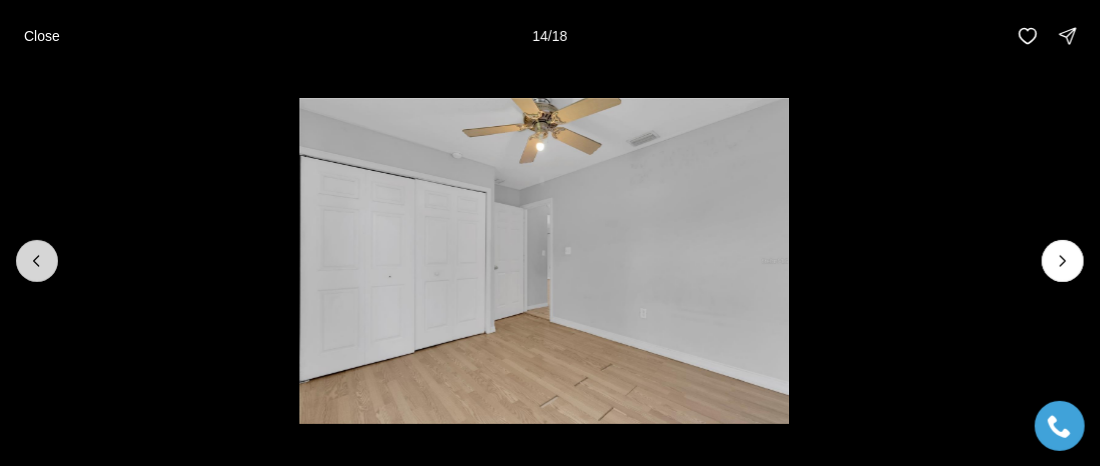 click 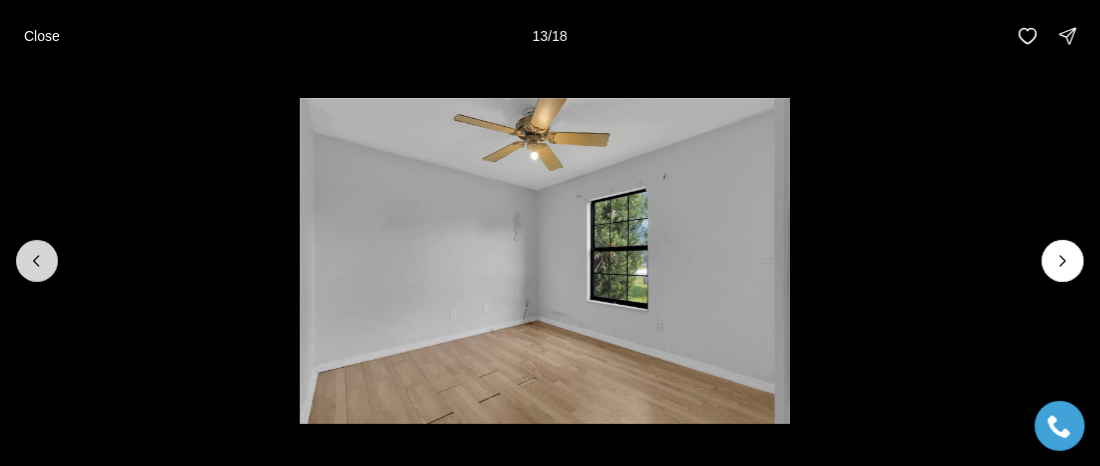 click 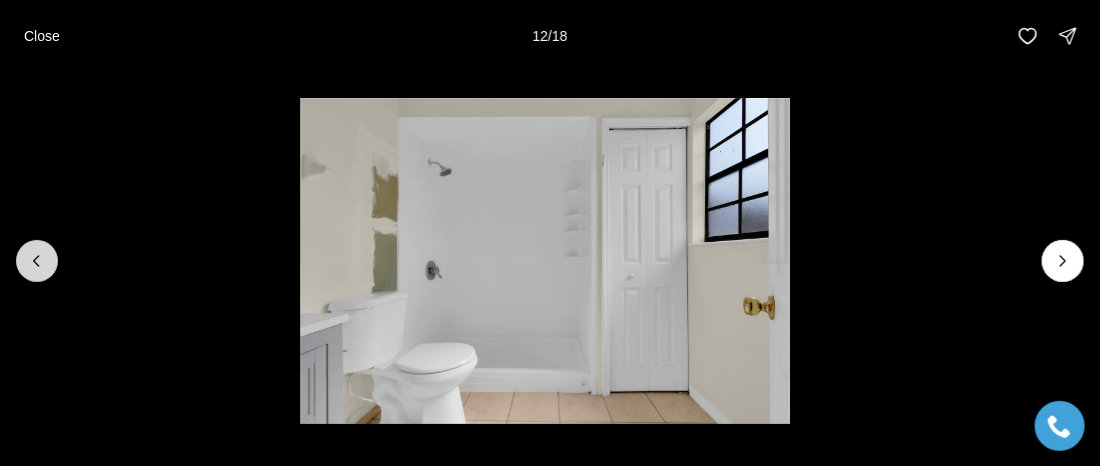 click 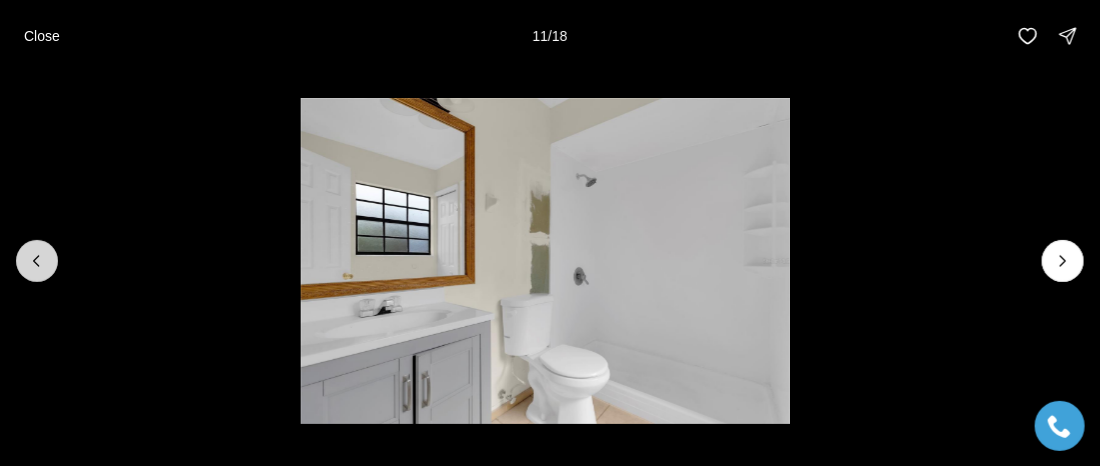 click 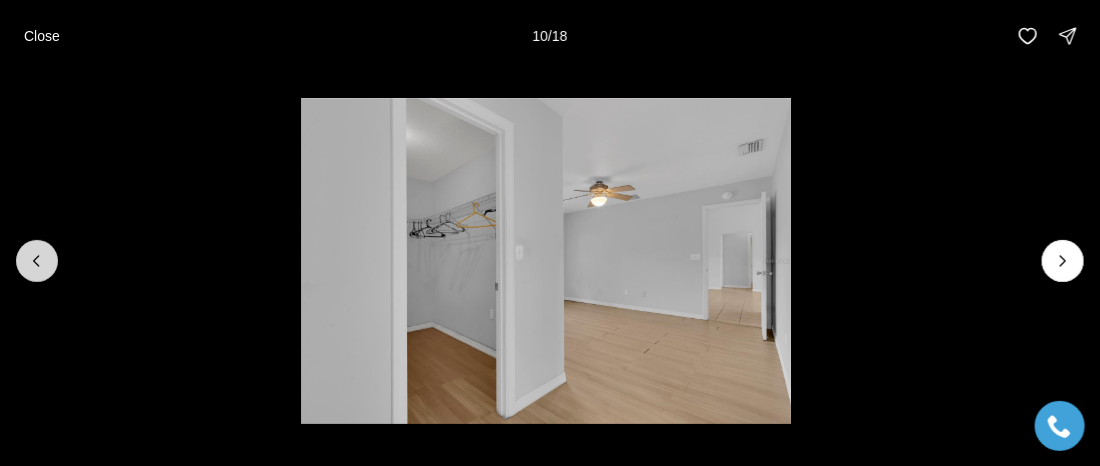 click 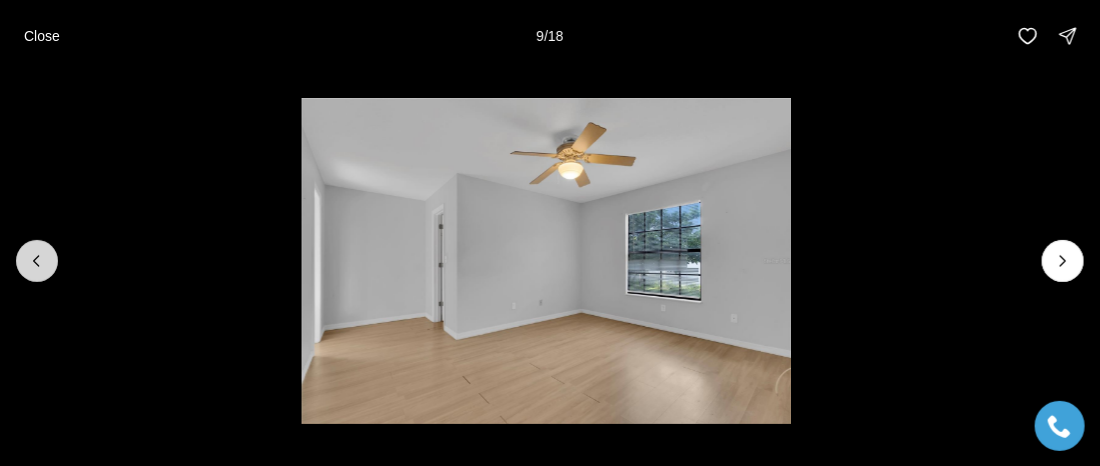 click 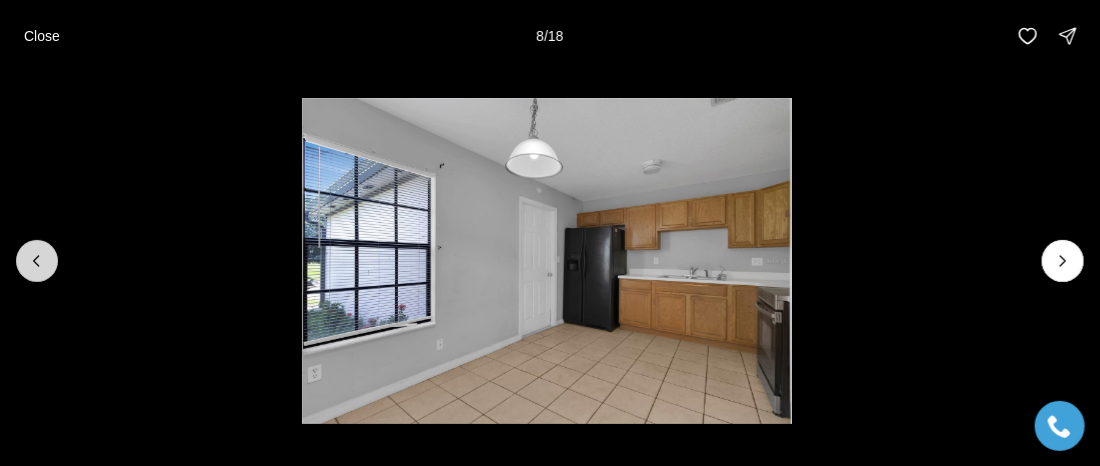 click 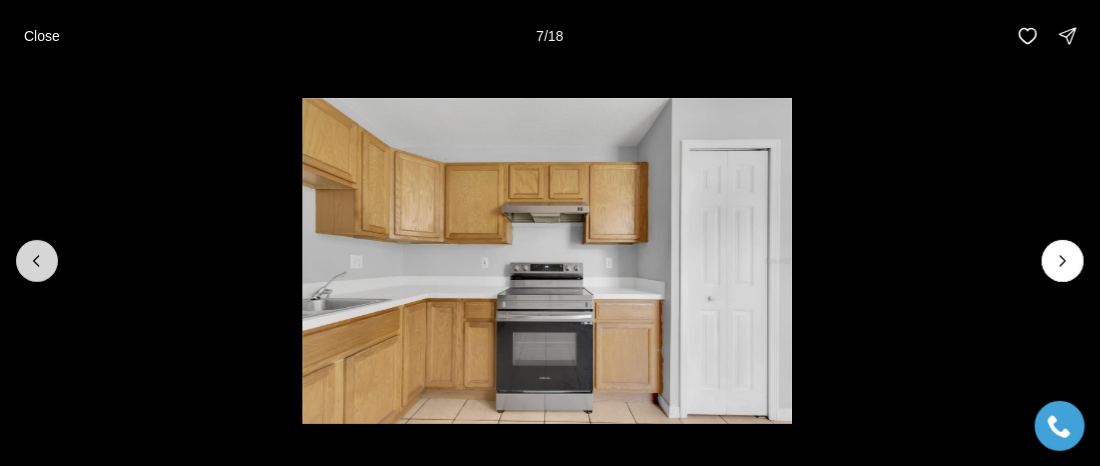 click 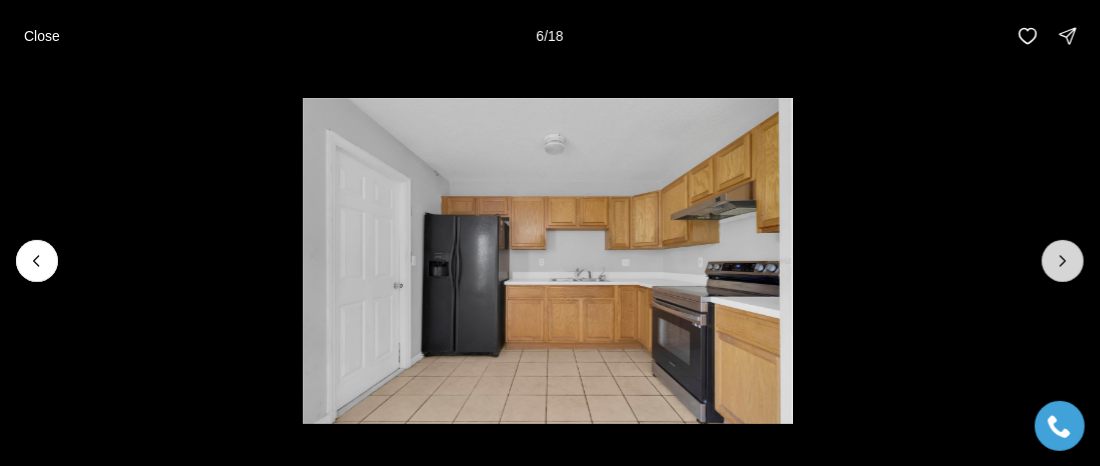 click 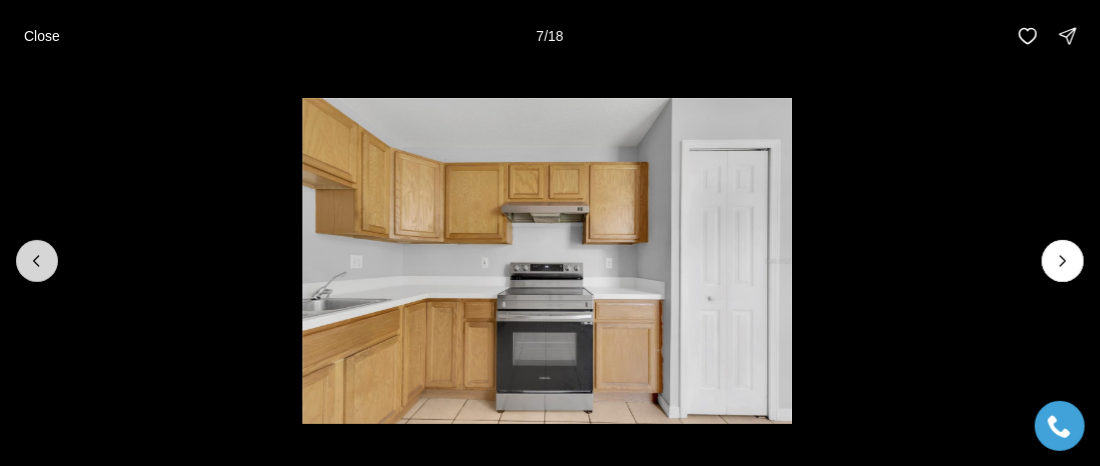 click 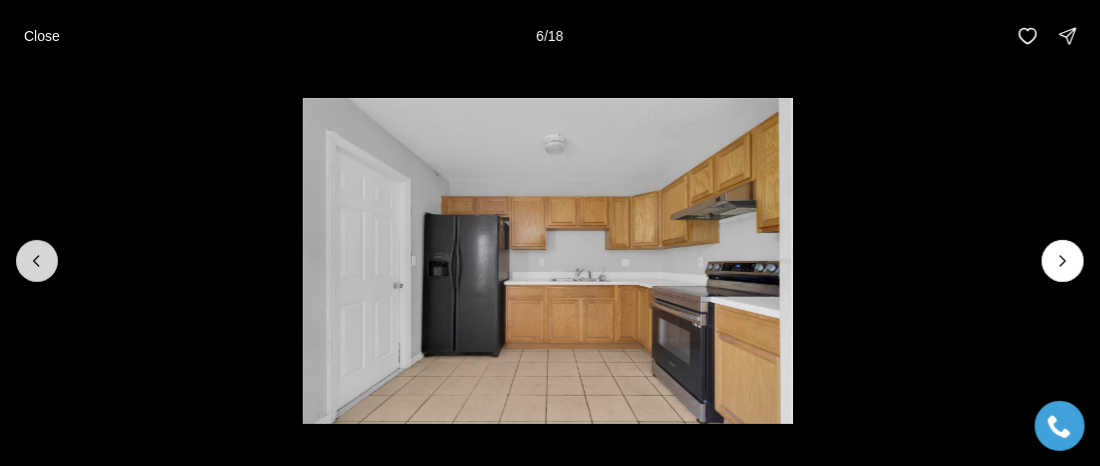 click 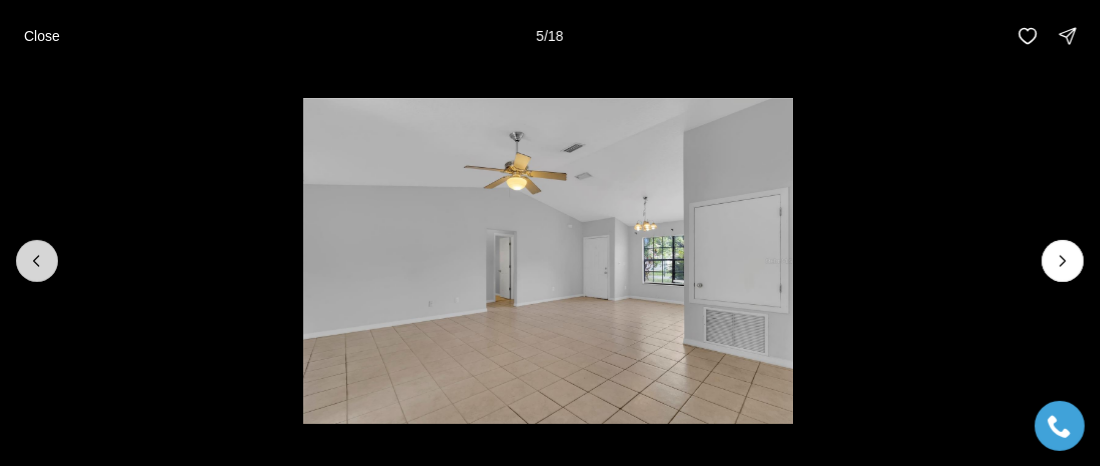 click 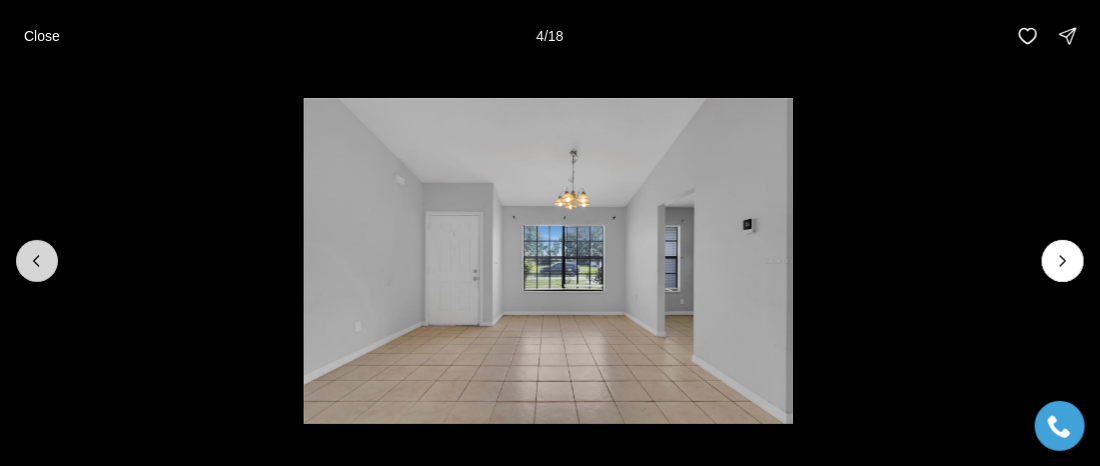 click 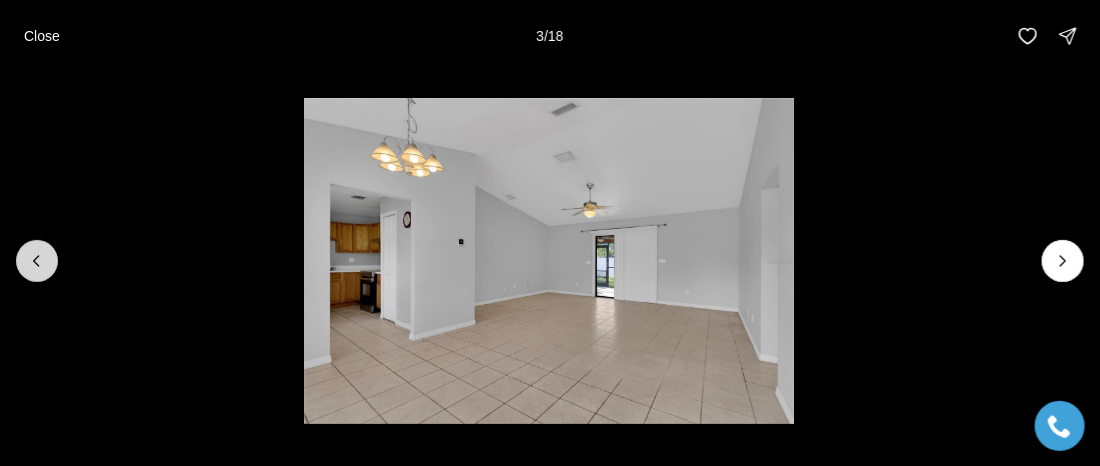 click 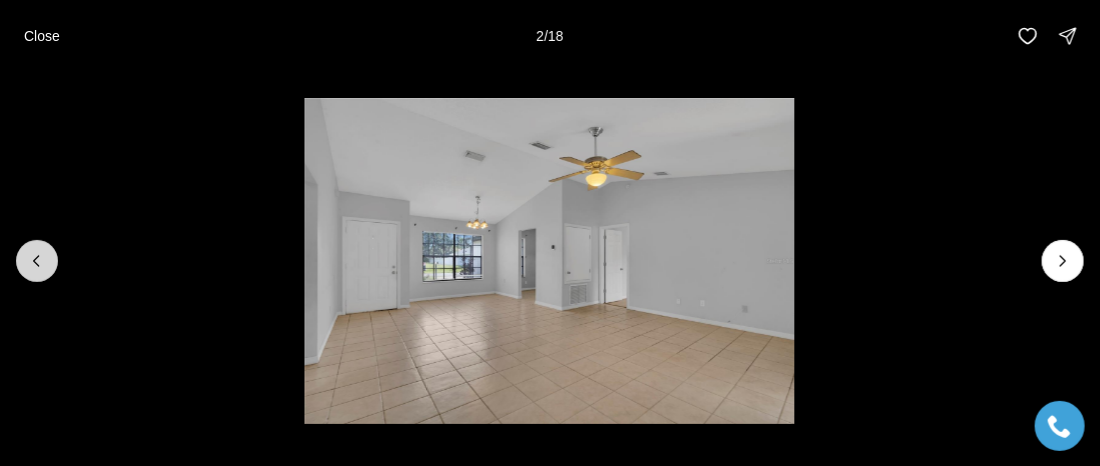 click 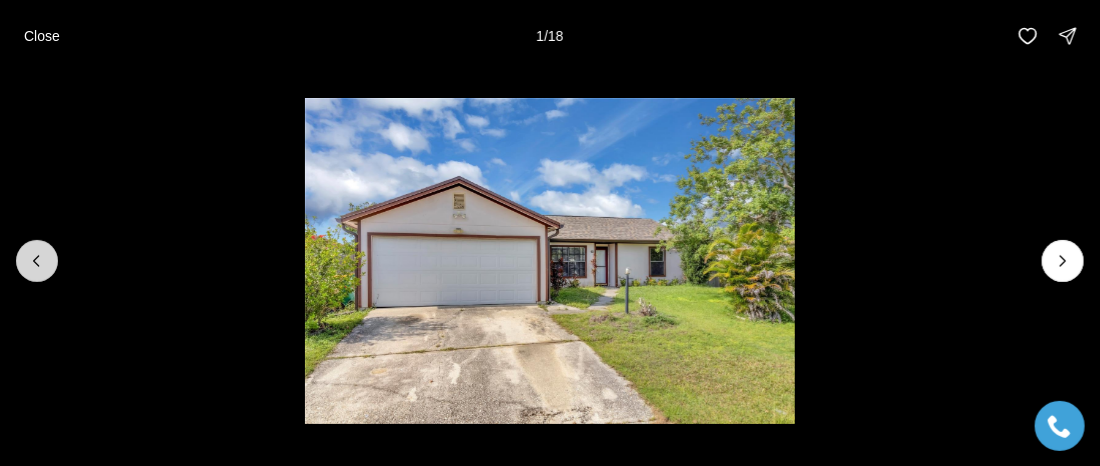 click at bounding box center [37, 261] 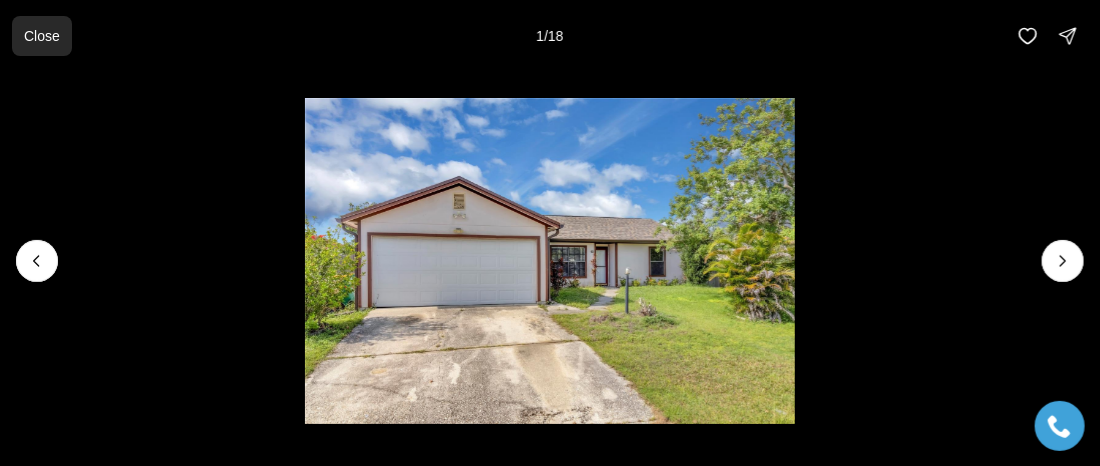 click on "Close" at bounding box center [42, 36] 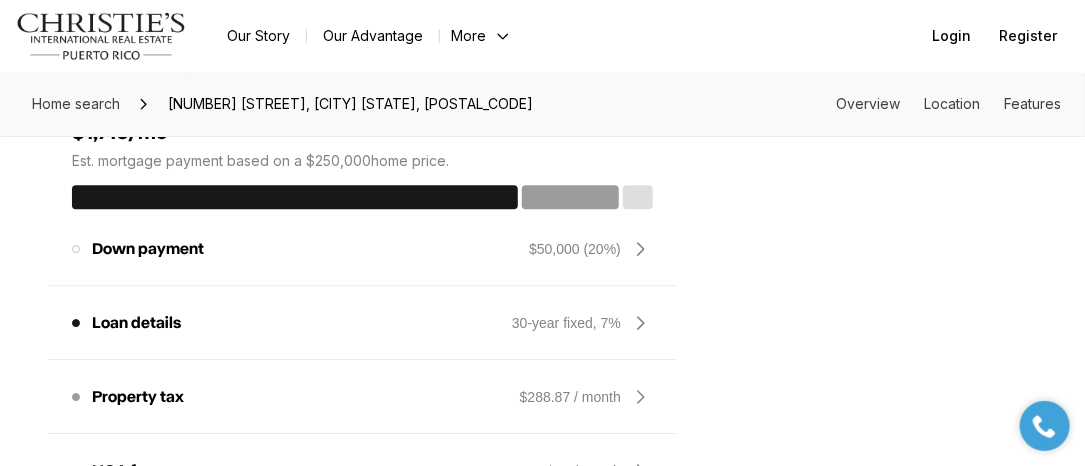 scroll, scrollTop: 1800, scrollLeft: 0, axis: vertical 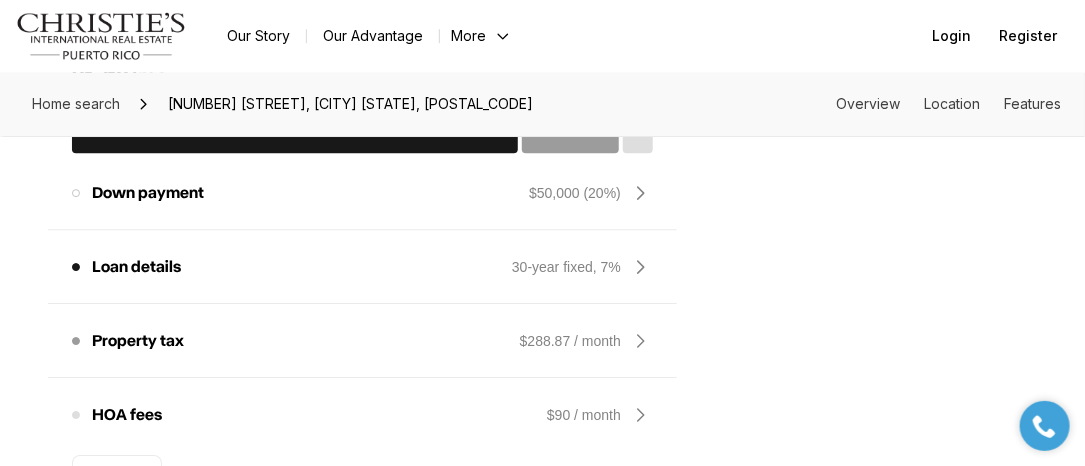 click 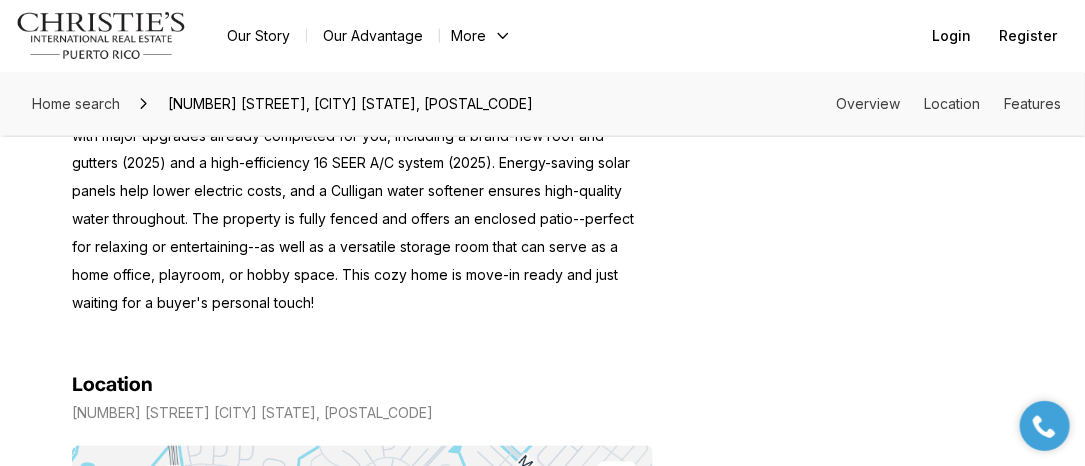 scroll, scrollTop: 1306, scrollLeft: 0, axis: vertical 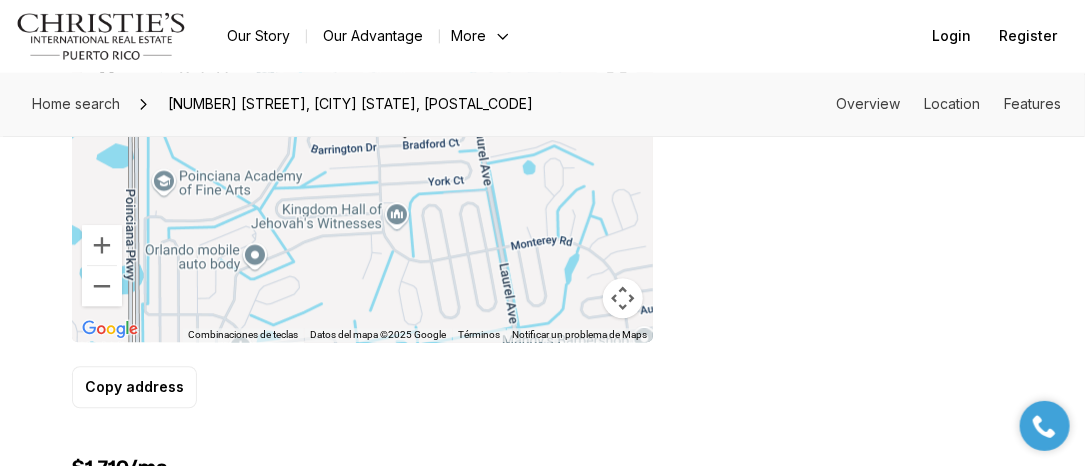 drag, startPoint x: 358, startPoint y: 205, endPoint x: 398, endPoint y: 162, distance: 58.728188 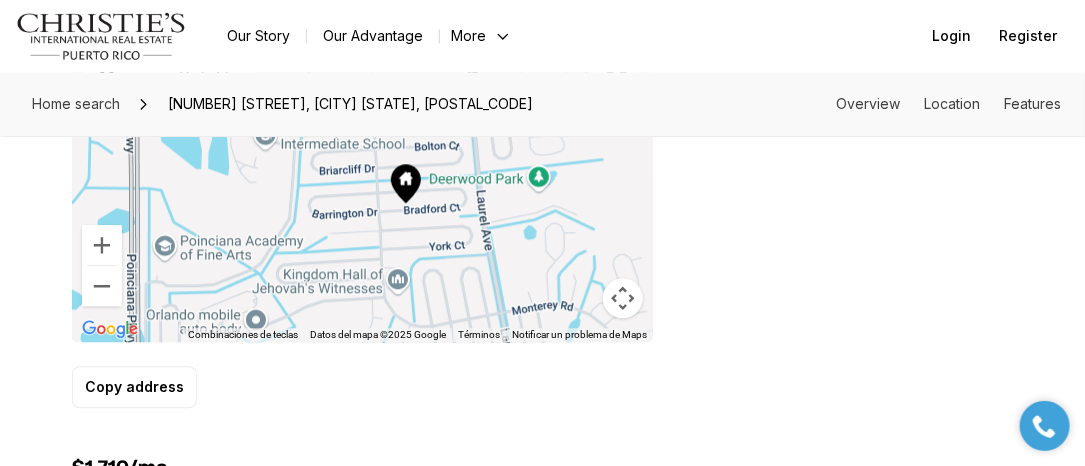 drag, startPoint x: 262, startPoint y: 226, endPoint x: 263, endPoint y: 293, distance: 67.00746 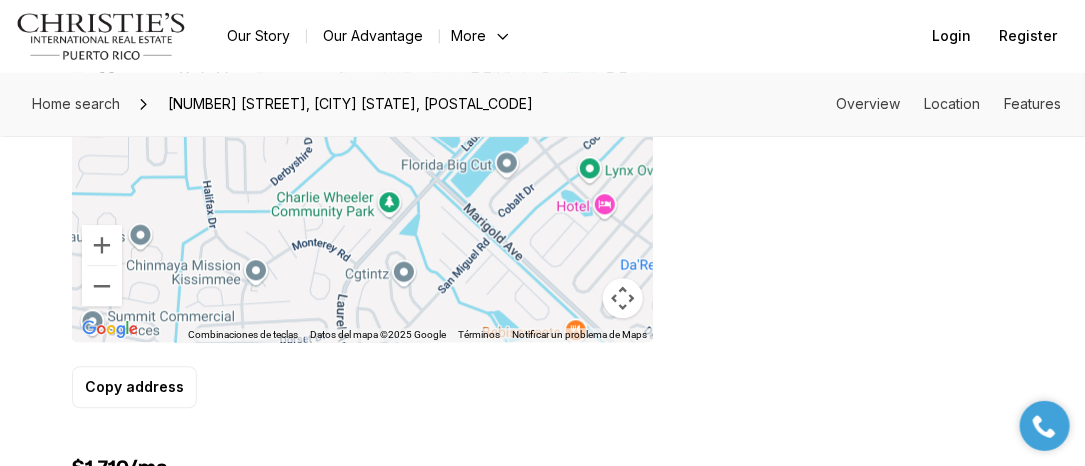 drag, startPoint x: 333, startPoint y: 199, endPoint x: 202, endPoint y: 425, distance: 261.22214 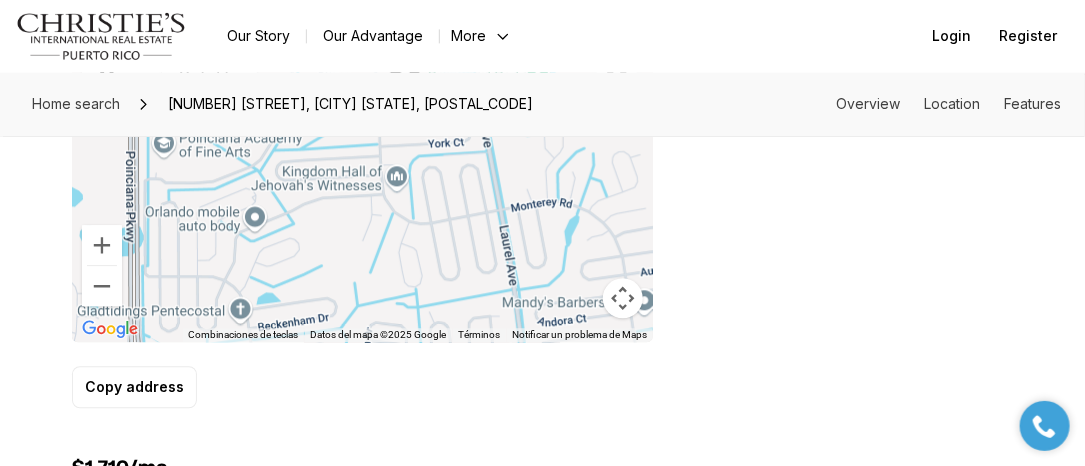 drag, startPoint x: 423, startPoint y: 188, endPoint x: 553, endPoint y: -137, distance: 350.0357 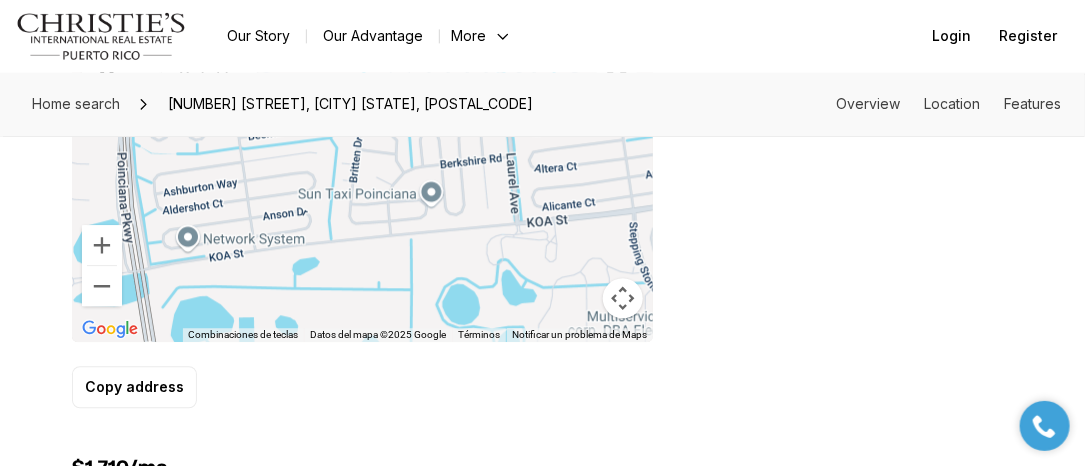 drag, startPoint x: 355, startPoint y: 228, endPoint x: 346, endPoint y: 33, distance: 195.20758 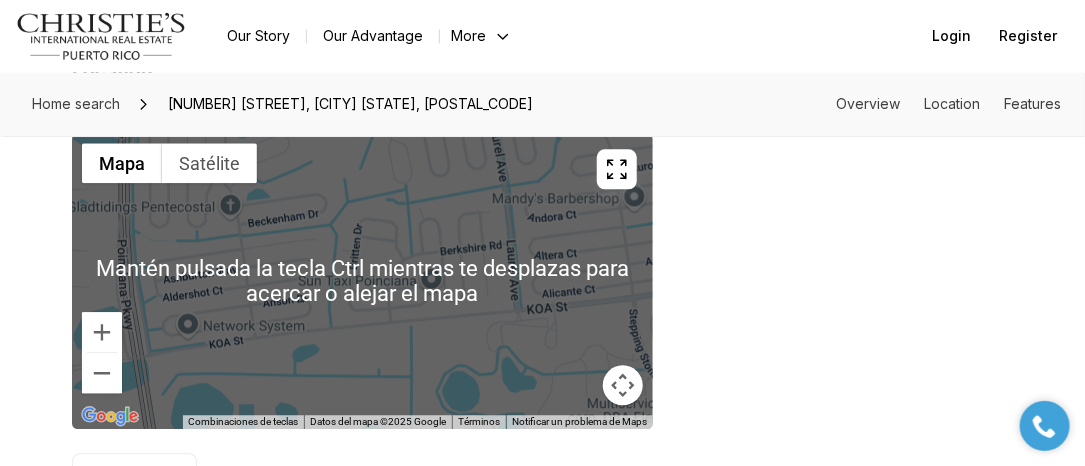 scroll, scrollTop: 1306, scrollLeft: 0, axis: vertical 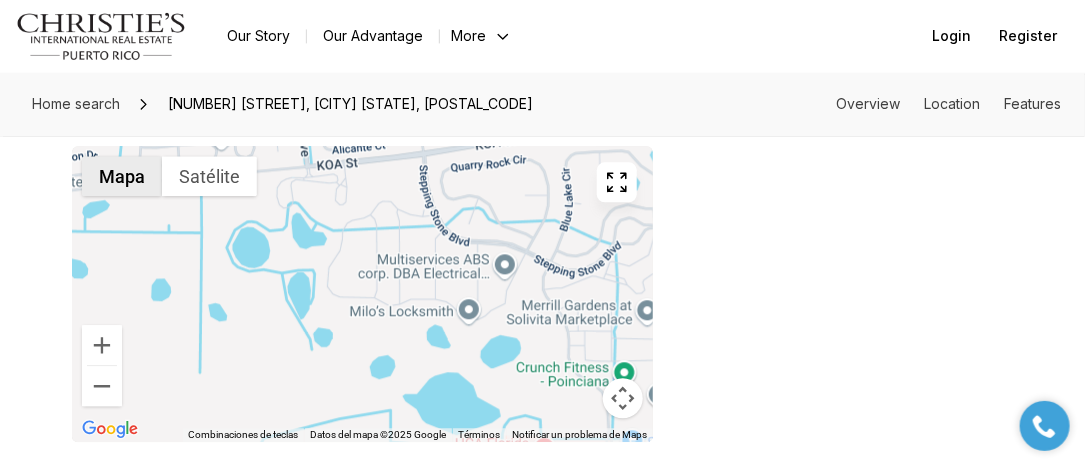 drag, startPoint x: 292, startPoint y: 325, endPoint x: 84, endPoint y: 165, distance: 262.41953 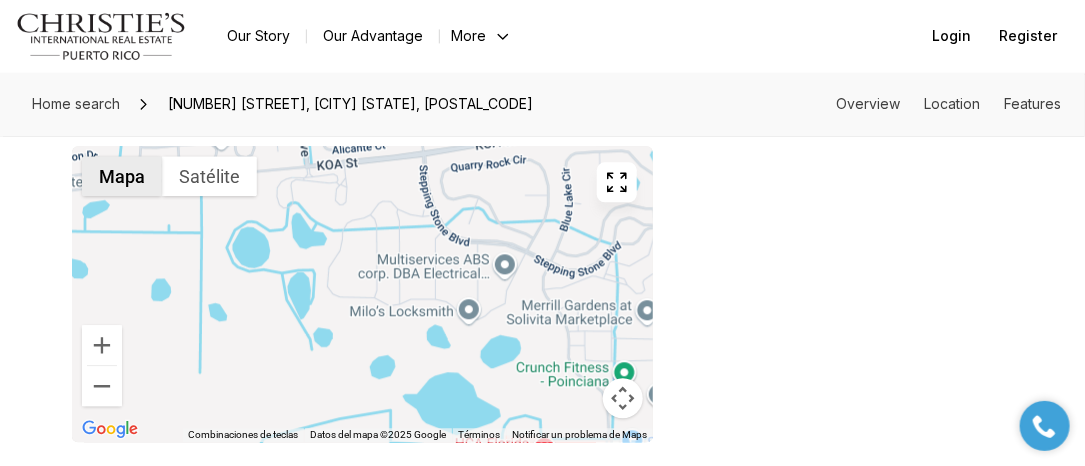 click on "Mapa" at bounding box center [122, 176] 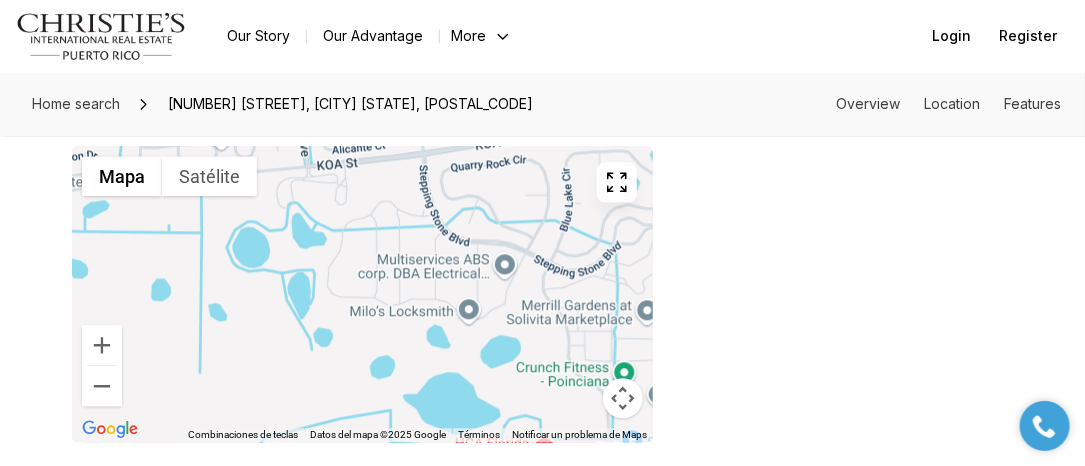 click at bounding box center (623, 398) 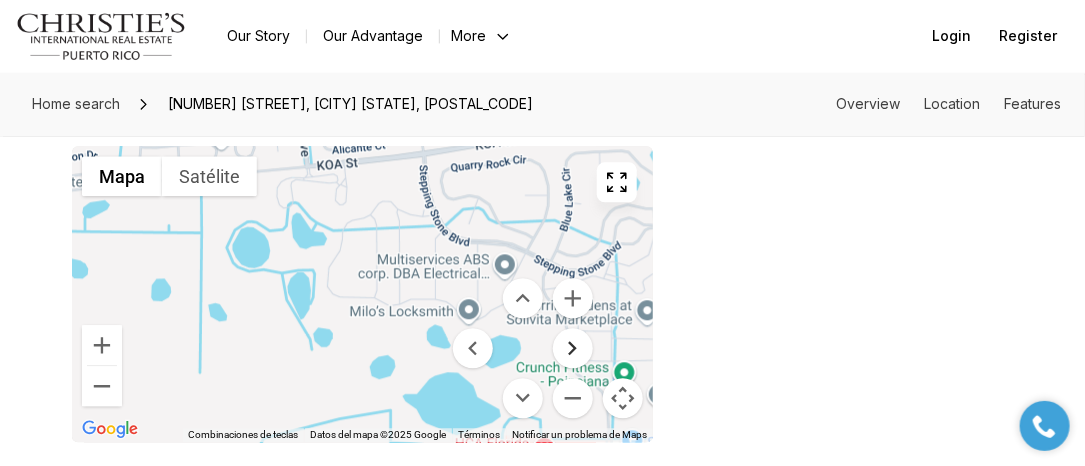 click at bounding box center [573, 348] 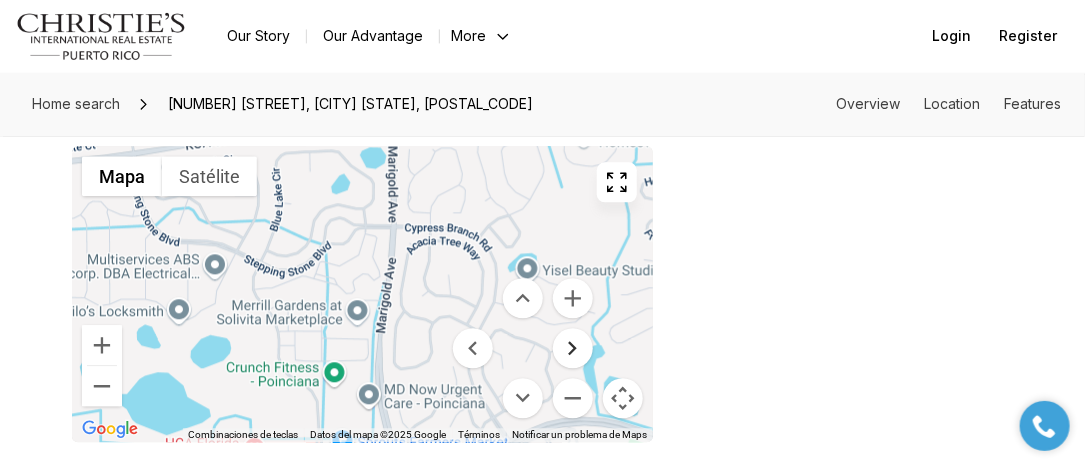click at bounding box center (573, 348) 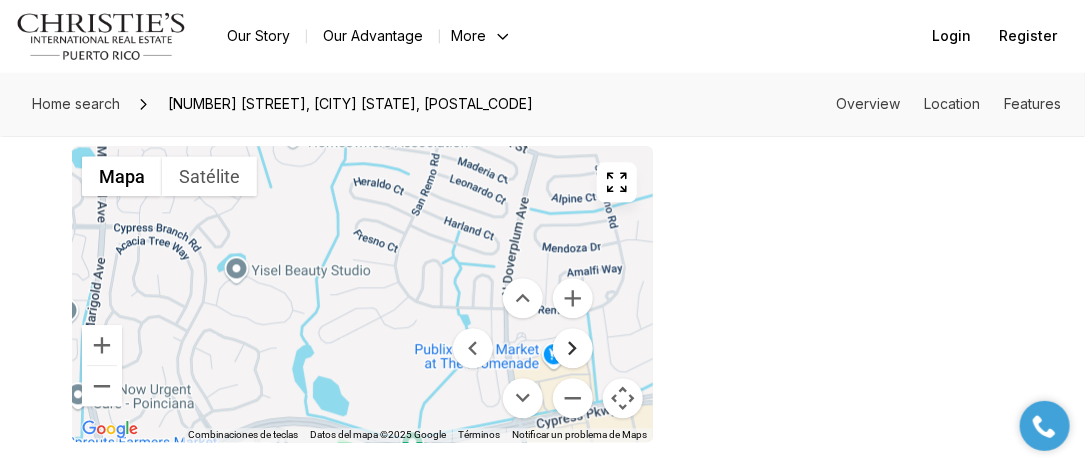 click at bounding box center (573, 348) 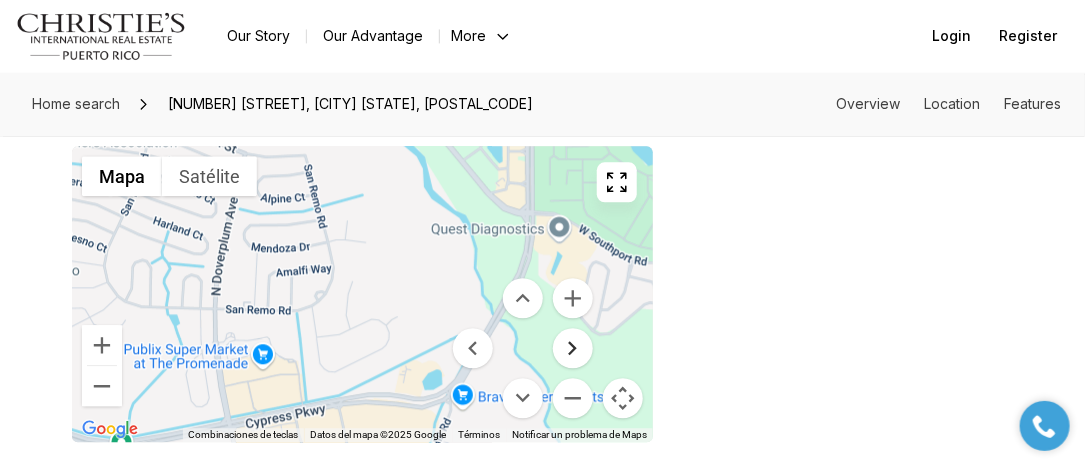 click at bounding box center (573, 348) 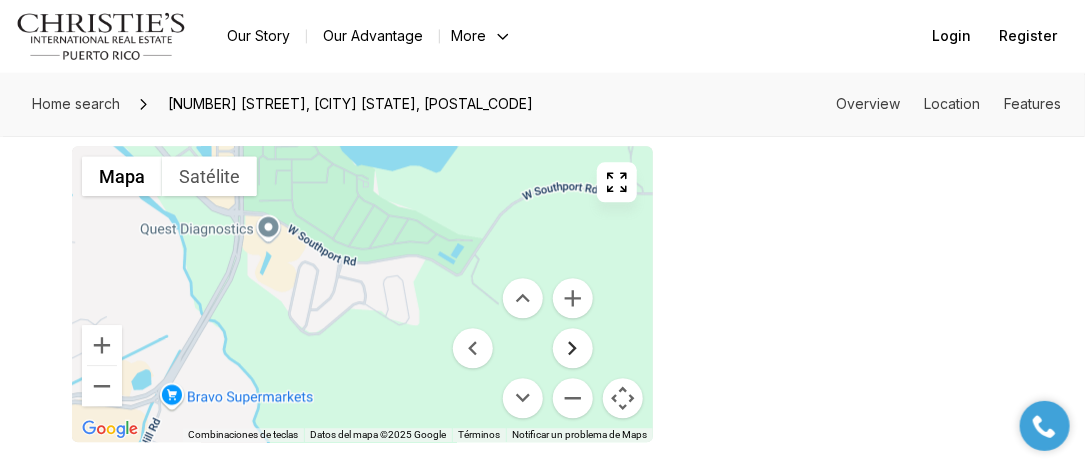 click at bounding box center [573, 348] 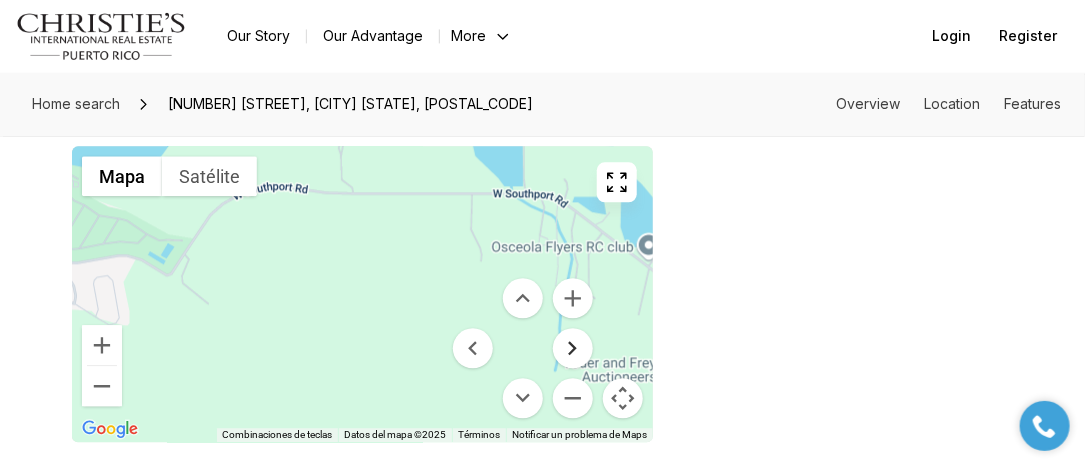 click at bounding box center (573, 348) 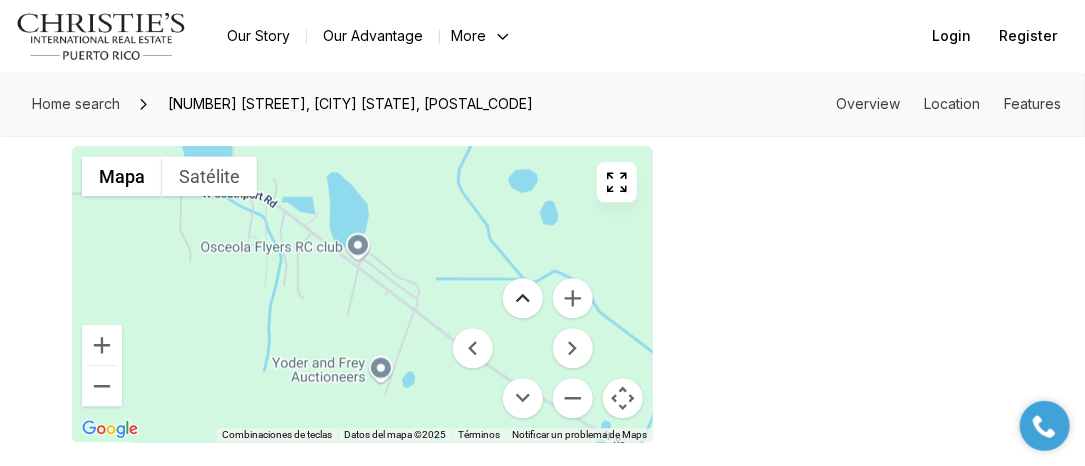 click at bounding box center (523, 298) 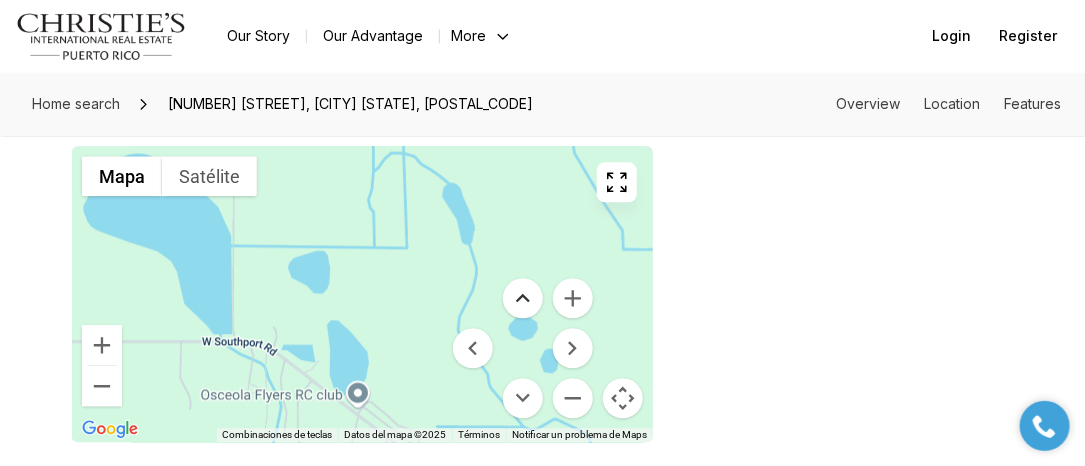 click at bounding box center (523, 298) 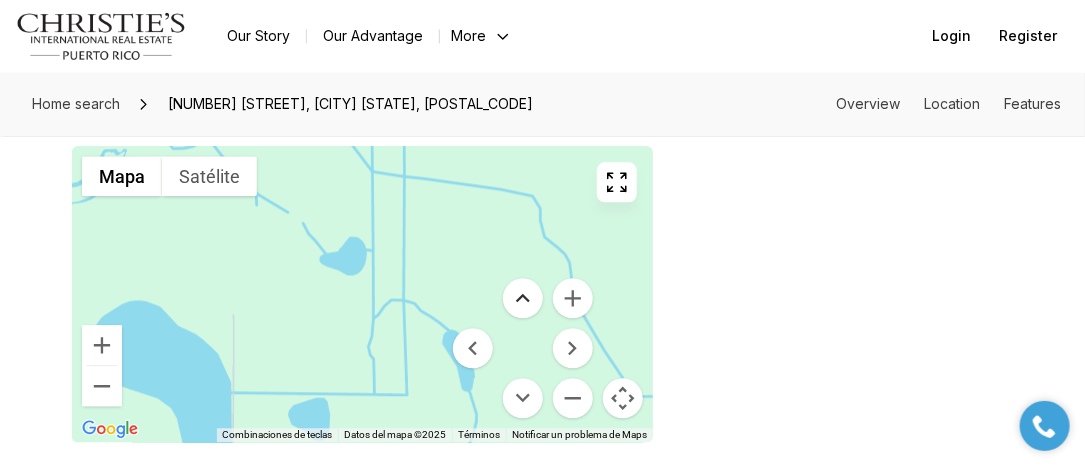 click at bounding box center (523, 298) 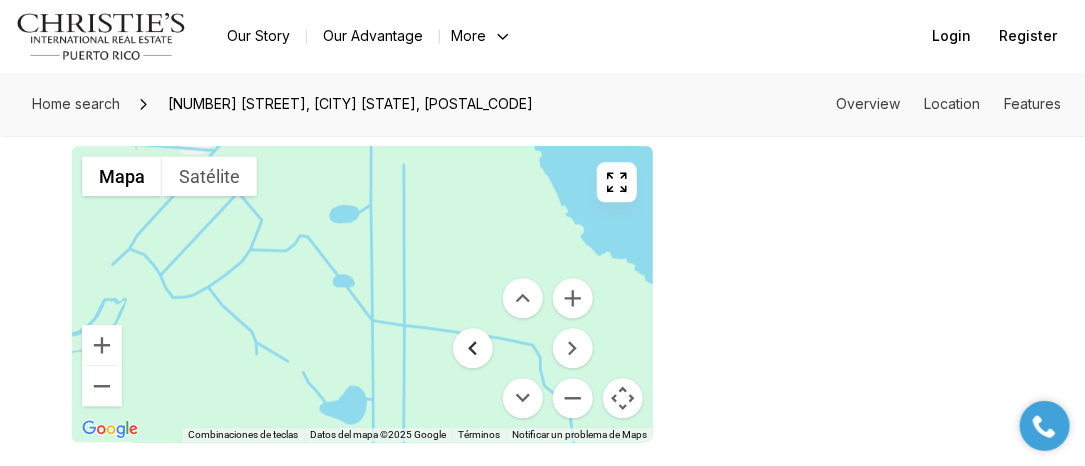 click at bounding box center (473, 348) 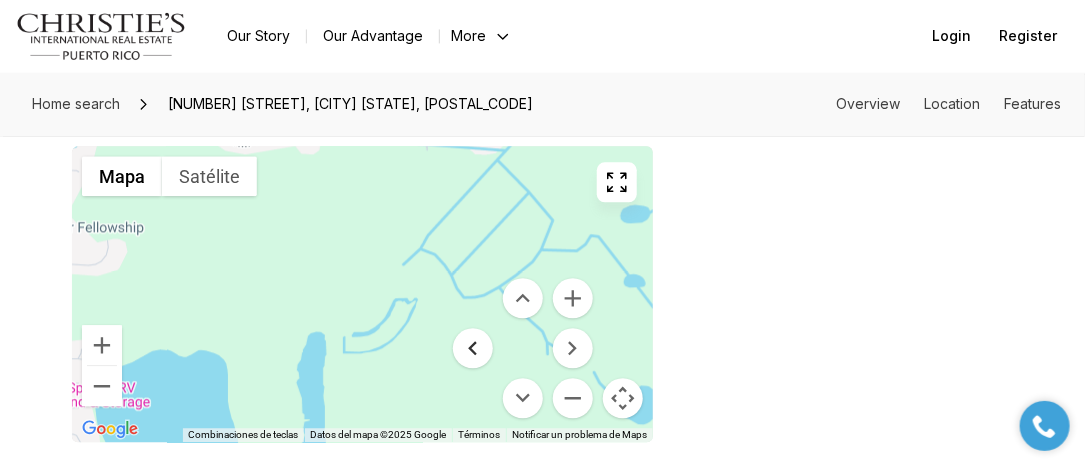 click at bounding box center [473, 348] 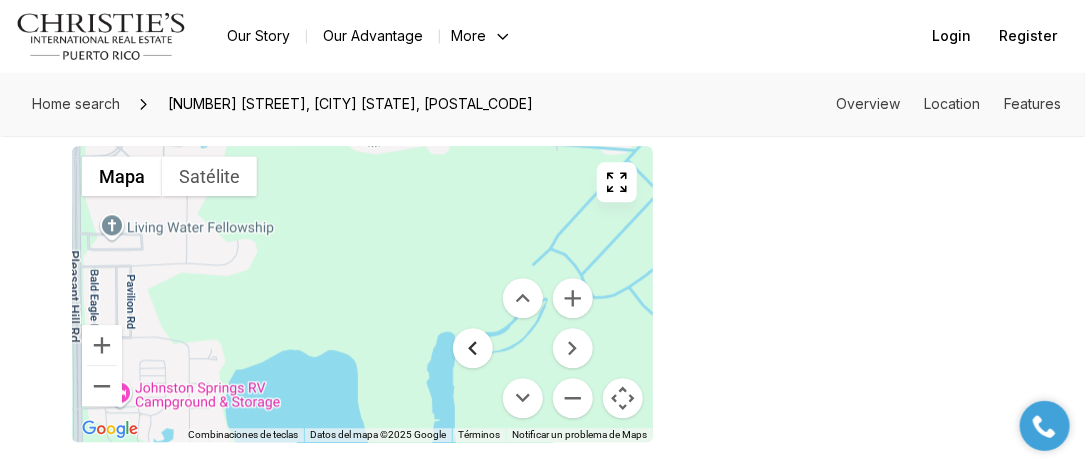 click at bounding box center [473, 348] 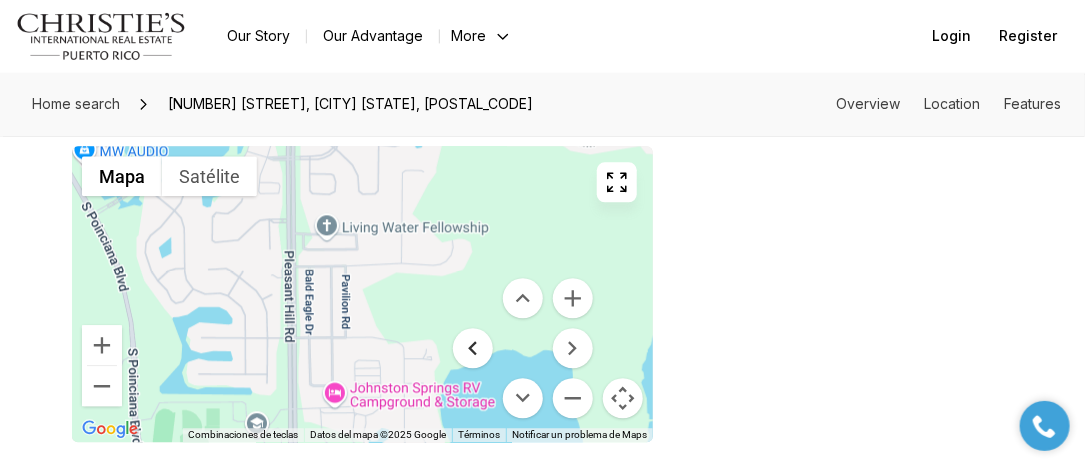 click at bounding box center [473, 348] 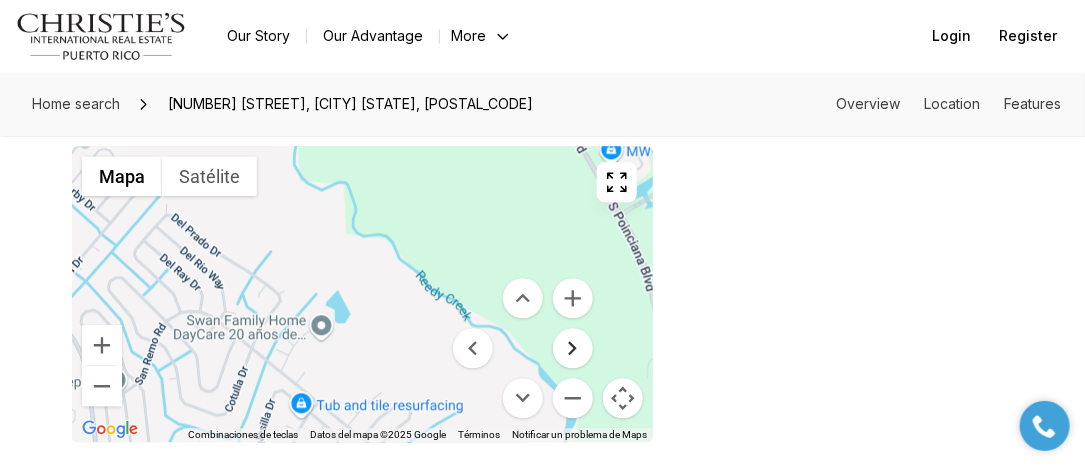 click at bounding box center [573, 348] 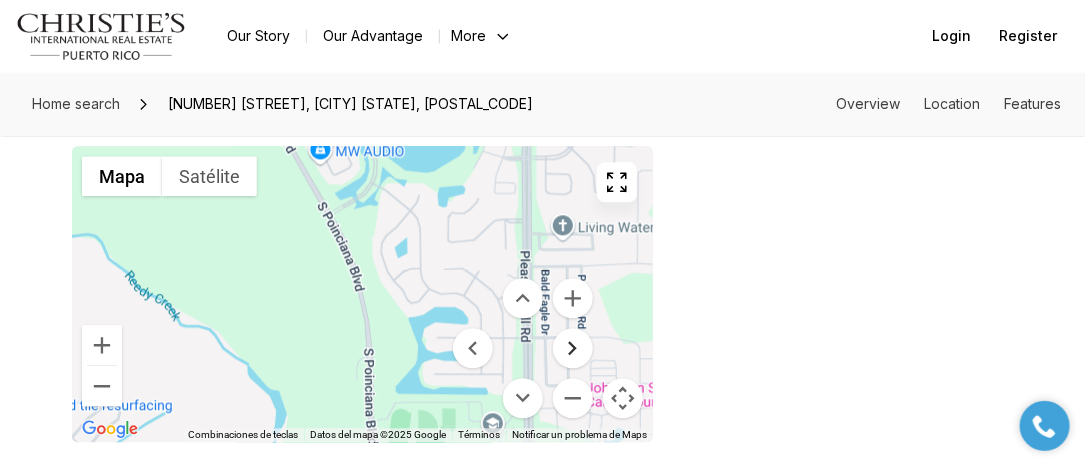 click at bounding box center [573, 348] 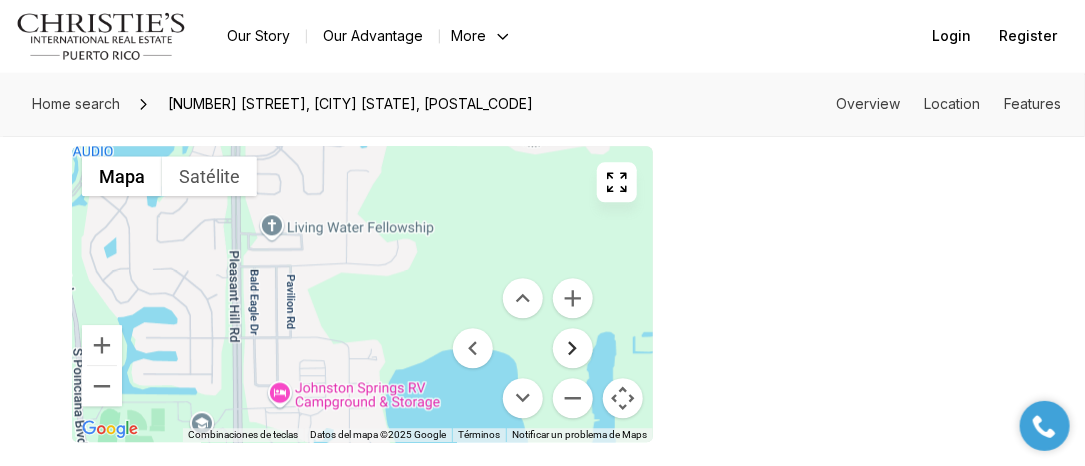 click at bounding box center [573, 348] 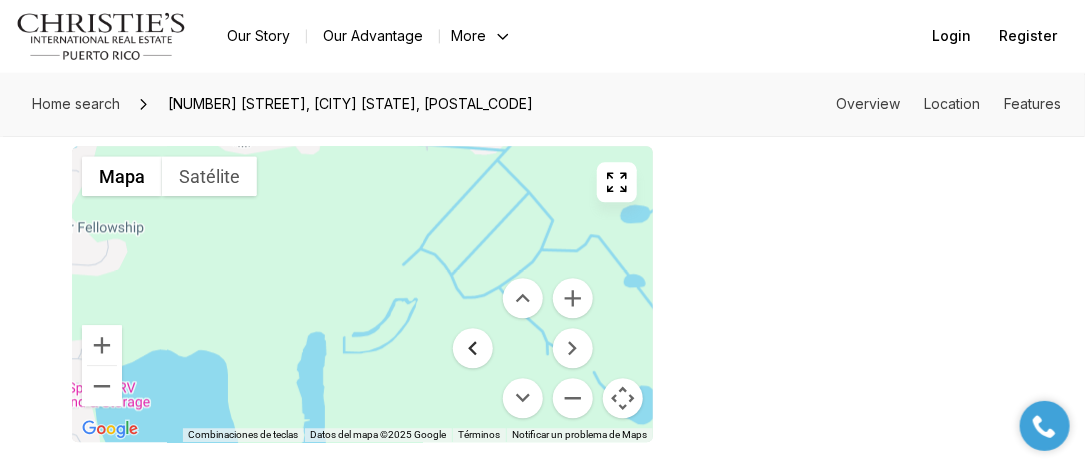 click at bounding box center [473, 348] 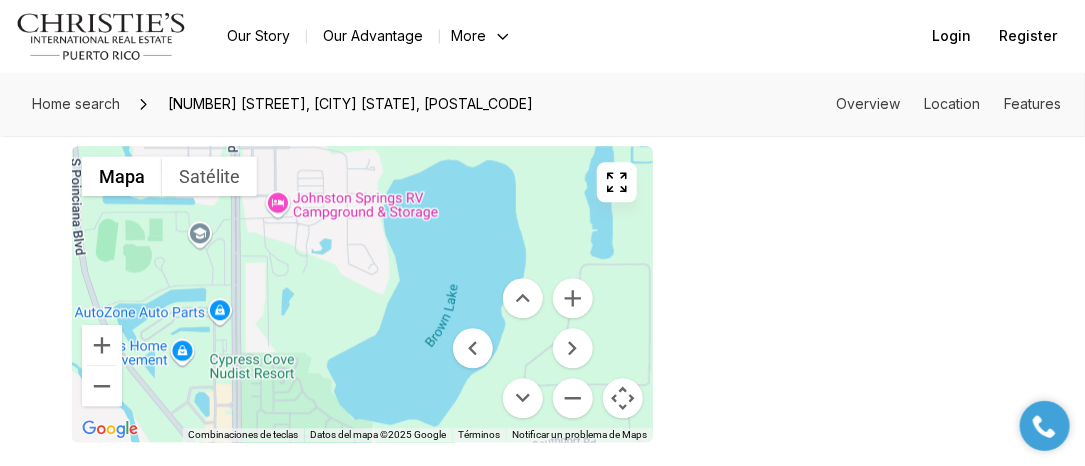 drag, startPoint x: 411, startPoint y: 356, endPoint x: 409, endPoint y: 164, distance: 192.01042 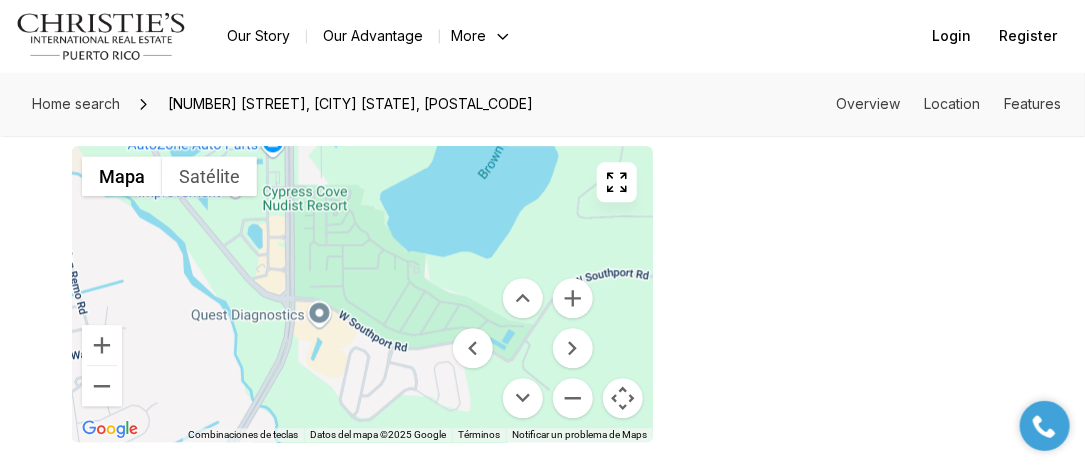 drag, startPoint x: 325, startPoint y: 336, endPoint x: 378, endPoint y: 165, distance: 179.02513 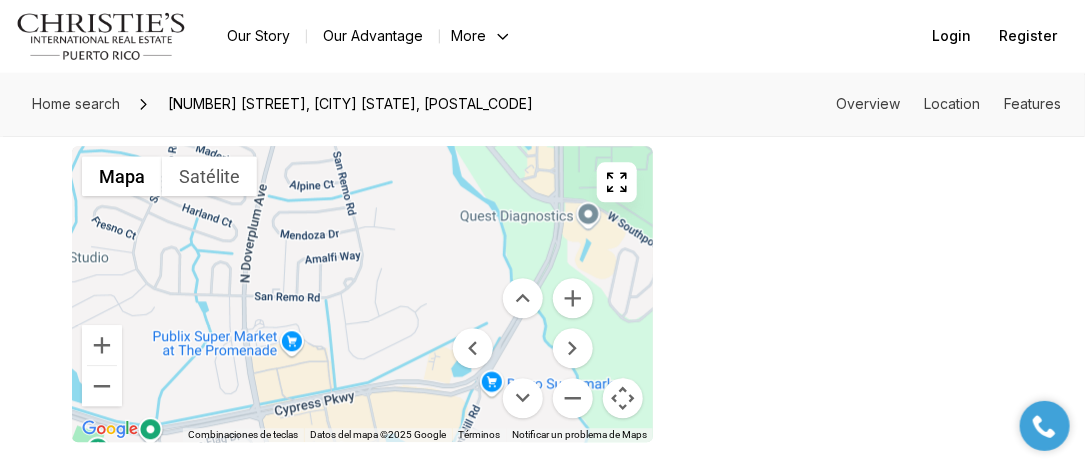 drag, startPoint x: 398, startPoint y: 335, endPoint x: 669, endPoint y: 237, distance: 288.1753 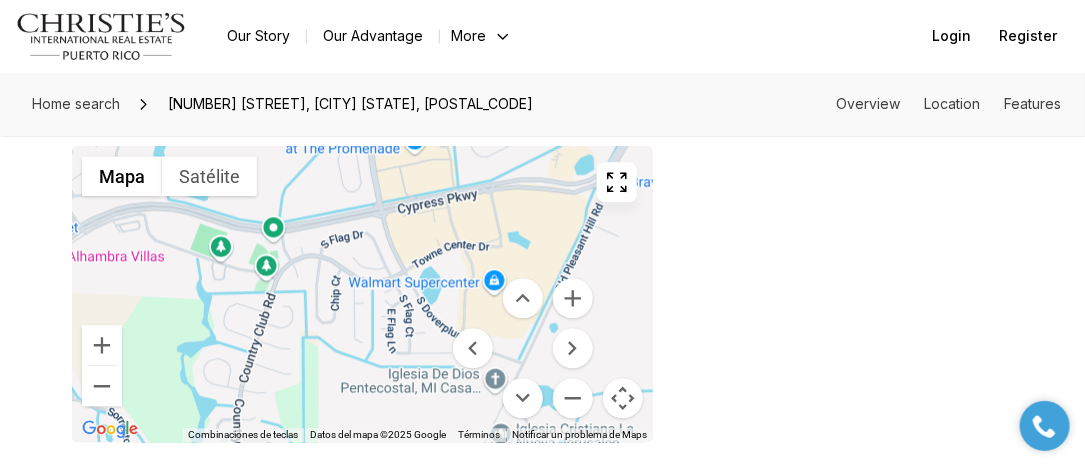 drag, startPoint x: 420, startPoint y: 294, endPoint x: 546, endPoint y: 90, distance: 239.77489 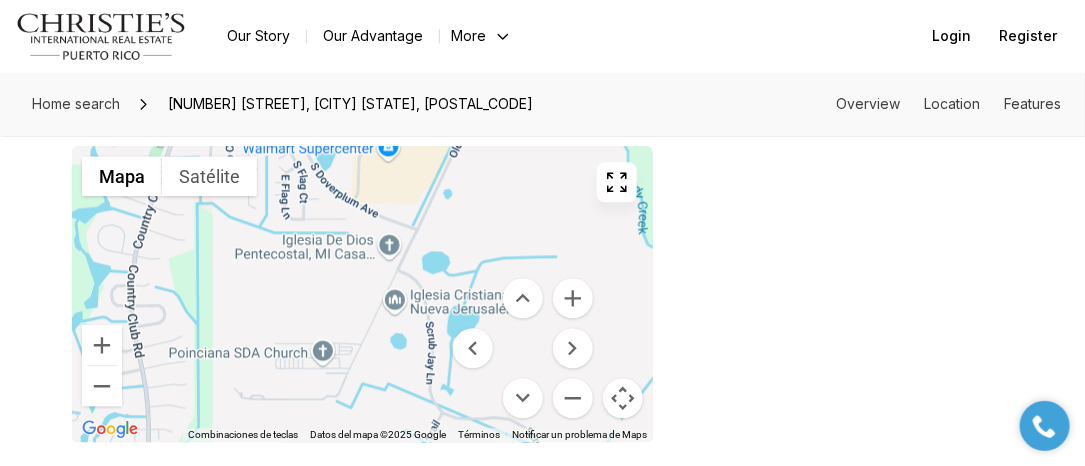drag, startPoint x: 408, startPoint y: 304, endPoint x: 304, endPoint y: 165, distance: 173.60011 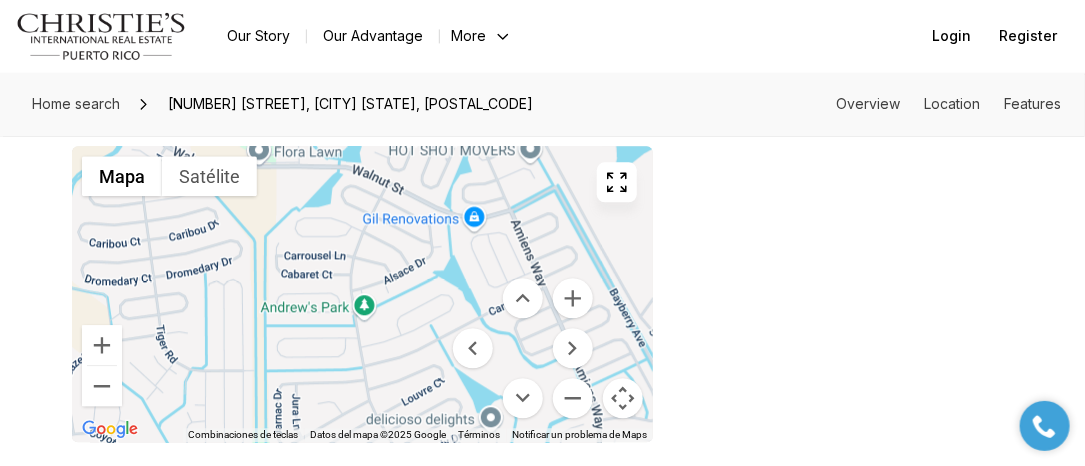 drag, startPoint x: 288, startPoint y: 365, endPoint x: 352, endPoint y: -105, distance: 474.33743 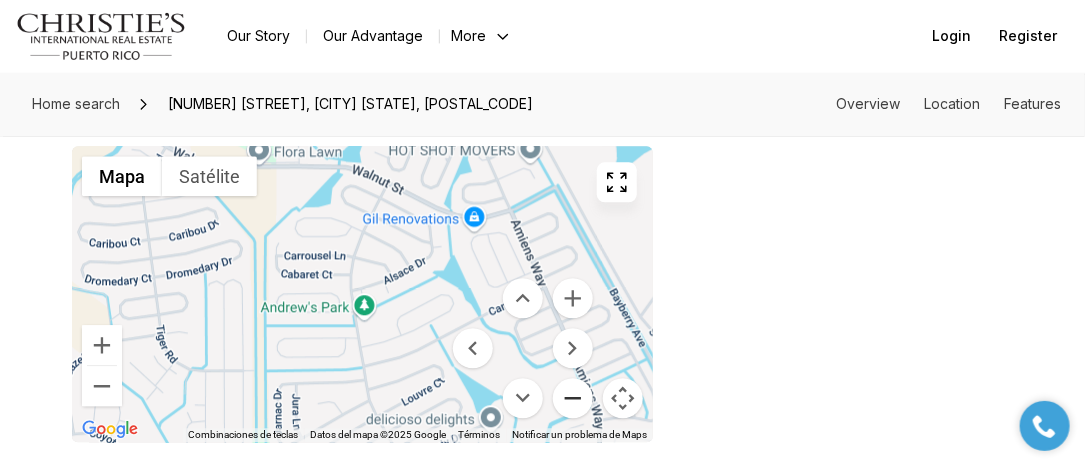 drag, startPoint x: 560, startPoint y: 384, endPoint x: 466, endPoint y: 203, distance: 203.95343 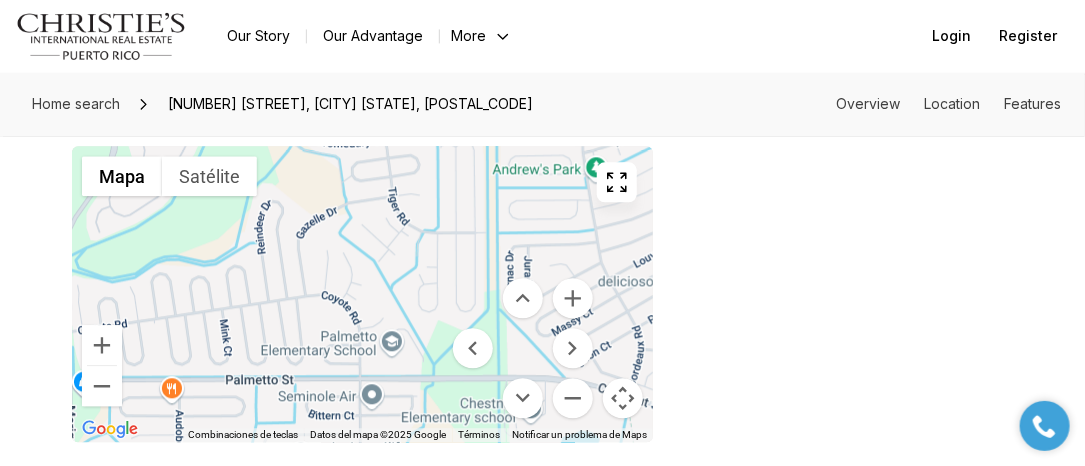 drag, startPoint x: 429, startPoint y: 381, endPoint x: 661, endPoint y: 241, distance: 270.96863 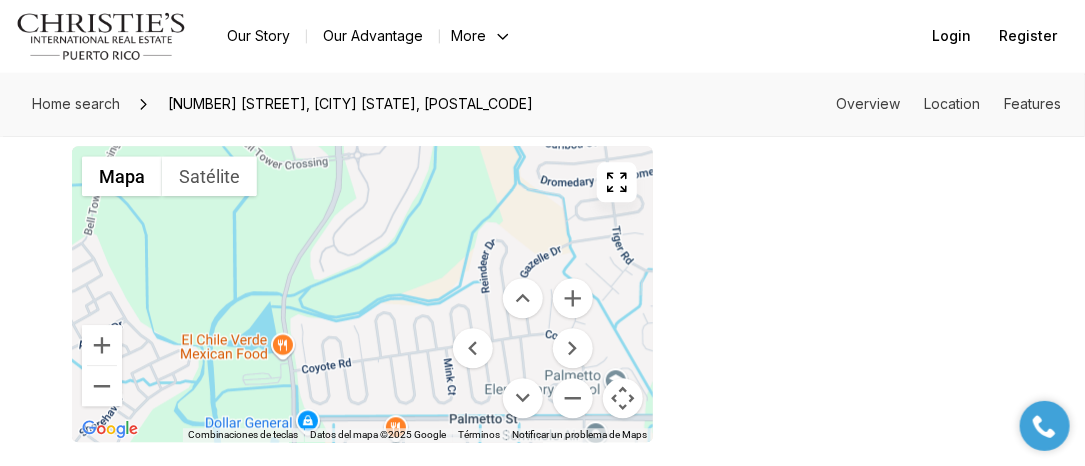 drag, startPoint x: 279, startPoint y: 331, endPoint x: 506, endPoint y: 368, distance: 229.99565 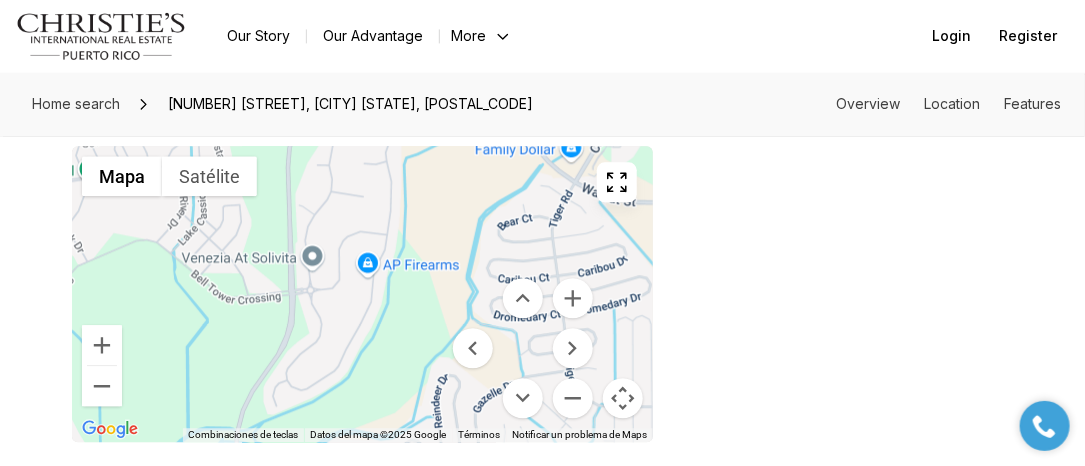 drag, startPoint x: 409, startPoint y: 273, endPoint x: 360, endPoint y: 420, distance: 154.9516 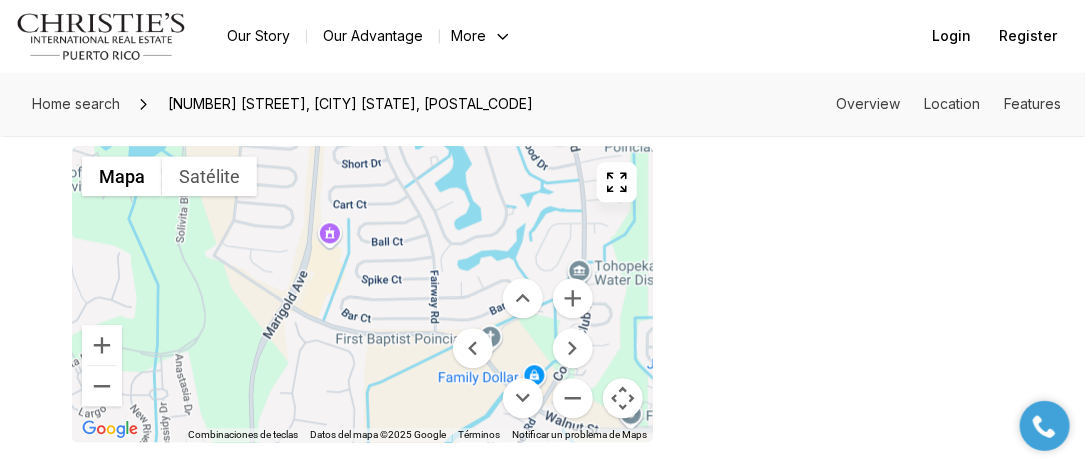 drag, startPoint x: 332, startPoint y: 225, endPoint x: 294, endPoint y: 446, distance: 224.24316 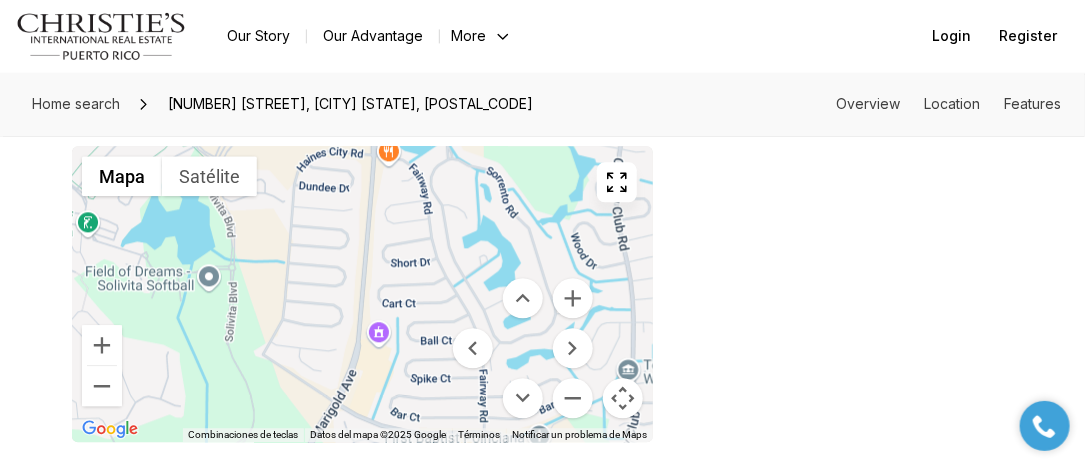 drag, startPoint x: 334, startPoint y: 342, endPoint x: 383, endPoint y: 443, distance: 112.25863 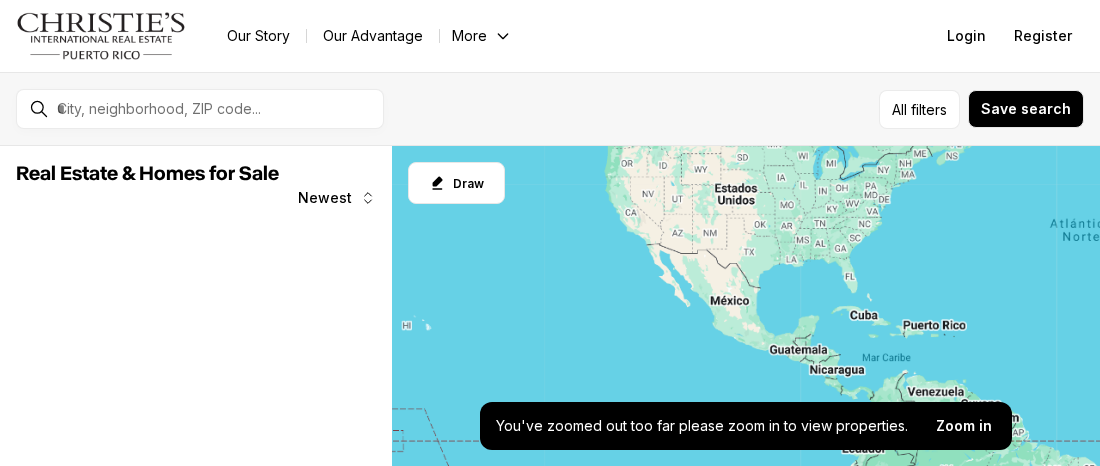 scroll, scrollTop: 0, scrollLeft: 0, axis: both 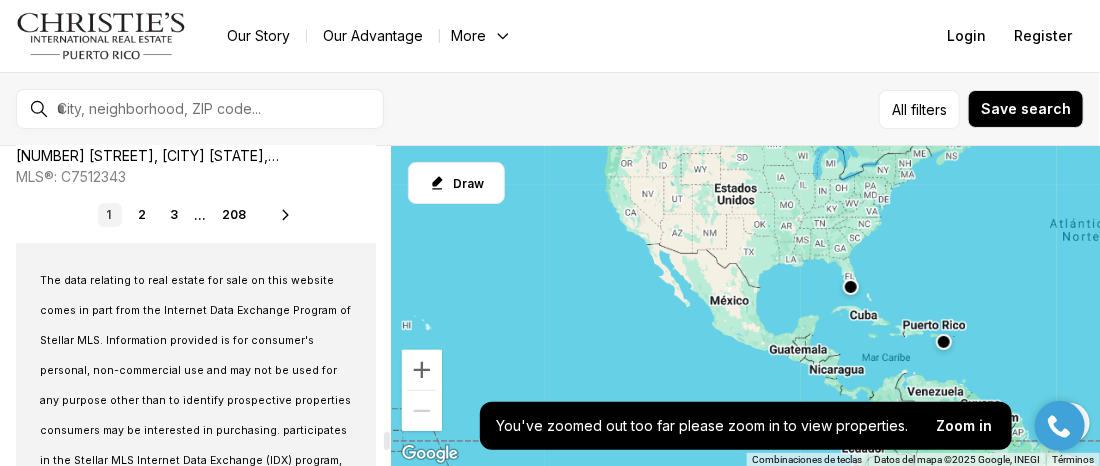 click 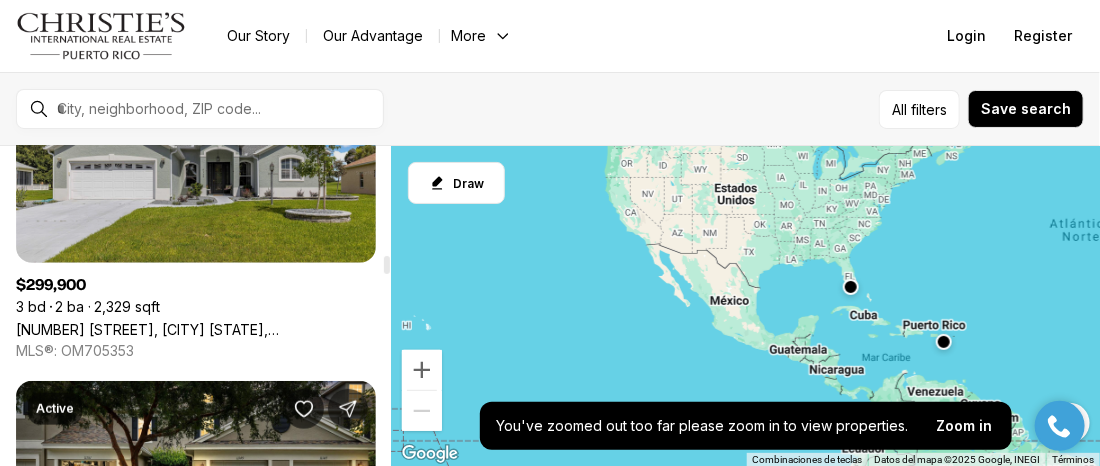 scroll, scrollTop: 5400, scrollLeft: 0, axis: vertical 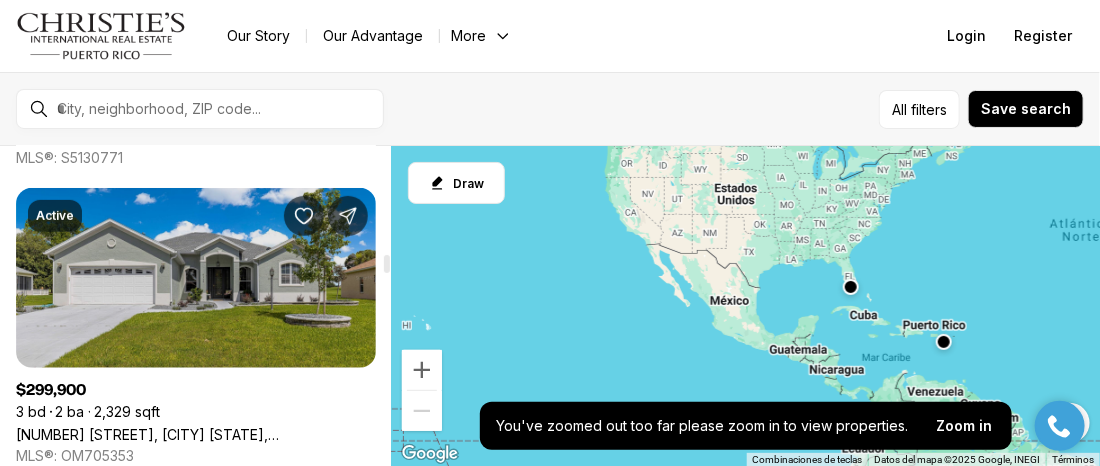 click on "[NUMBER] [STREET], [CITY] [STATE], [POSTAL_CODE]" at bounding box center [196, 434] 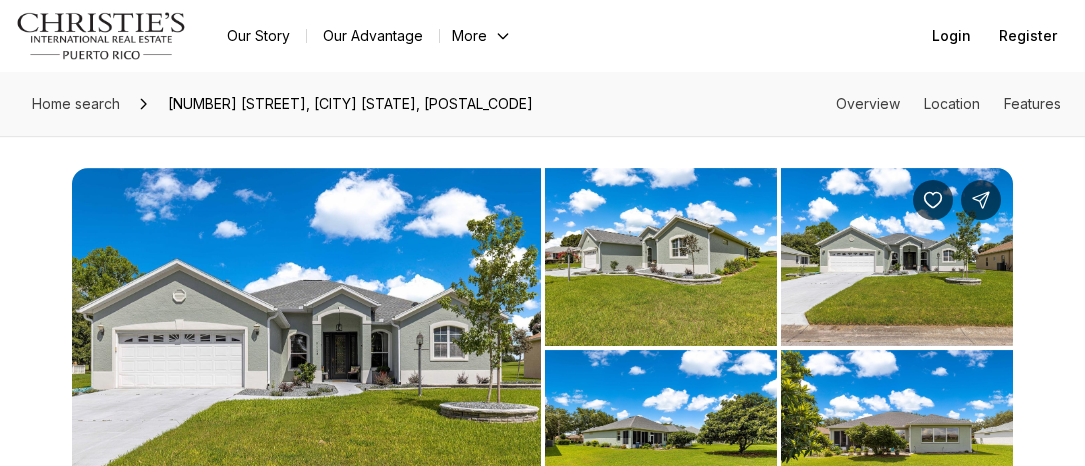 scroll, scrollTop: 0, scrollLeft: 0, axis: both 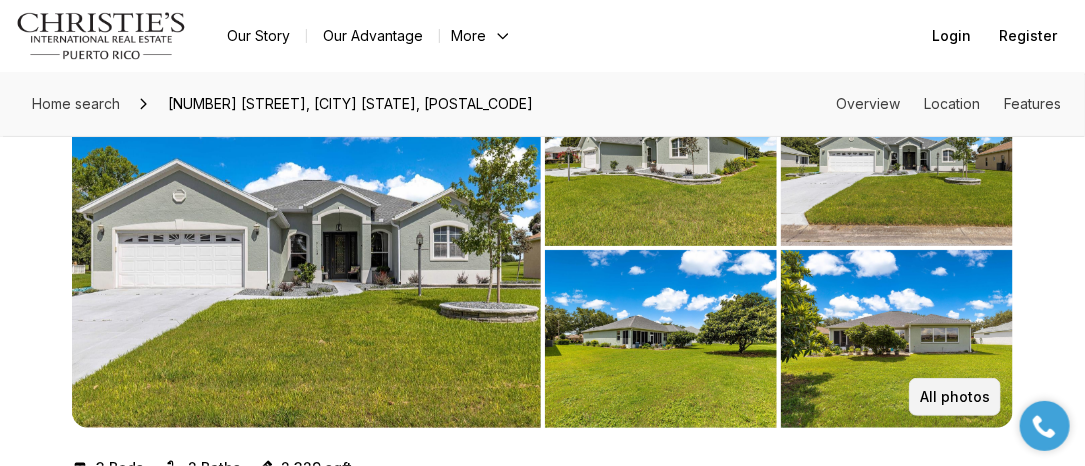 click on "All photos" at bounding box center [955, 397] 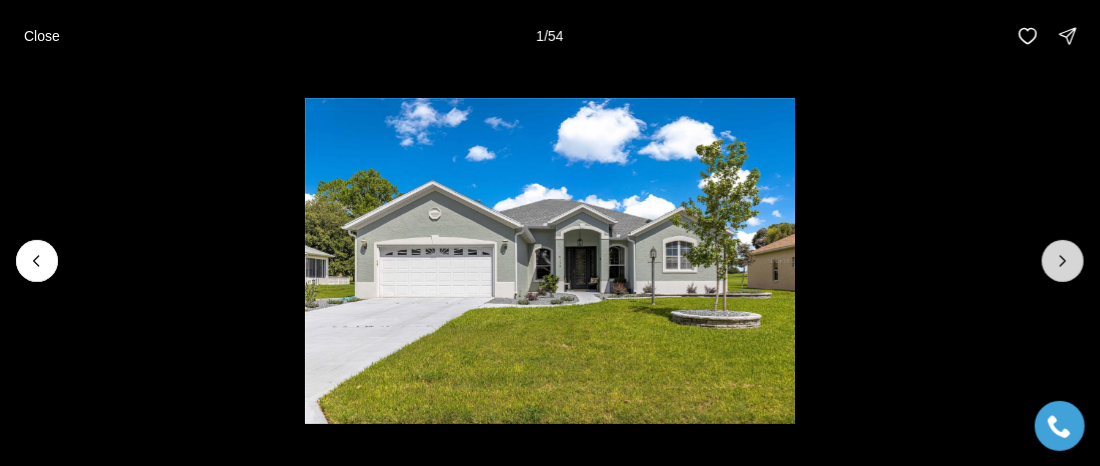click 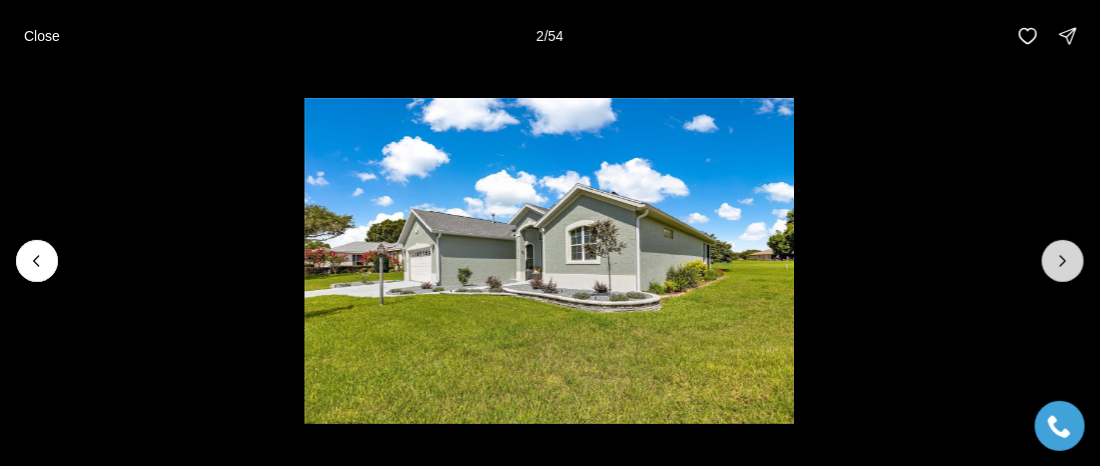 click 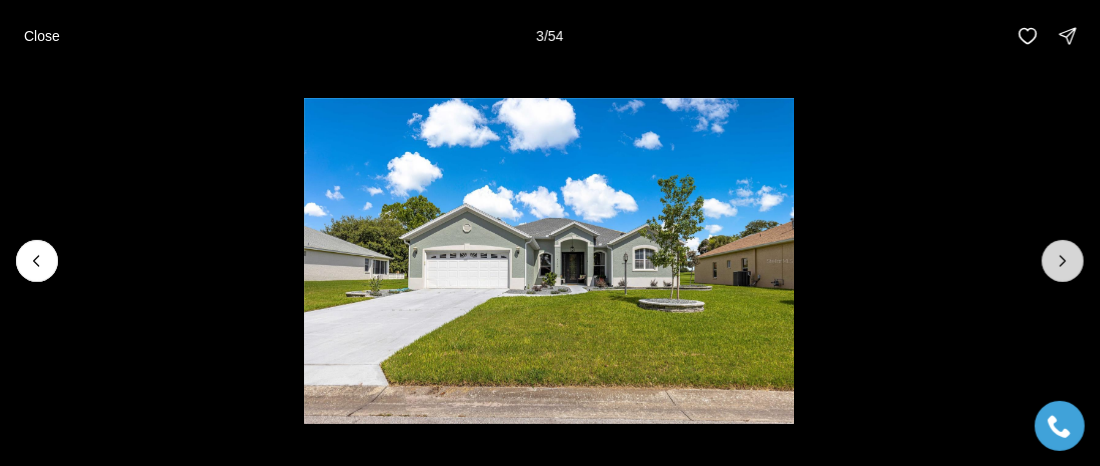 click at bounding box center [1063, 261] 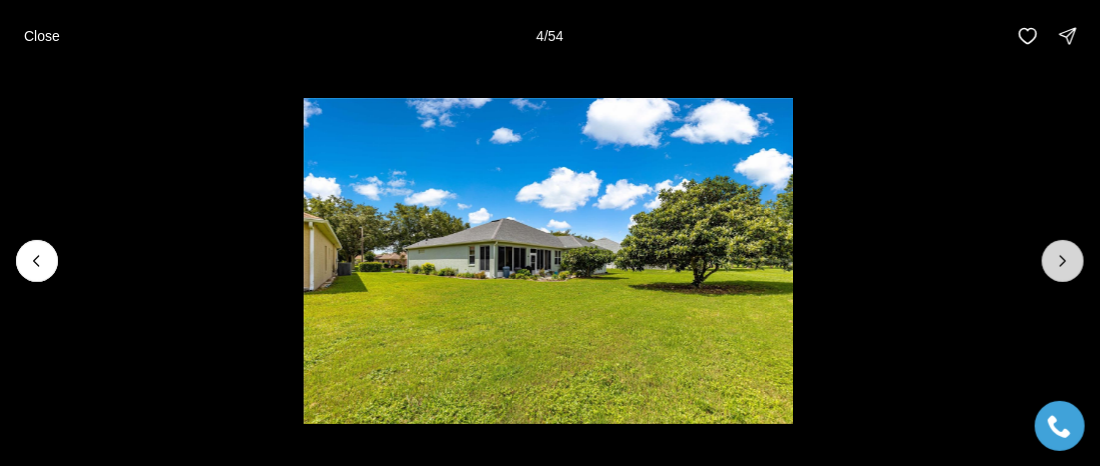 click at bounding box center [1063, 261] 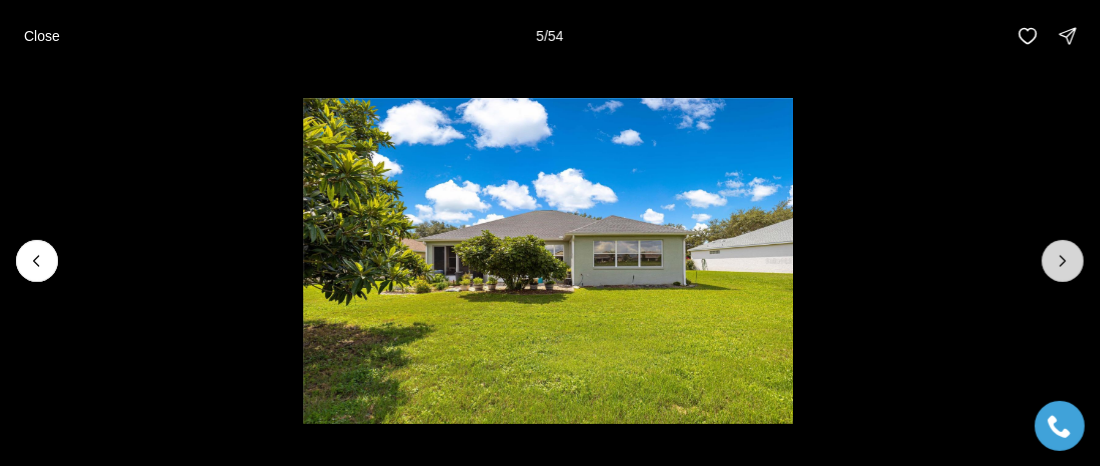 click at bounding box center (1063, 261) 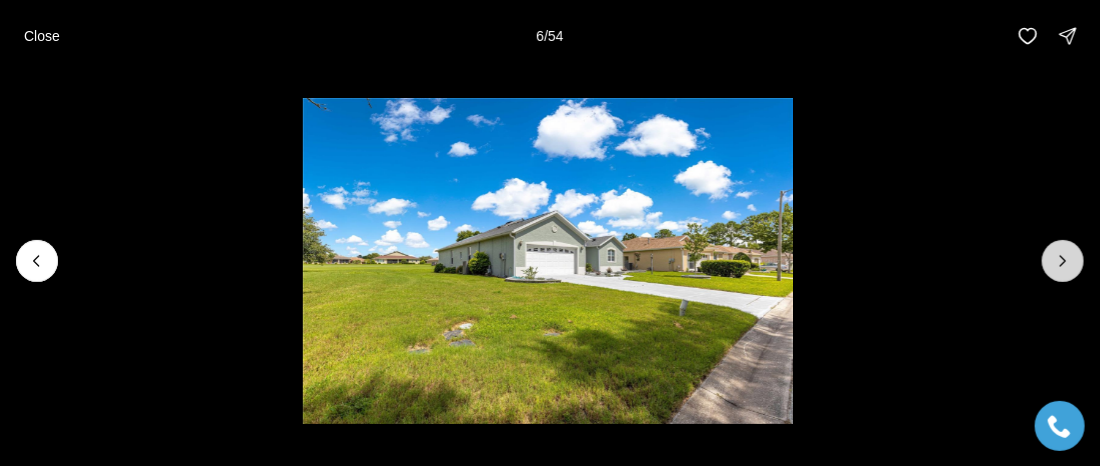 click at bounding box center (1063, 261) 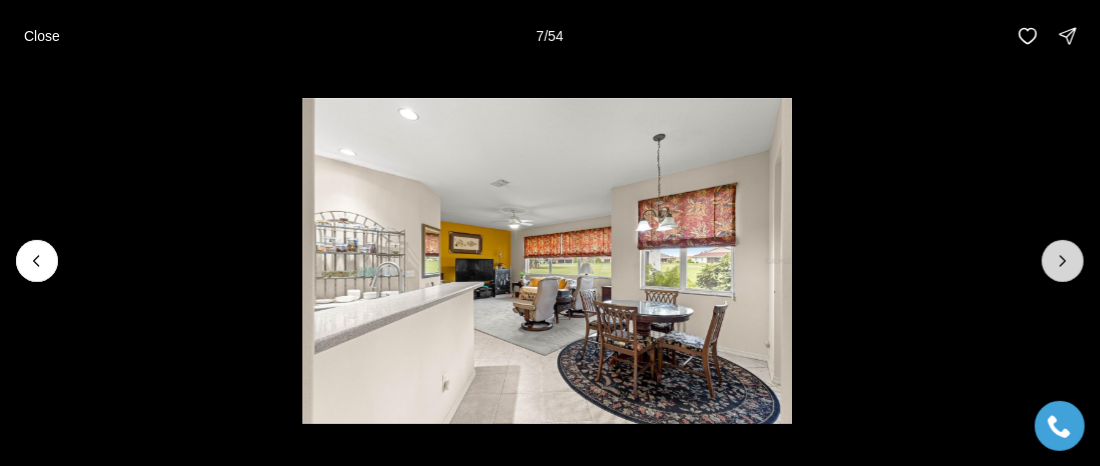 click at bounding box center (1063, 261) 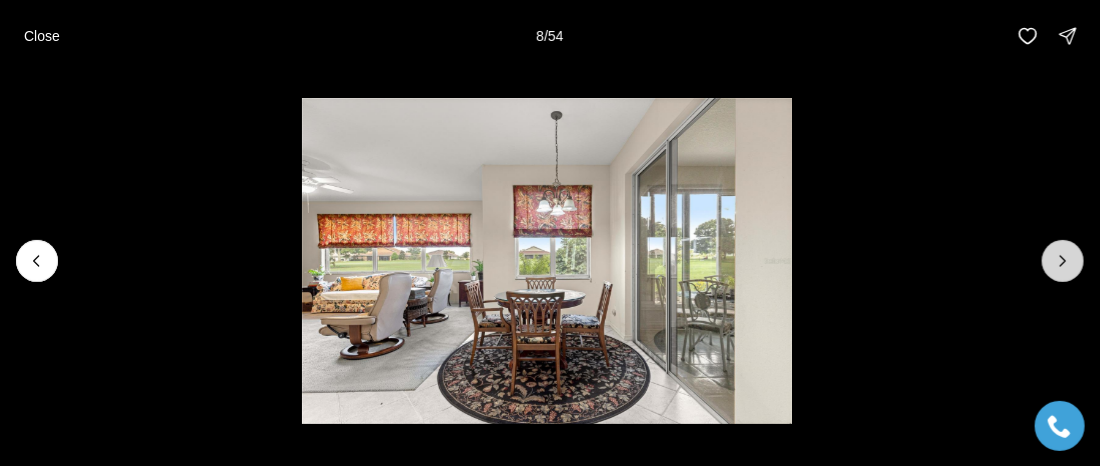 click at bounding box center (1063, 261) 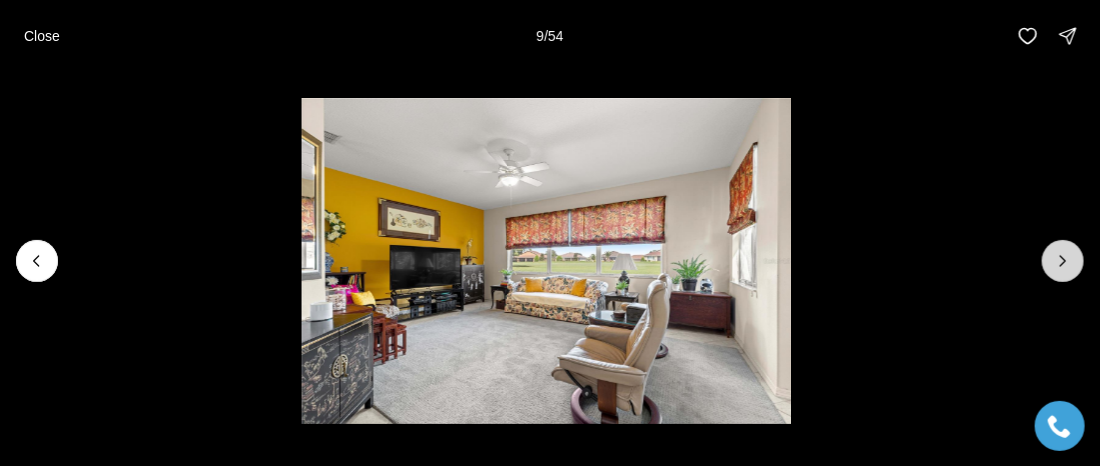 click at bounding box center [1063, 261] 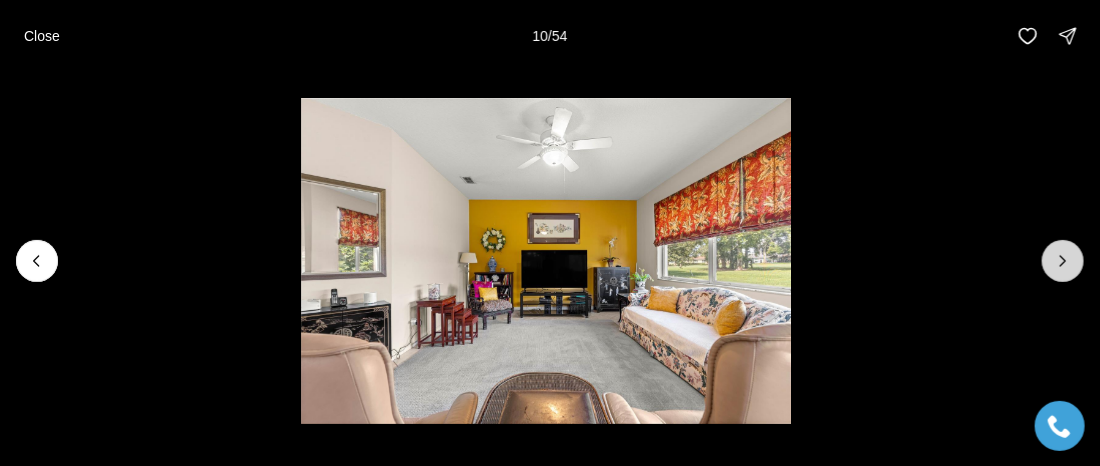 click at bounding box center [1063, 261] 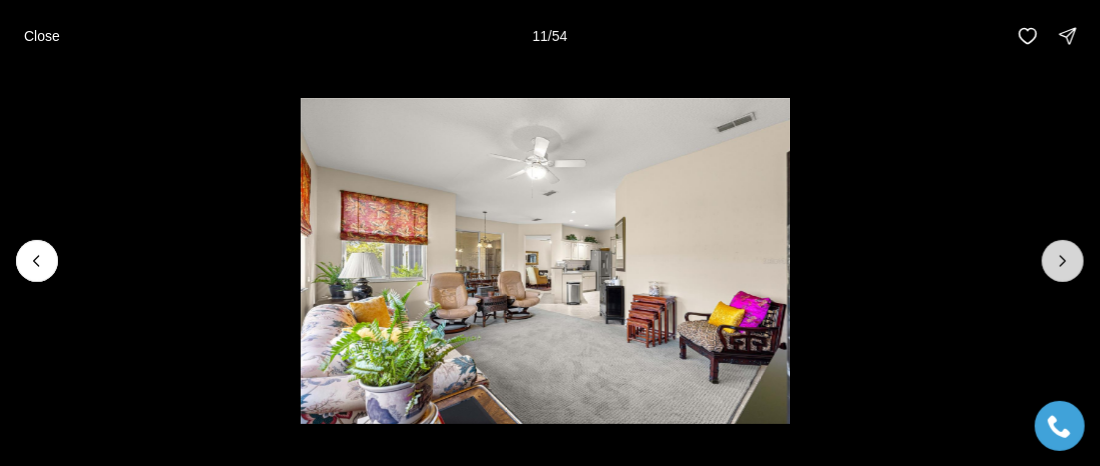 click at bounding box center (1063, 261) 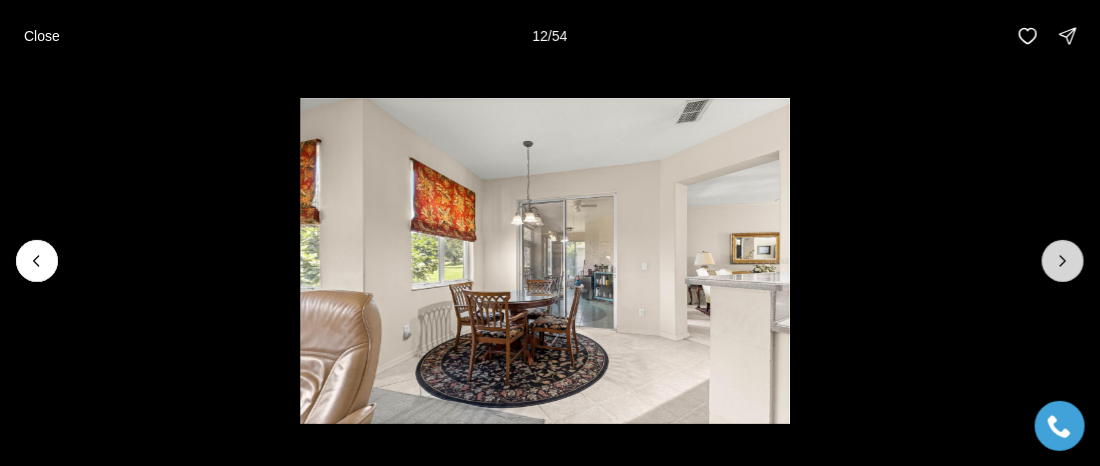 click at bounding box center [1063, 261] 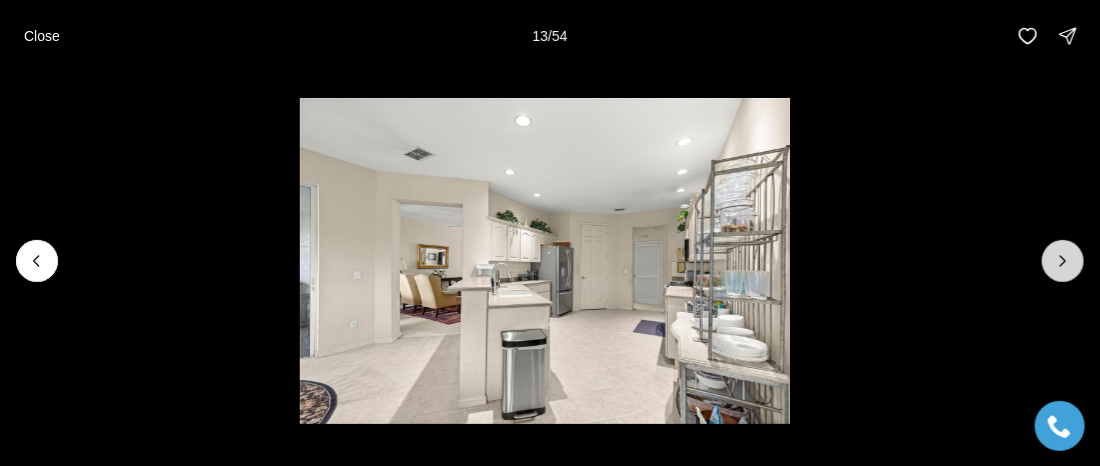 click at bounding box center (1063, 261) 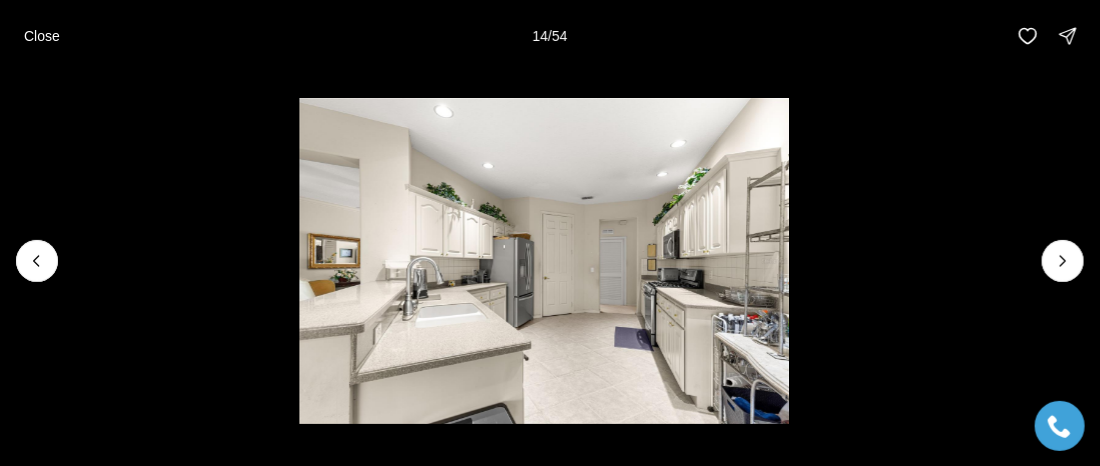 click at bounding box center [545, 261] 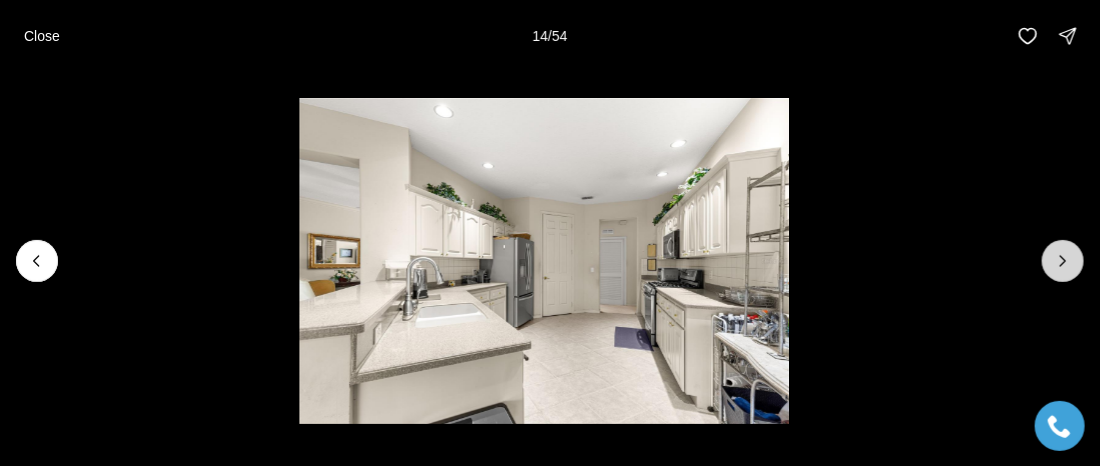 click 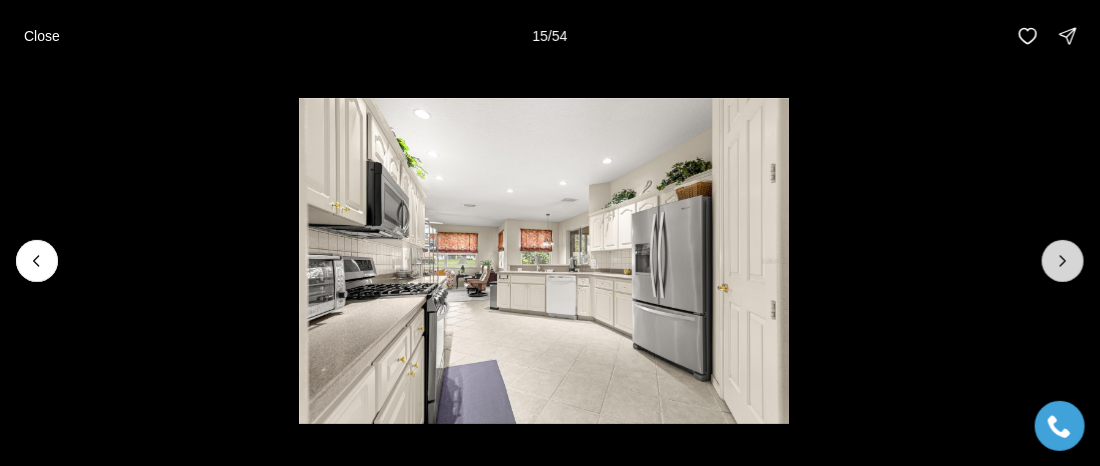 click 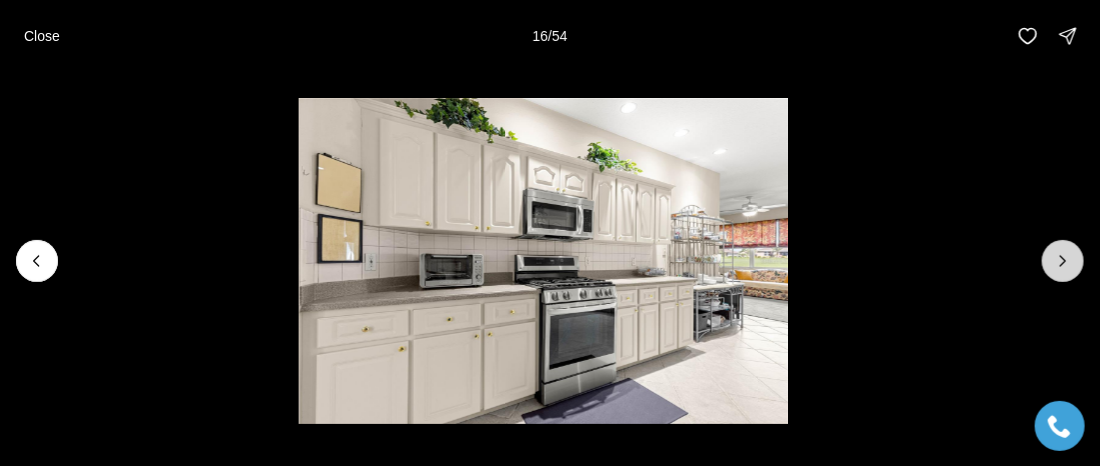 click 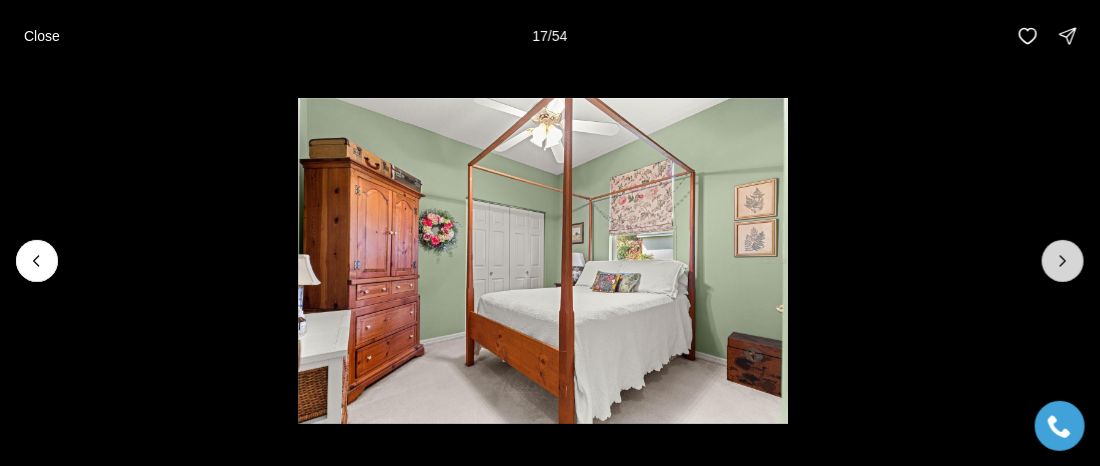 click 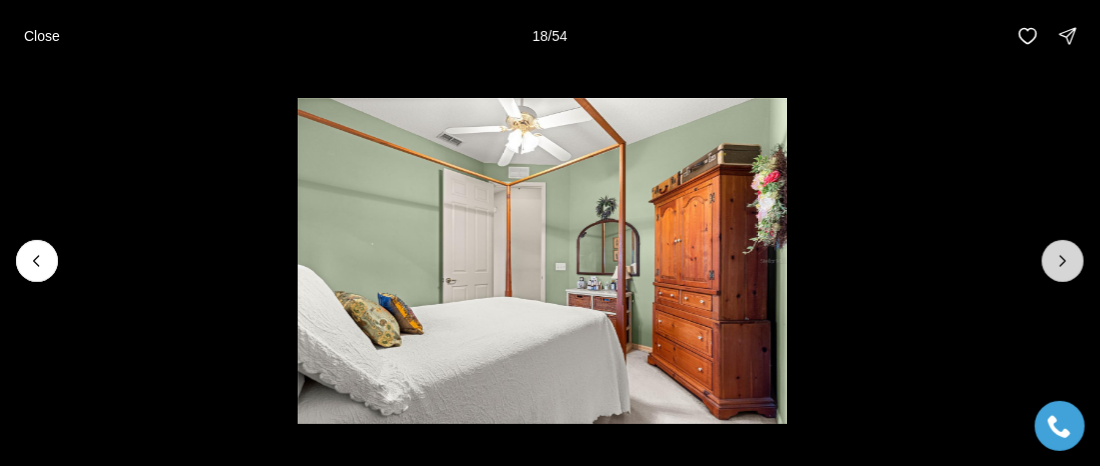 click 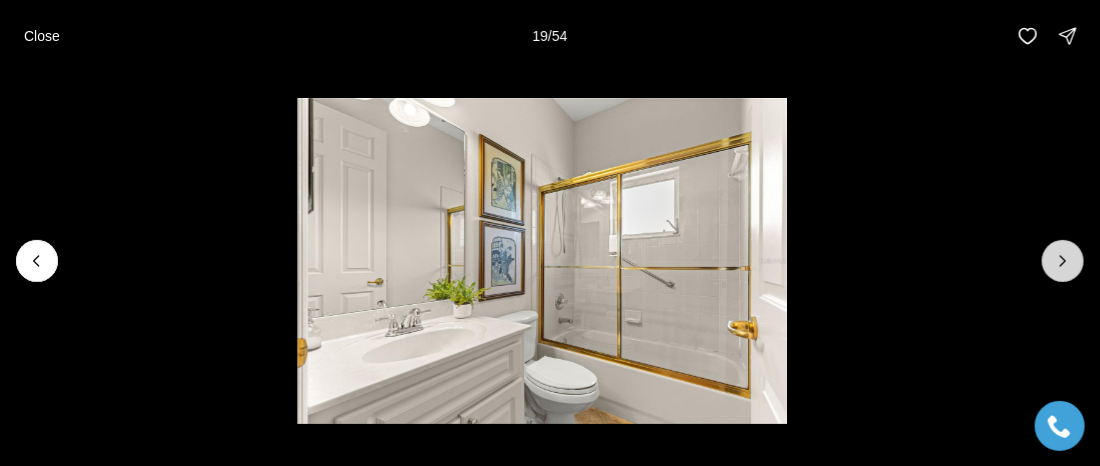 click 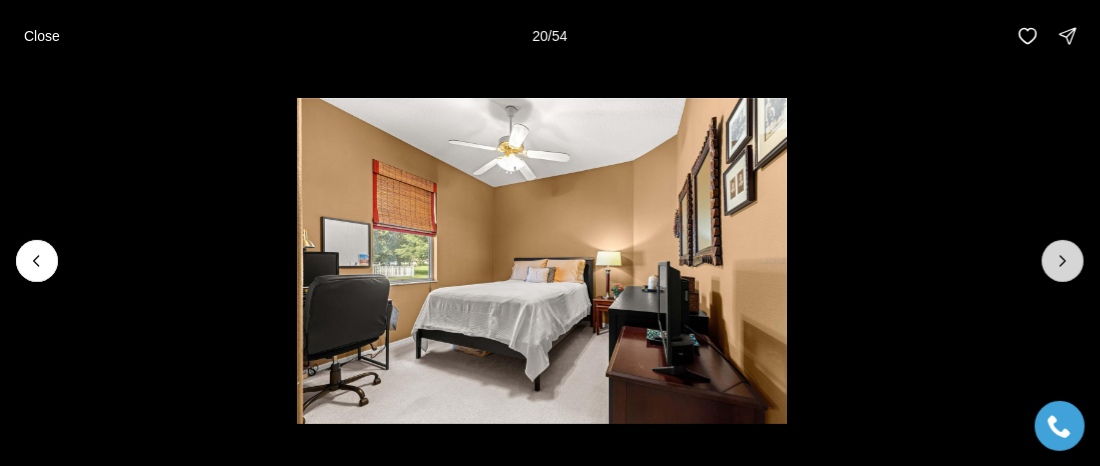click 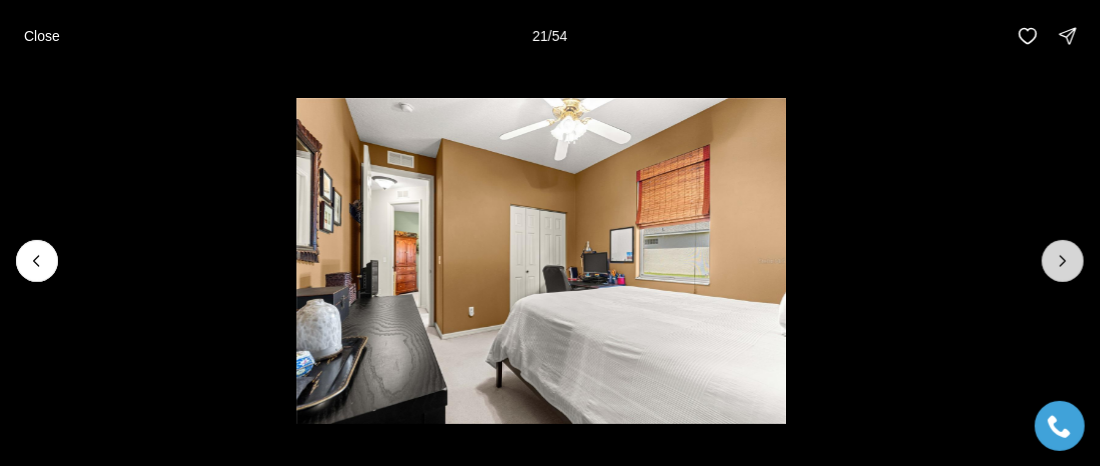 click 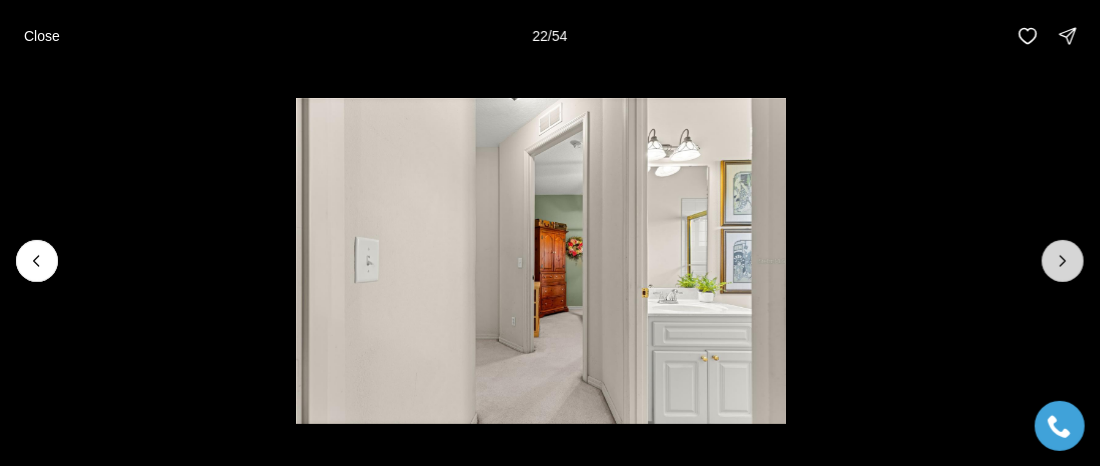 click 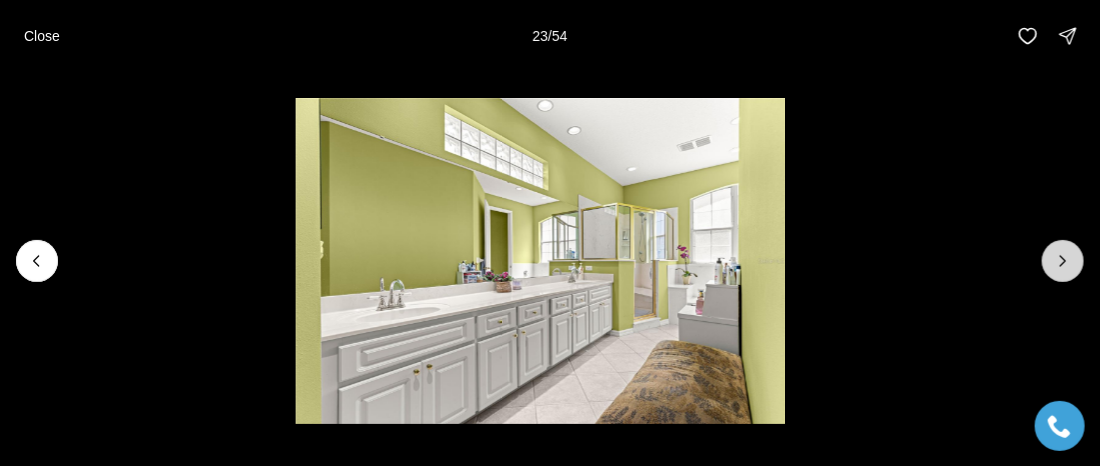 click 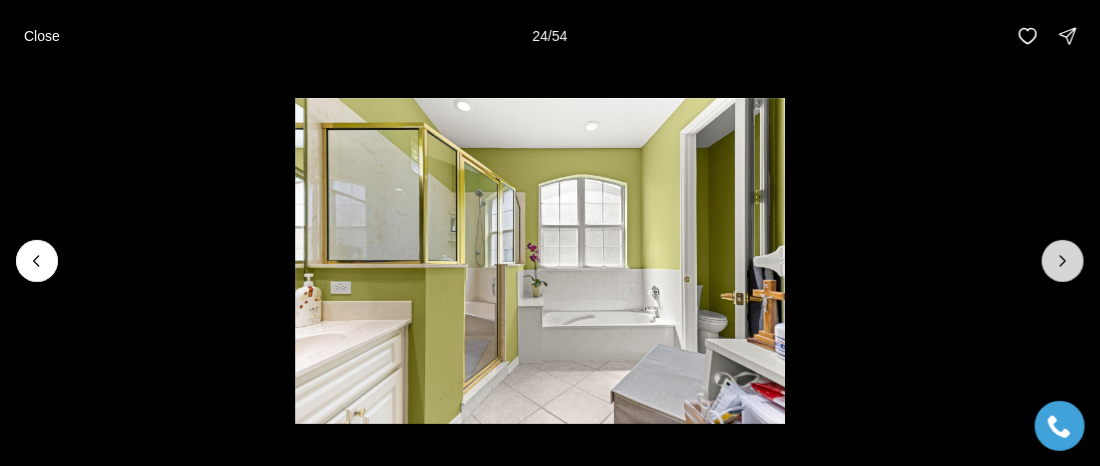 click 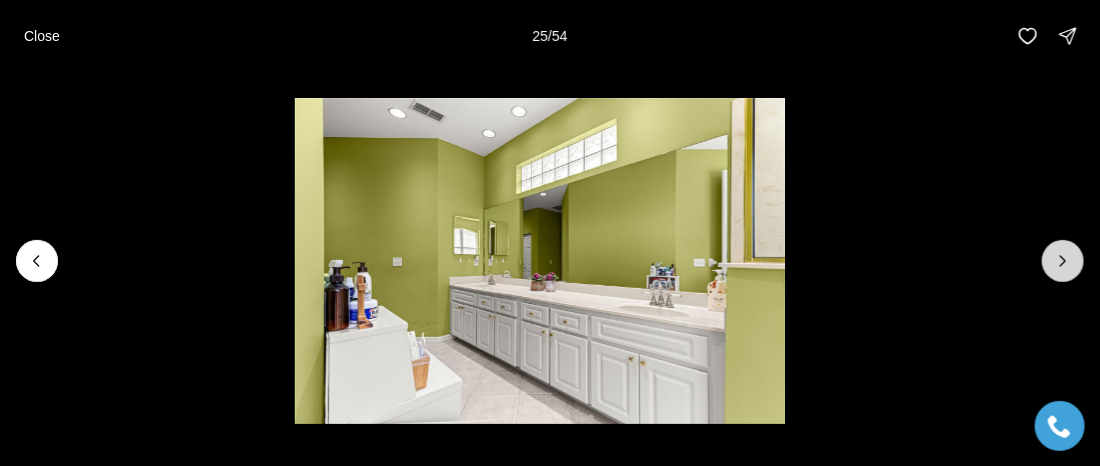 click 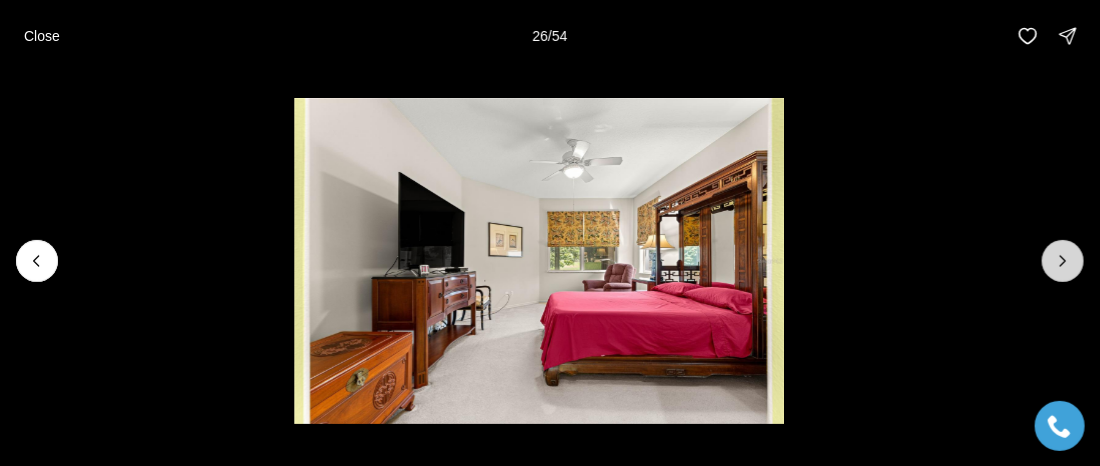 click 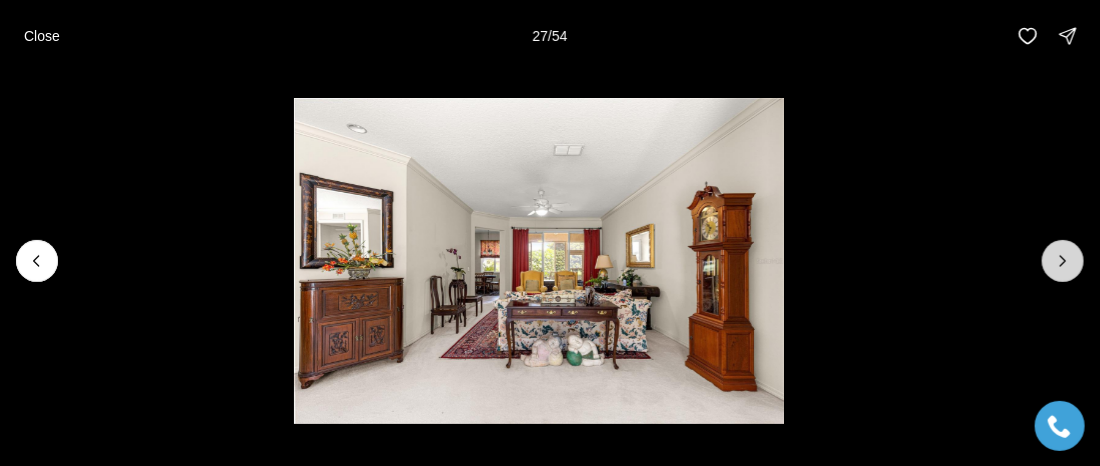 click 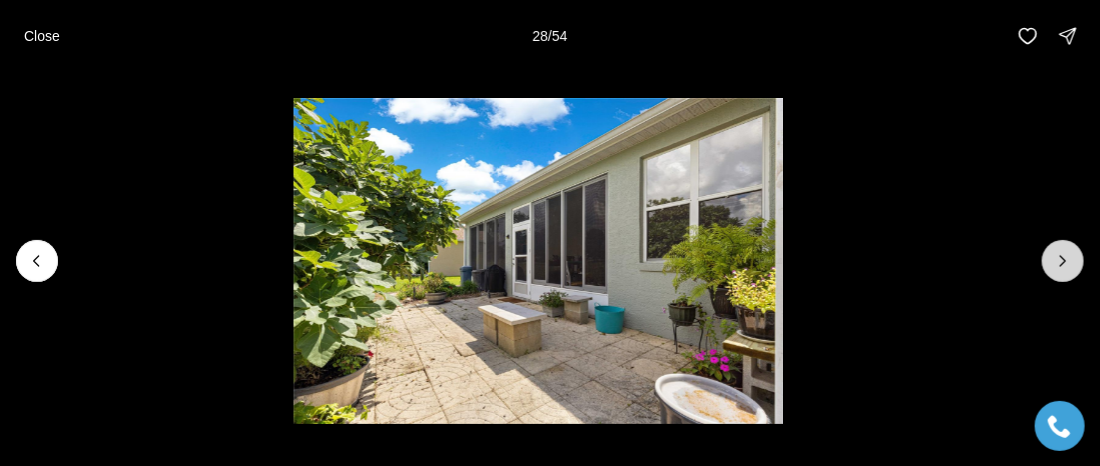 click 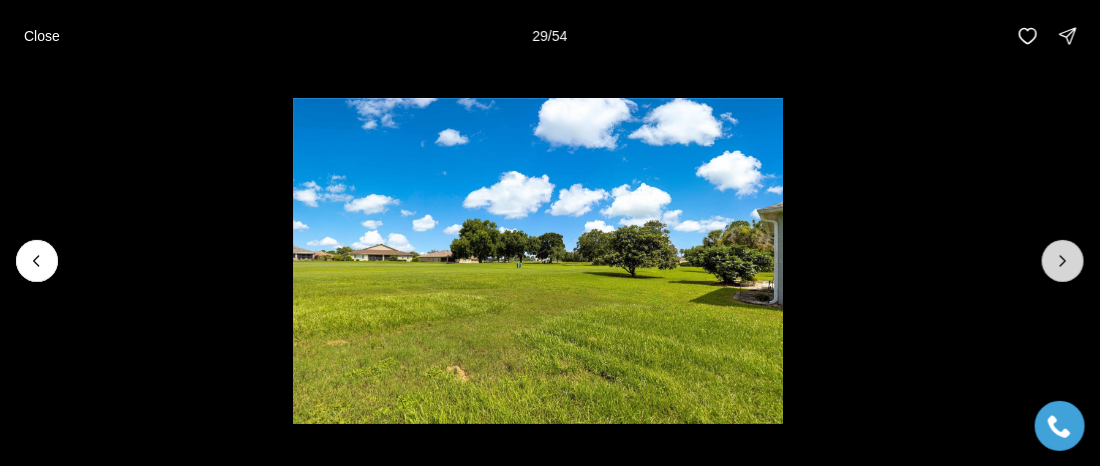 click 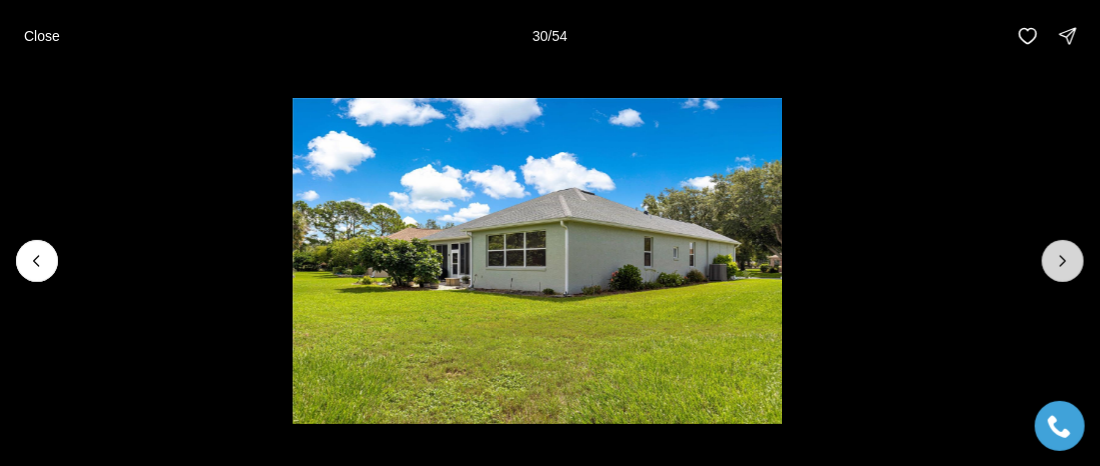 click 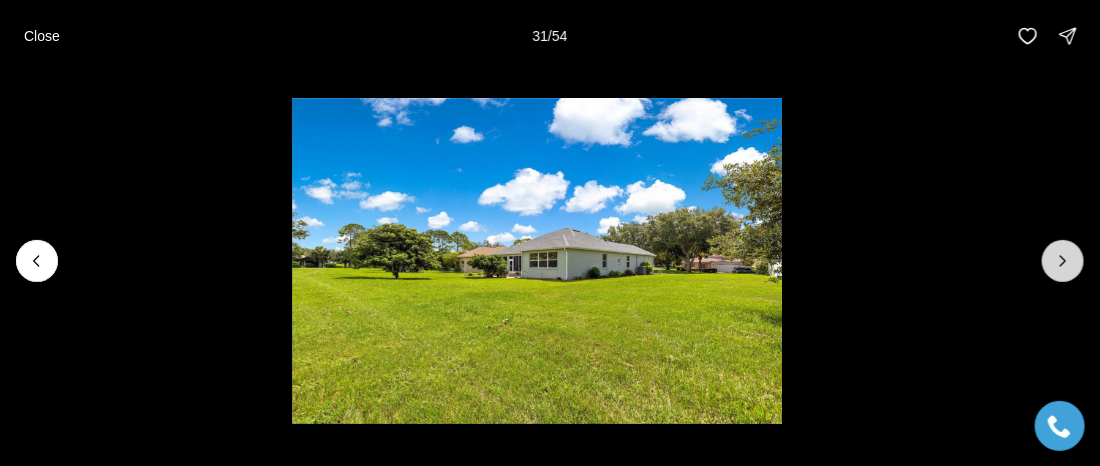 click 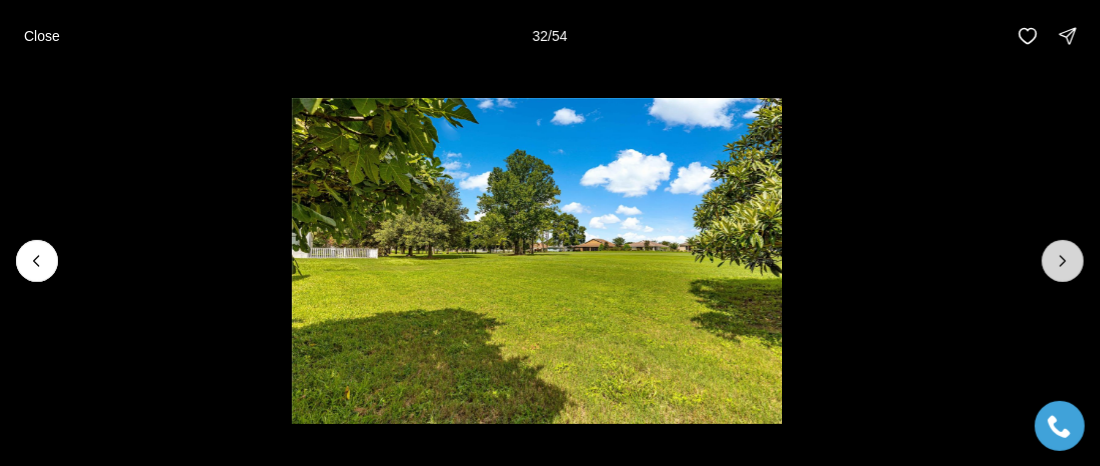 click 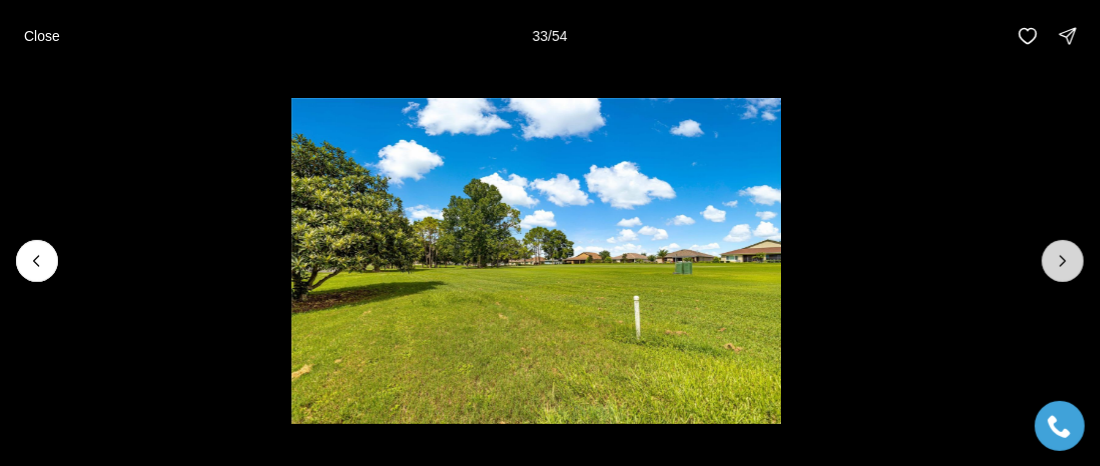 click 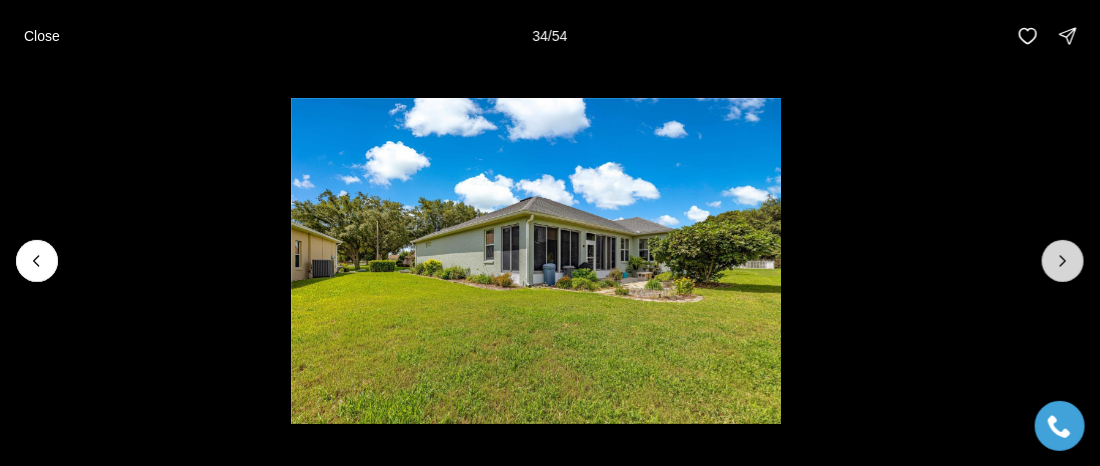 click 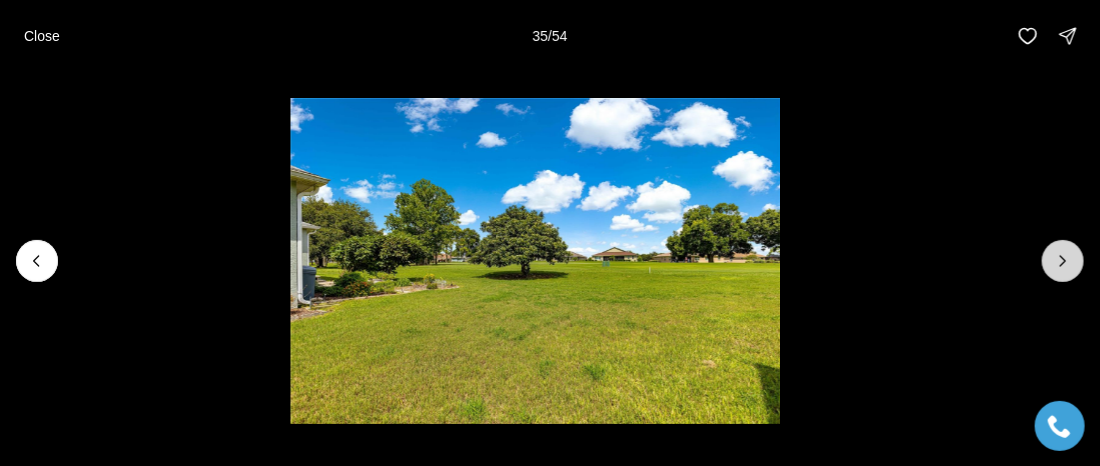 click 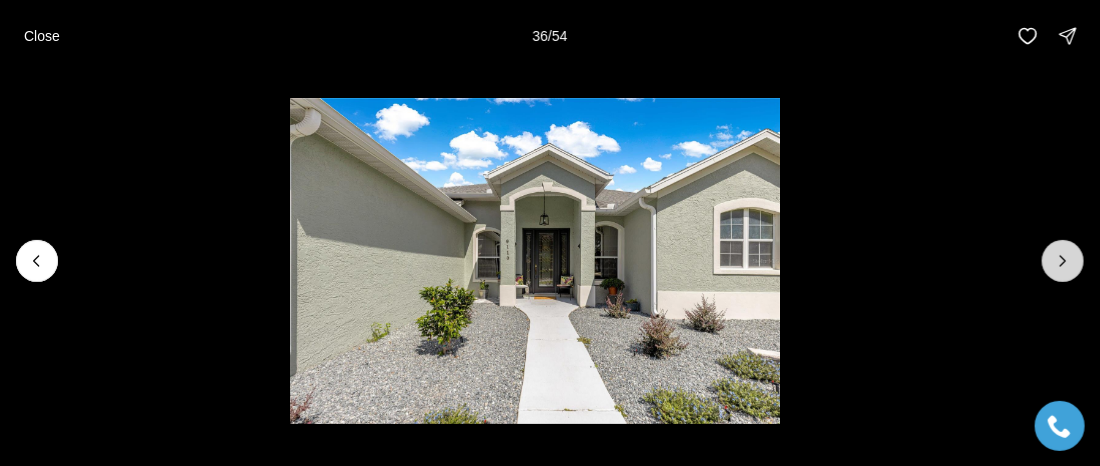 click 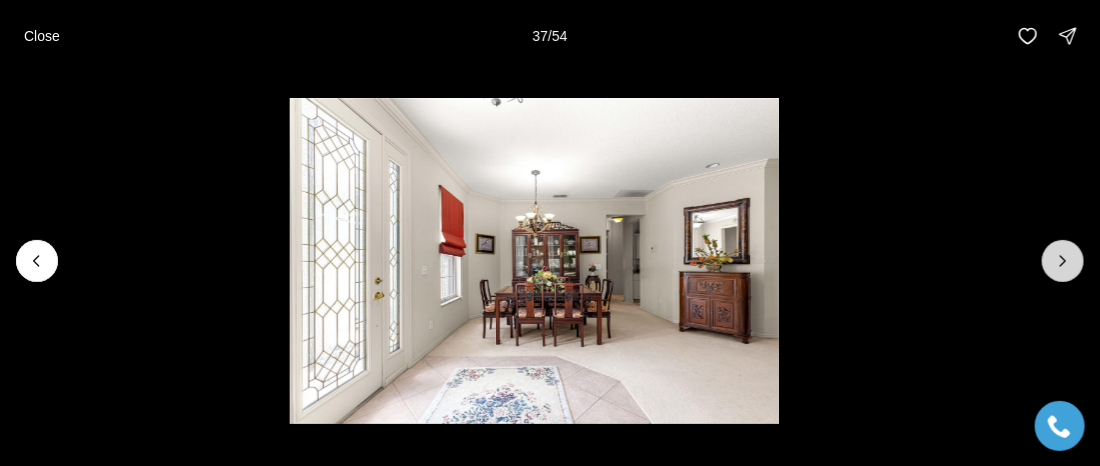 click 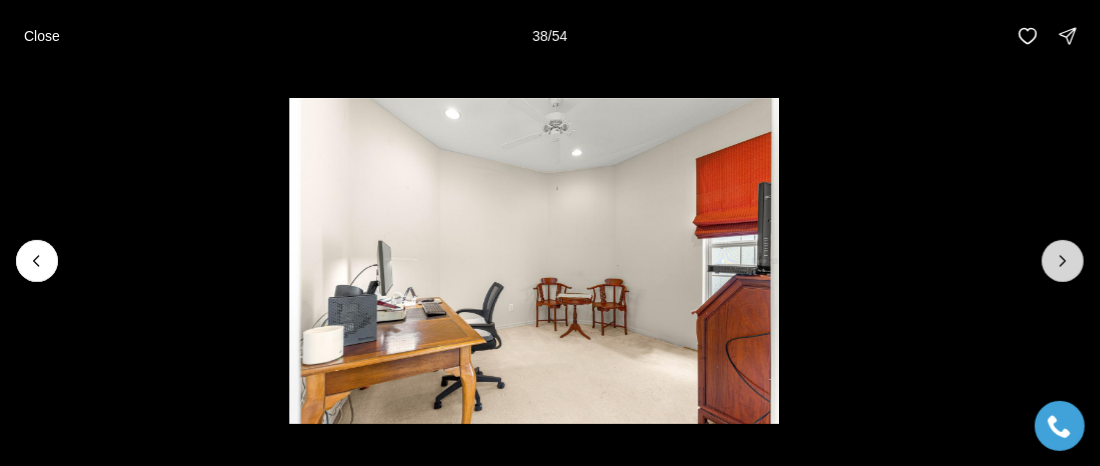 click 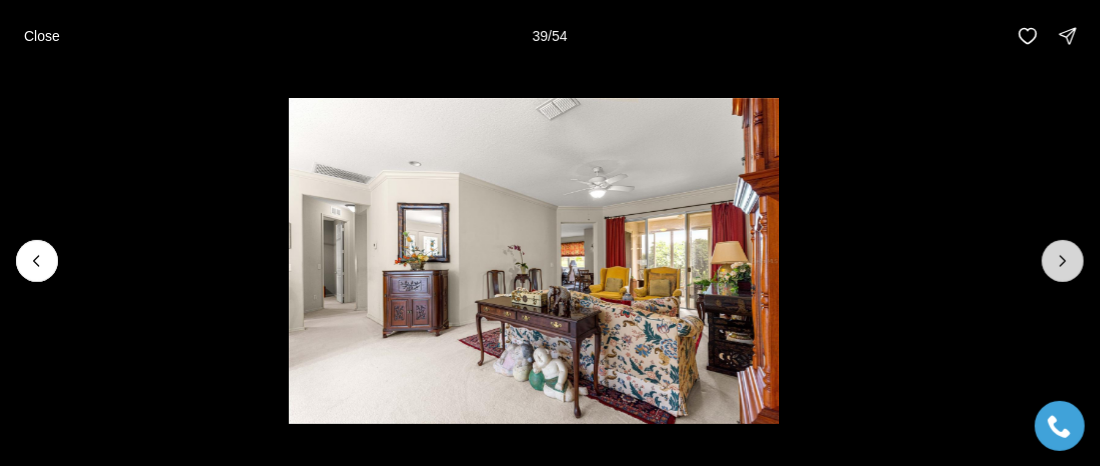 click 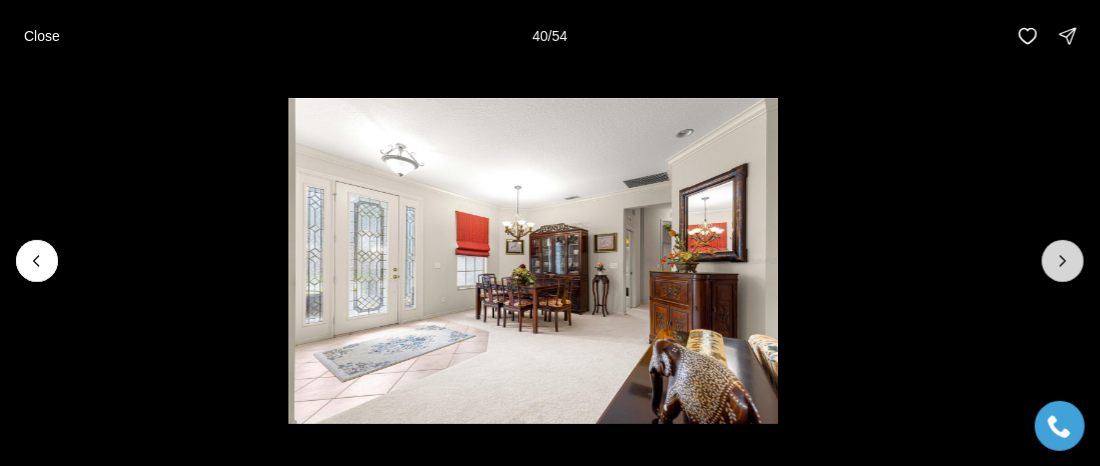 click 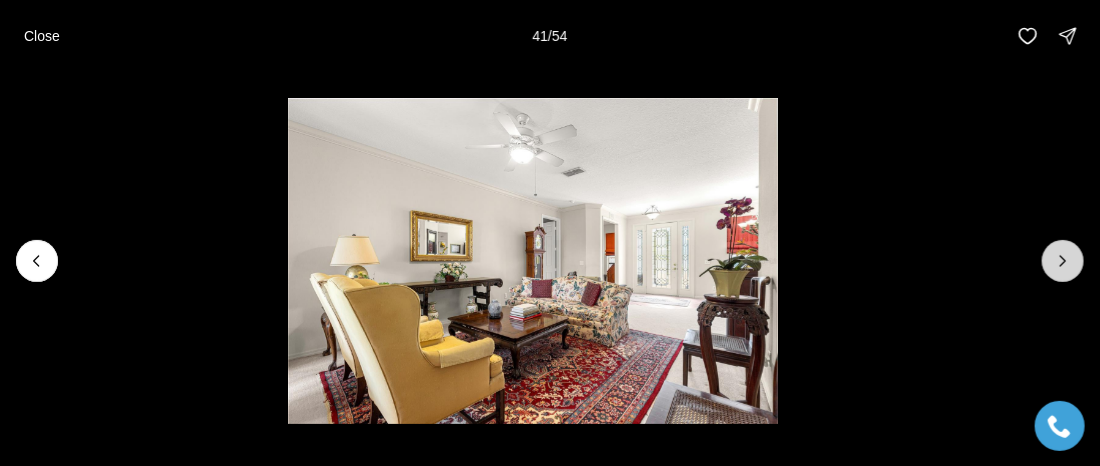 click 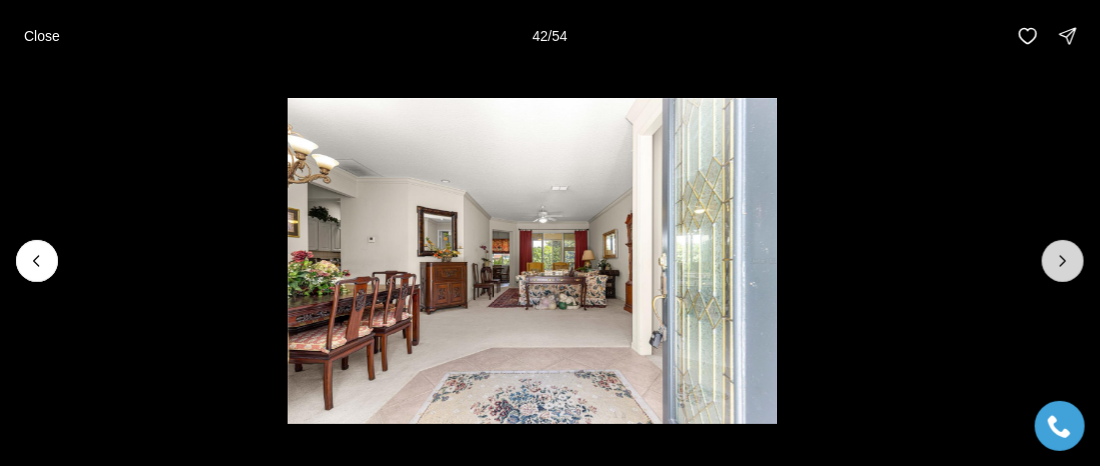 click 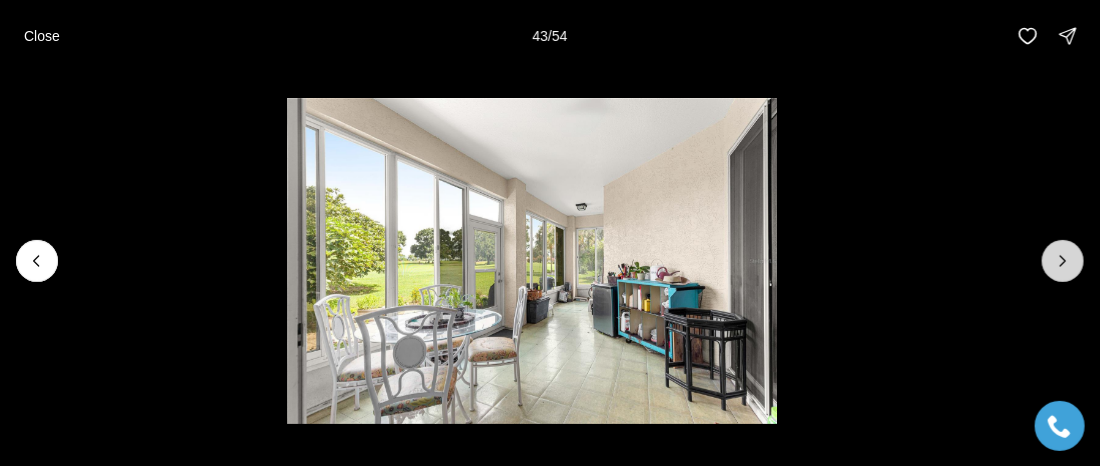 click 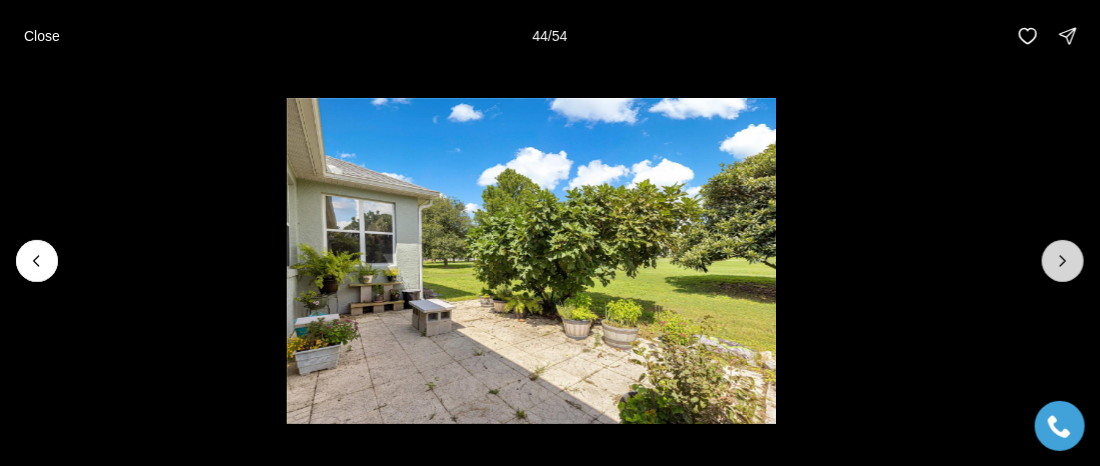 click 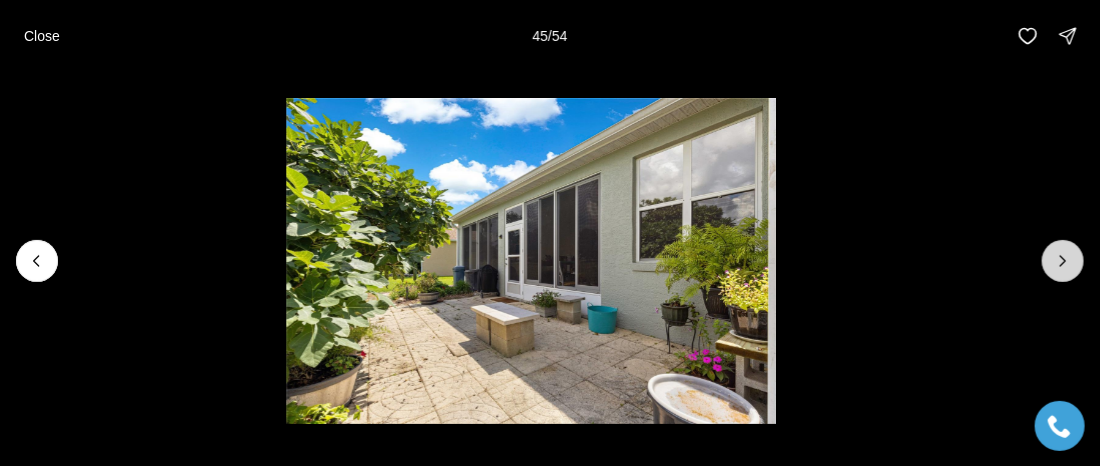 click 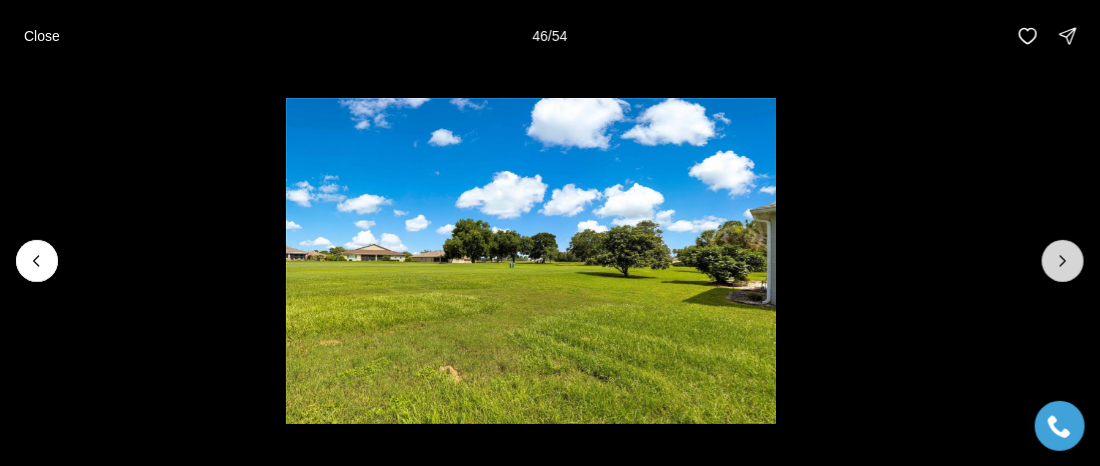 click 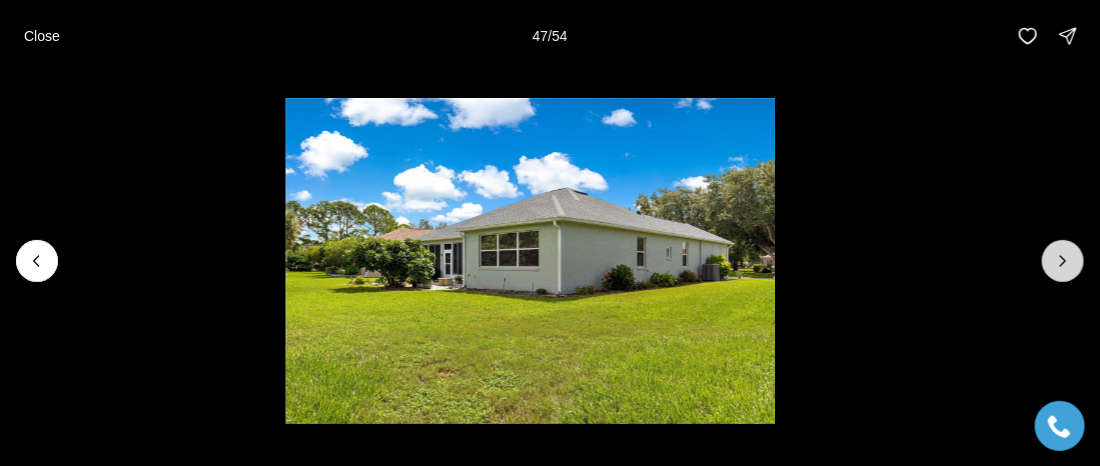click 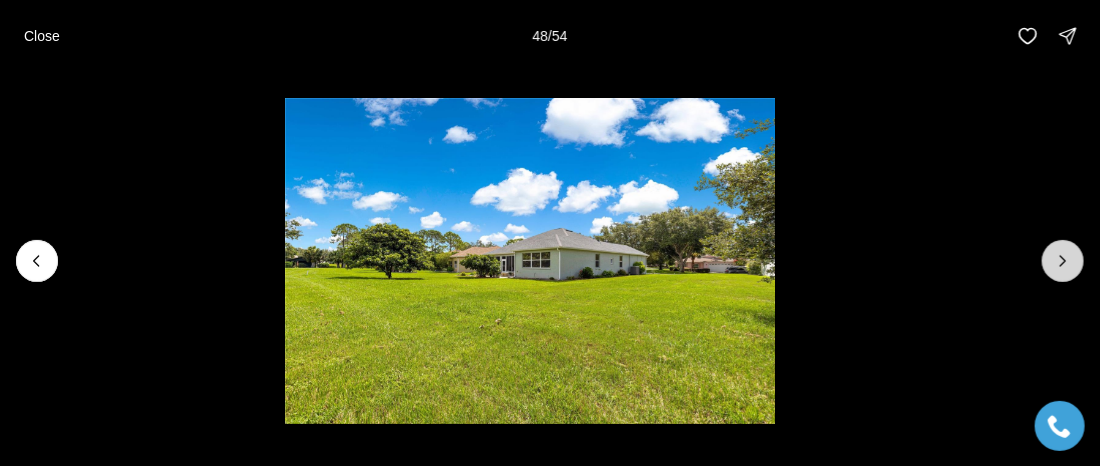 click 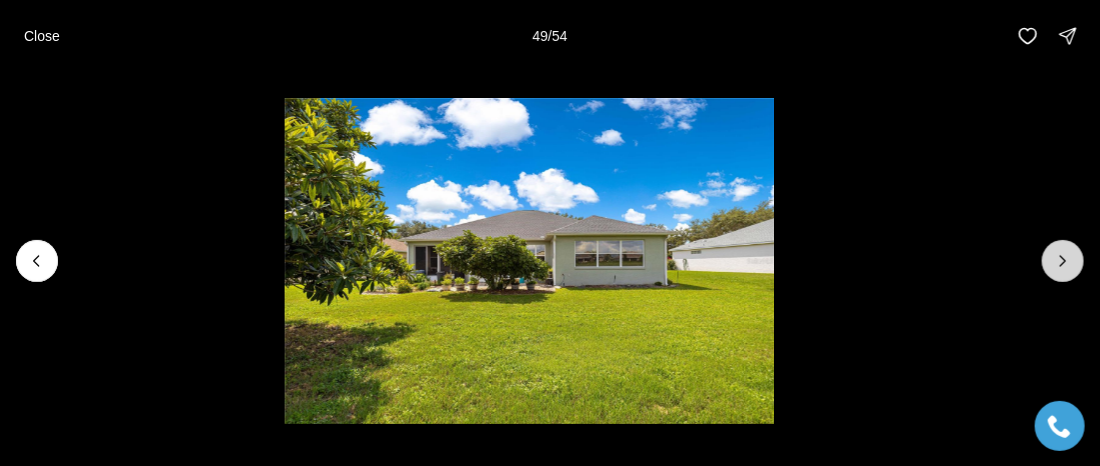 click 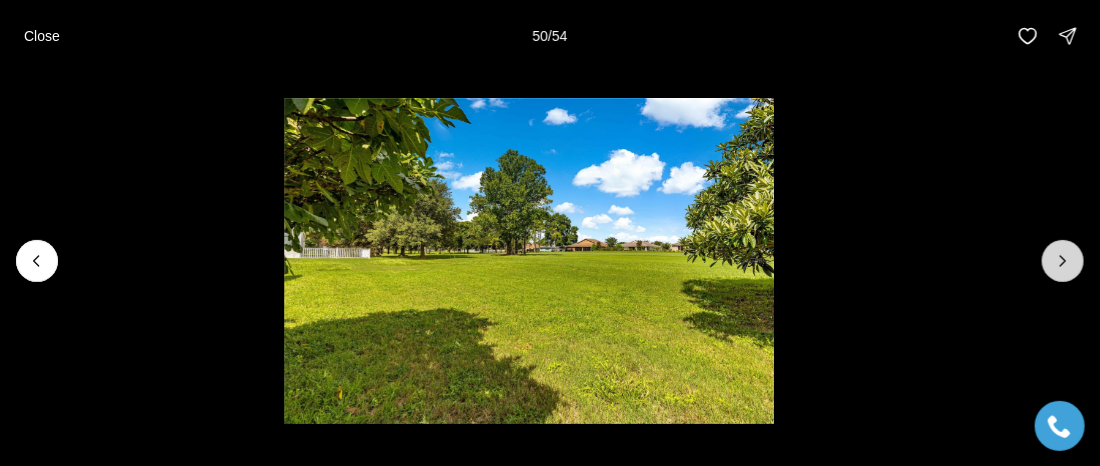 click 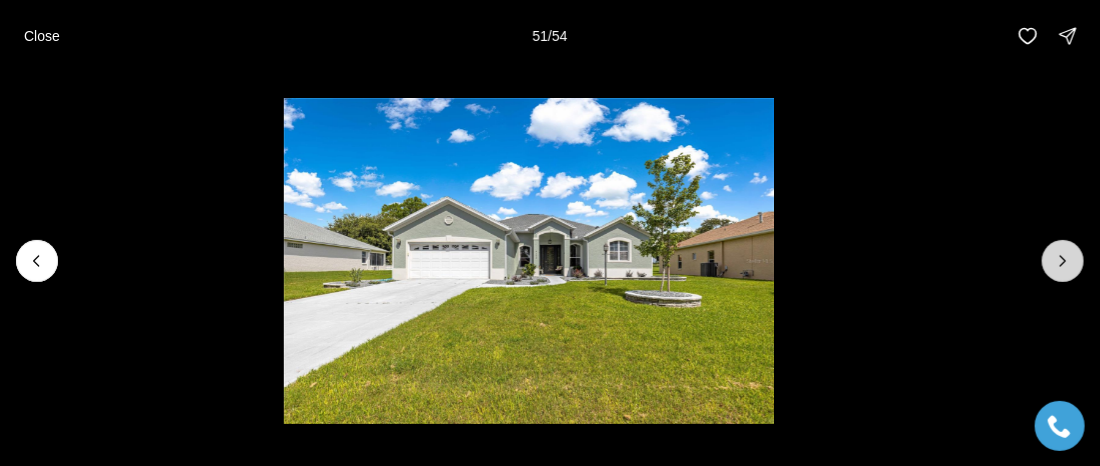 click 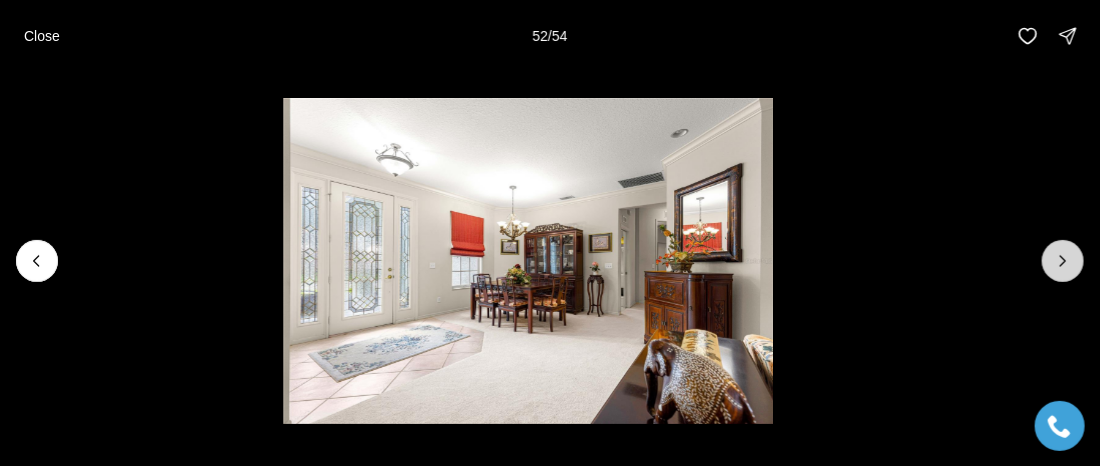 click 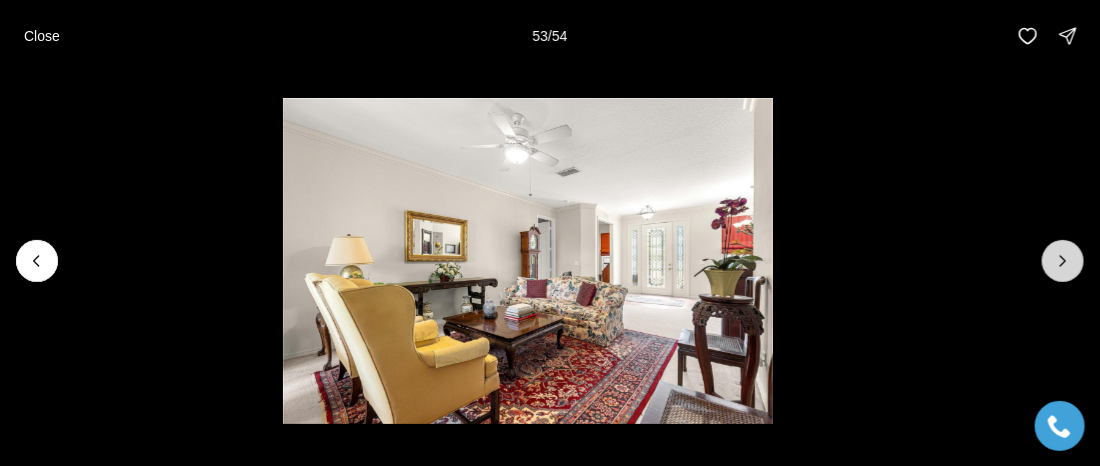 click 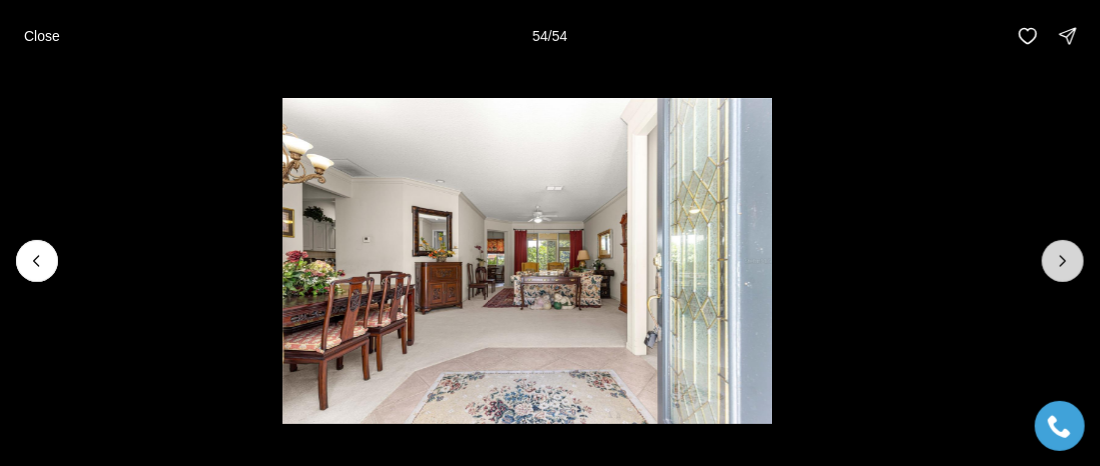 click at bounding box center (1063, 261) 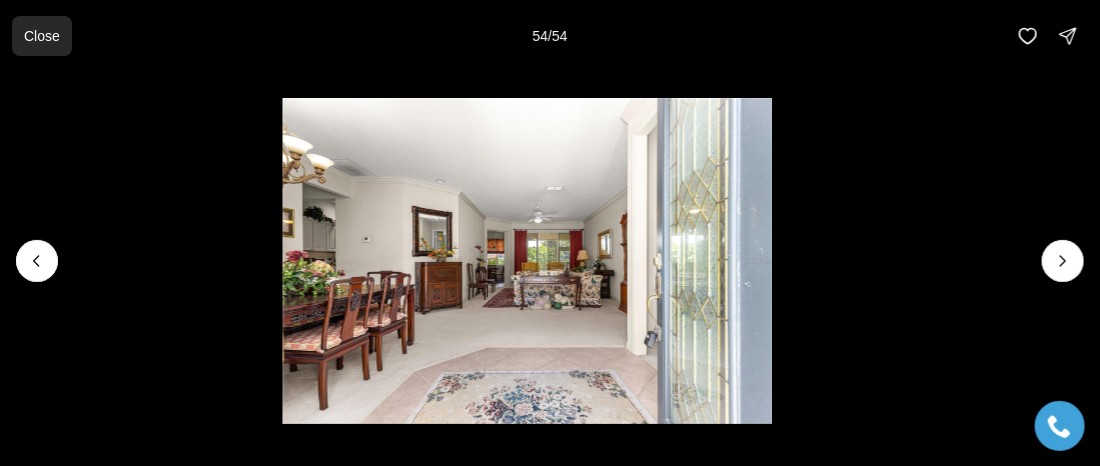 click on "Close" at bounding box center (42, 36) 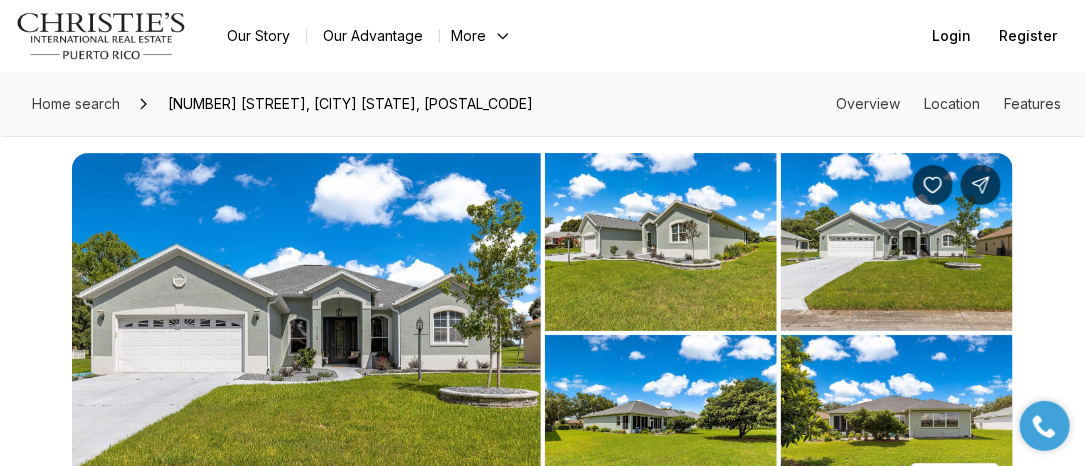 scroll, scrollTop: 0, scrollLeft: 0, axis: both 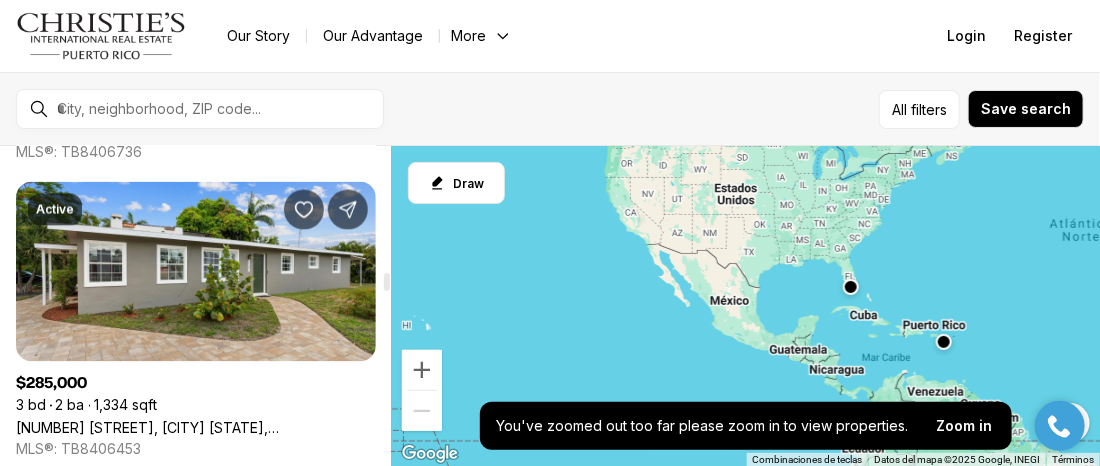 click on "[NUMBER] [STREET], [CITY] [STATE], [POSTAL_CODE]" at bounding box center (196, 428) 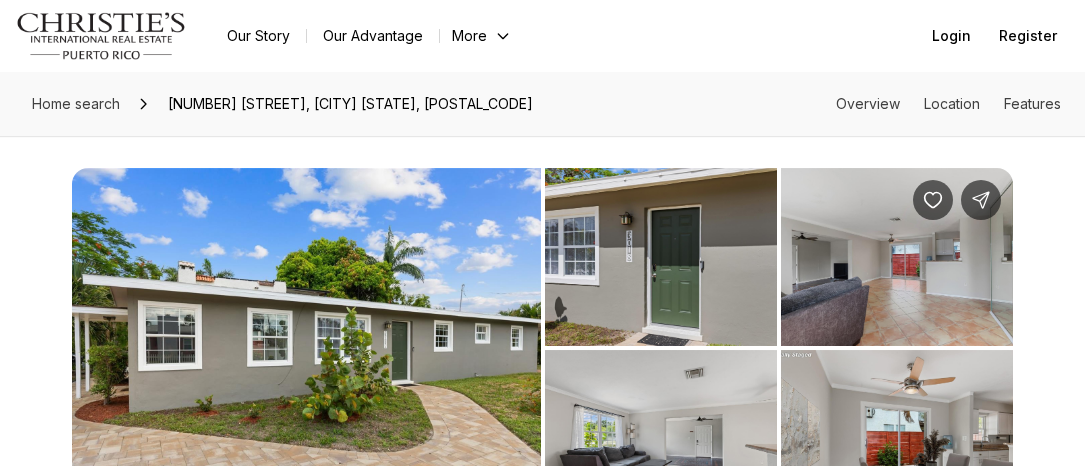 scroll, scrollTop: 0, scrollLeft: 0, axis: both 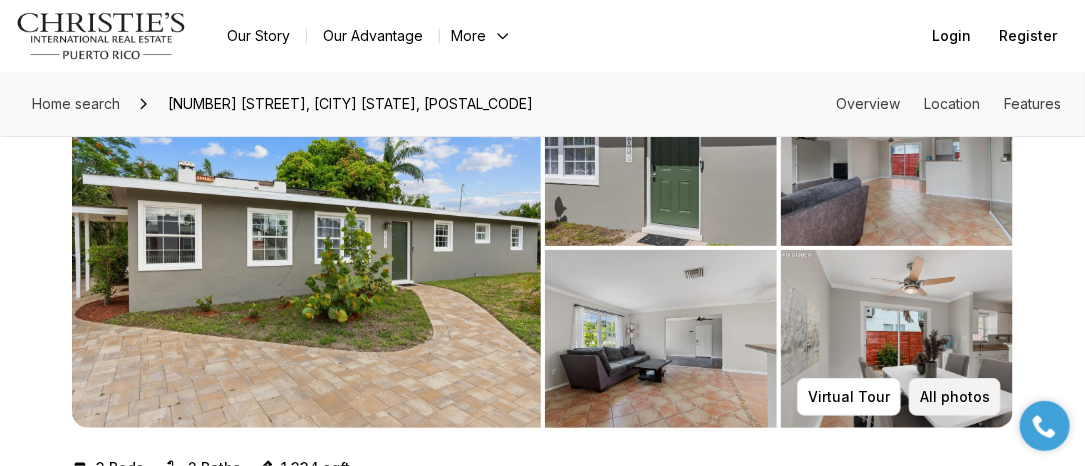 click on "All photos" at bounding box center [955, 397] 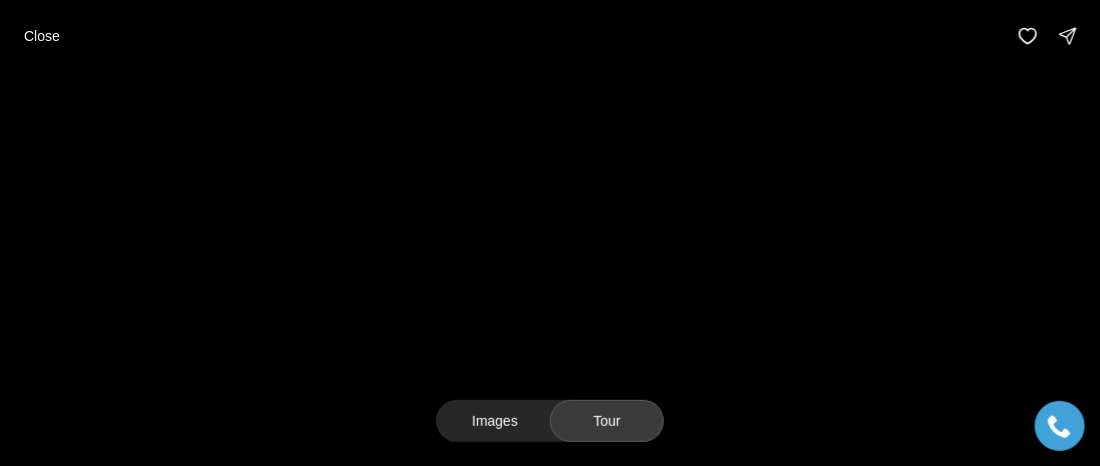 click on "Tour" at bounding box center [607, 421] 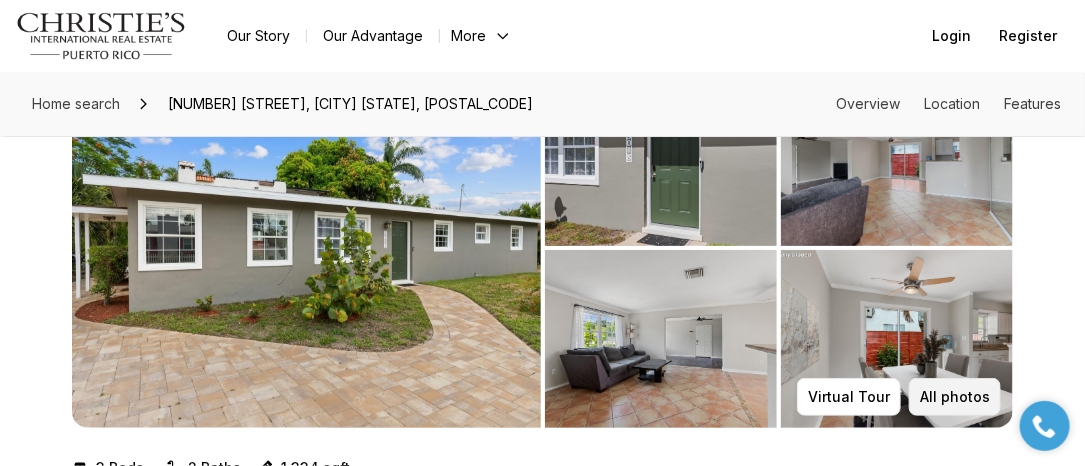 click on "All photos" at bounding box center (955, 397) 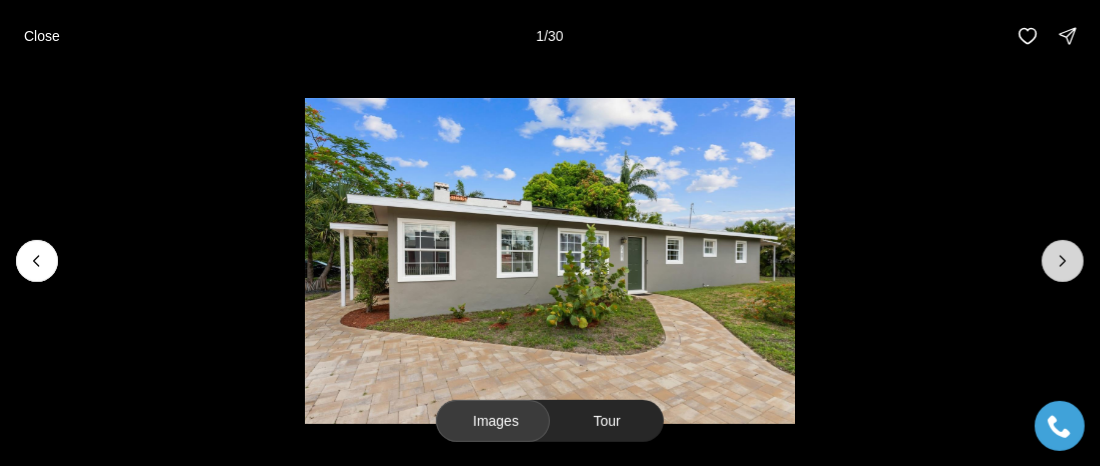 click 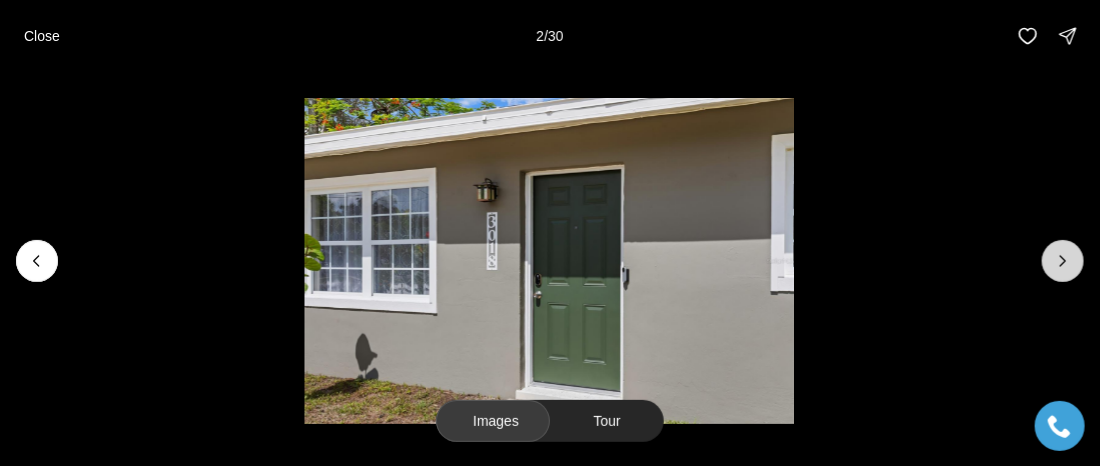 click 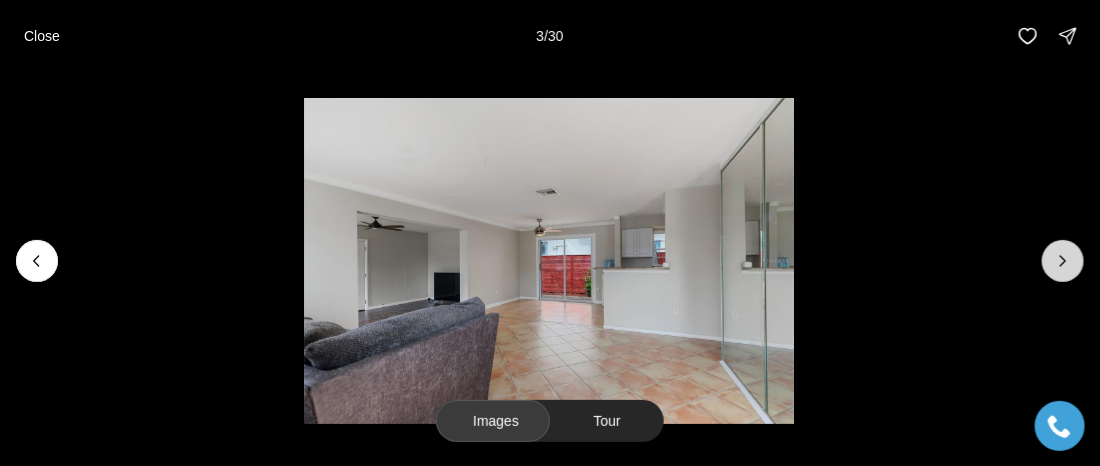 click 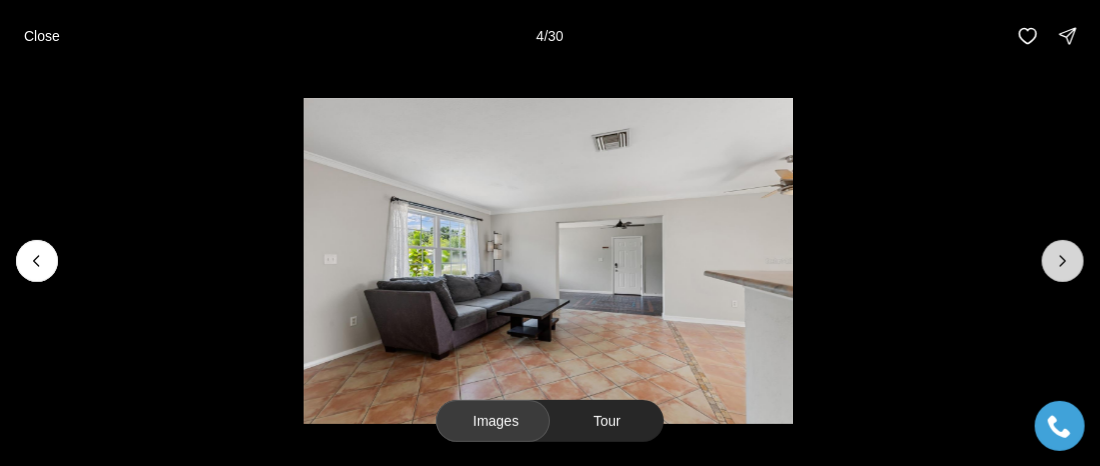 click 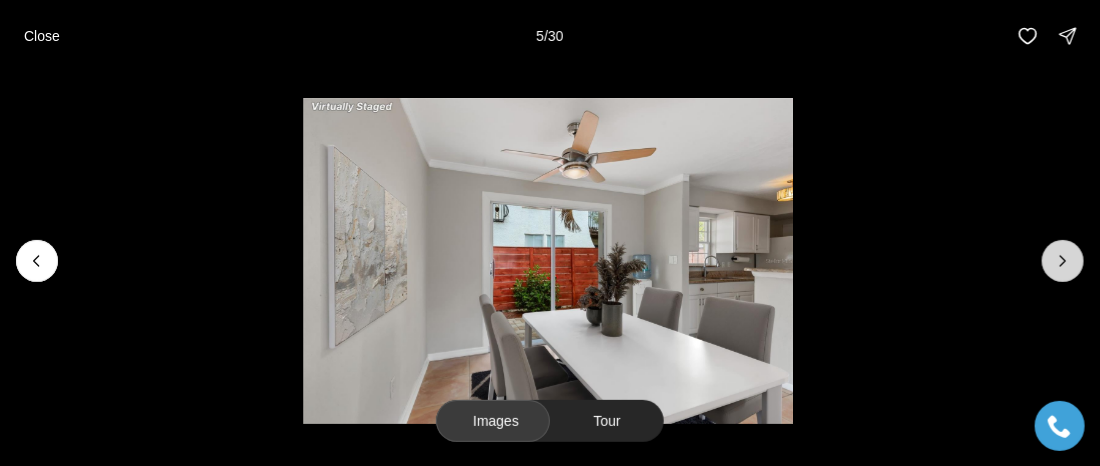 click 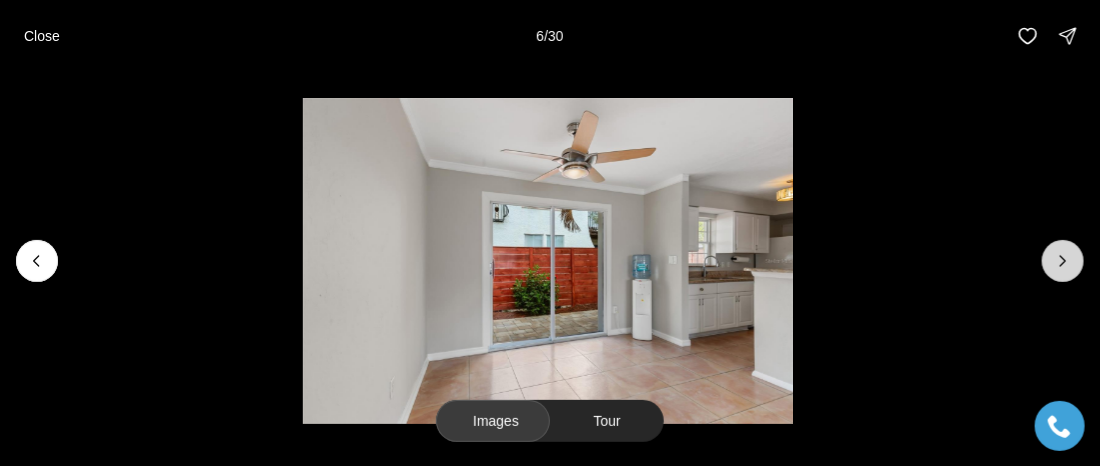 click 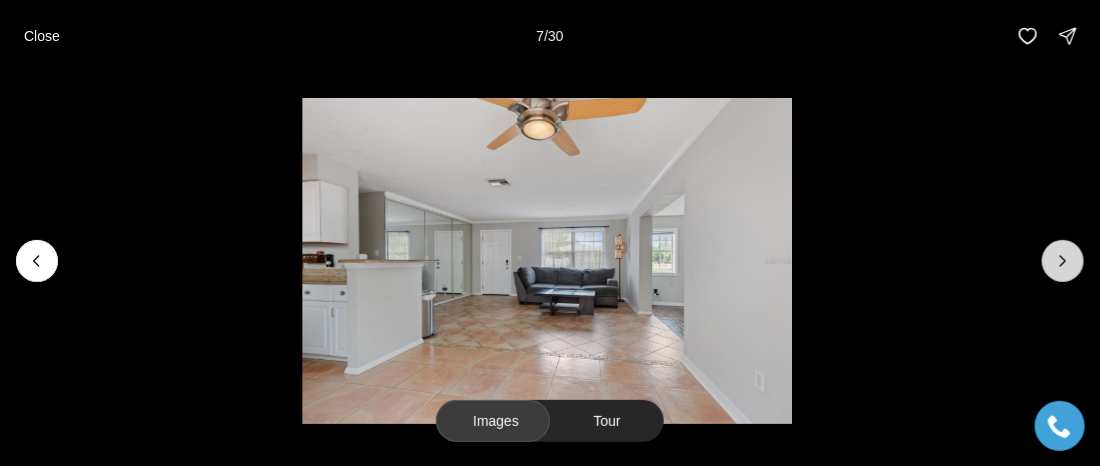 click 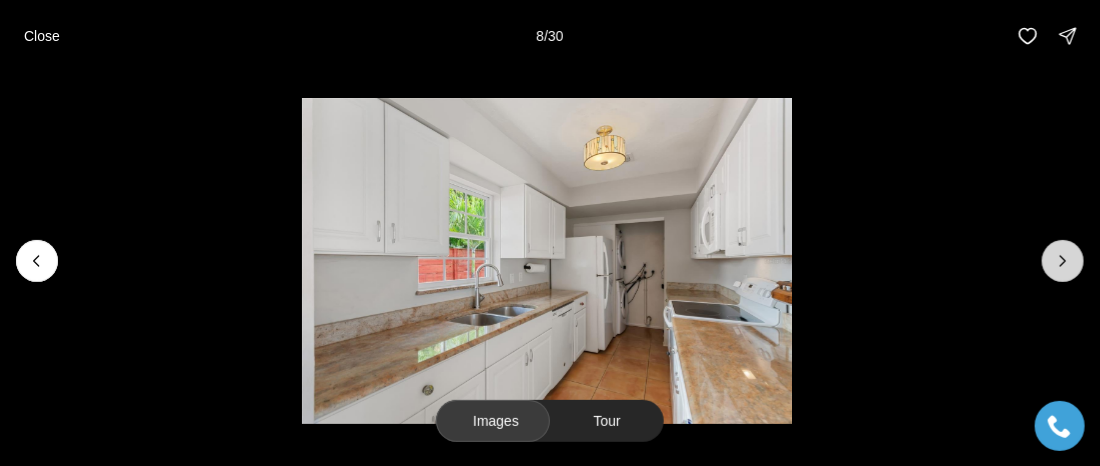 click 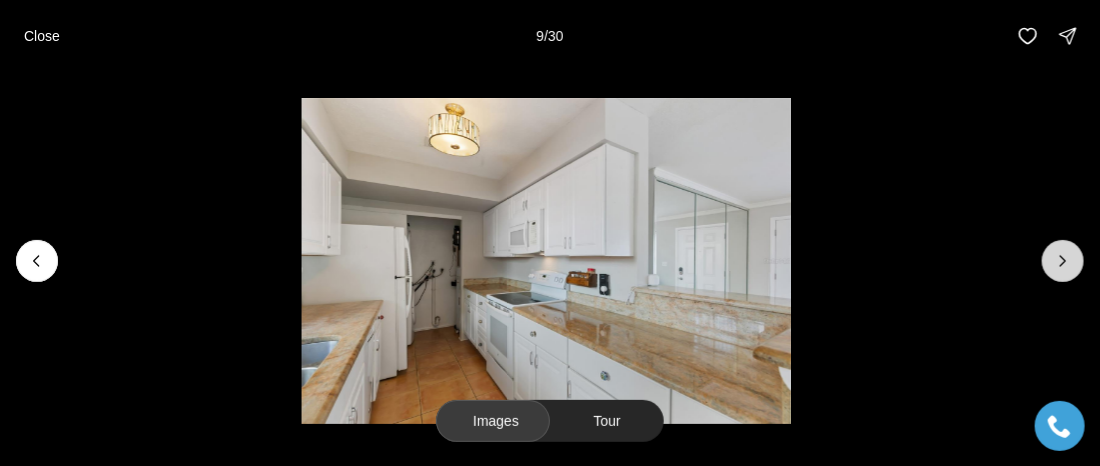 click 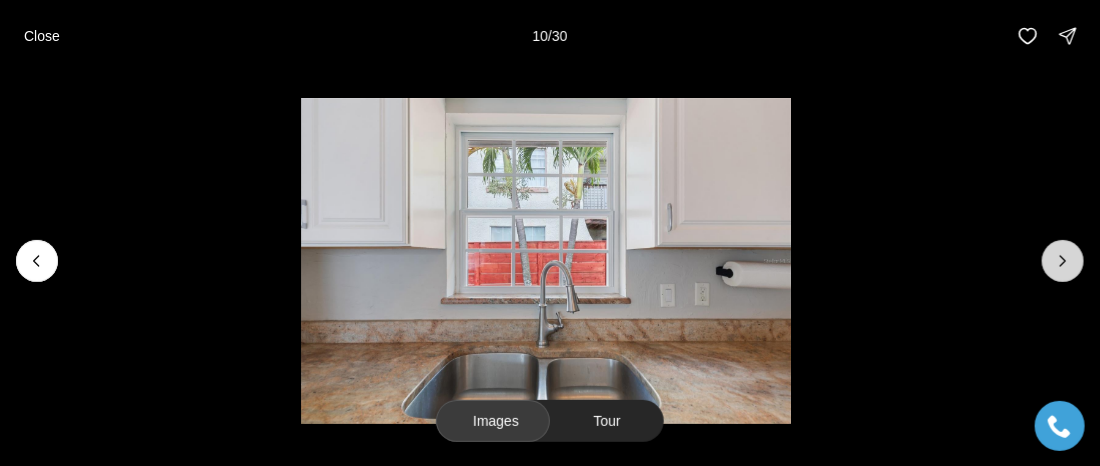 click 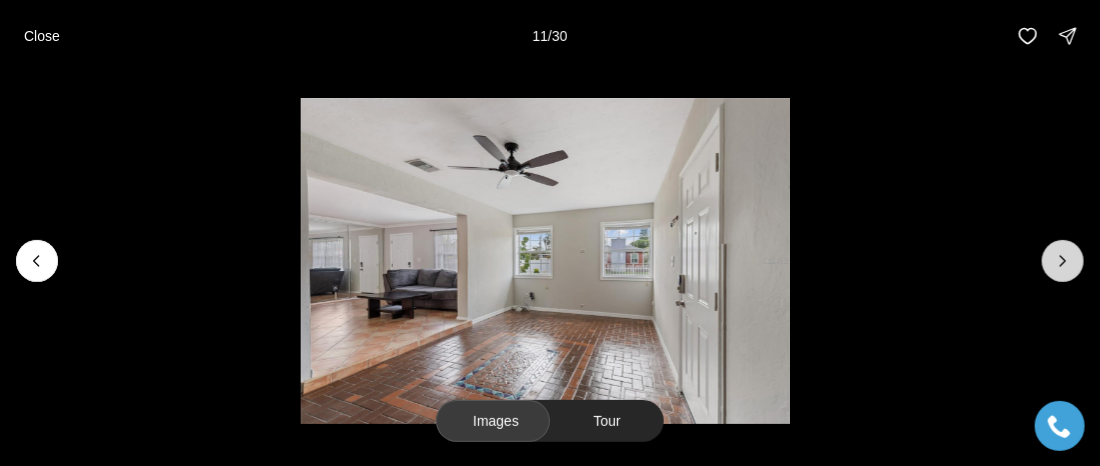 click 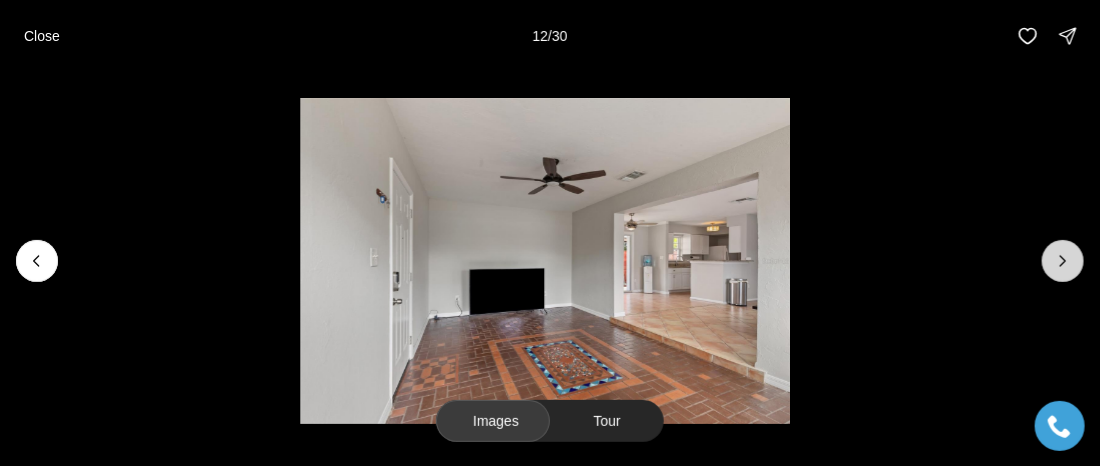 click 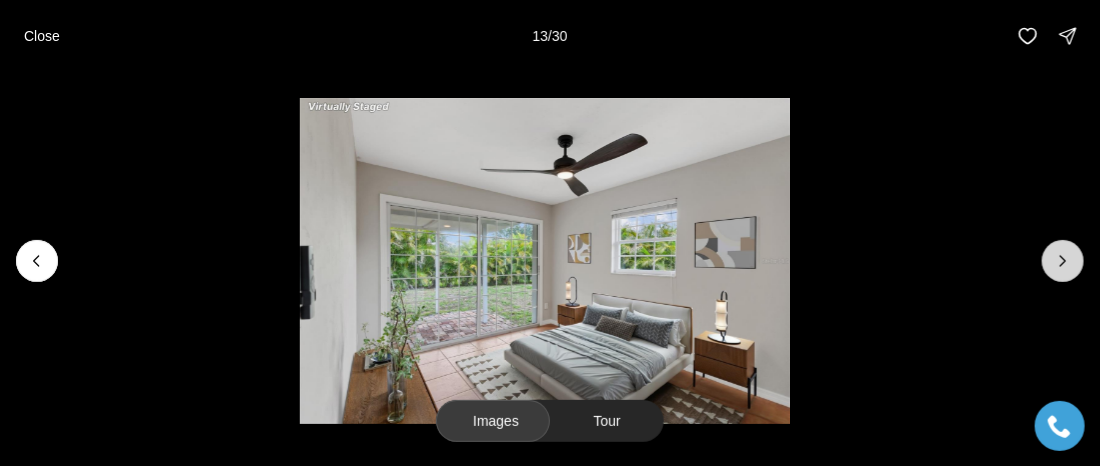 click 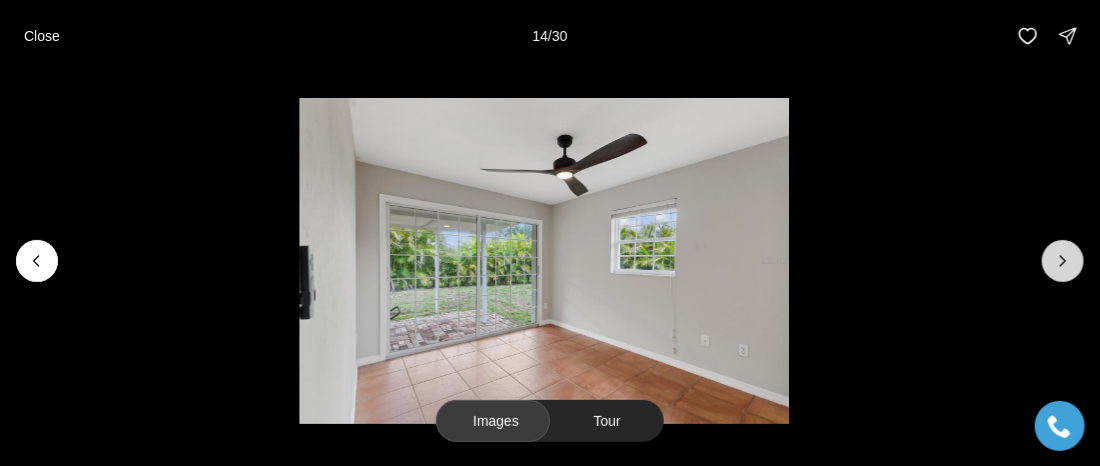 click 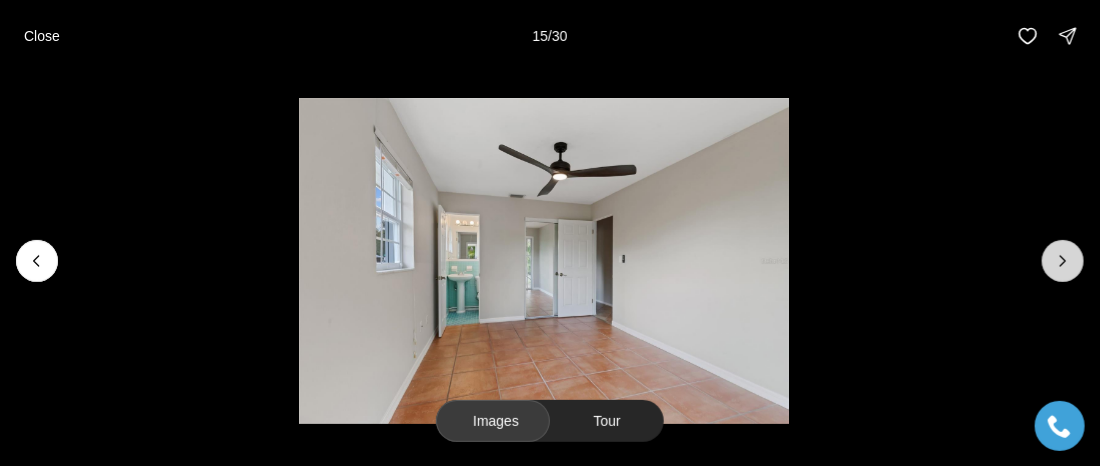 click 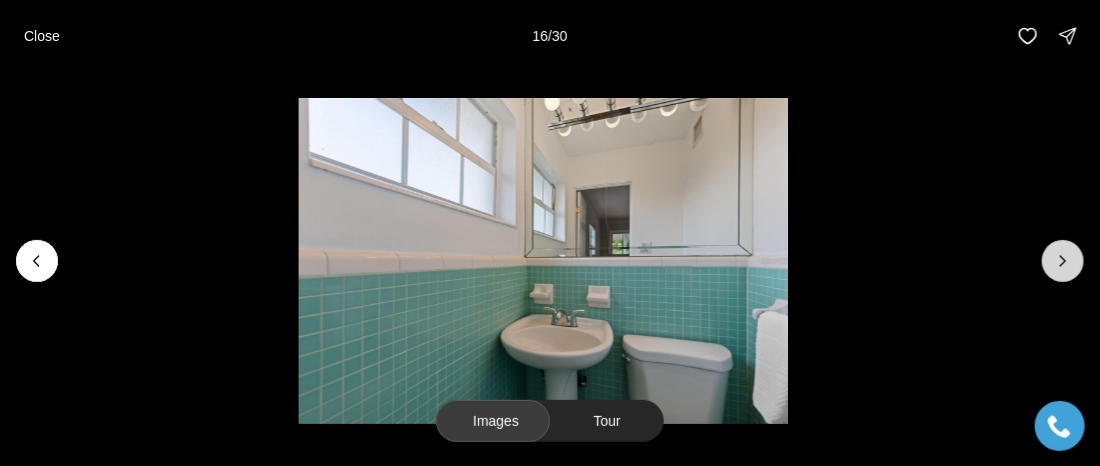 click 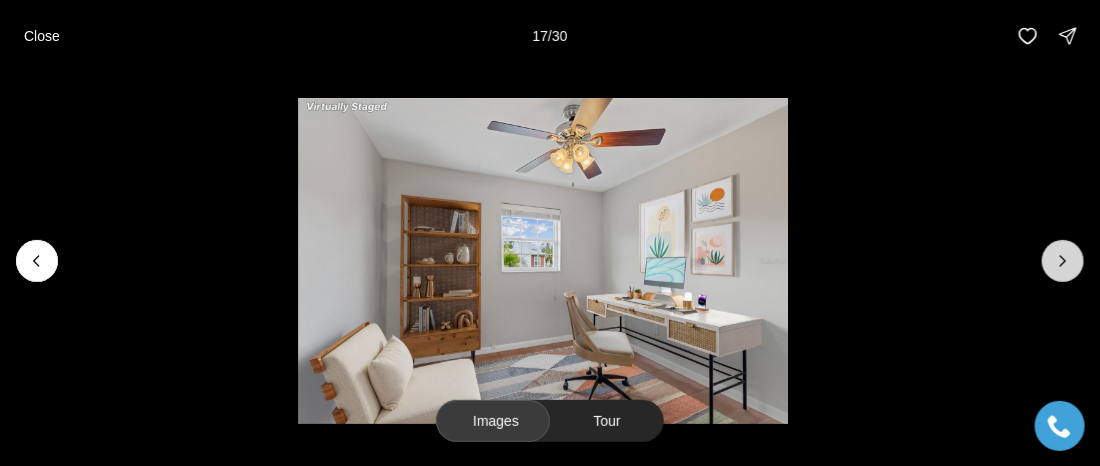 click 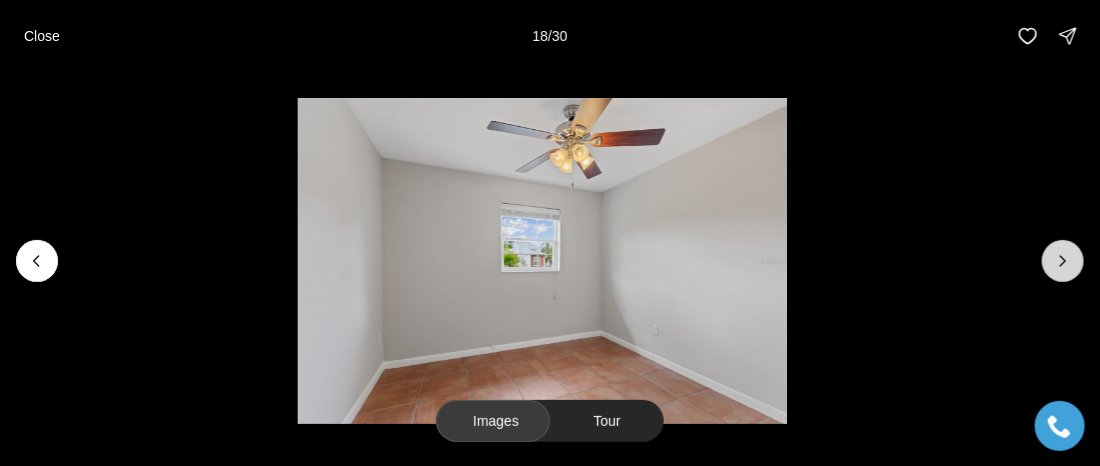 click 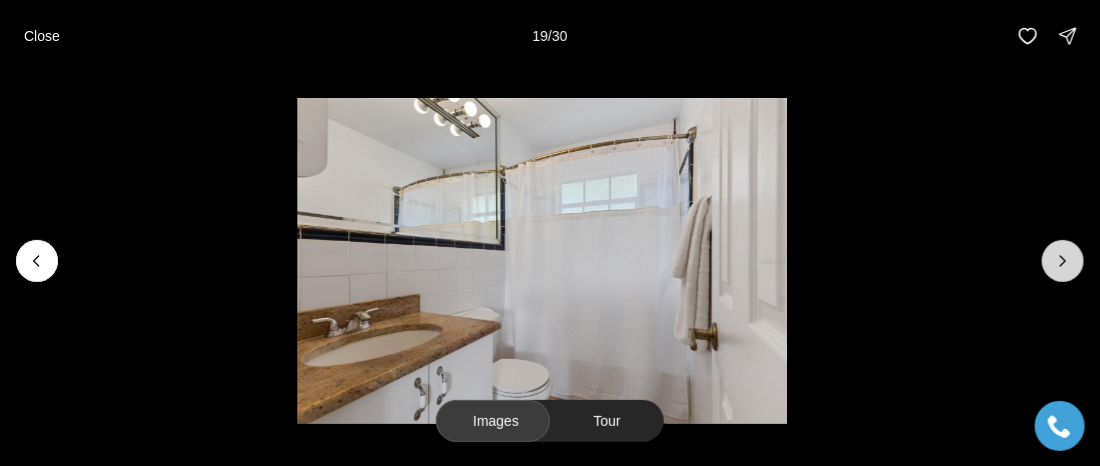 click 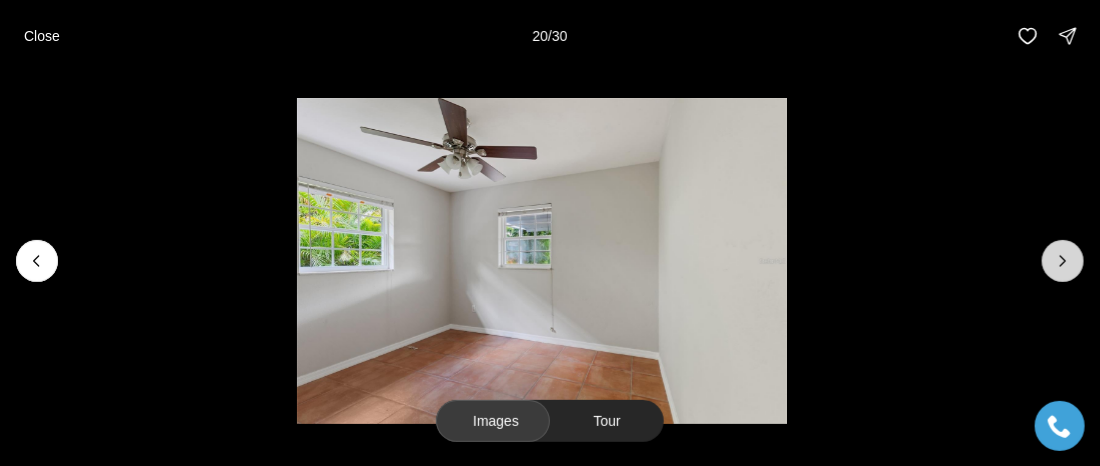 click 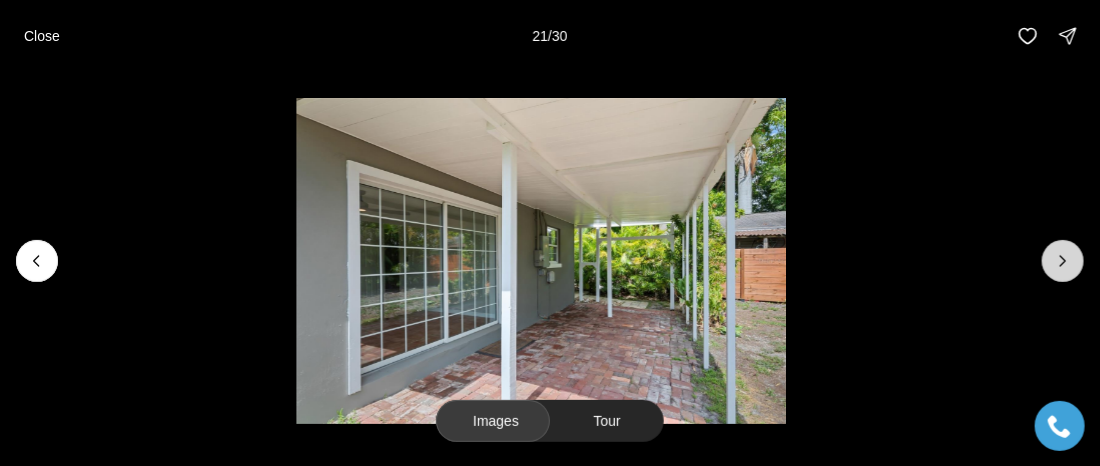 click 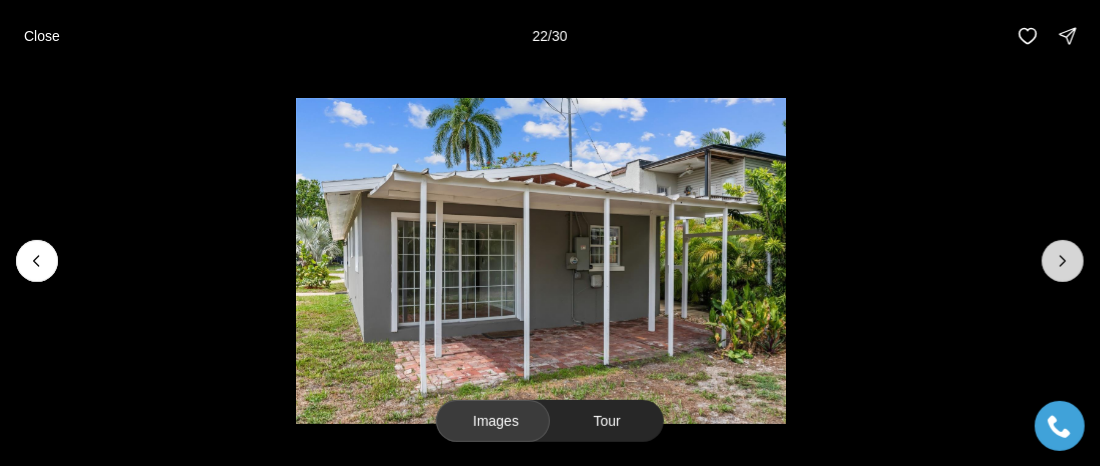 click 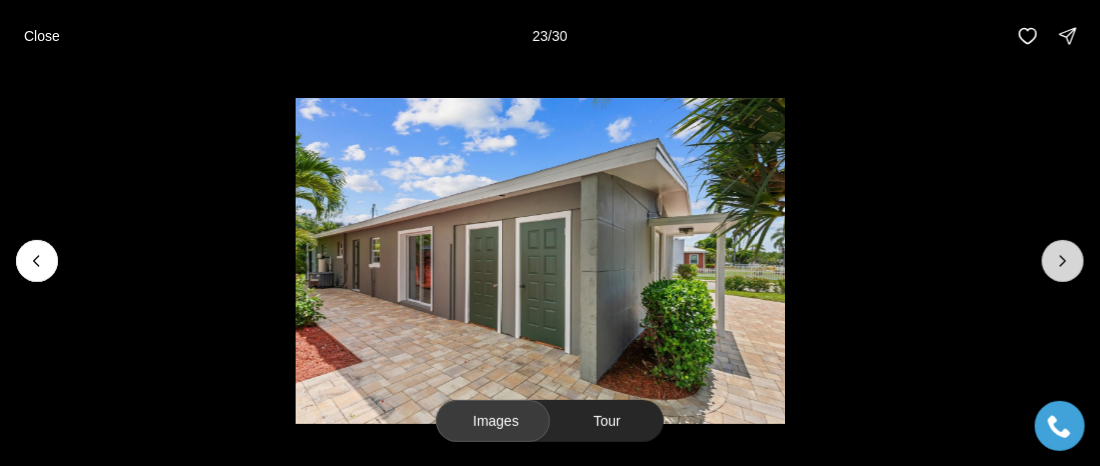 click 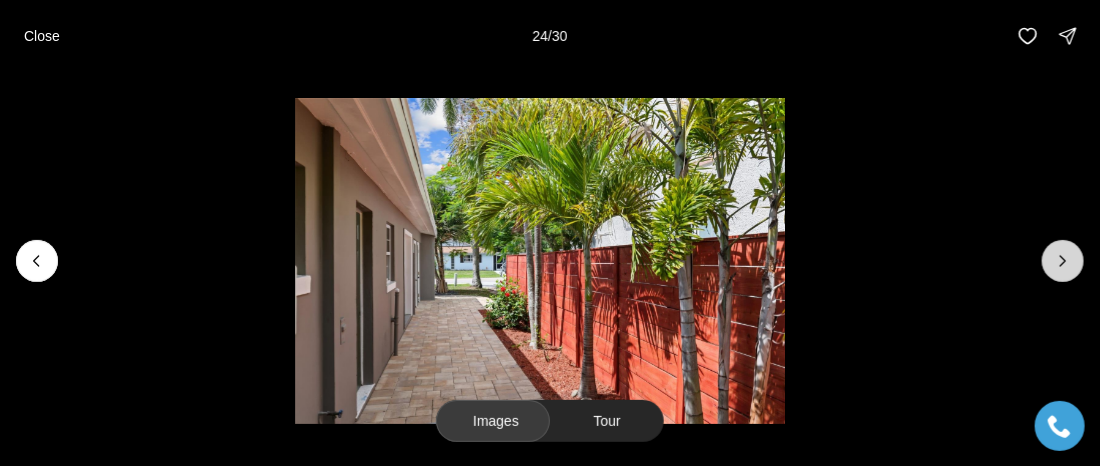 click 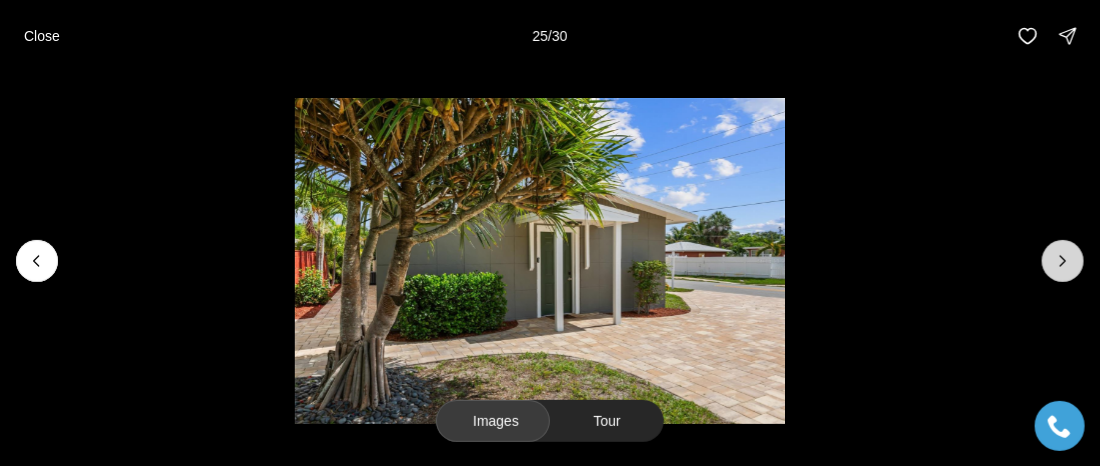 click 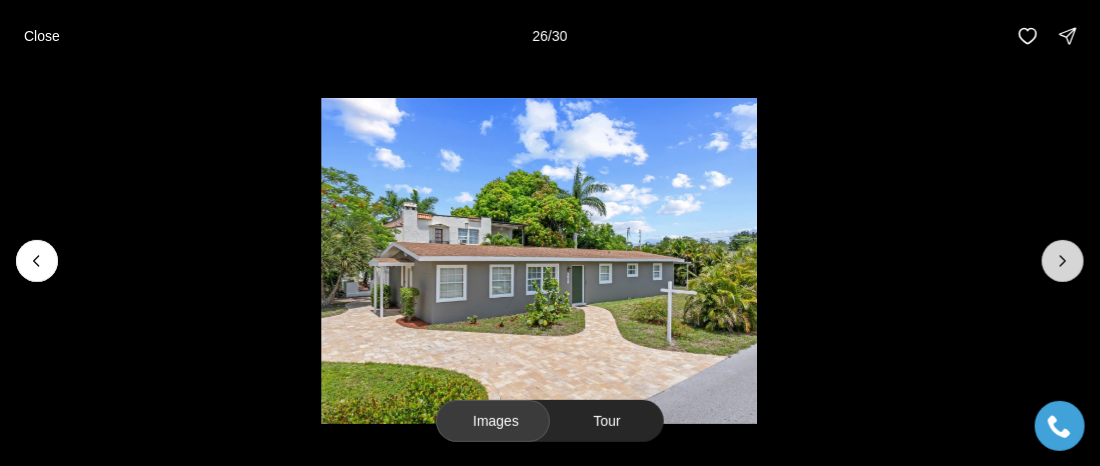 click 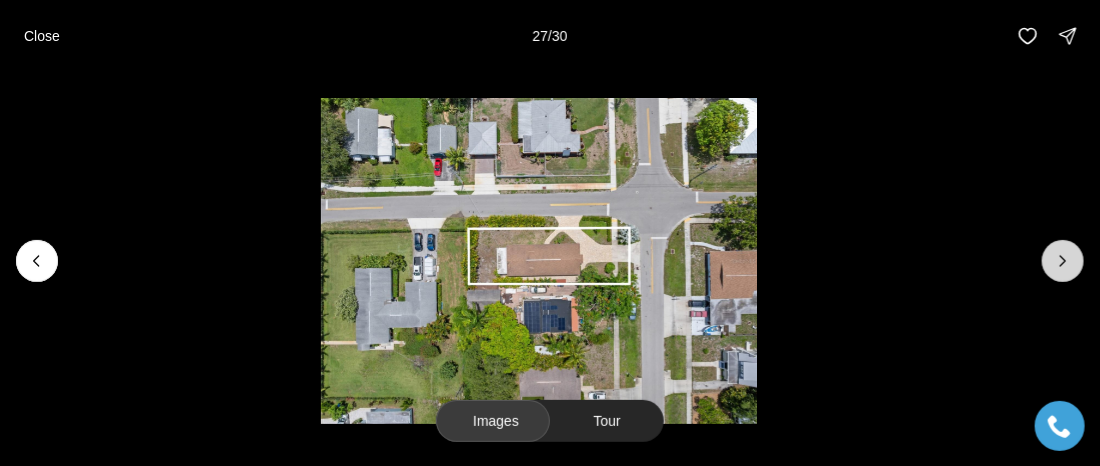 click 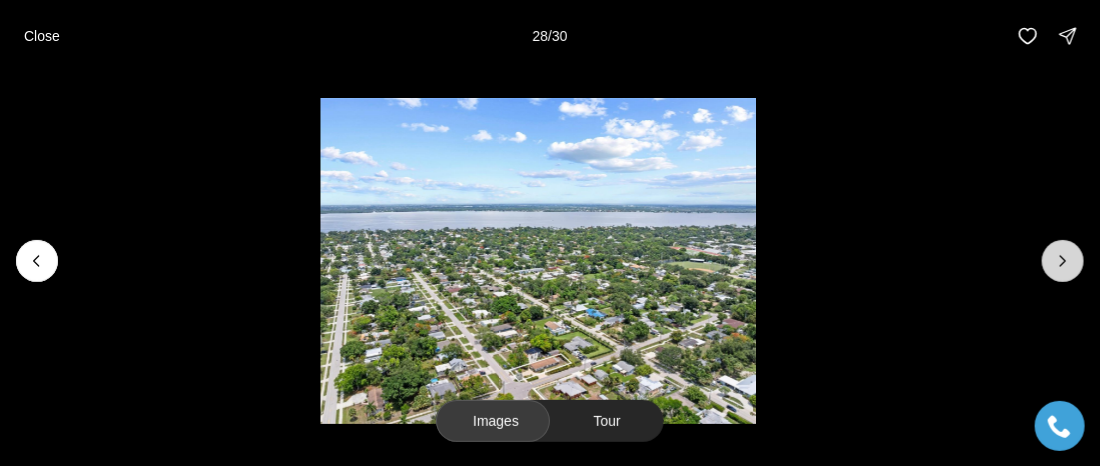 click 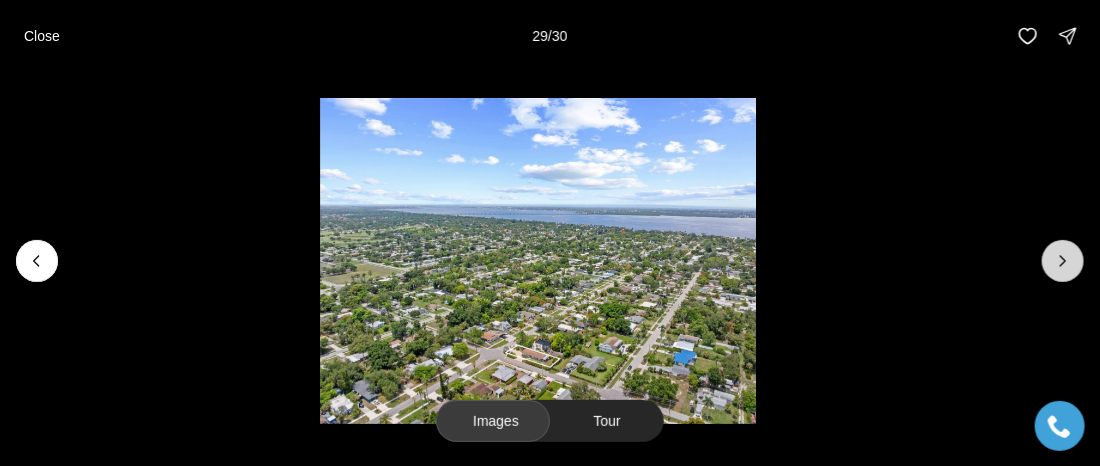 click 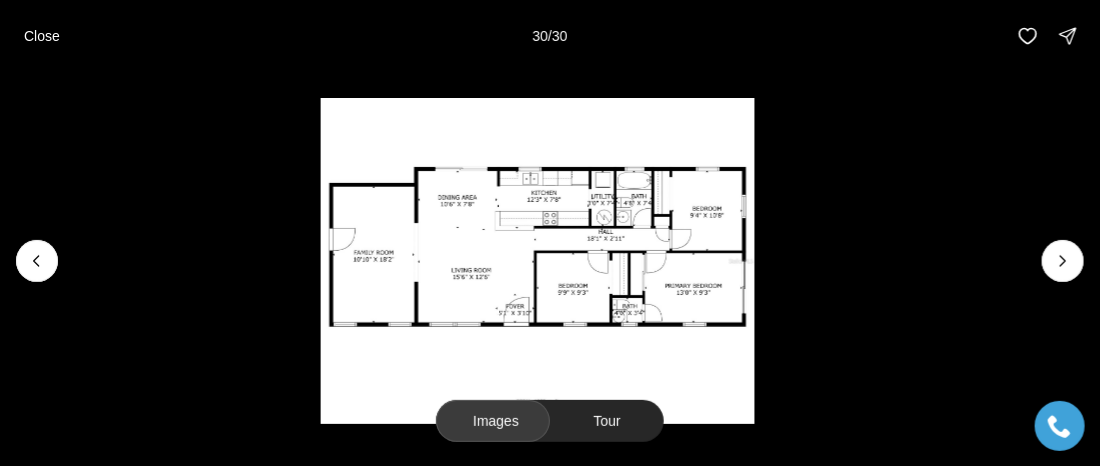 click at bounding box center (1063, 261) 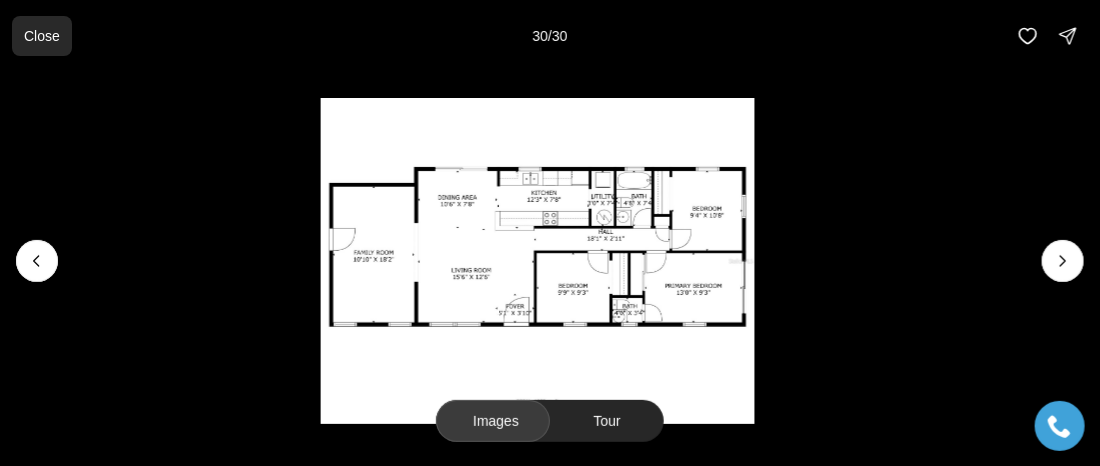 click on "Close" at bounding box center [42, 36] 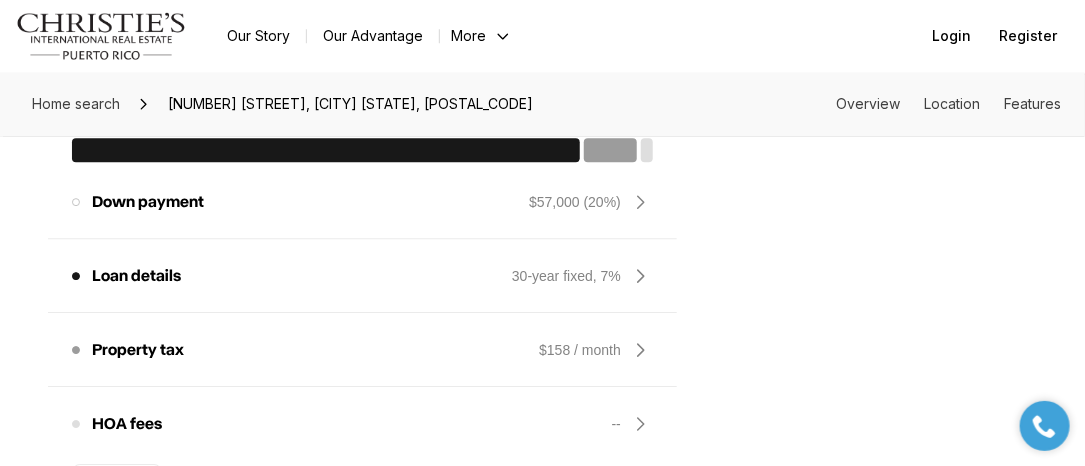 scroll, scrollTop: 1700, scrollLeft: 0, axis: vertical 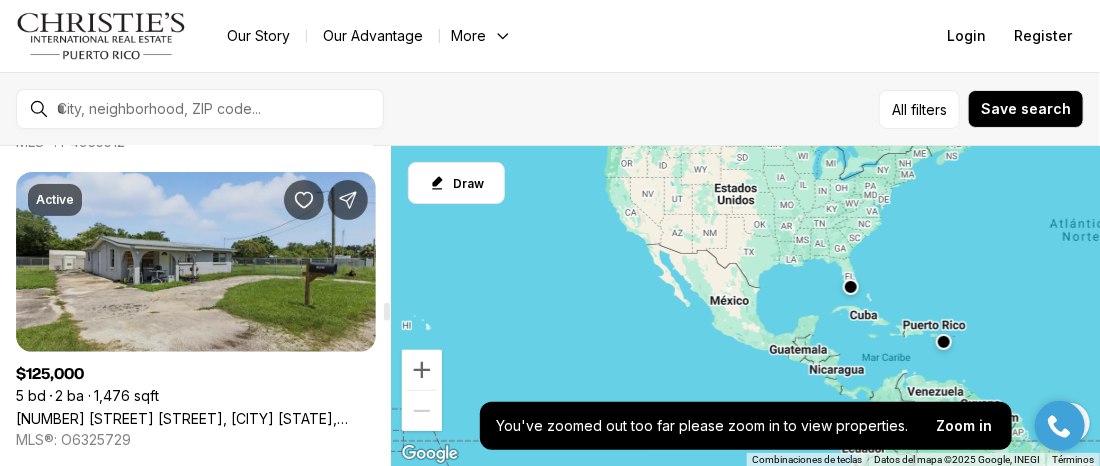 click on "[NUMBER] [STREET] [STREET], [CITY] [STATE], [POSTAL_CODE]" at bounding box center [196, 418] 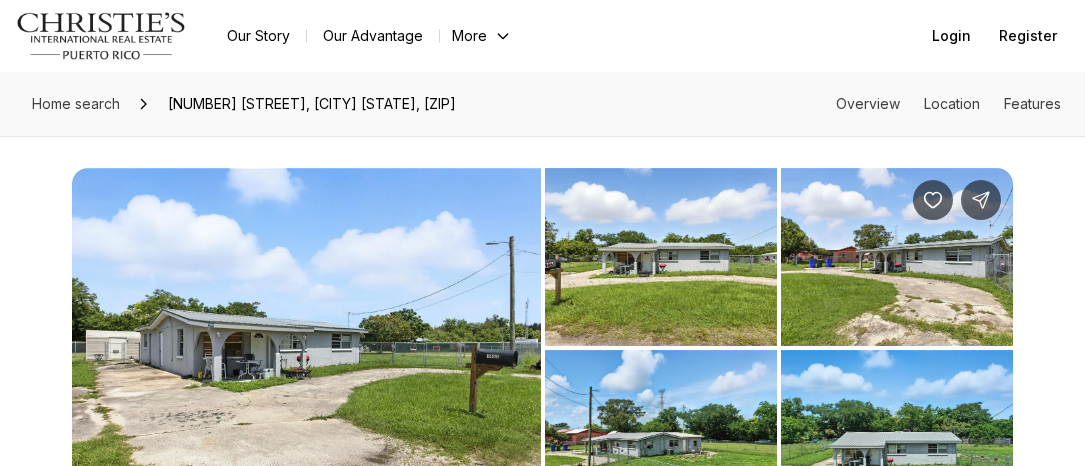 scroll, scrollTop: 0, scrollLeft: 0, axis: both 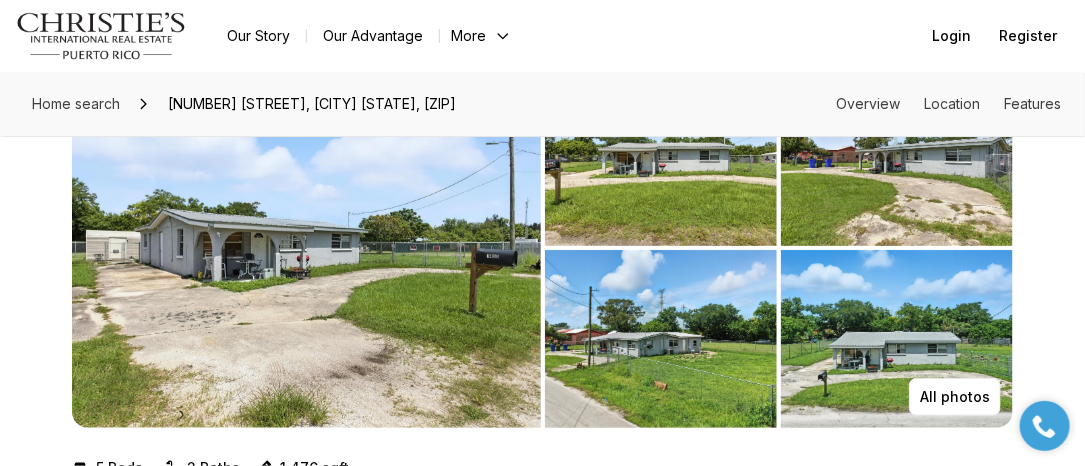 click at bounding box center (897, 157) 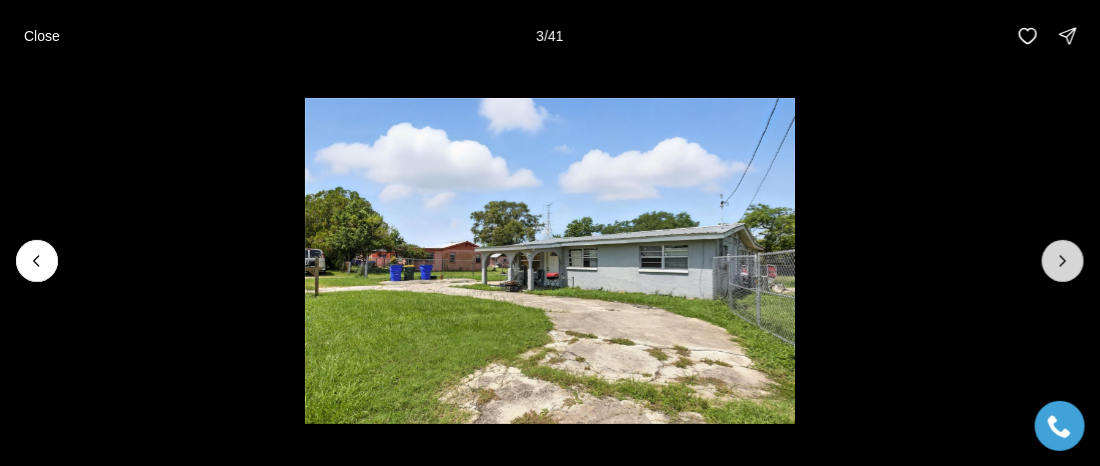 click 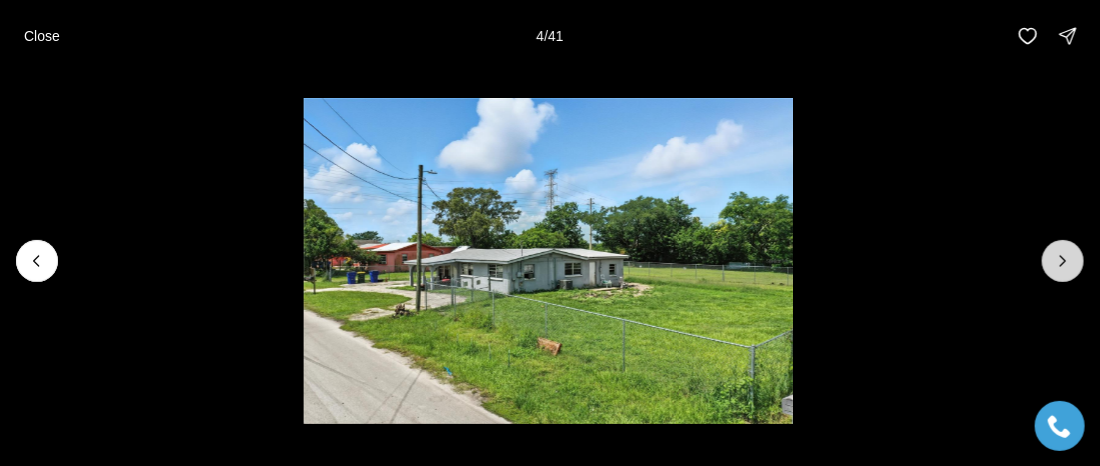 click 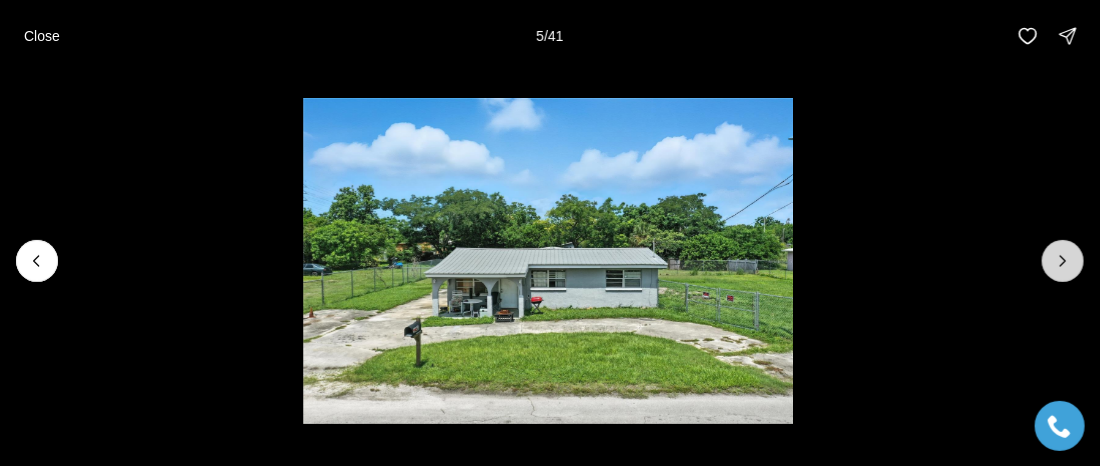 click 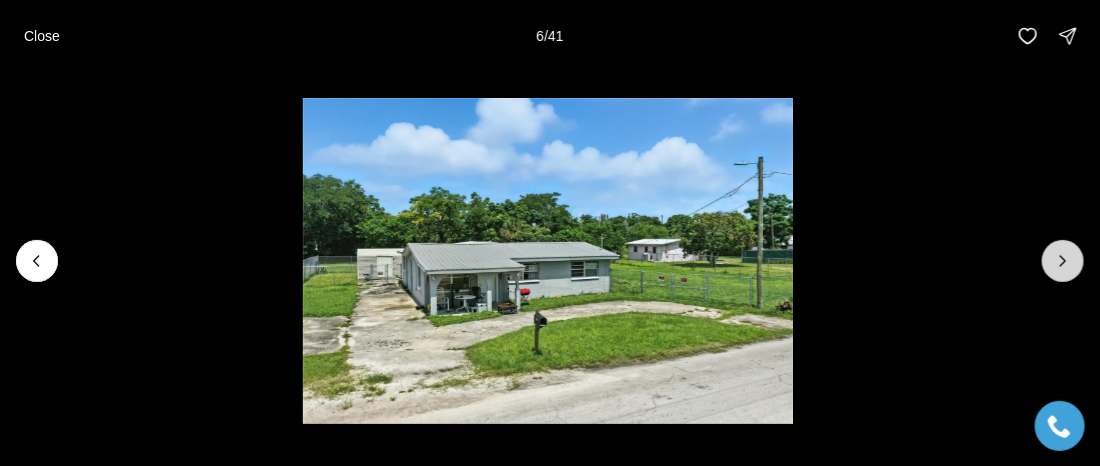 click 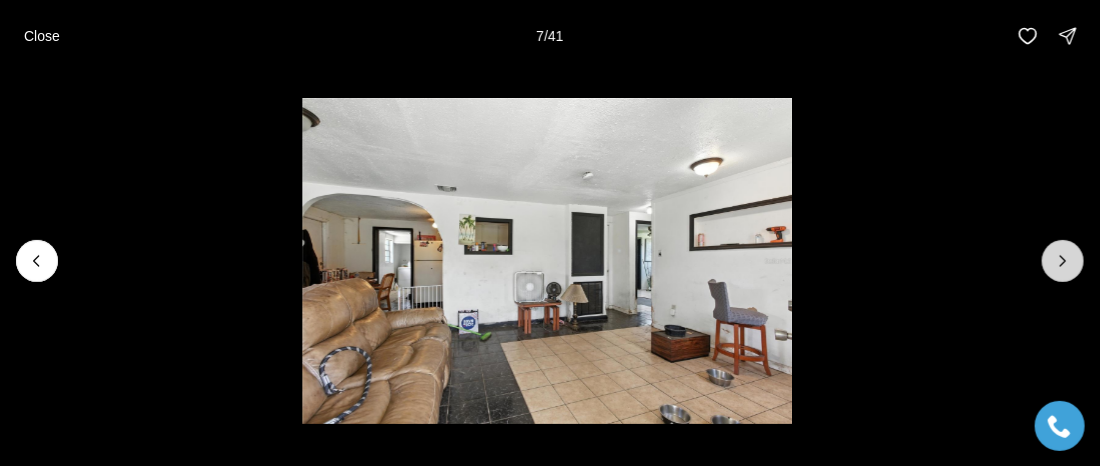 click 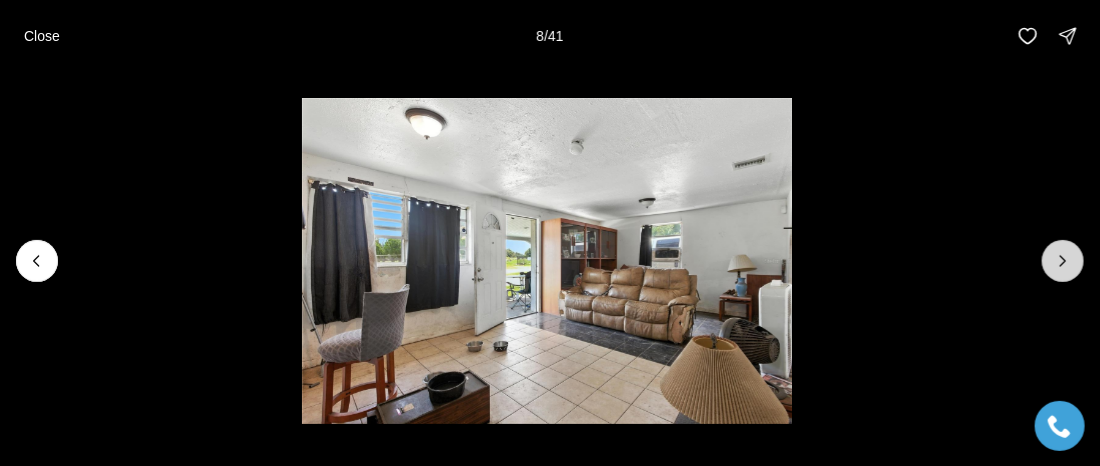 click 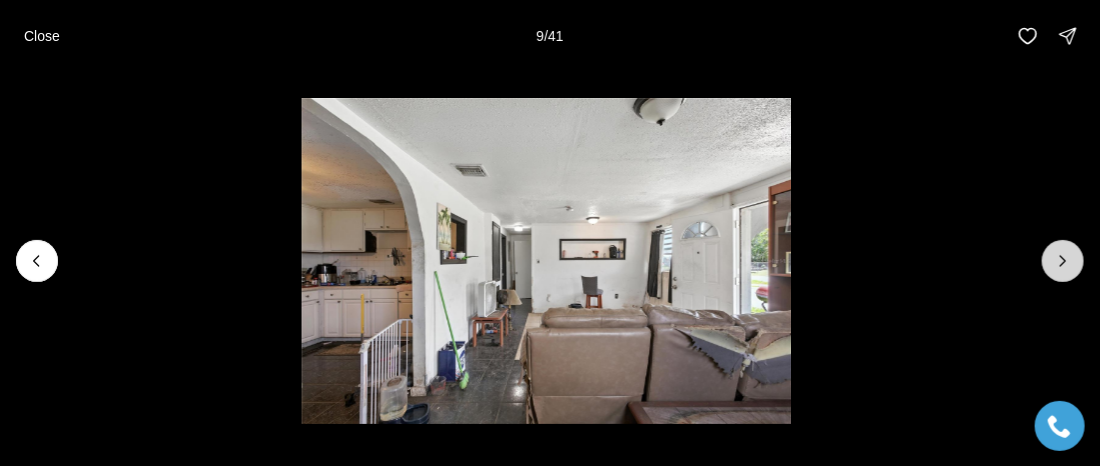 click 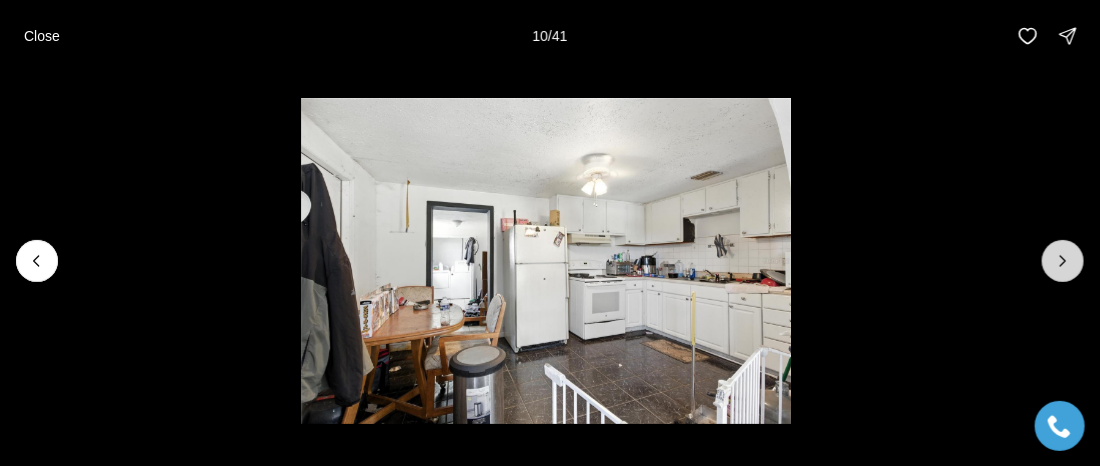 click 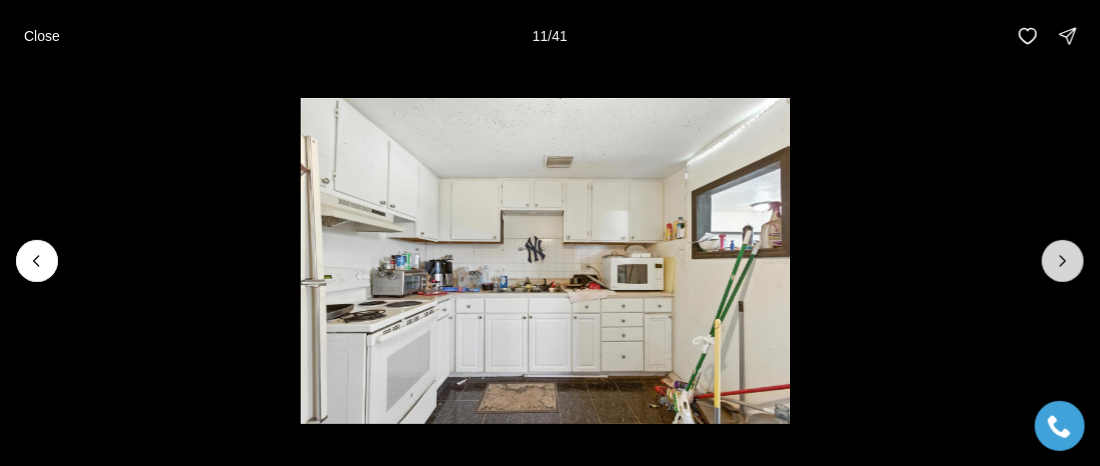 click 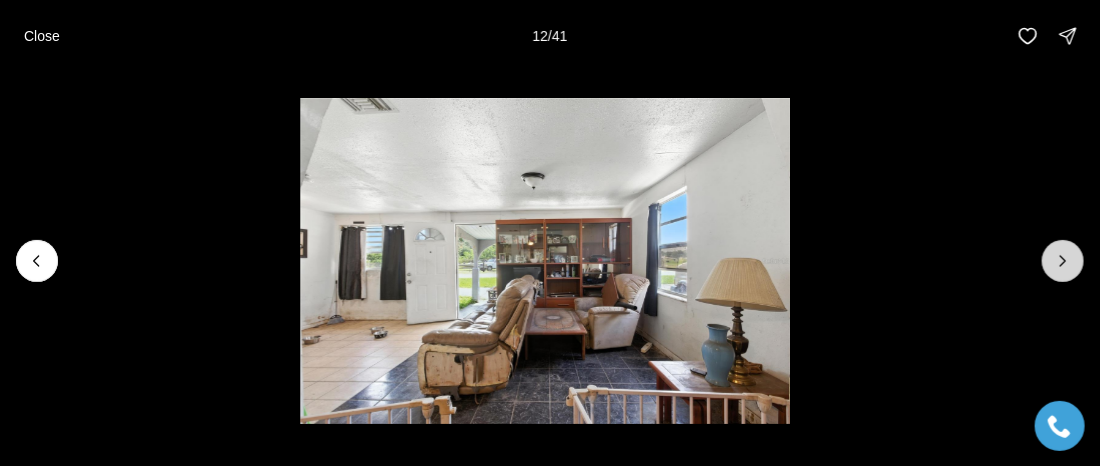 click 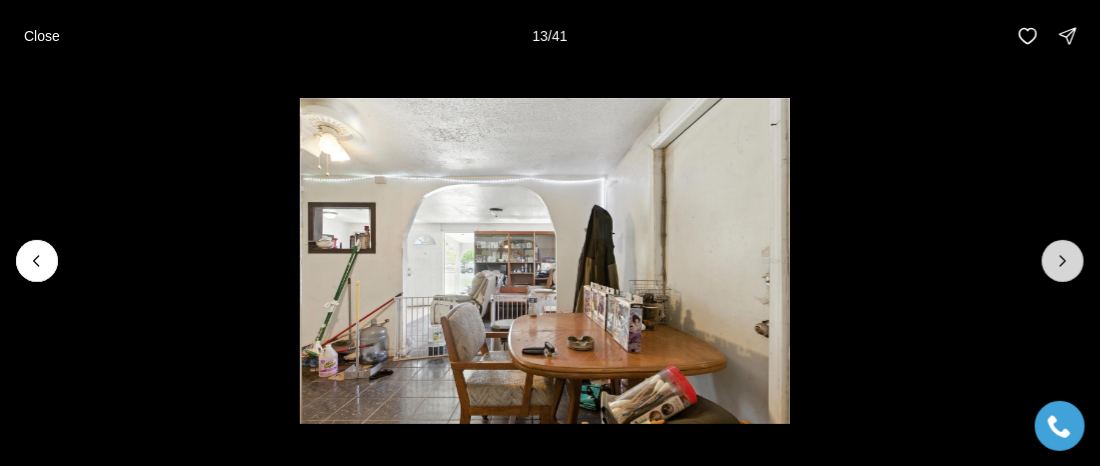 click 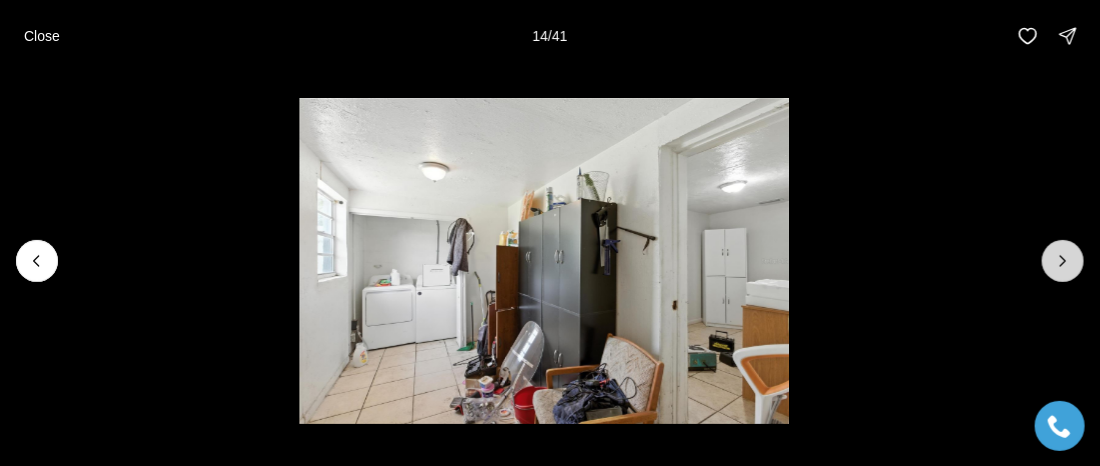 click 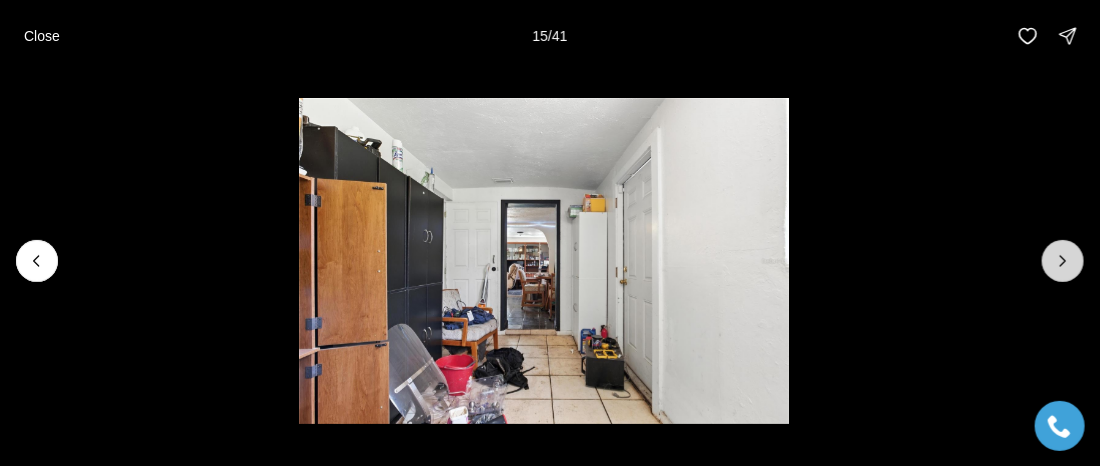 click 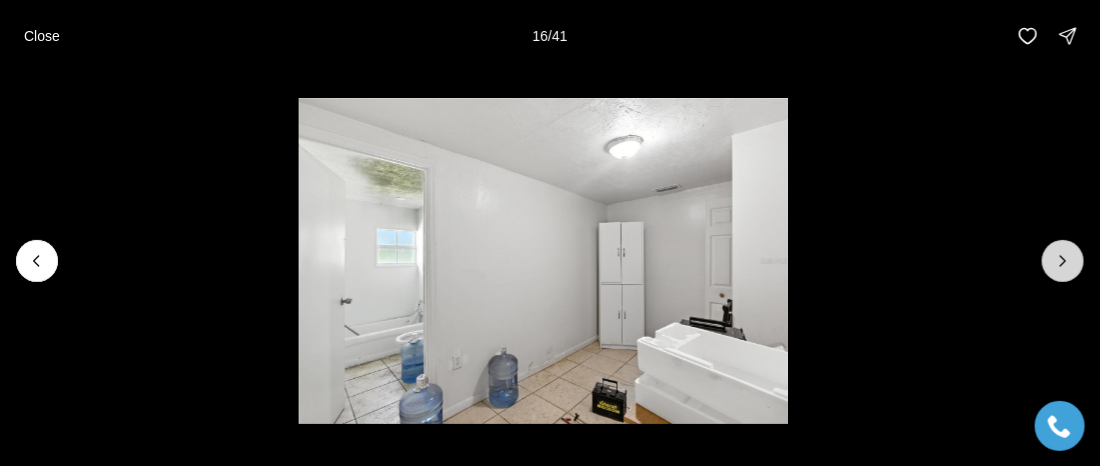 click 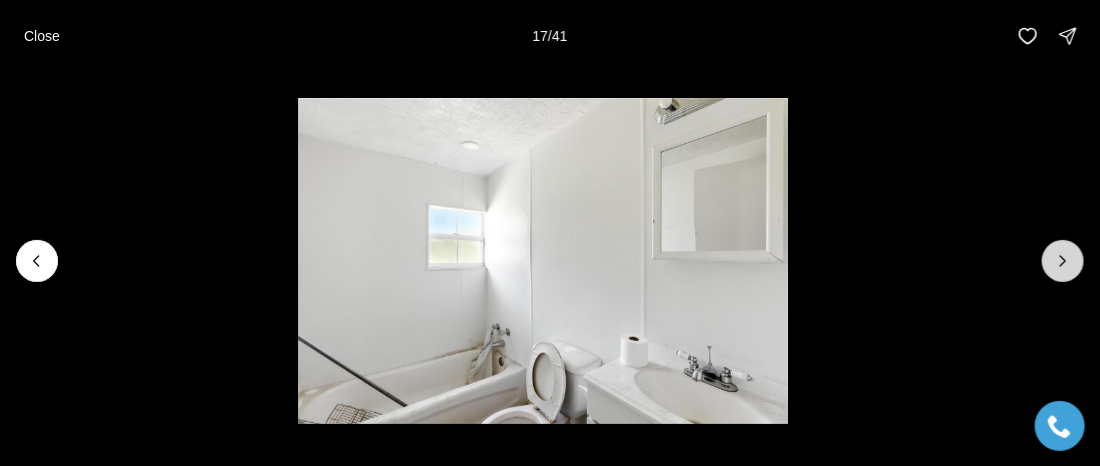 click 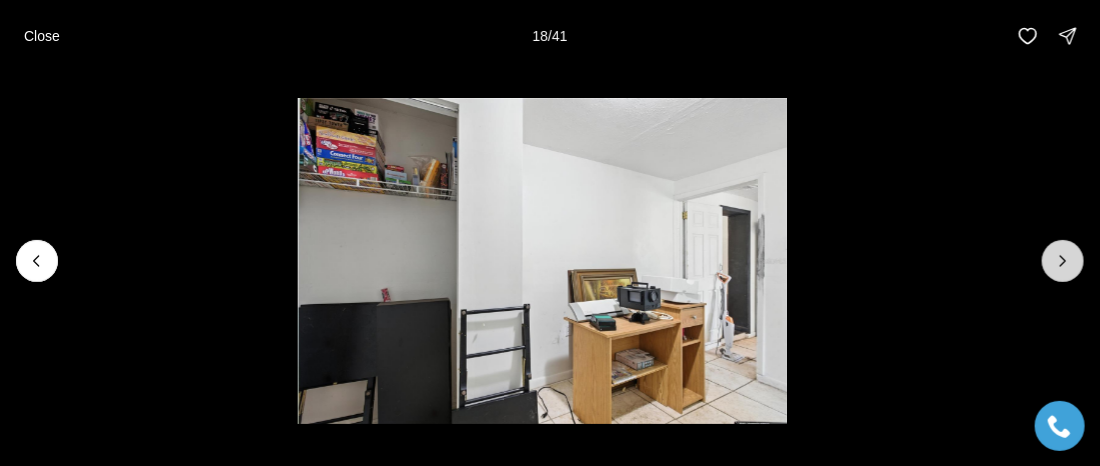 click 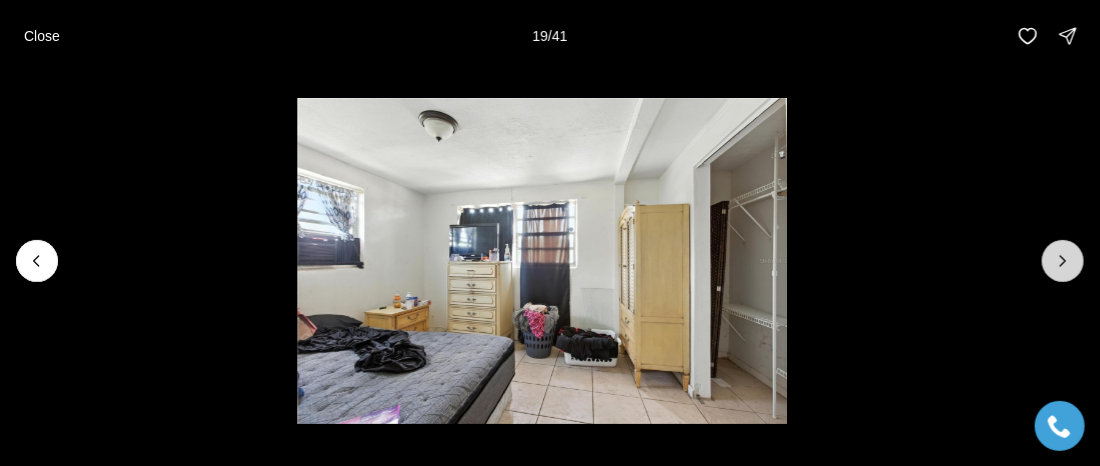 click 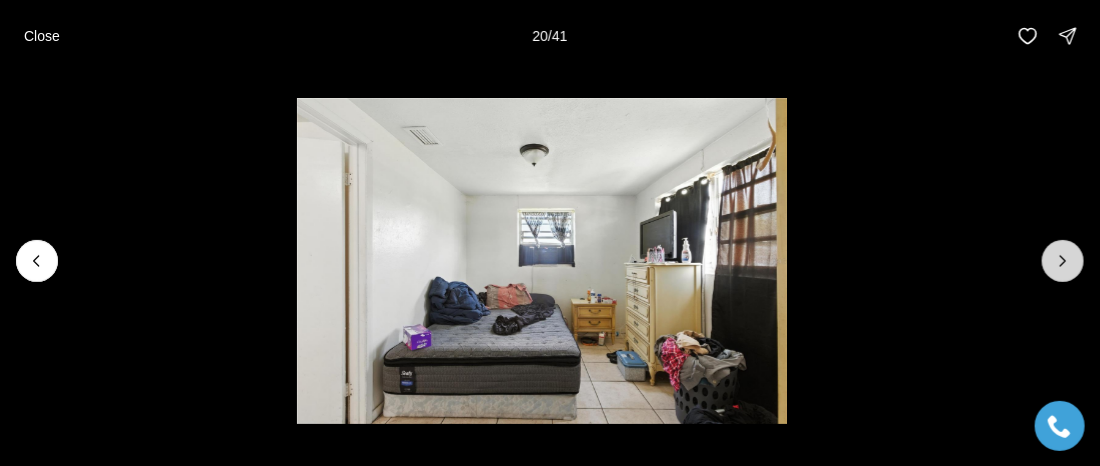 click 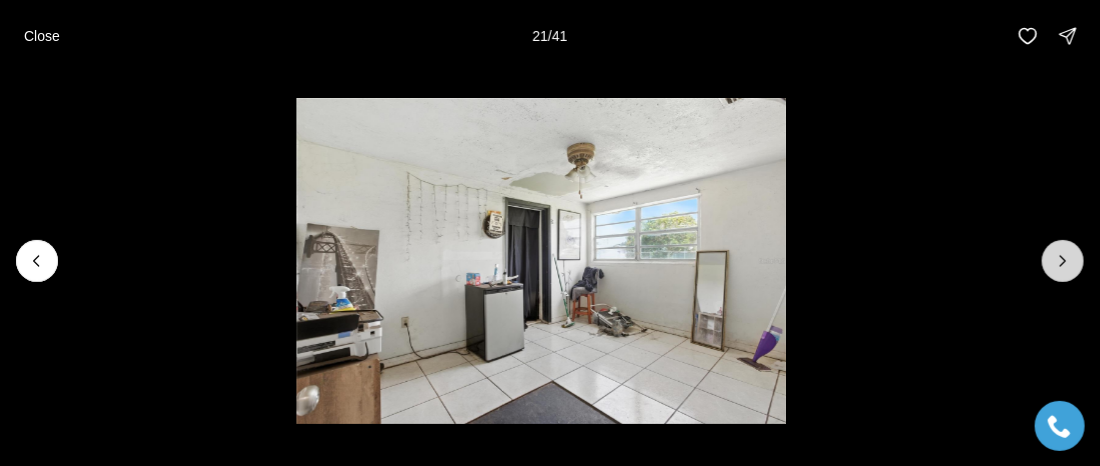 click 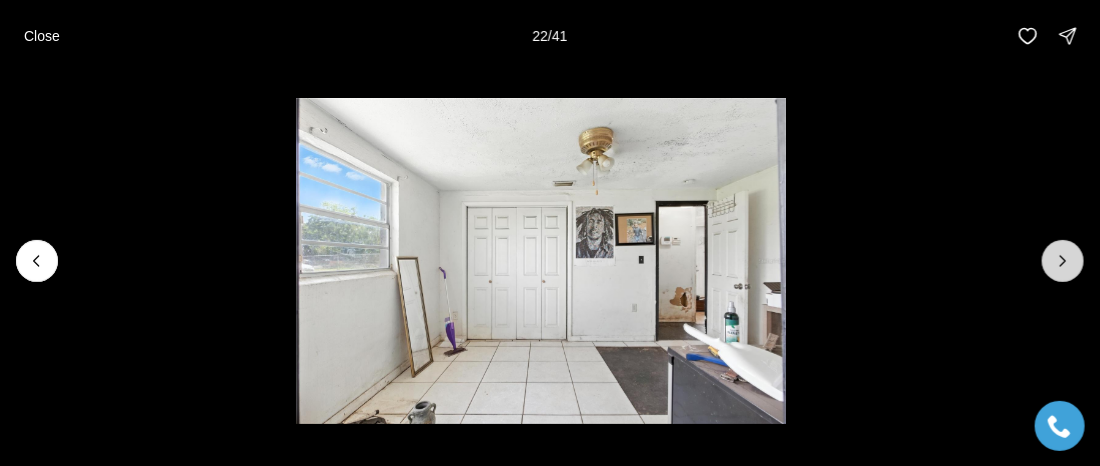 click 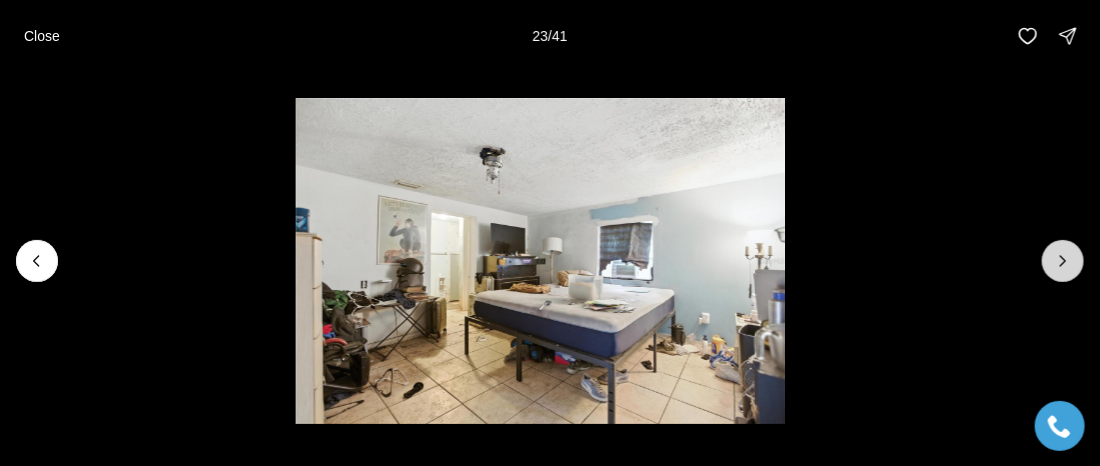 click 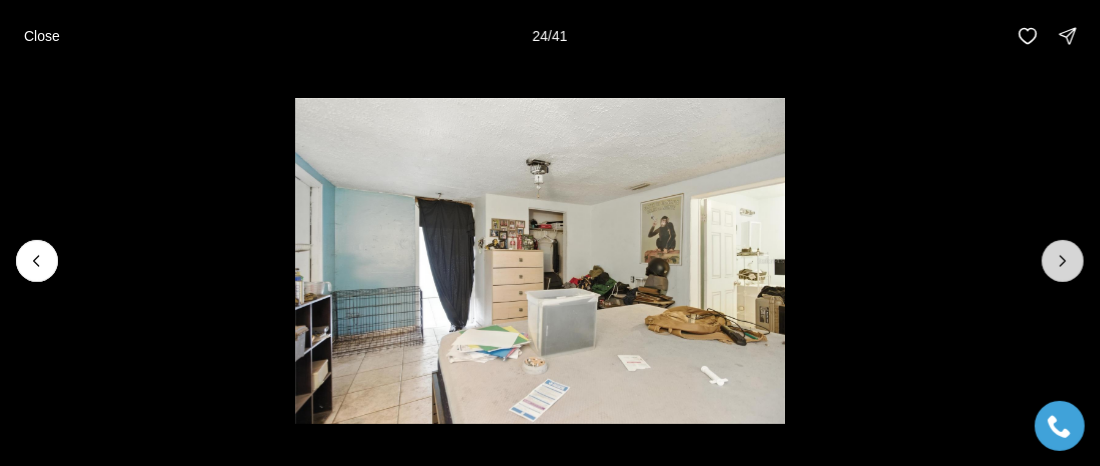 click 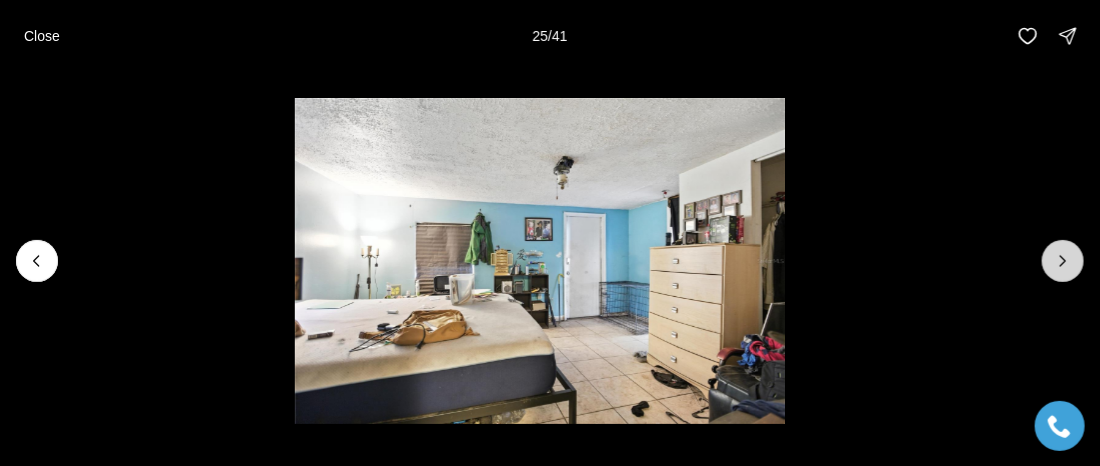 click 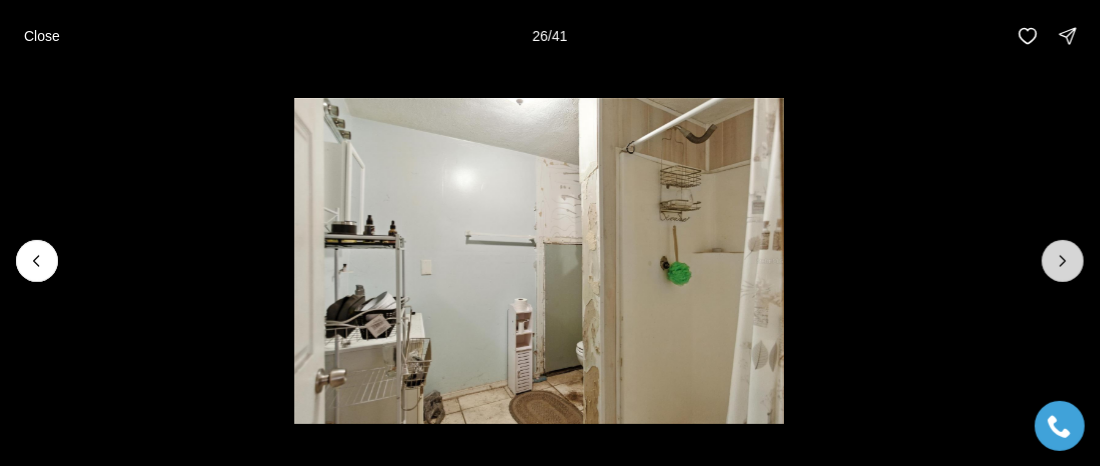 click 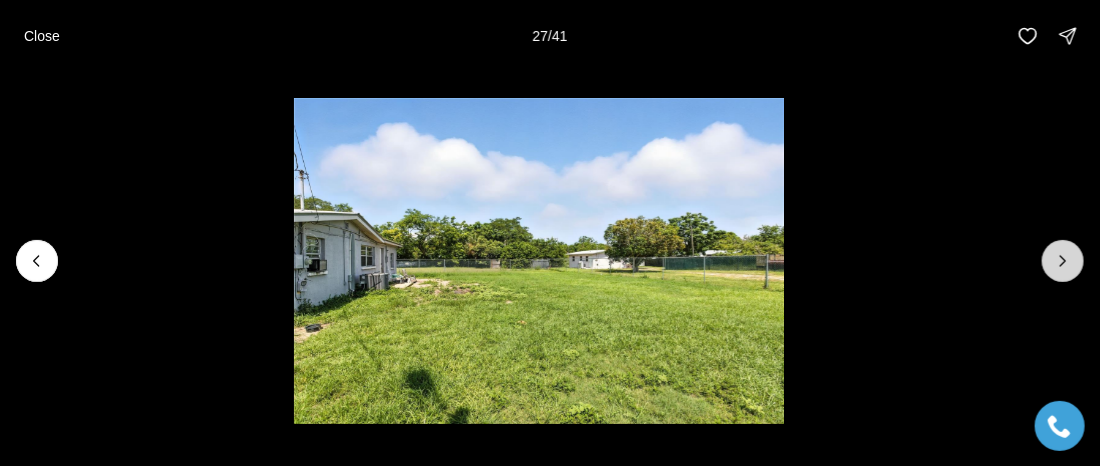 click 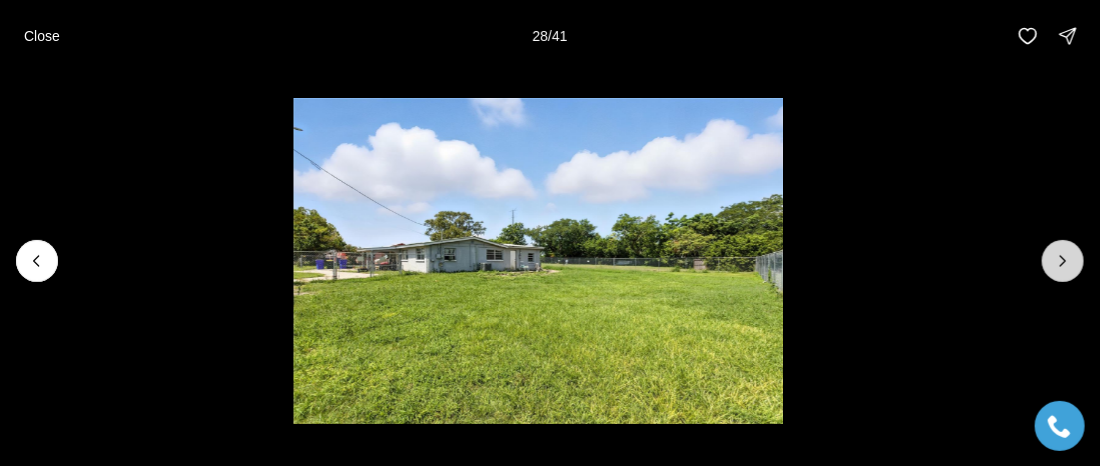 click 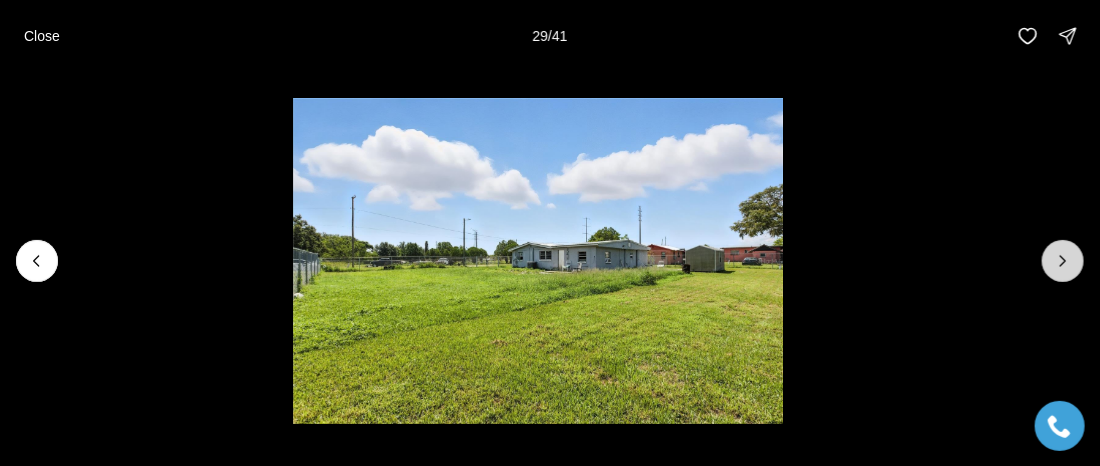click 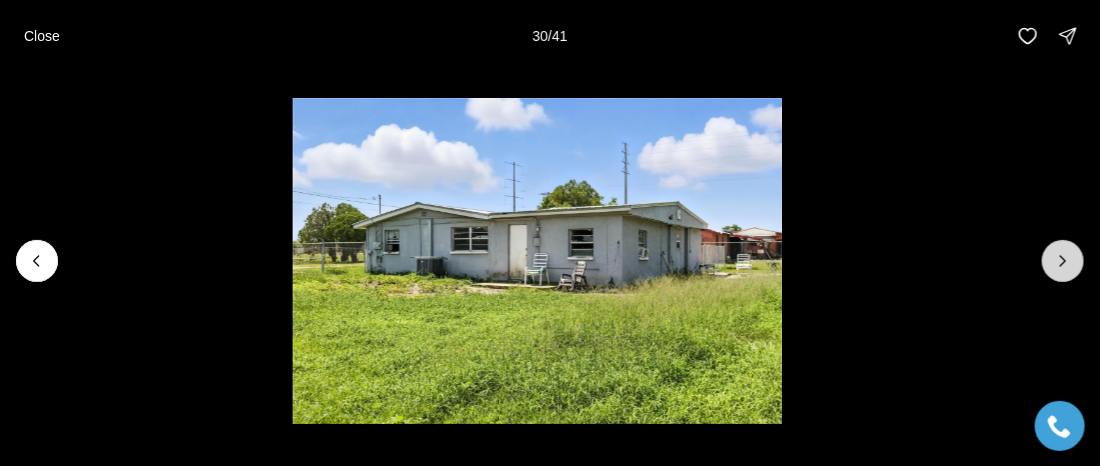 click 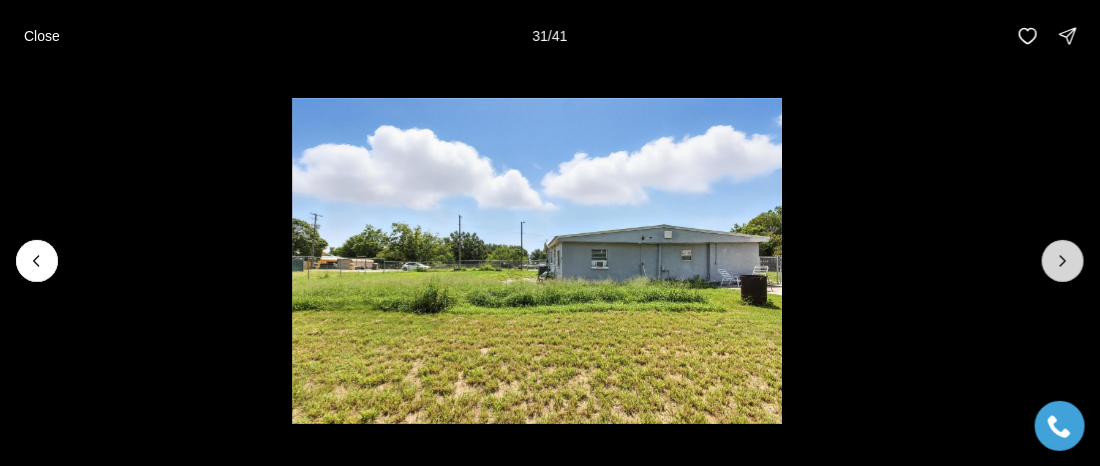 click at bounding box center [1063, 261] 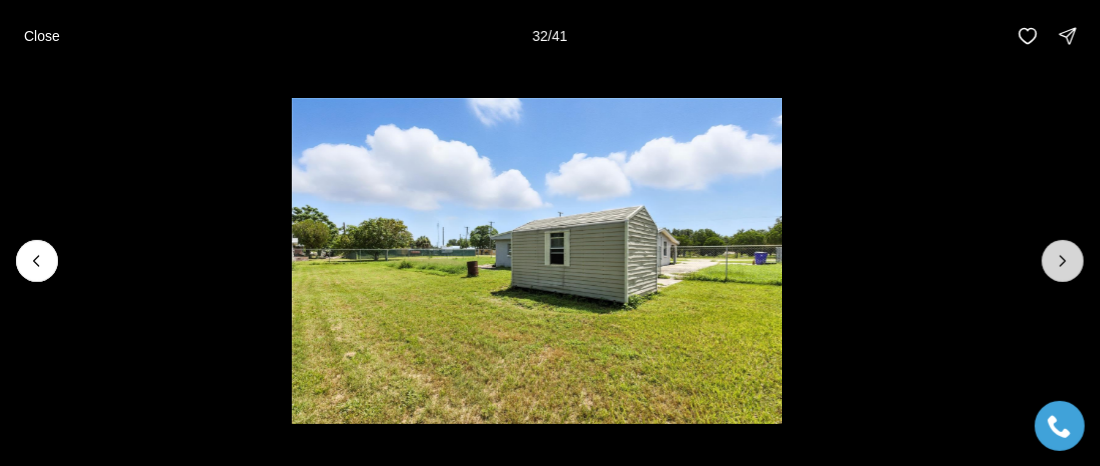 click 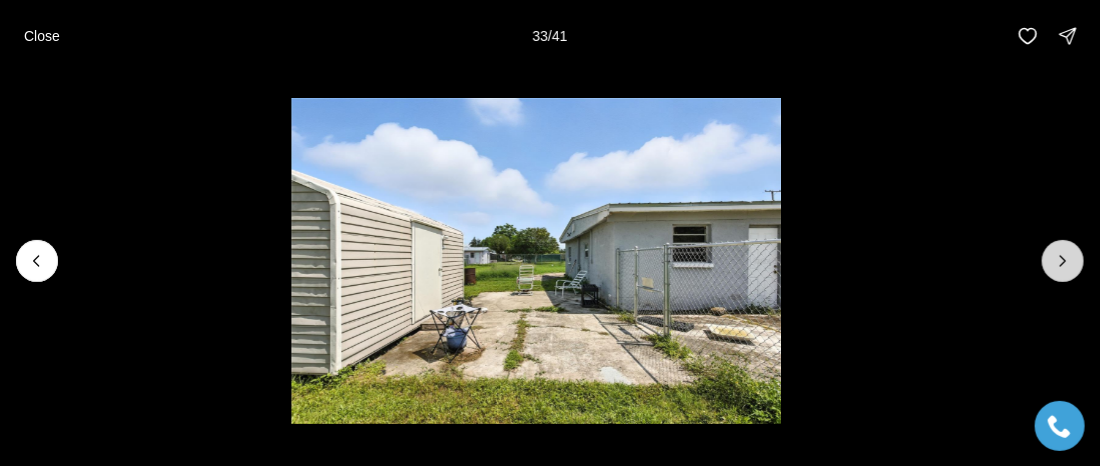 click 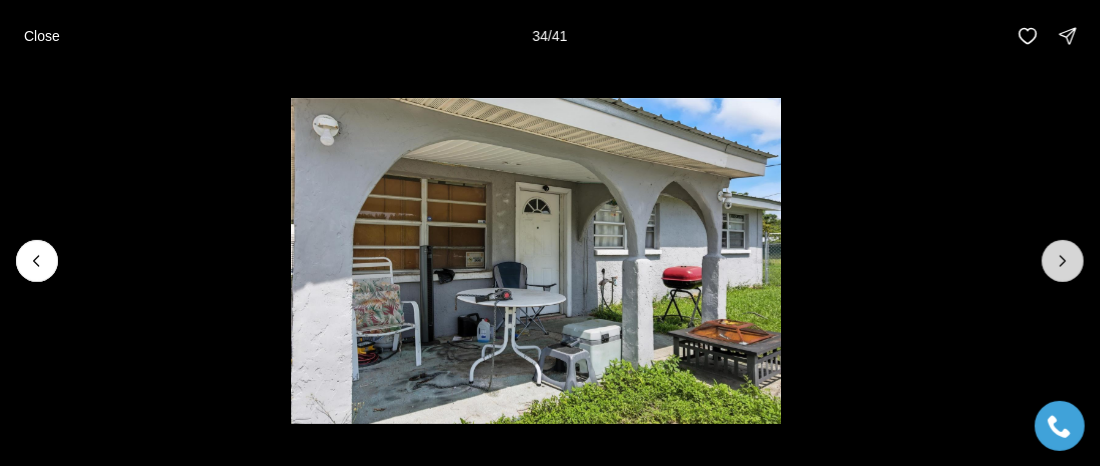 click 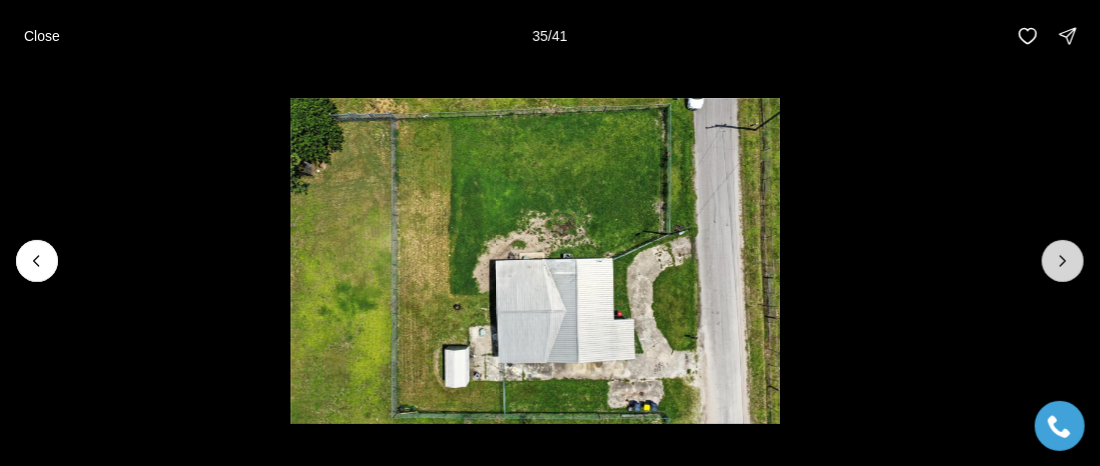 click 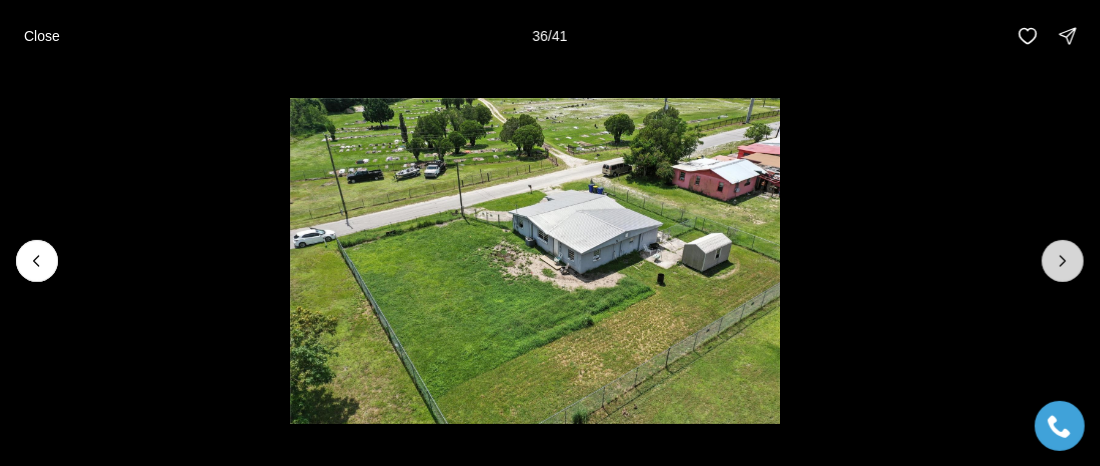 click 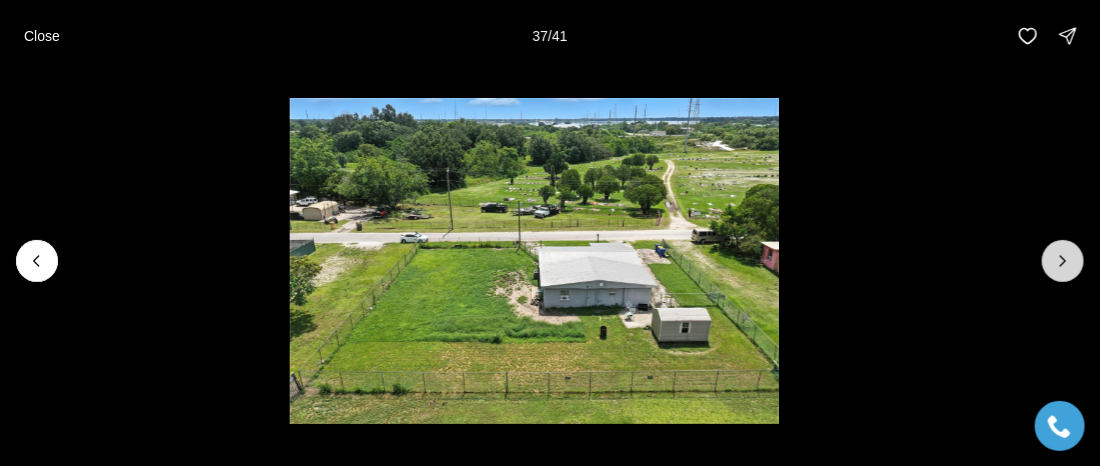 click 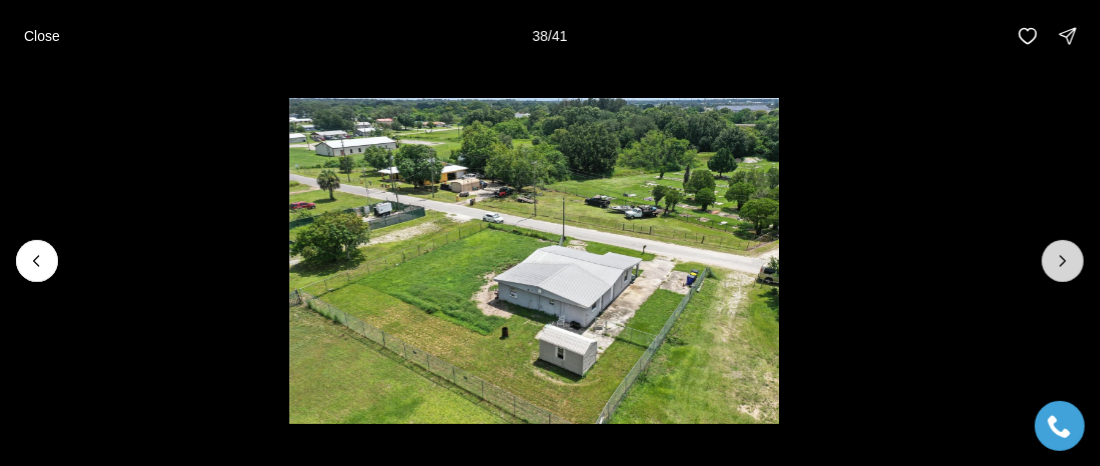 click 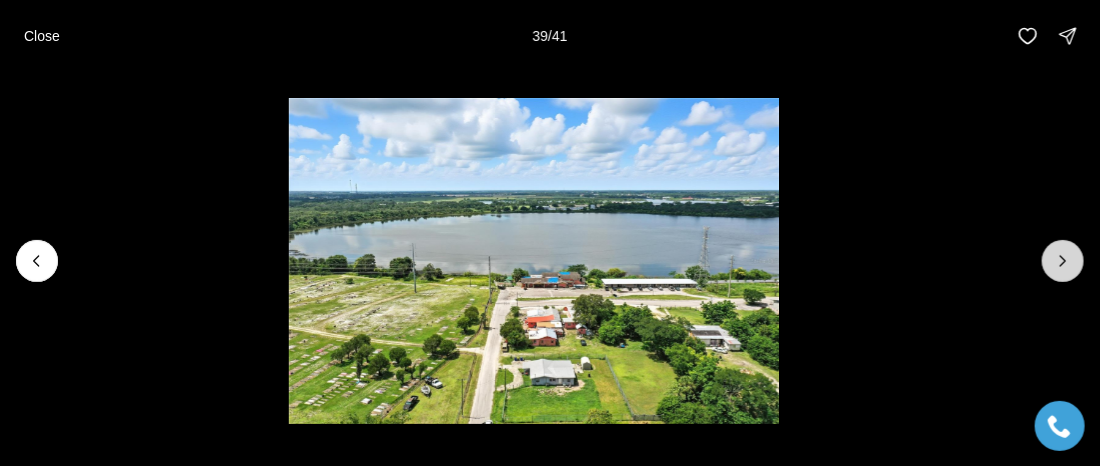 click 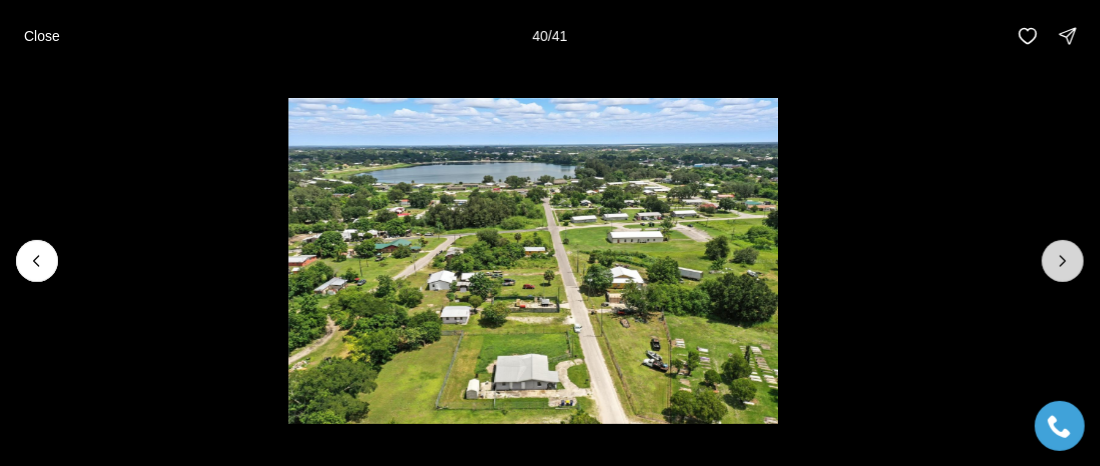 click 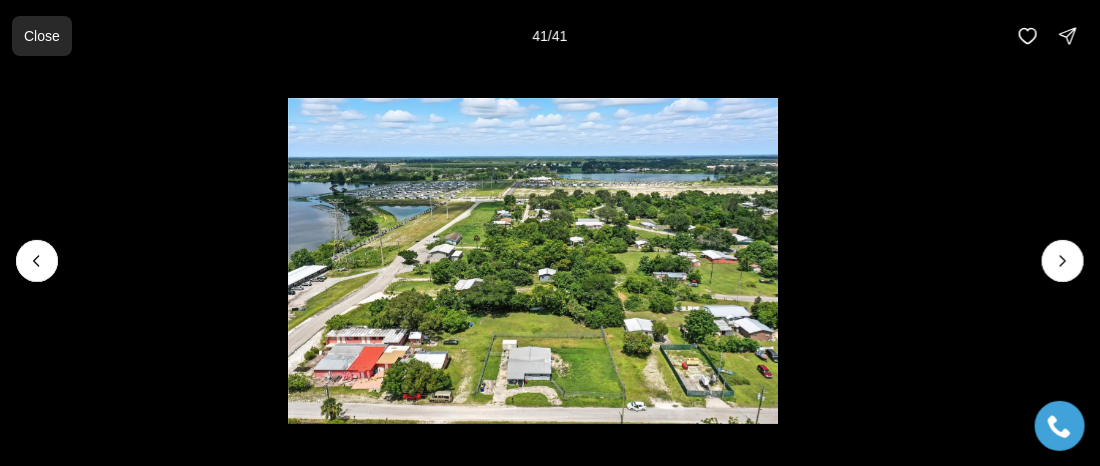 click on "Close" at bounding box center (42, 36) 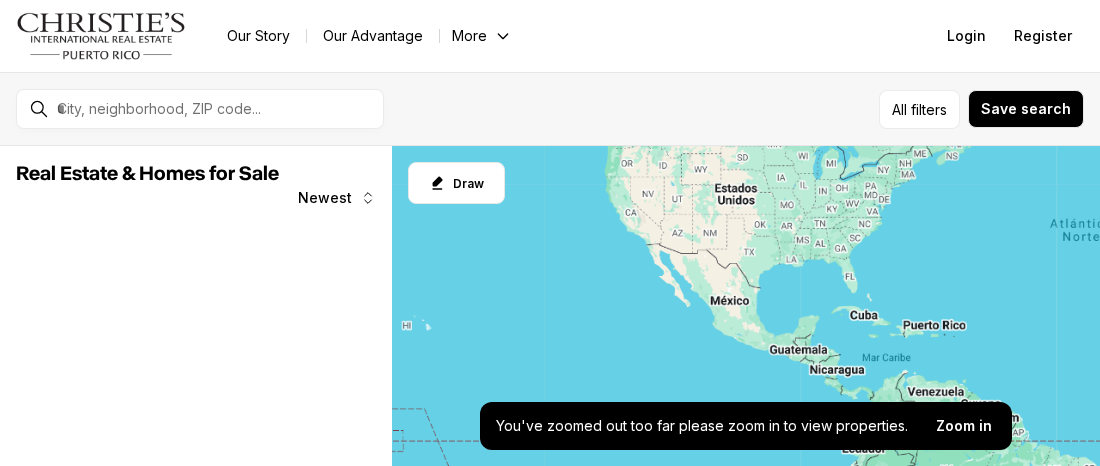 scroll, scrollTop: 0, scrollLeft: 0, axis: both 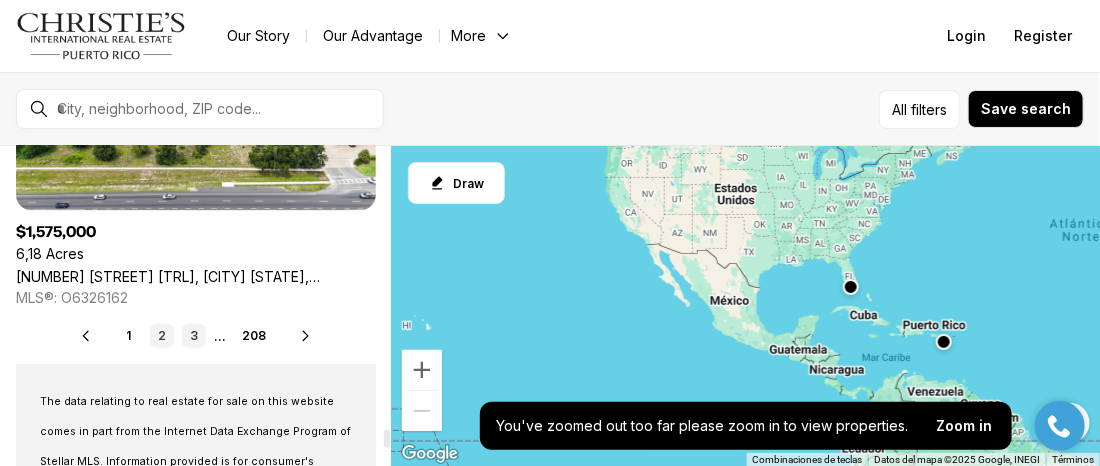 click on "3" at bounding box center [194, 336] 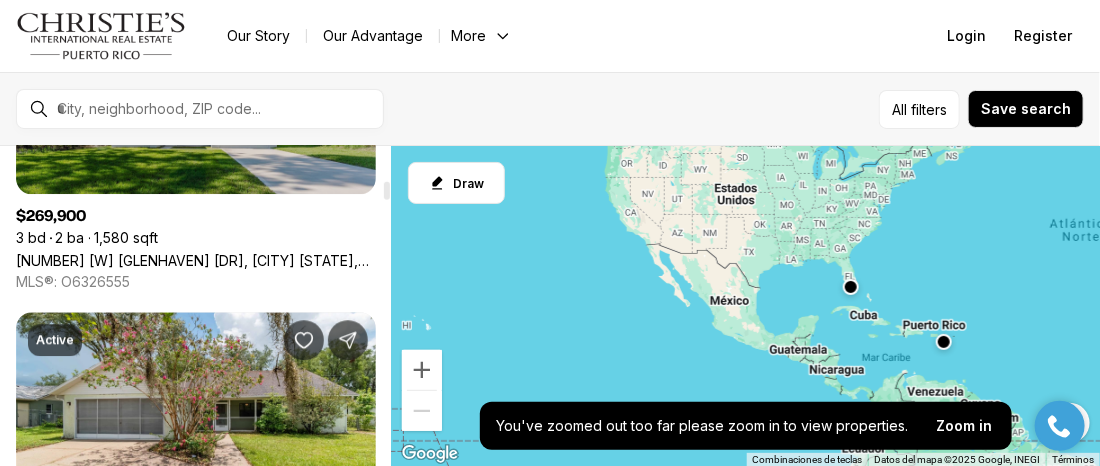 scroll, scrollTop: 1899, scrollLeft: 0, axis: vertical 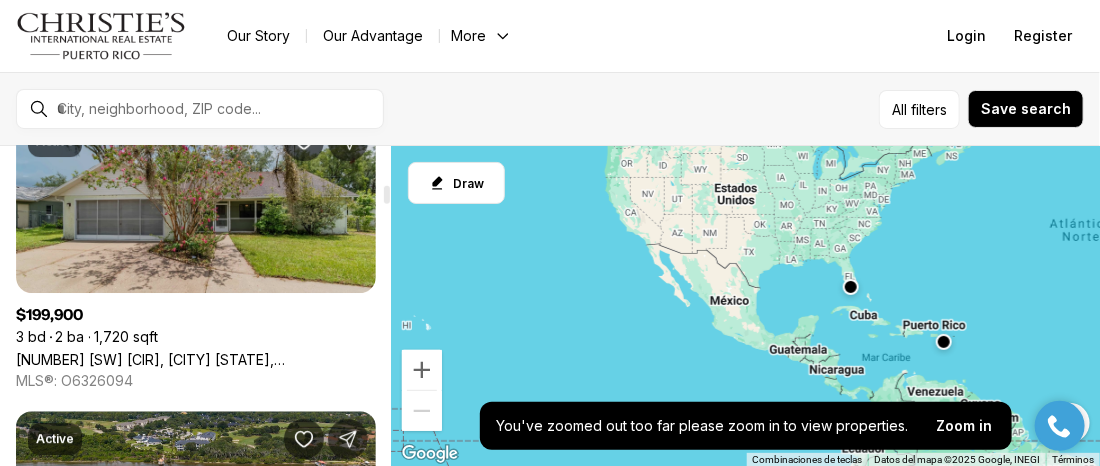click on "[NUMBER] [SW] [CIR], [CITY] [STATE], [POSTAL_CODE]" at bounding box center [196, 359] 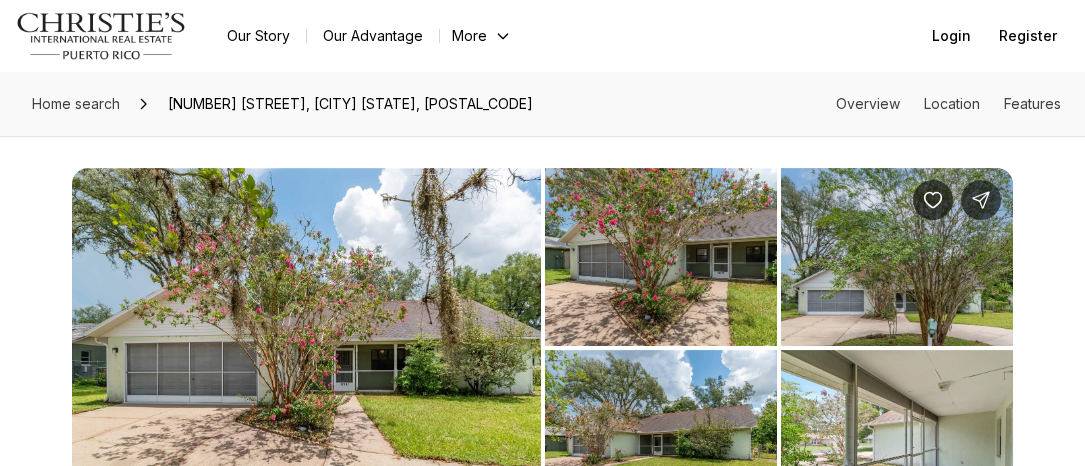scroll, scrollTop: 0, scrollLeft: 0, axis: both 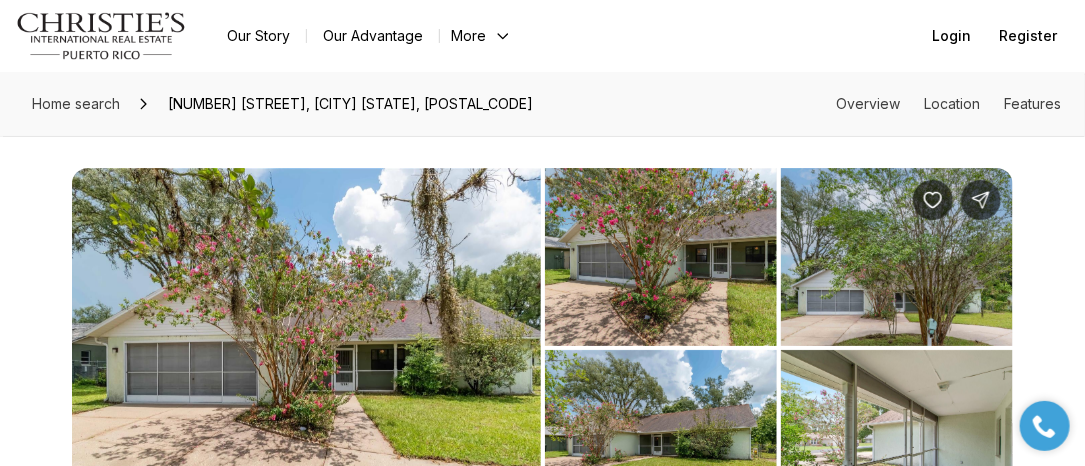 click at bounding box center [306, 348] 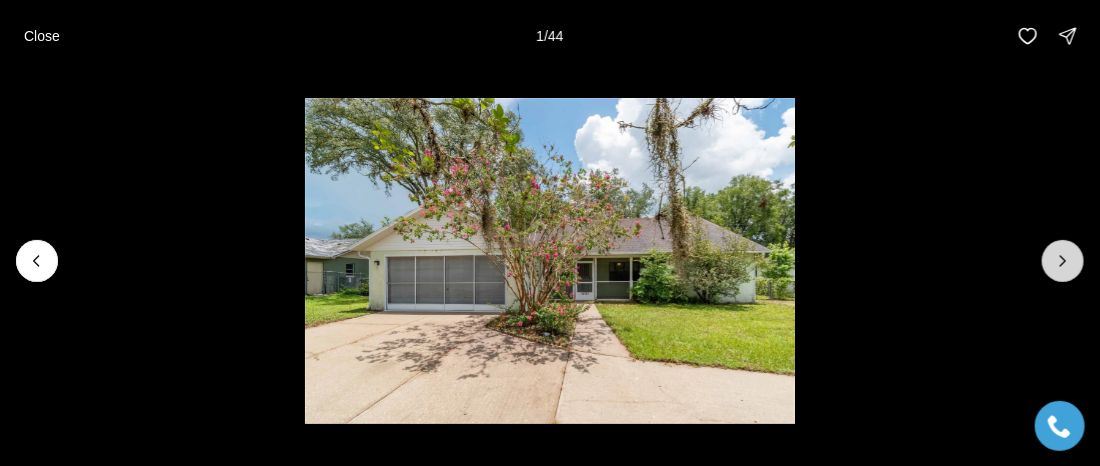 click 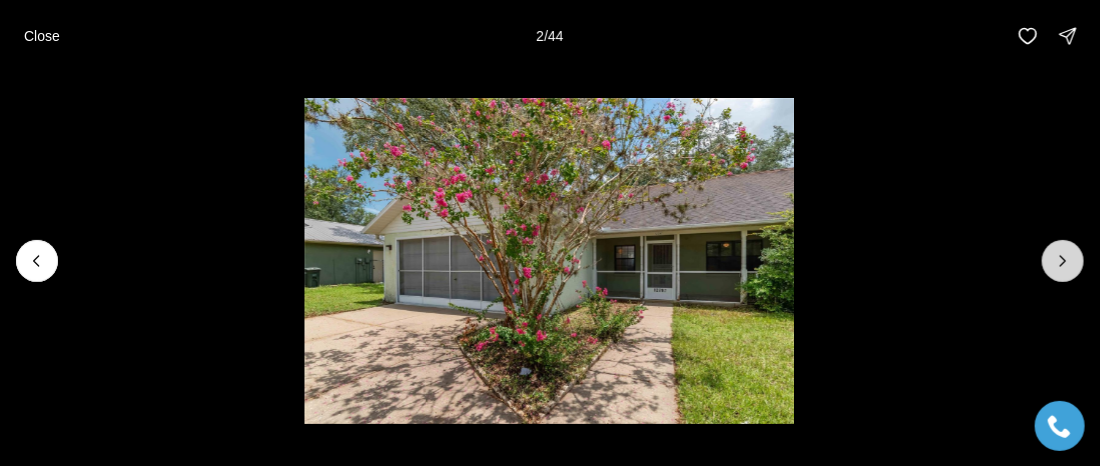 click 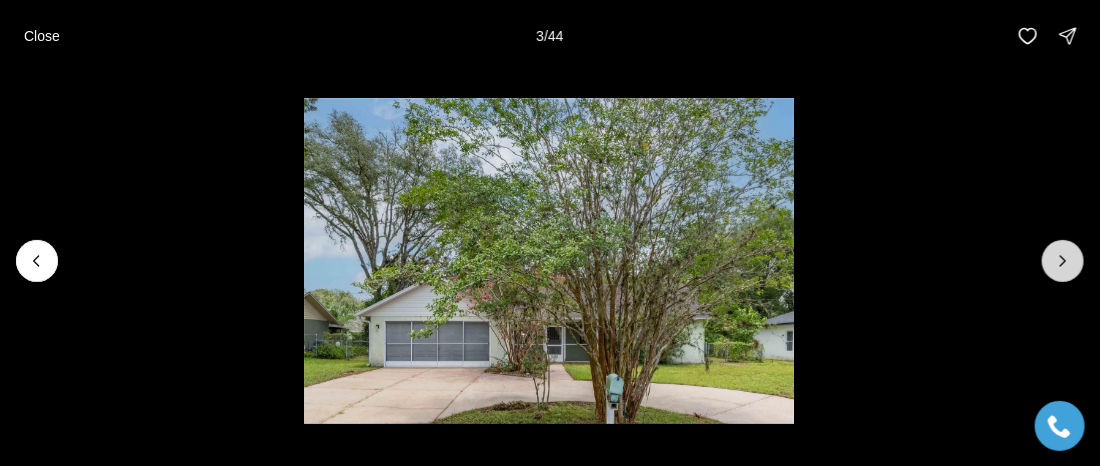 click 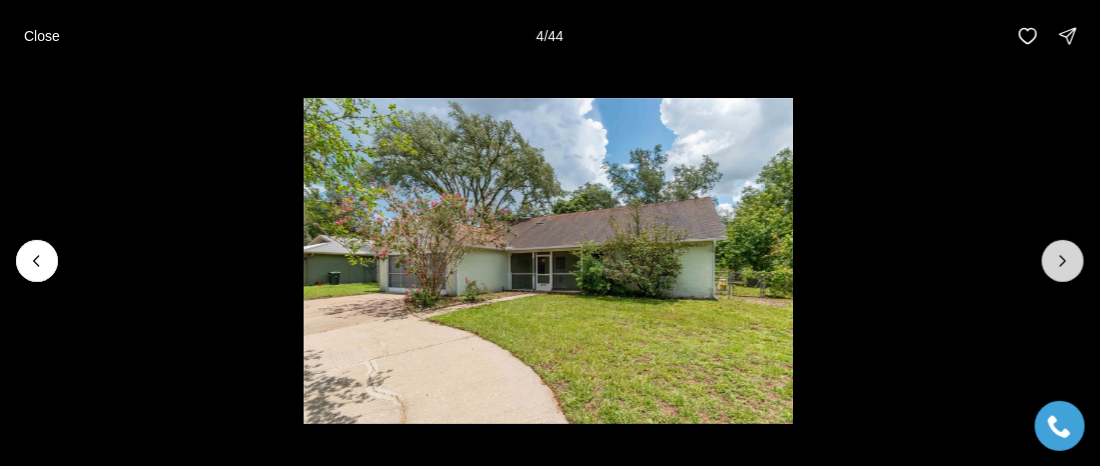 click 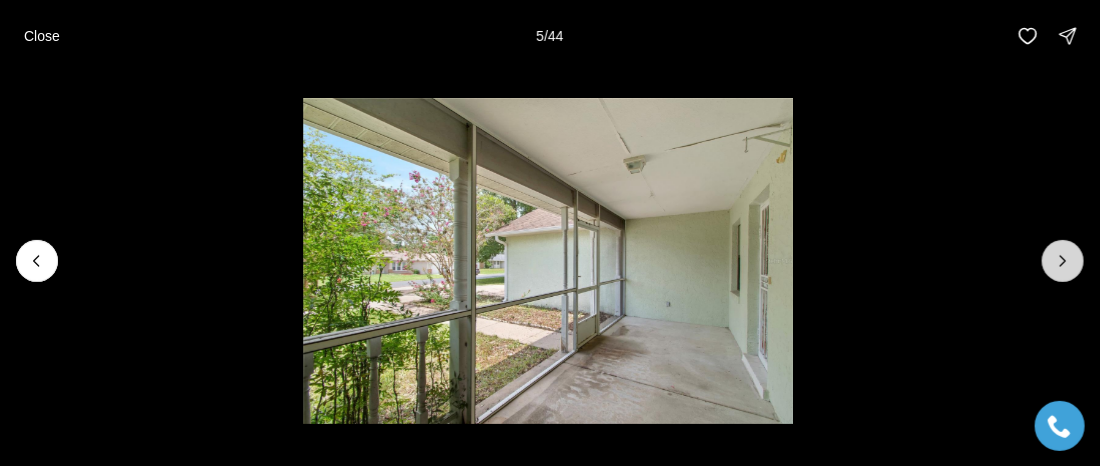 click 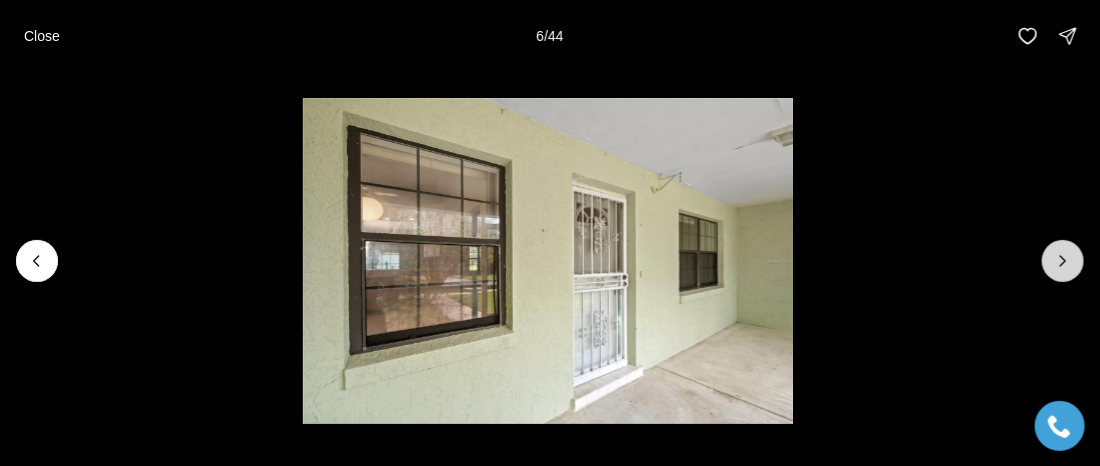 click 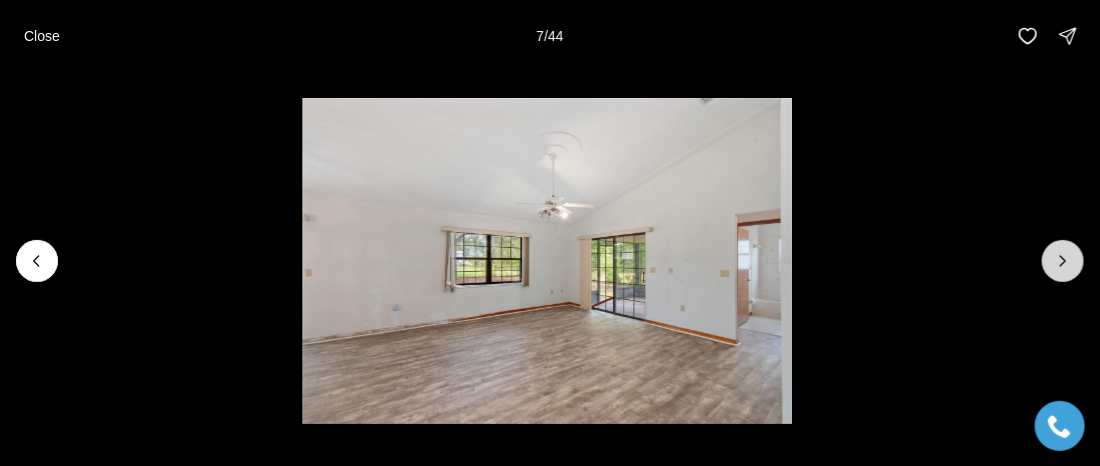click 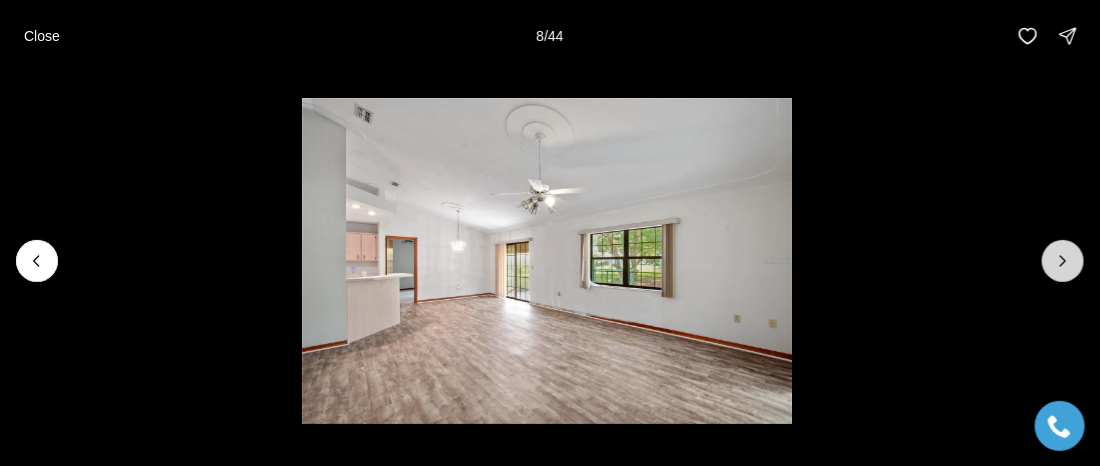 click 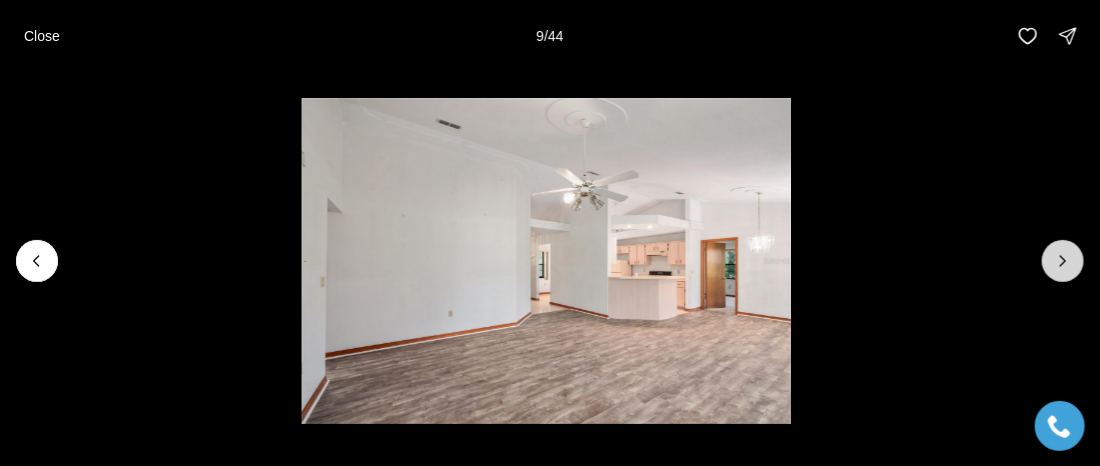 click 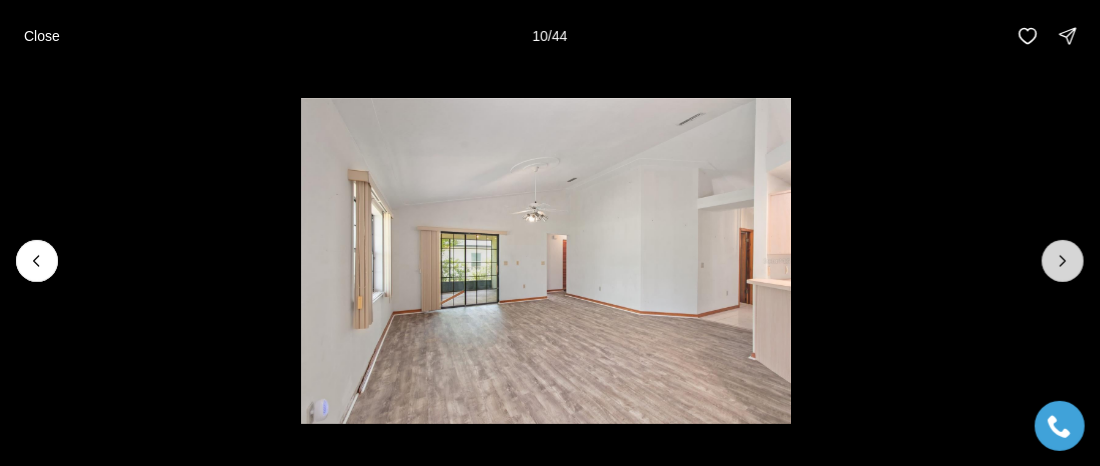 click 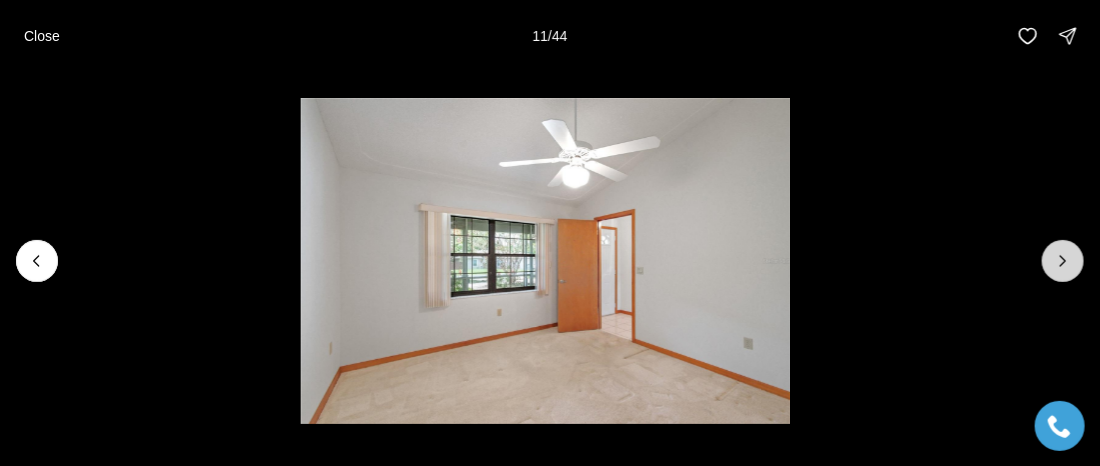 click 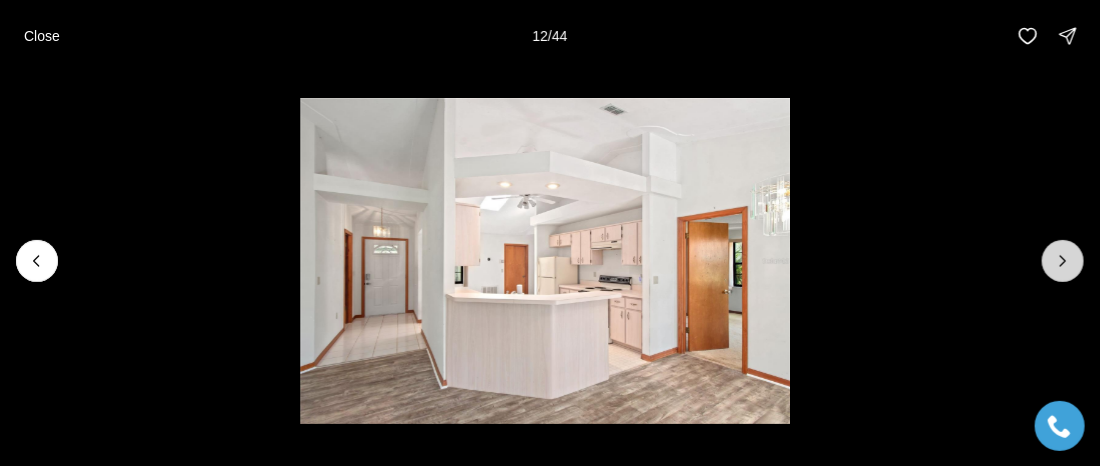 click 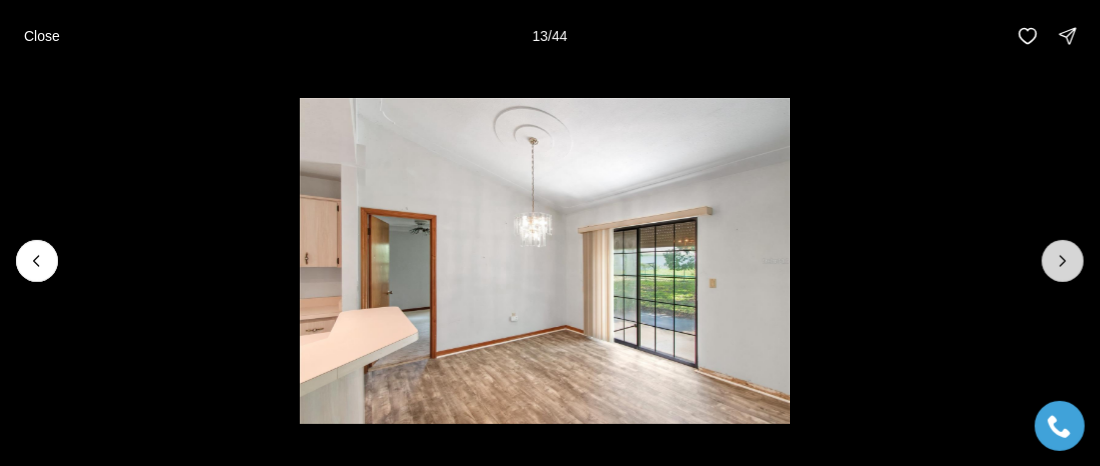 click 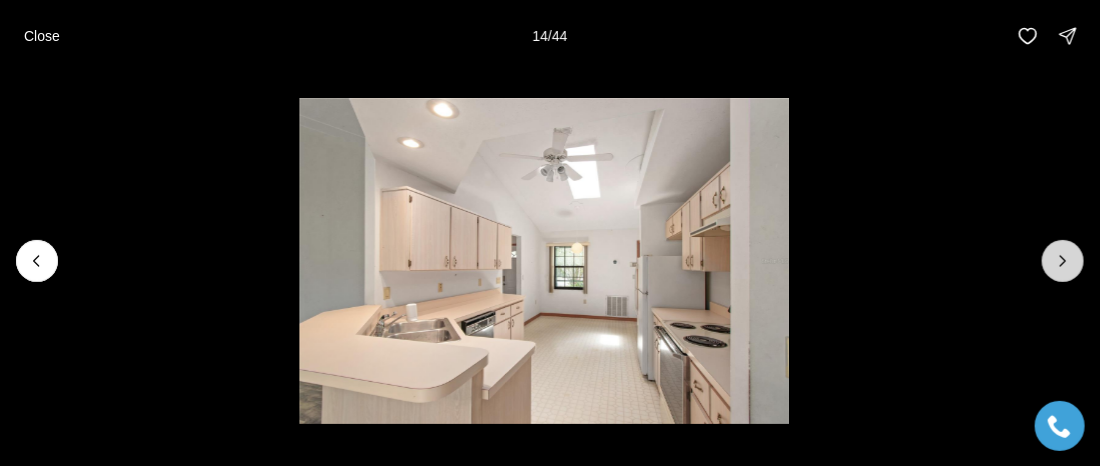 click 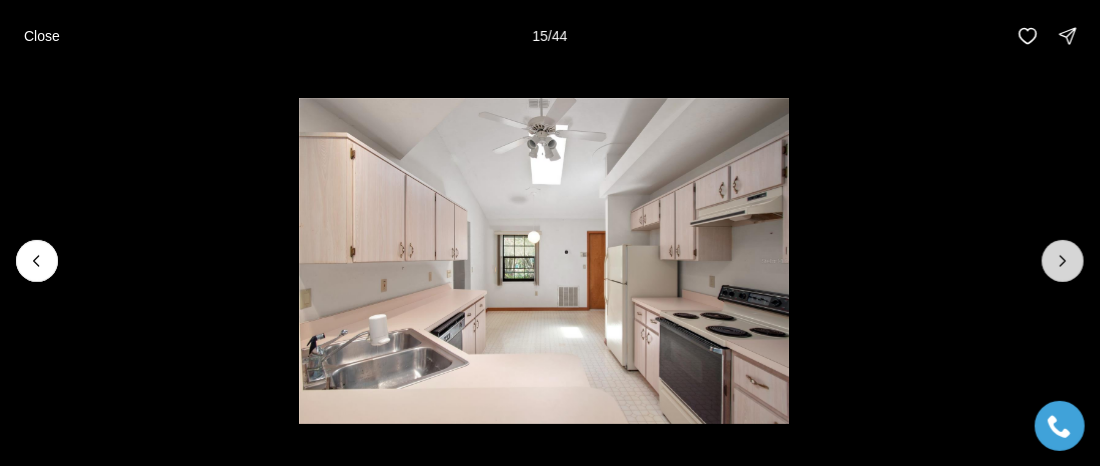 click 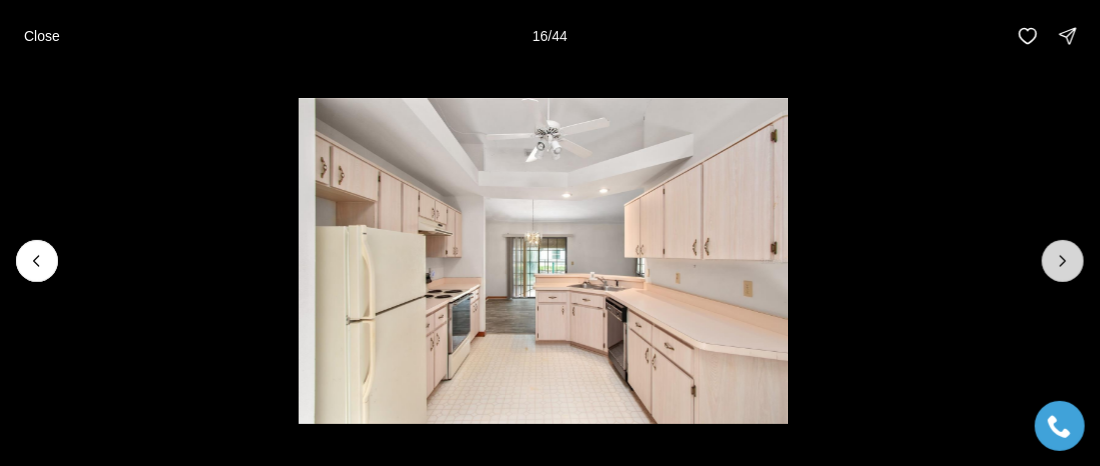 click 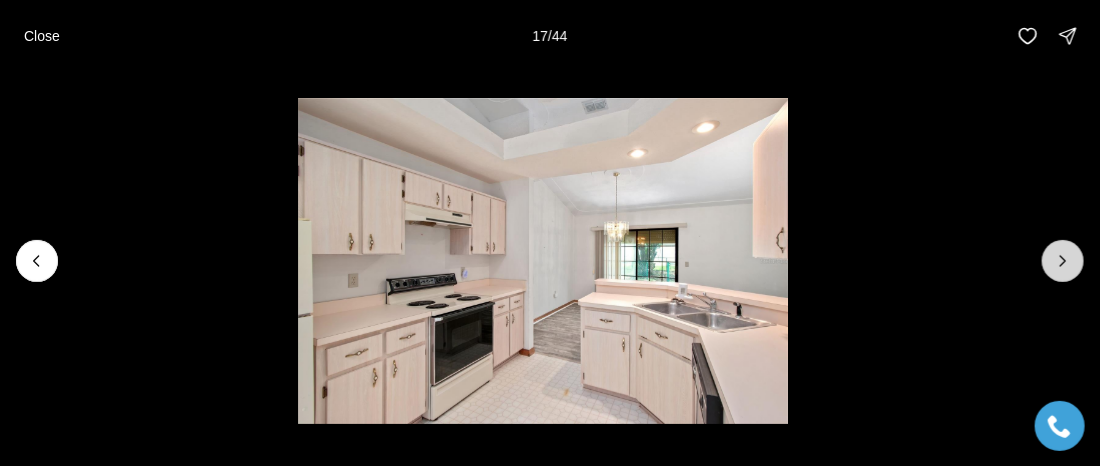 click 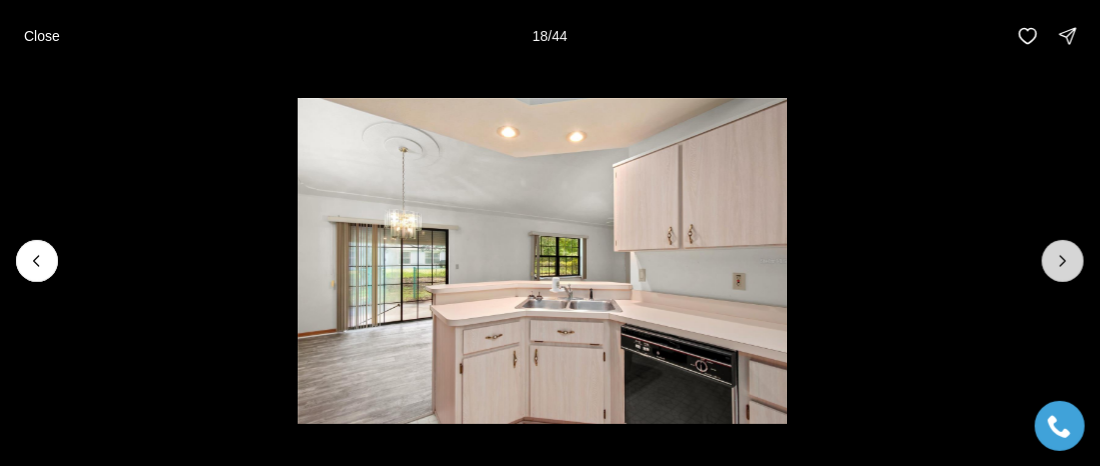 click 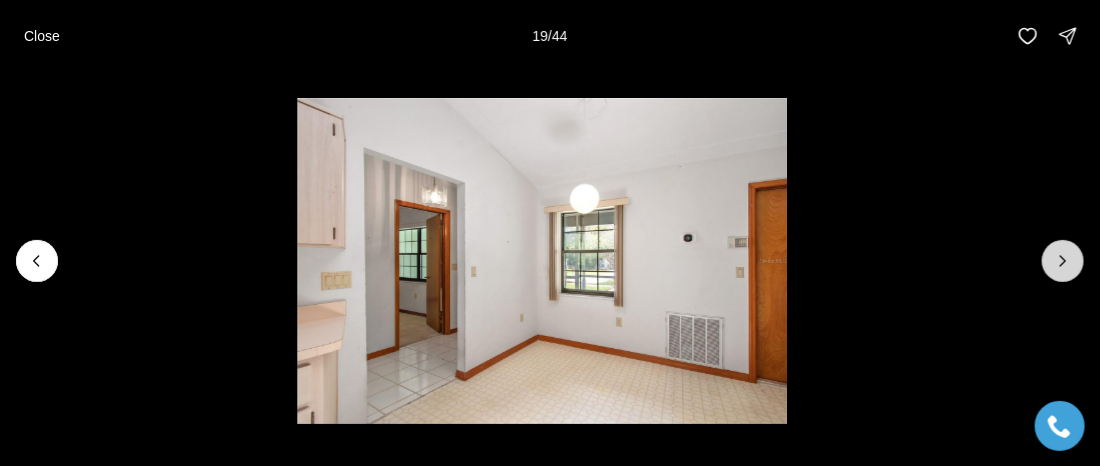 click 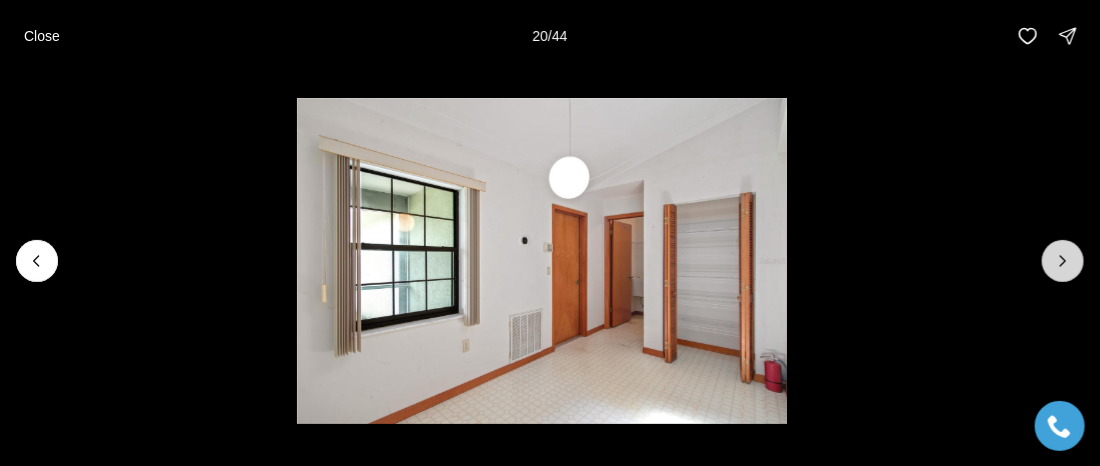 click 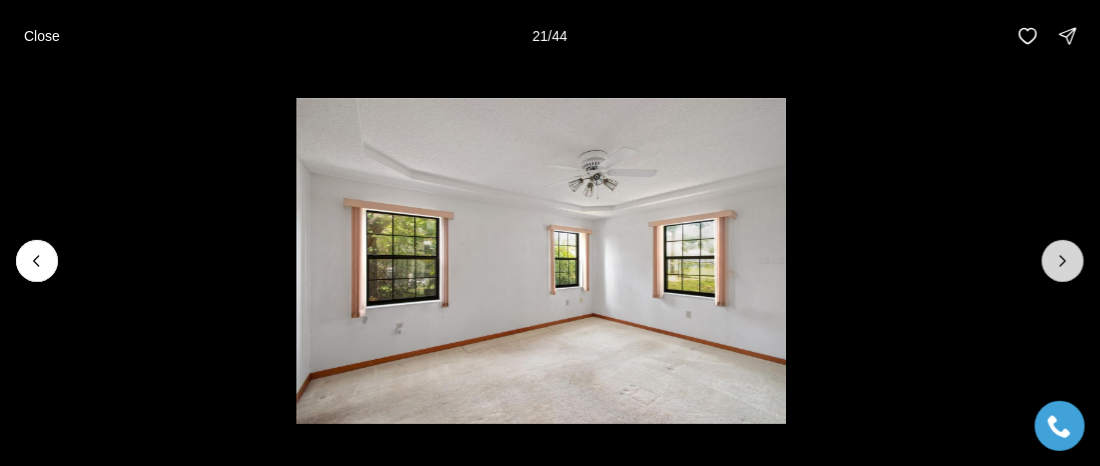 click 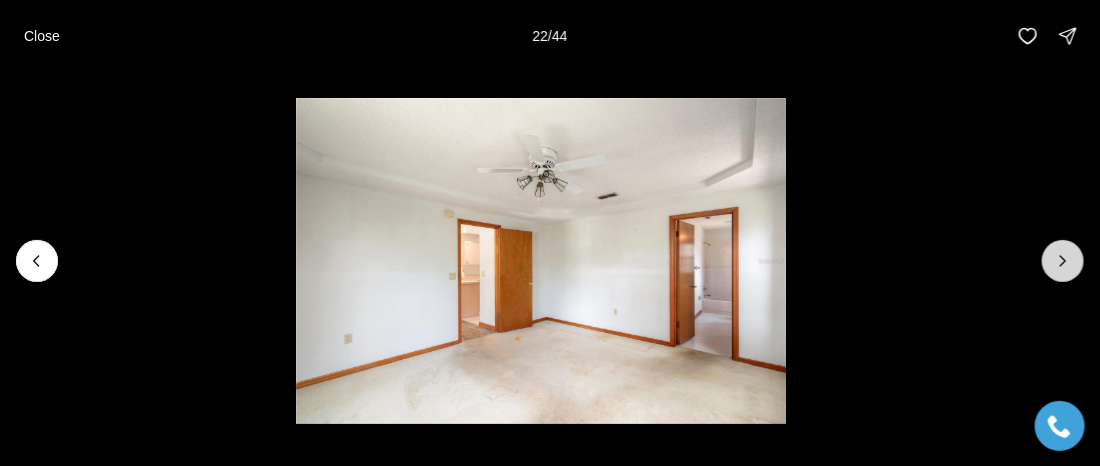 click 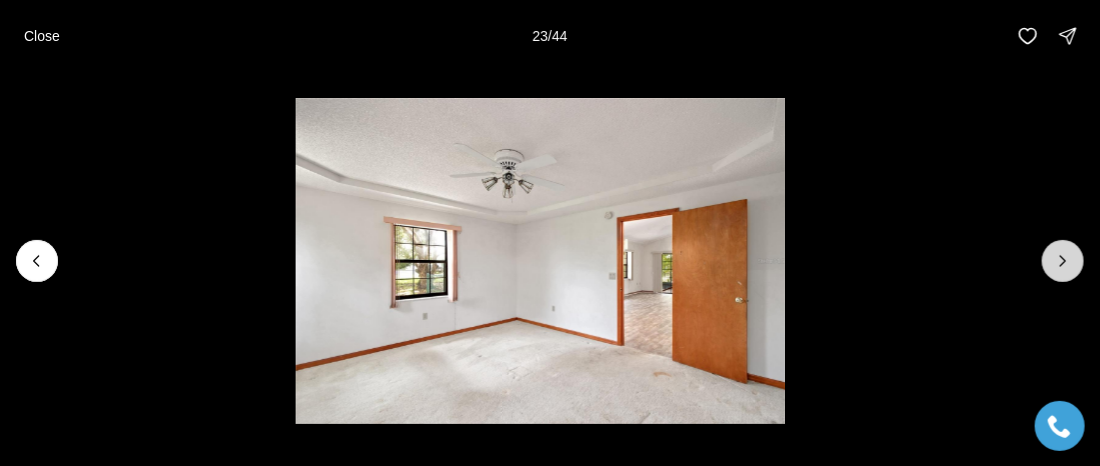 click 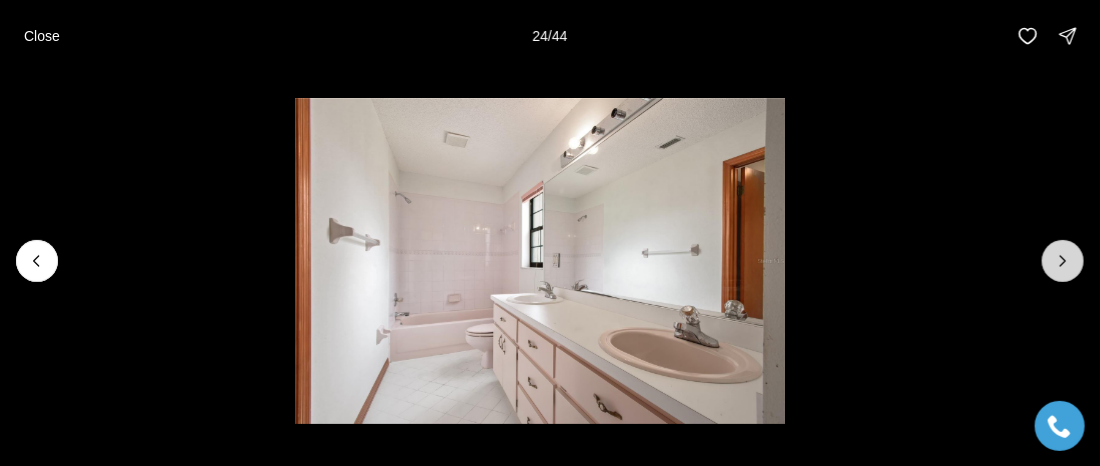 click 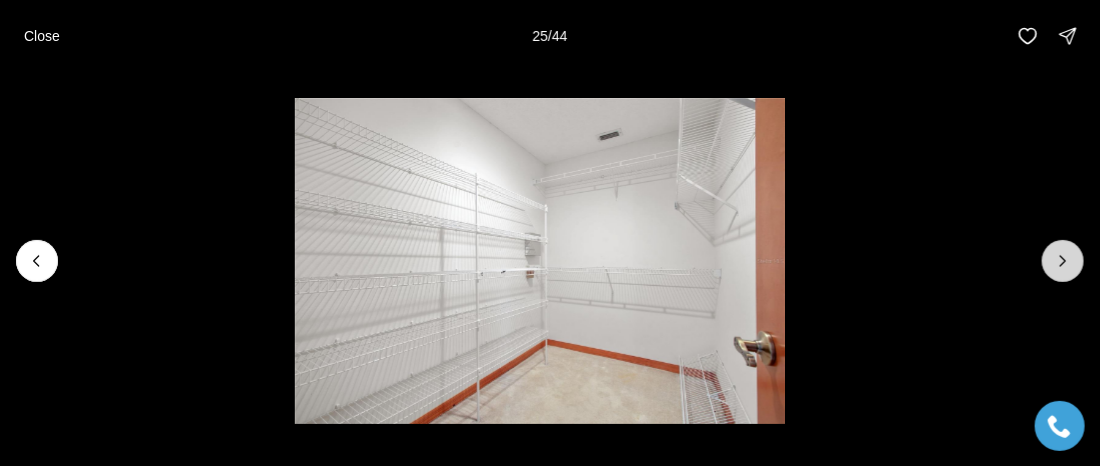 click 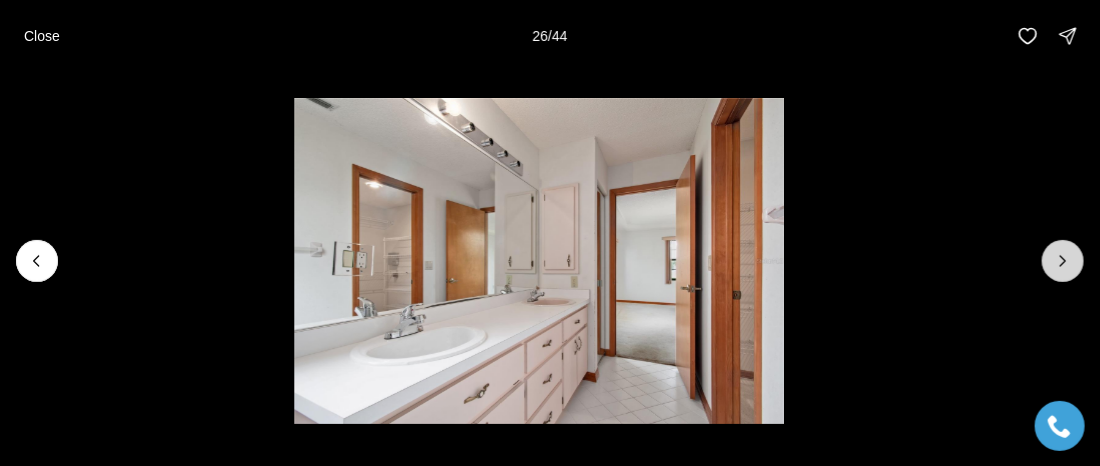 click 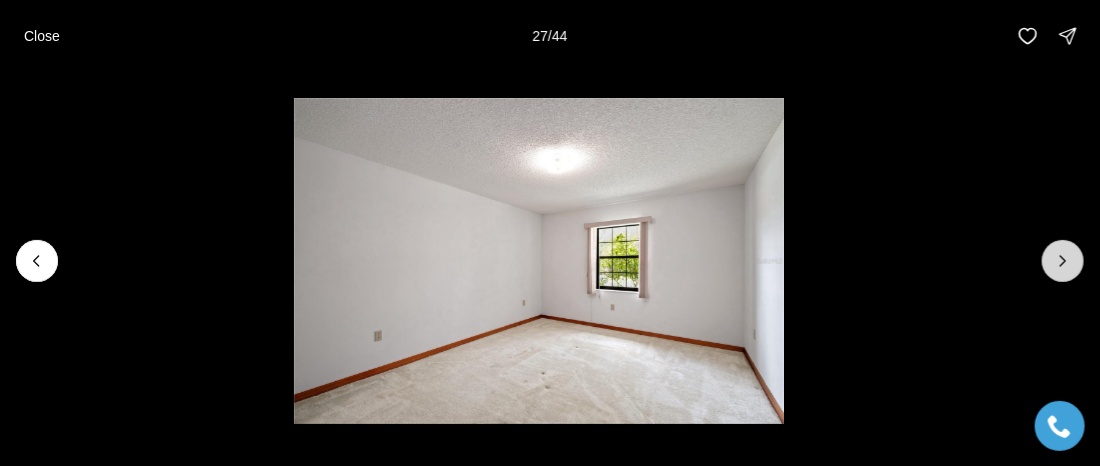 click 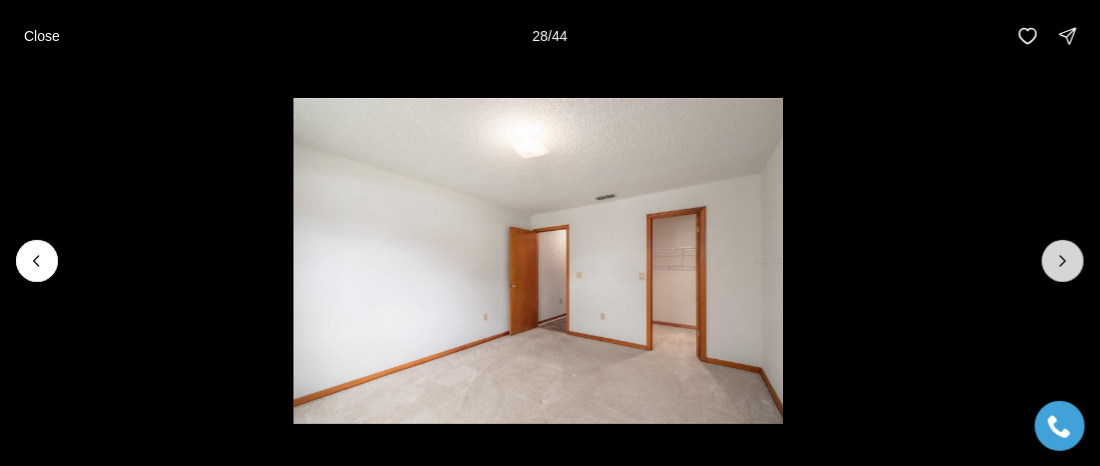 click 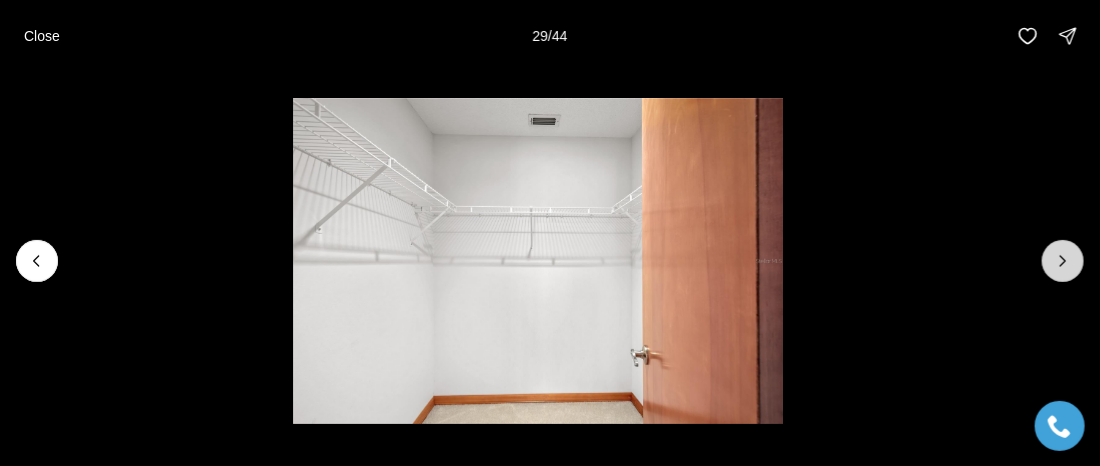 click 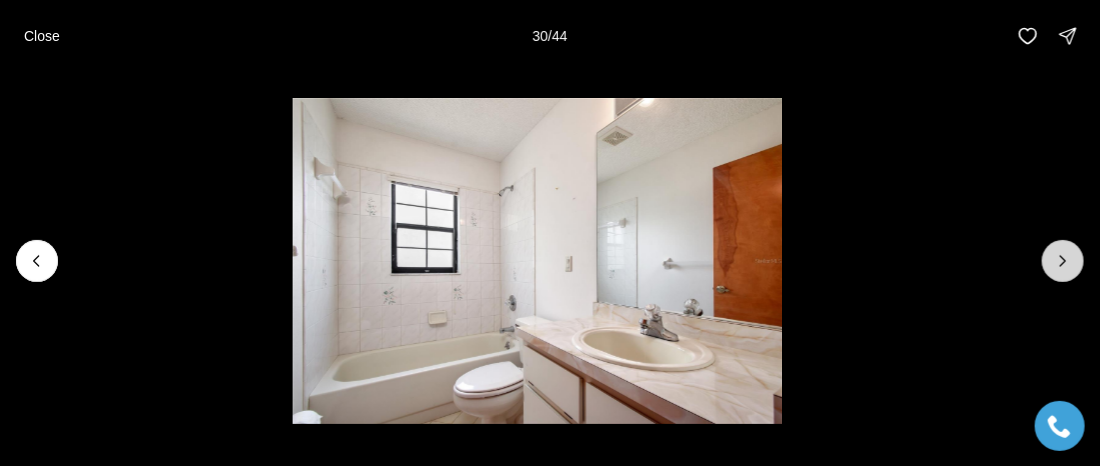 click 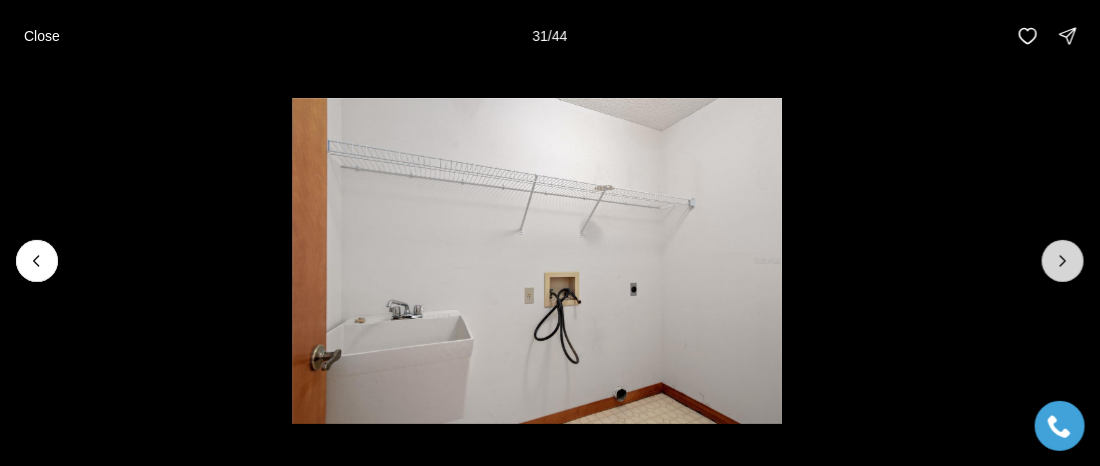 click 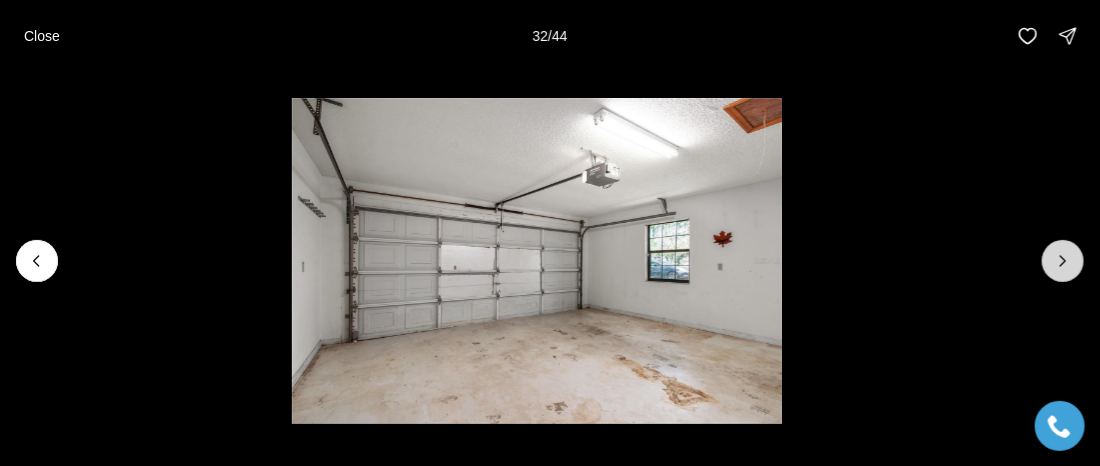click 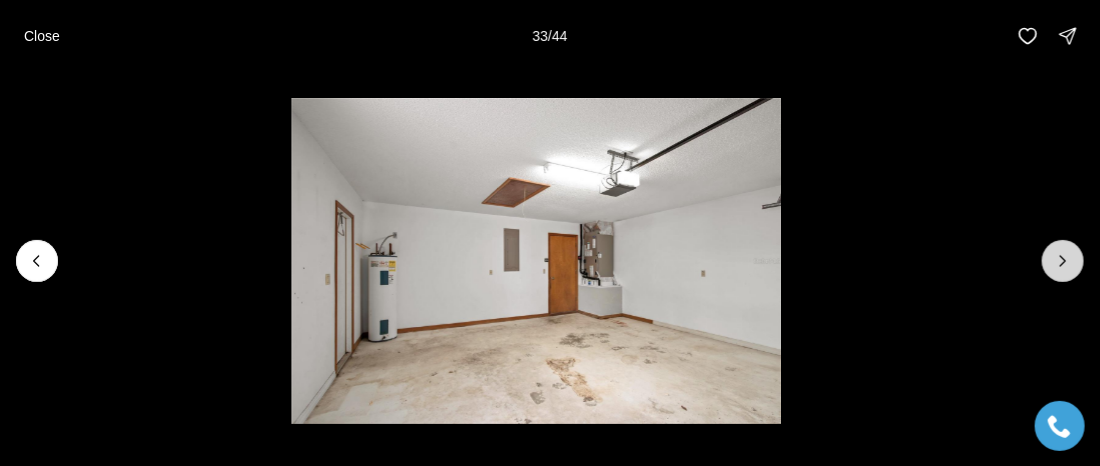 click 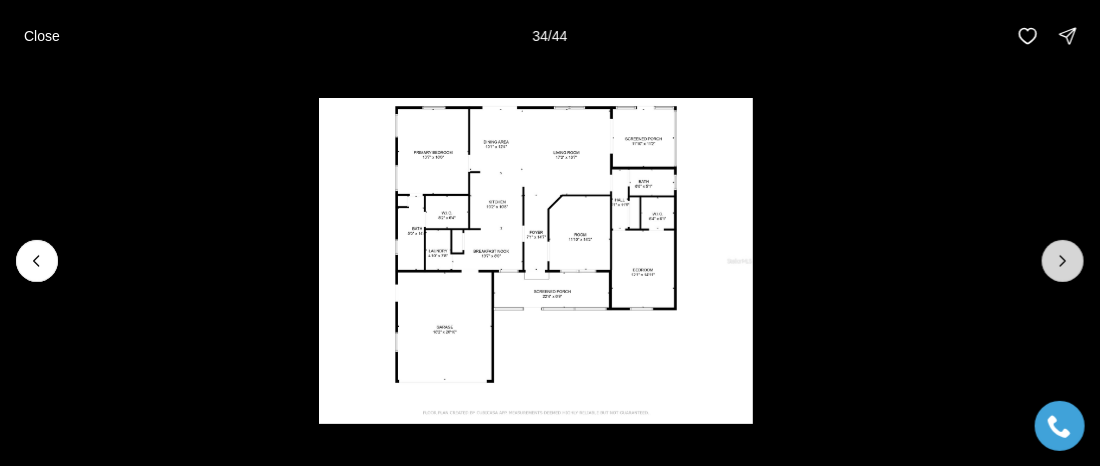 click at bounding box center [1063, 261] 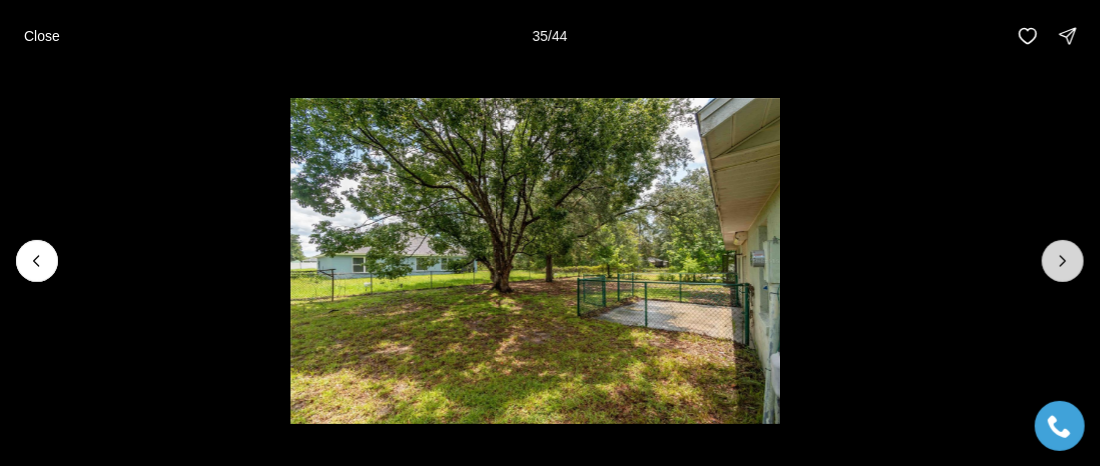 click at bounding box center (1063, 261) 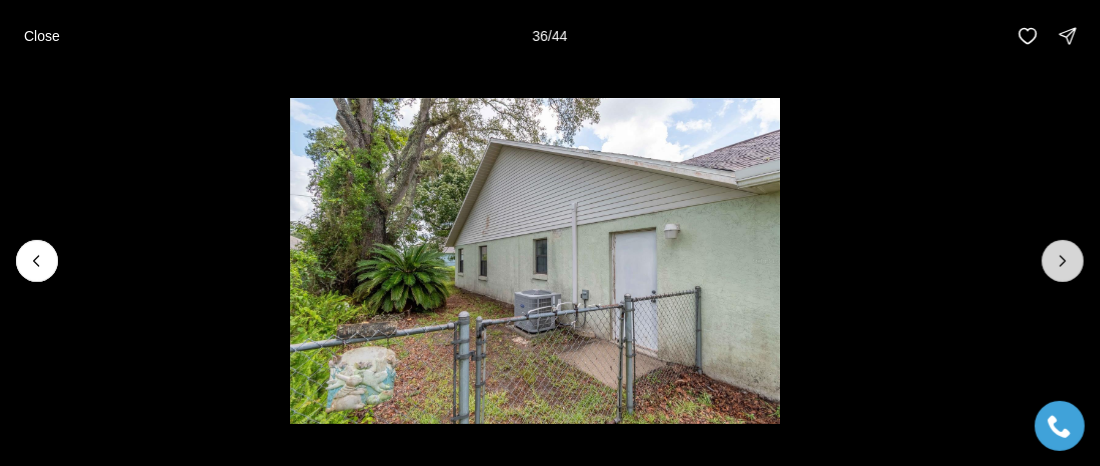 click at bounding box center (1063, 261) 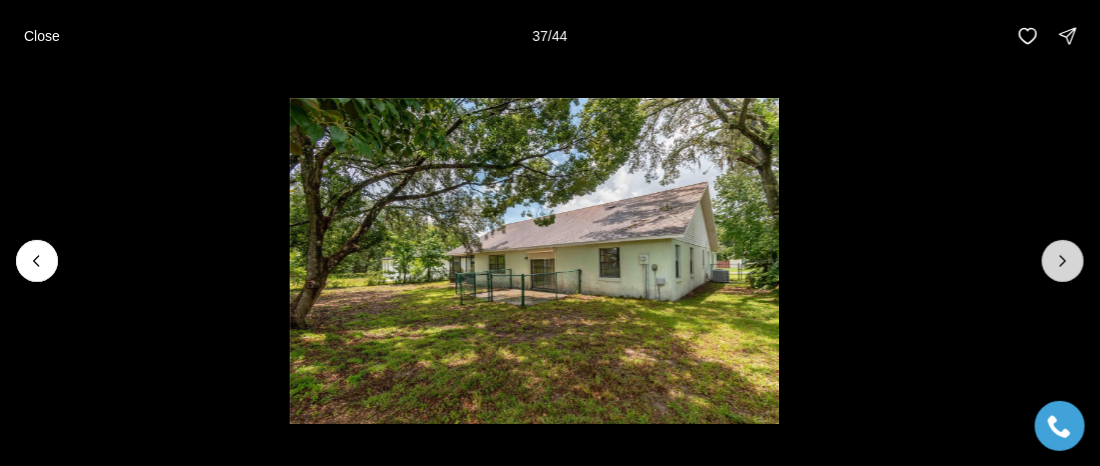 click at bounding box center (1063, 261) 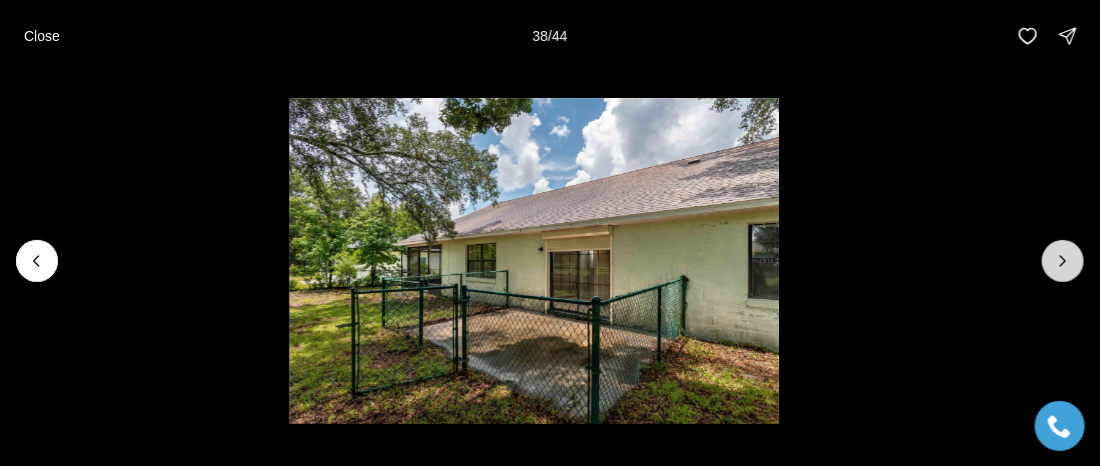click at bounding box center [1063, 261] 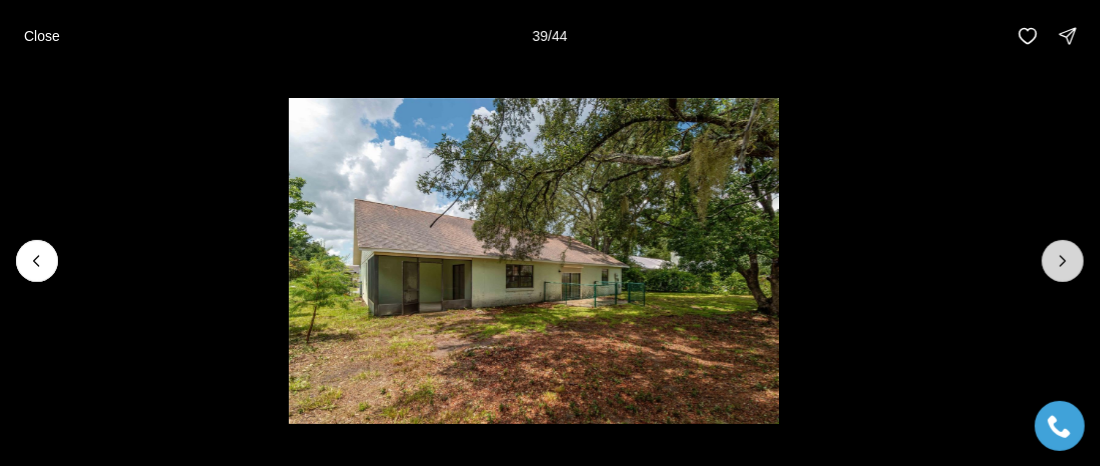 click at bounding box center [1063, 261] 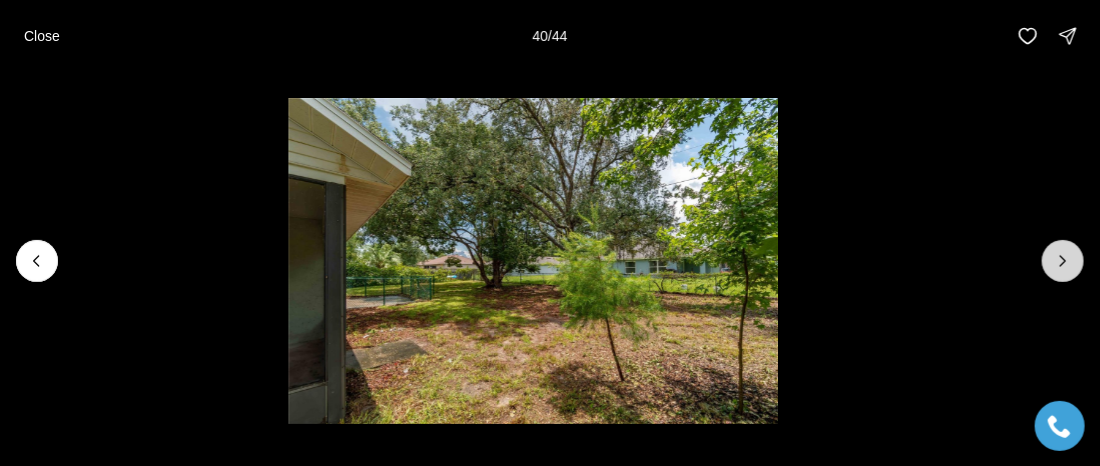 click at bounding box center [1063, 261] 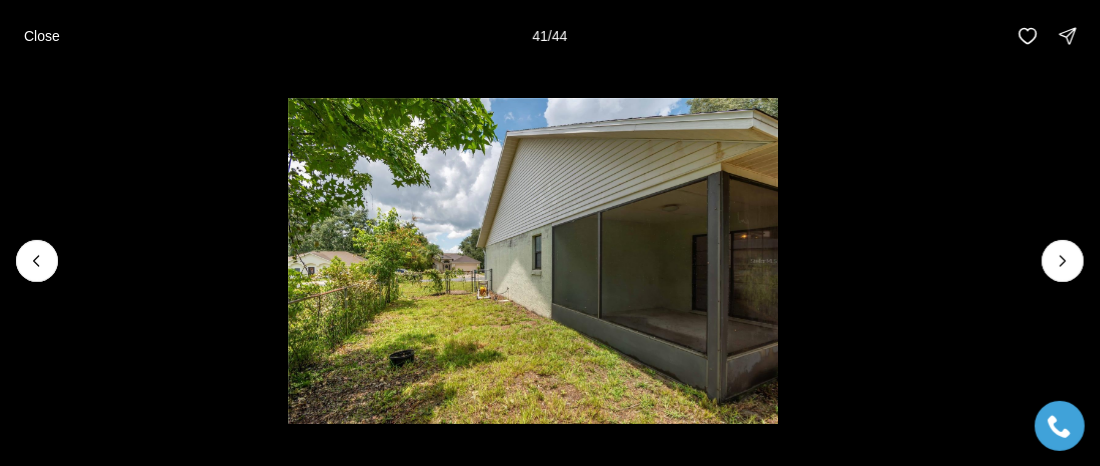 click at bounding box center (533, 261) 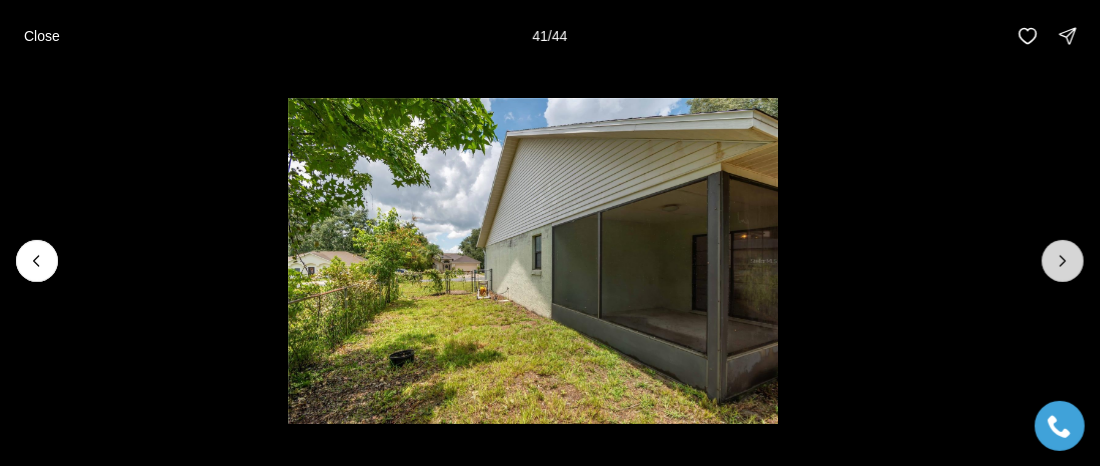 click 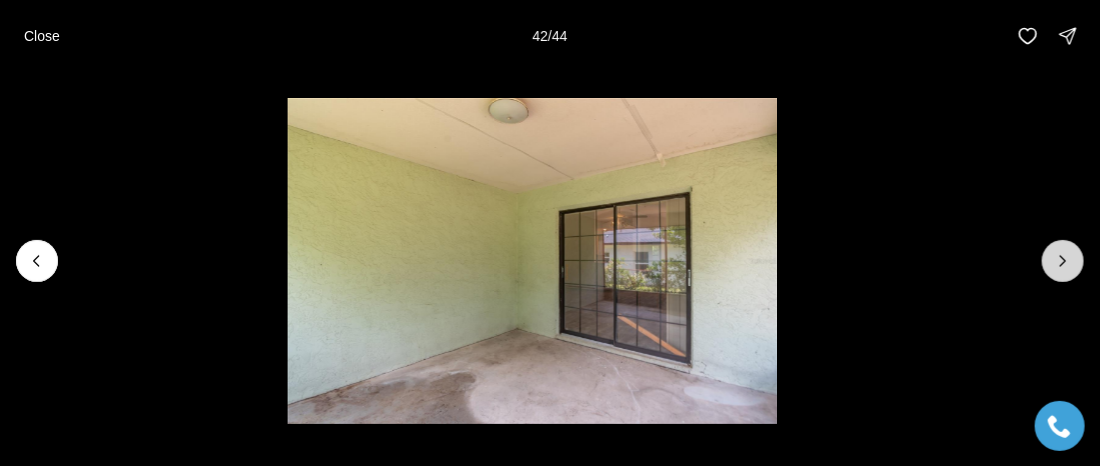 click 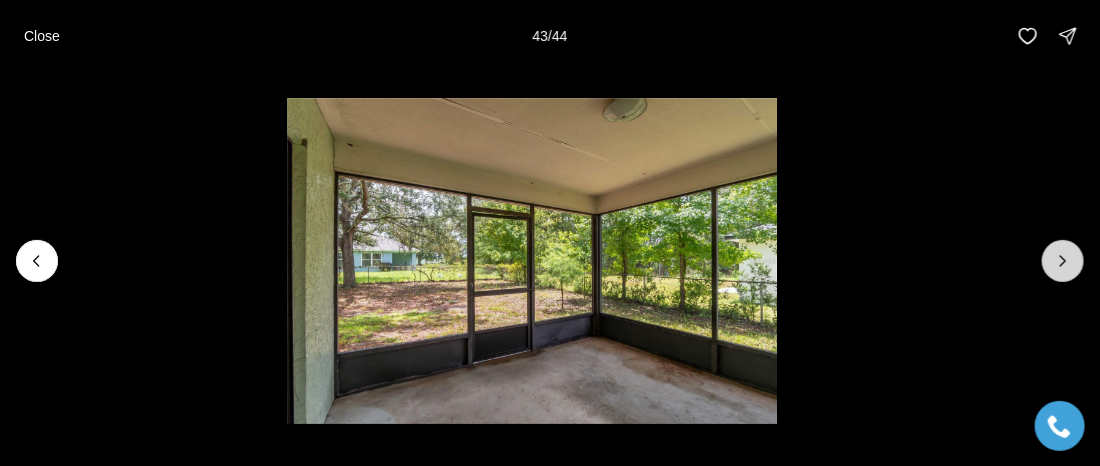 click 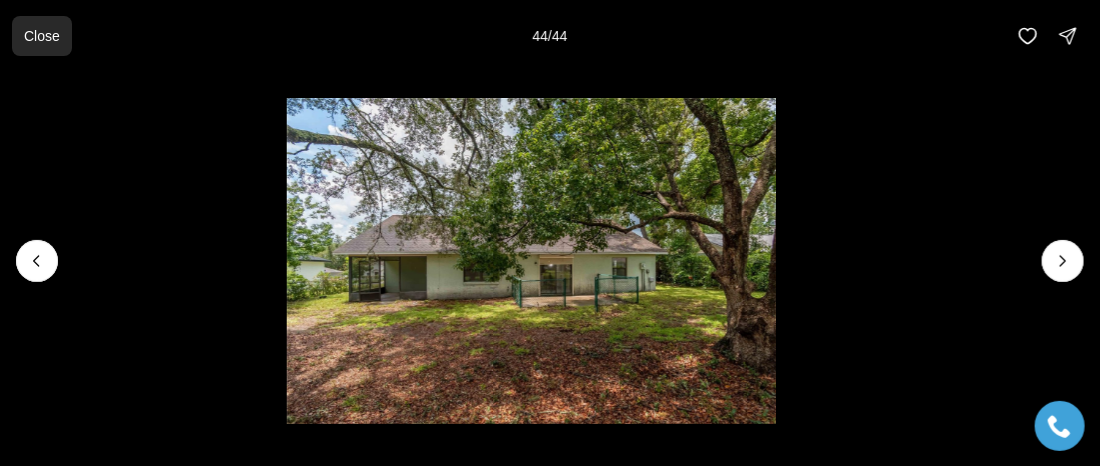 click on "Close" at bounding box center (42, 36) 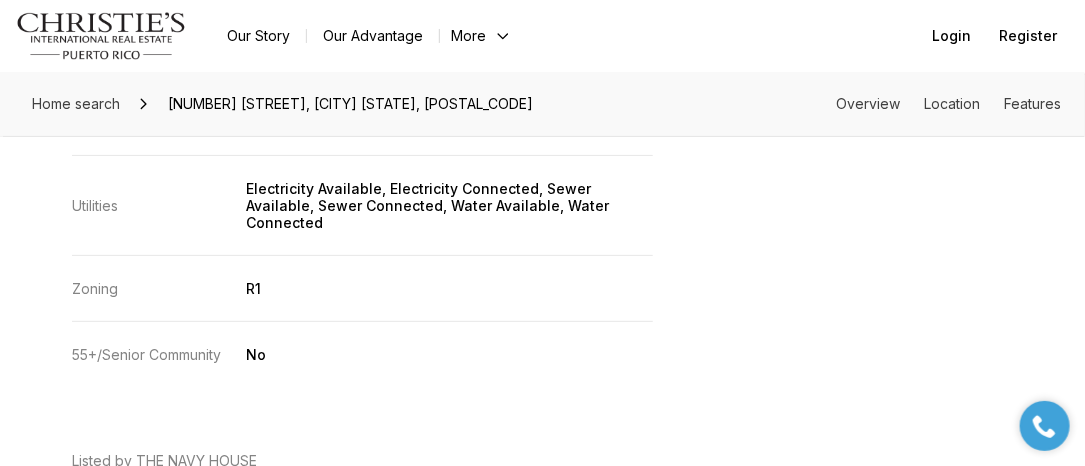 scroll, scrollTop: 4302, scrollLeft: 0, axis: vertical 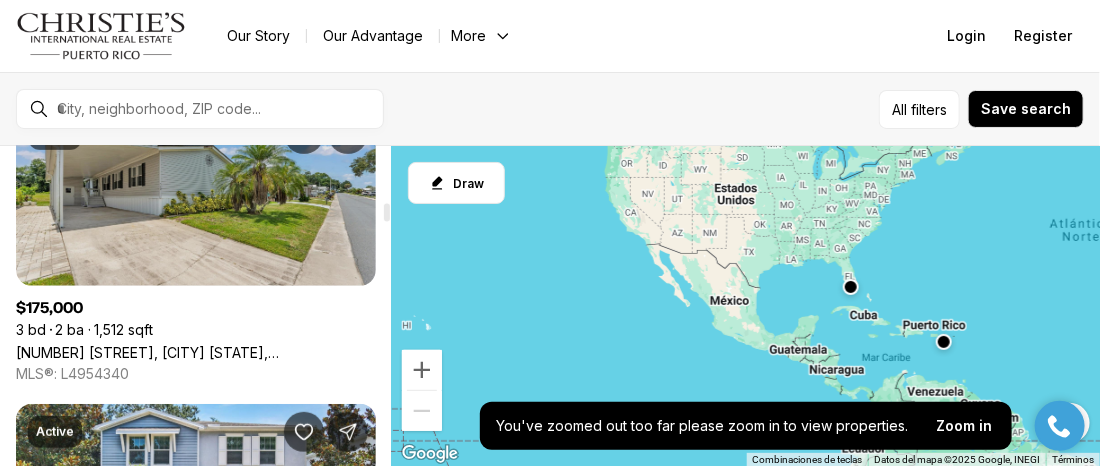 click on "[NUMBER] [STREET], [CITY] [STATE], [POSTAL_CODE]" at bounding box center (196, 352) 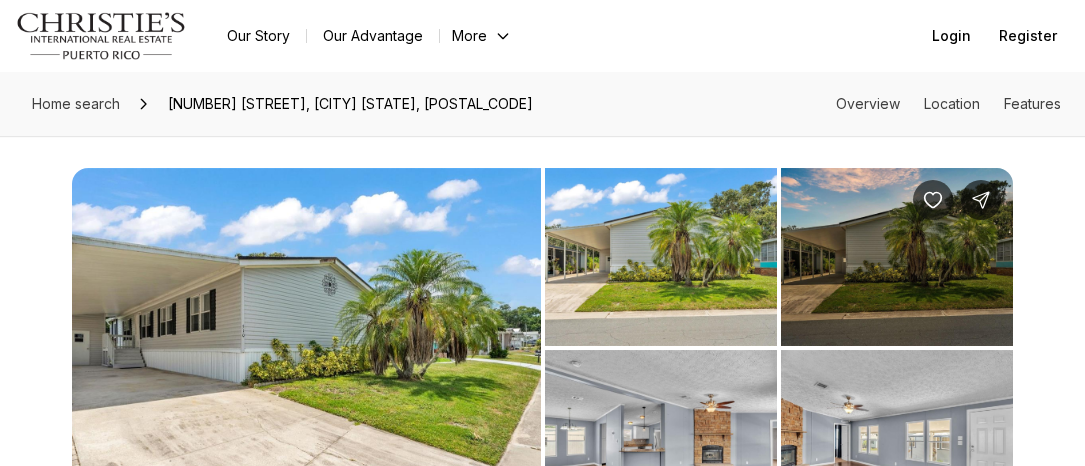 scroll, scrollTop: 0, scrollLeft: 0, axis: both 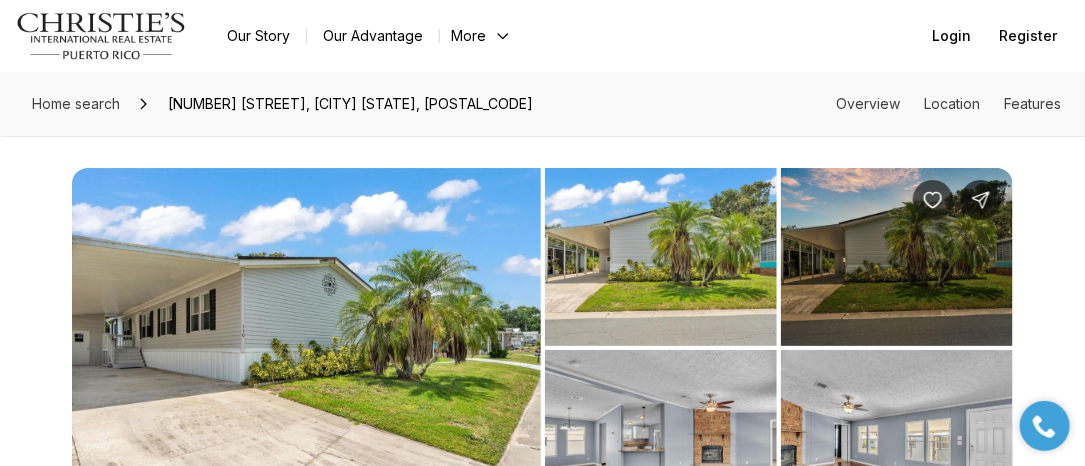 click on "All photos" at bounding box center [542, 332] 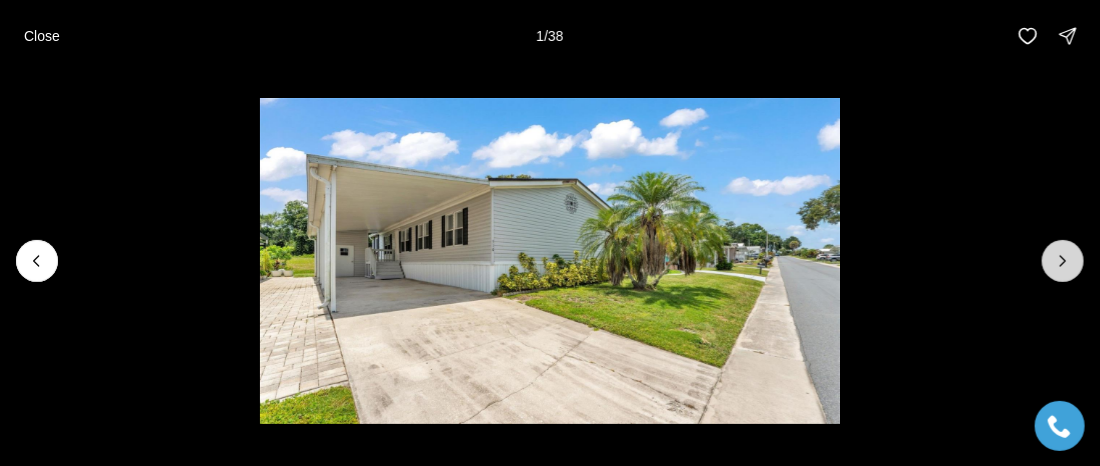 click 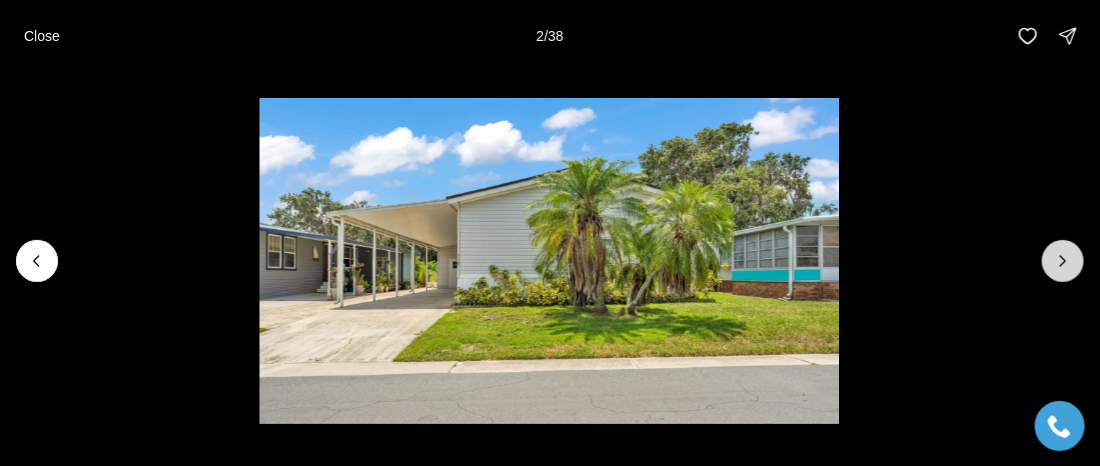 click 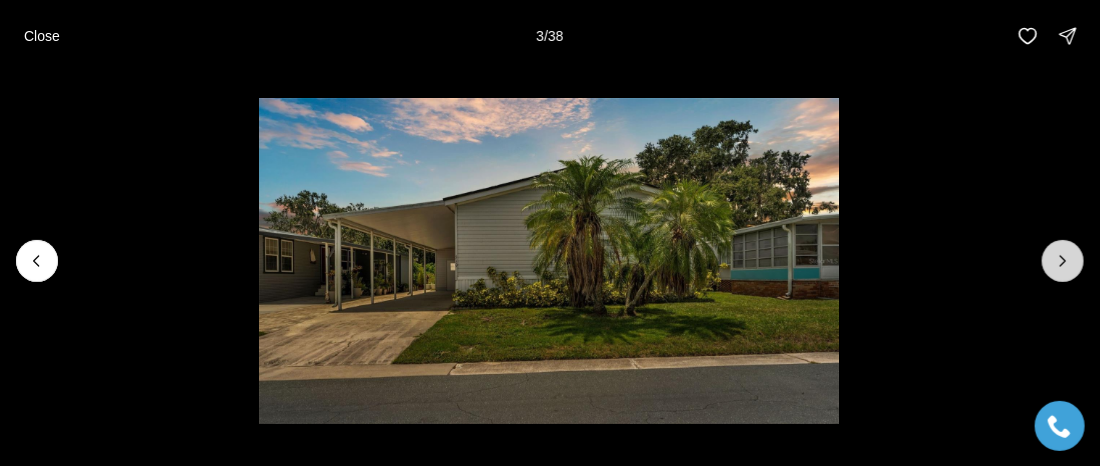 click 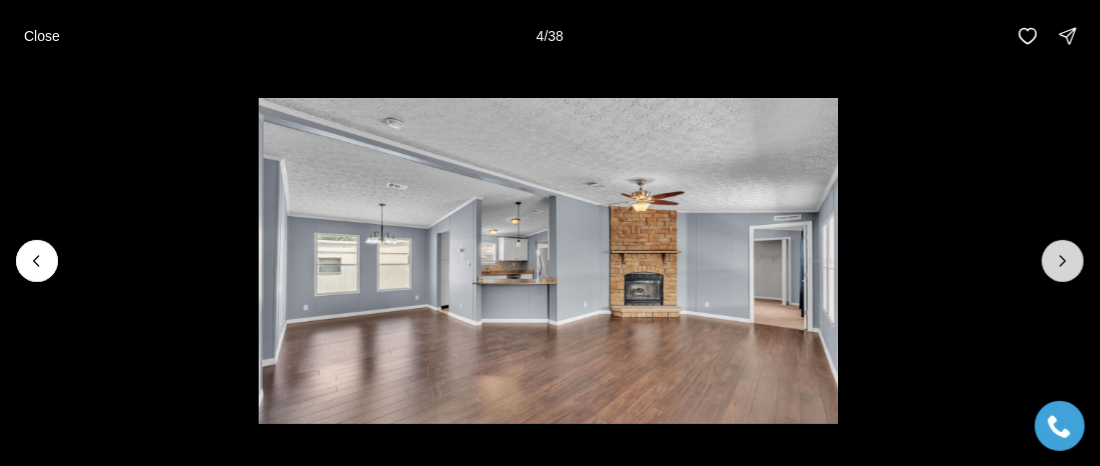 click 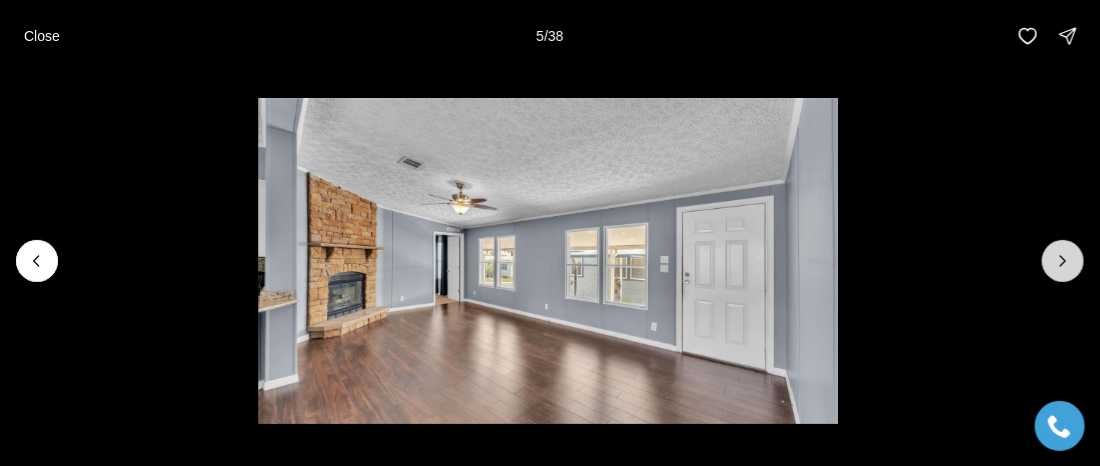 click 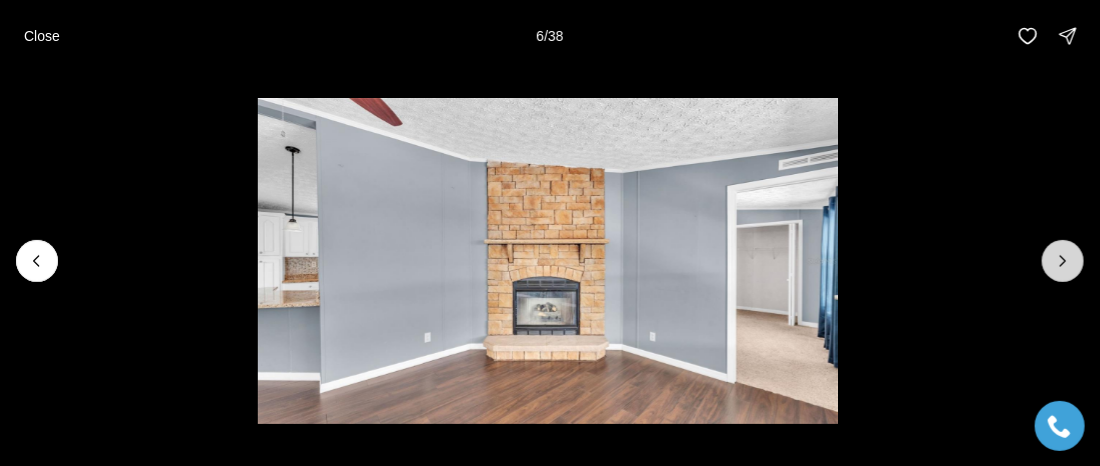 click 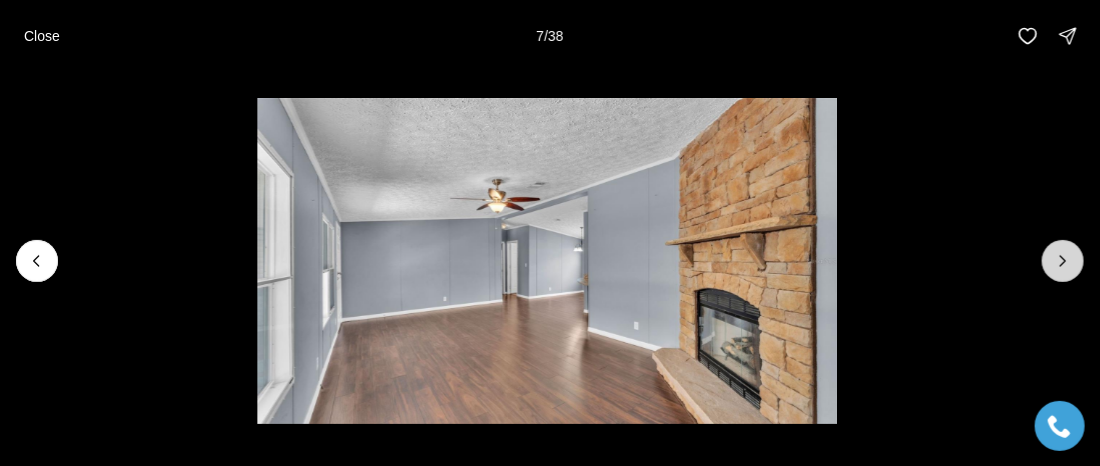 click 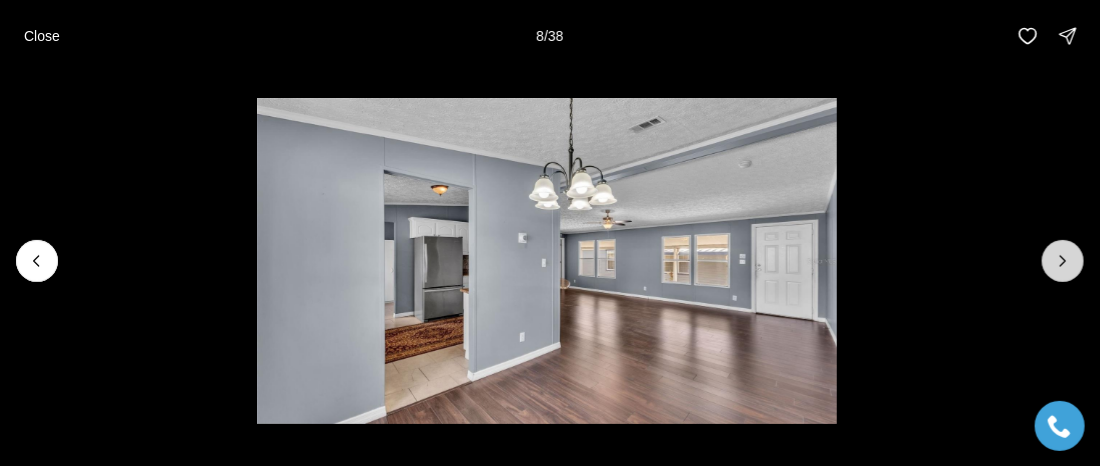 click 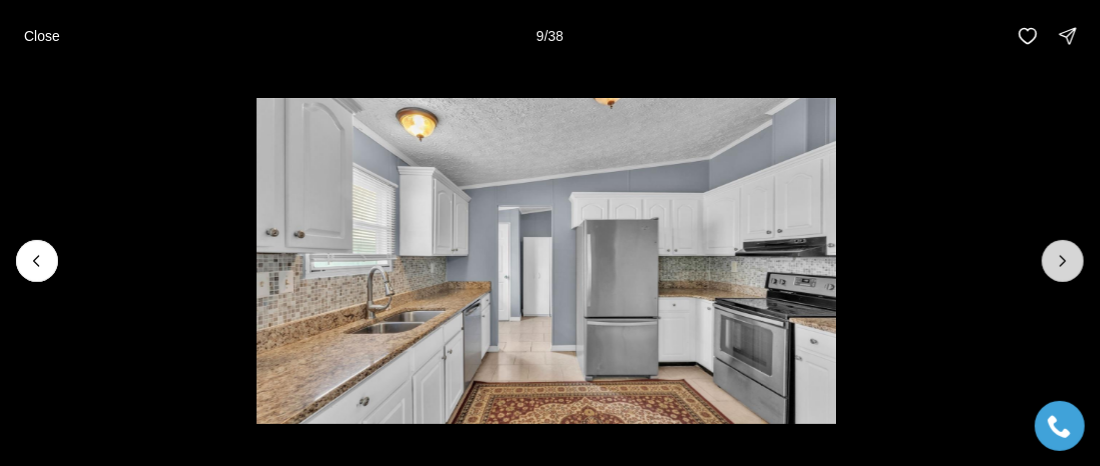 click 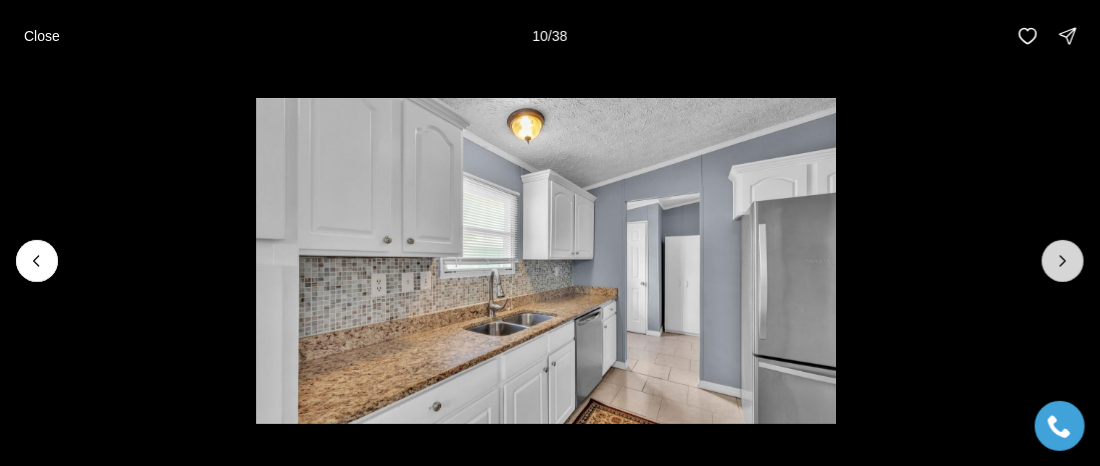 click 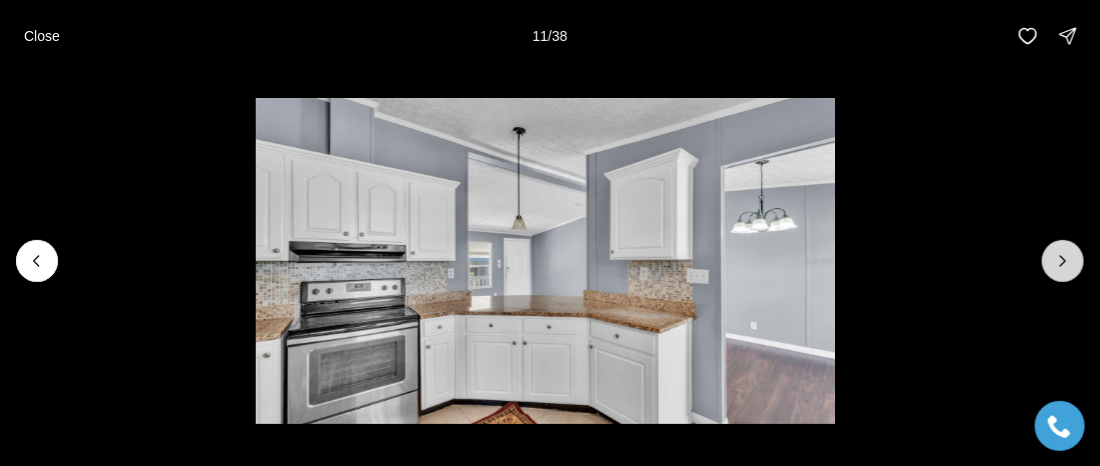 click 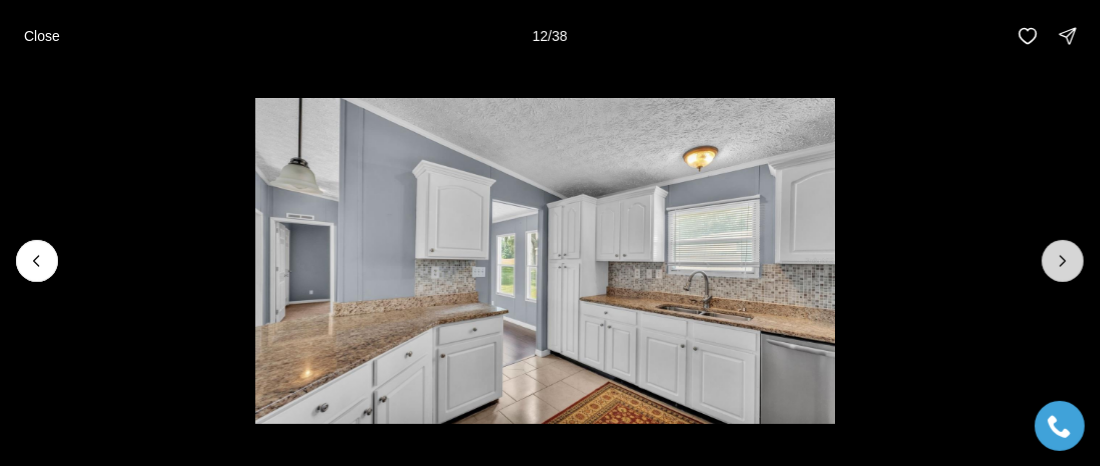 click 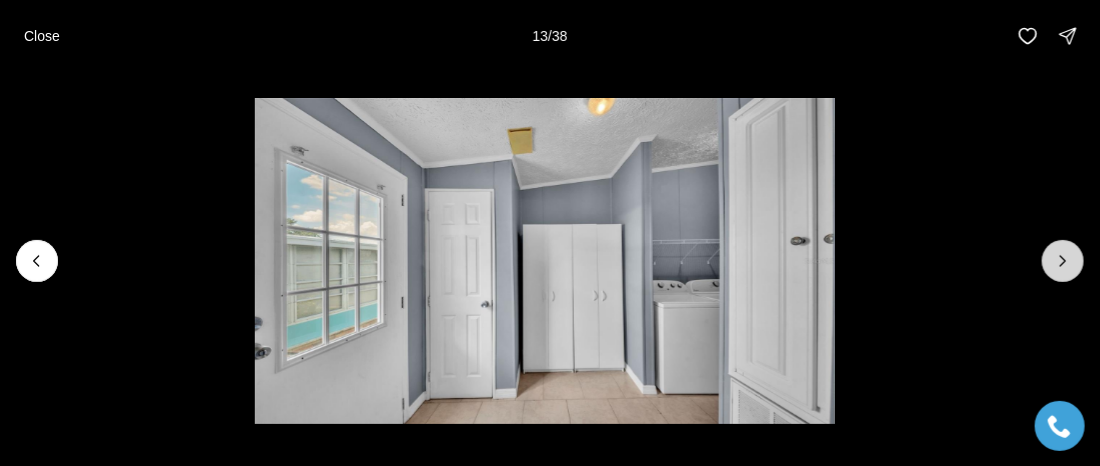 click 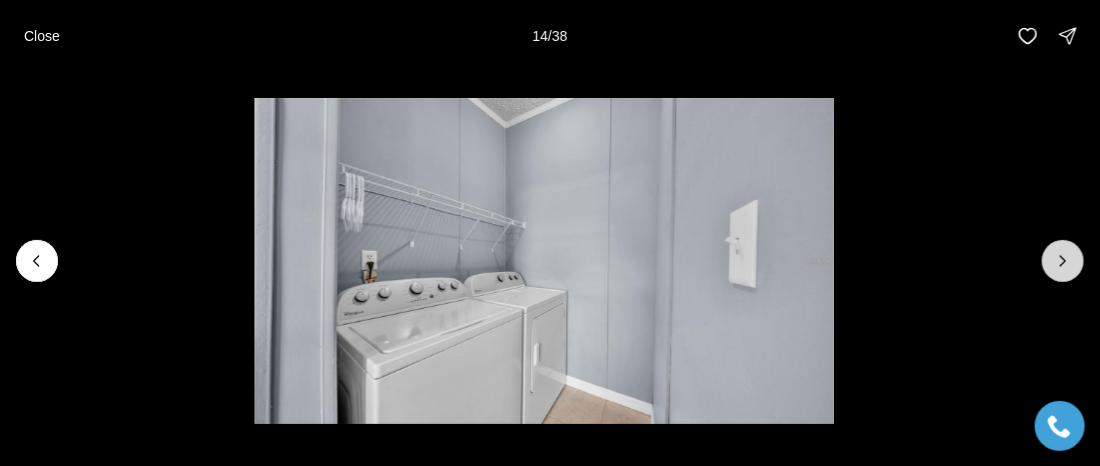 click 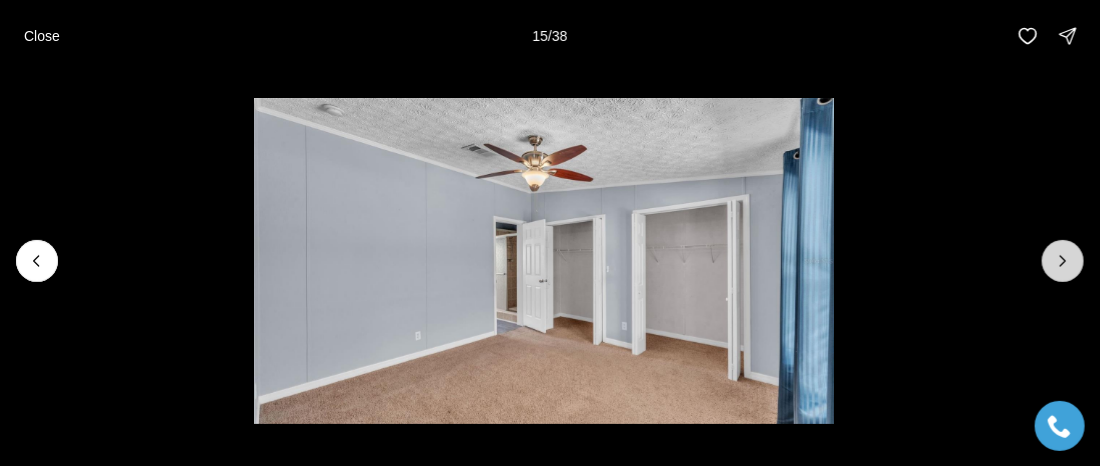click 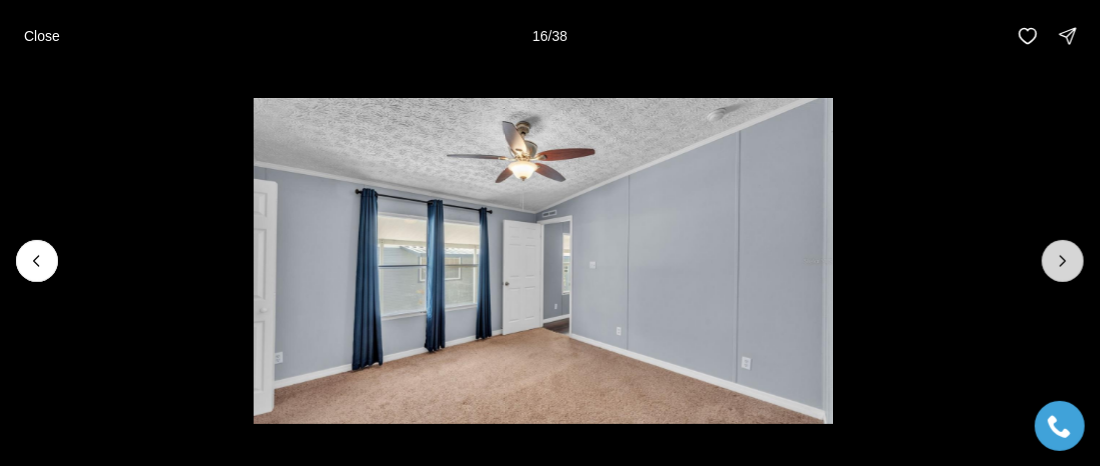 click 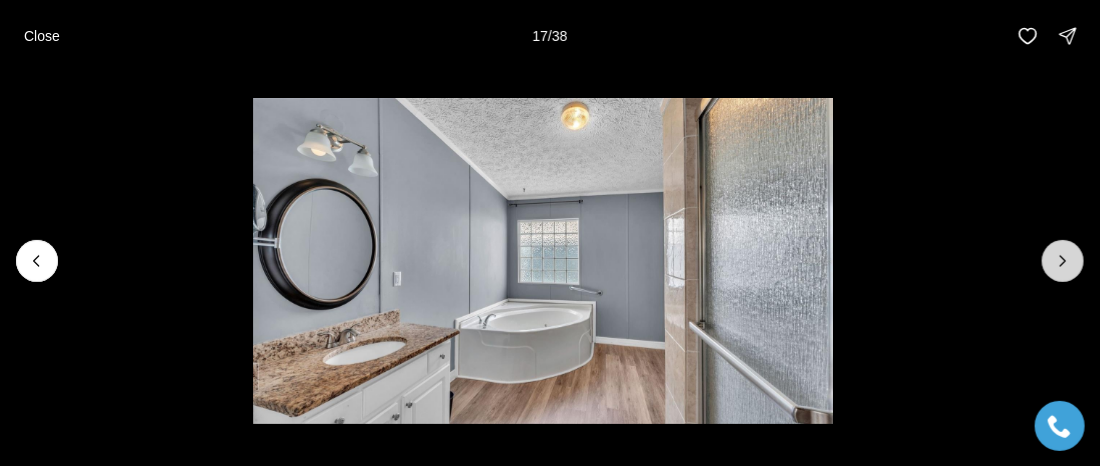 click 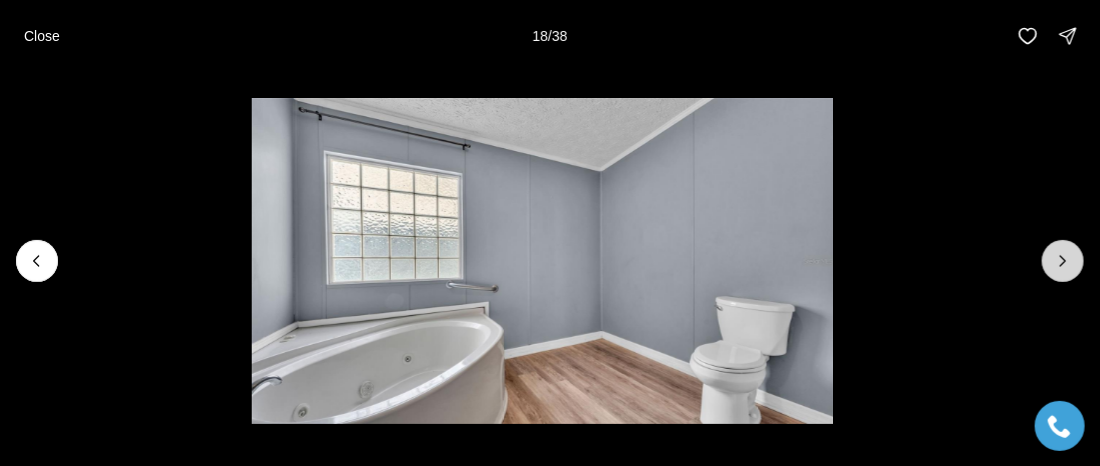 click 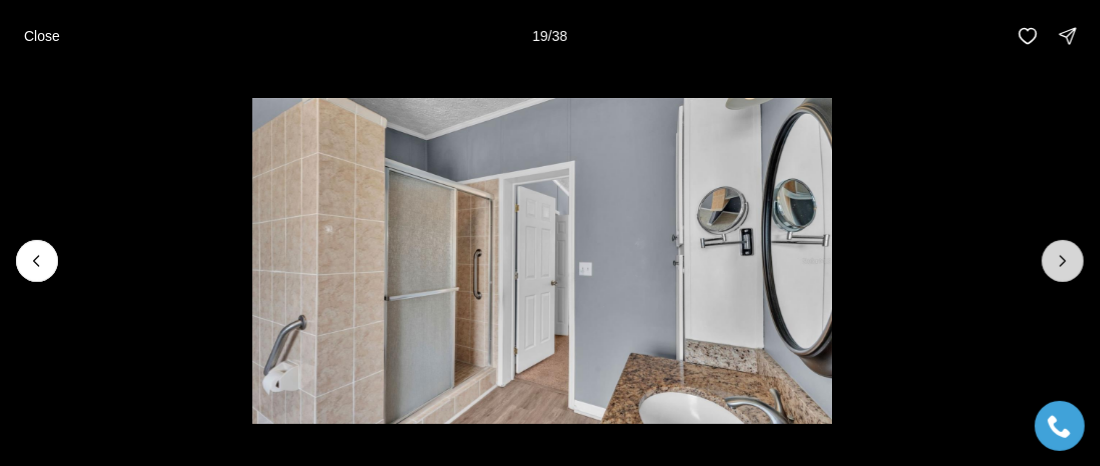 click 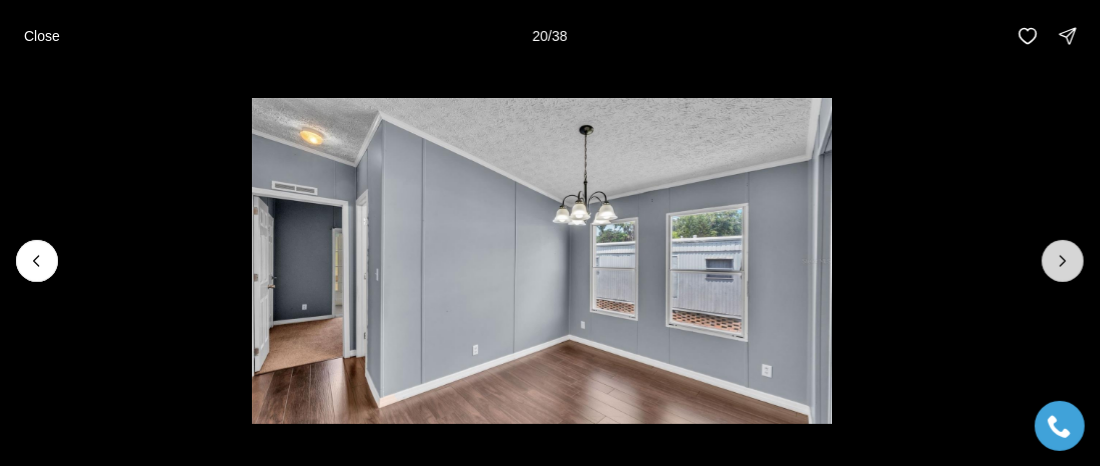 click 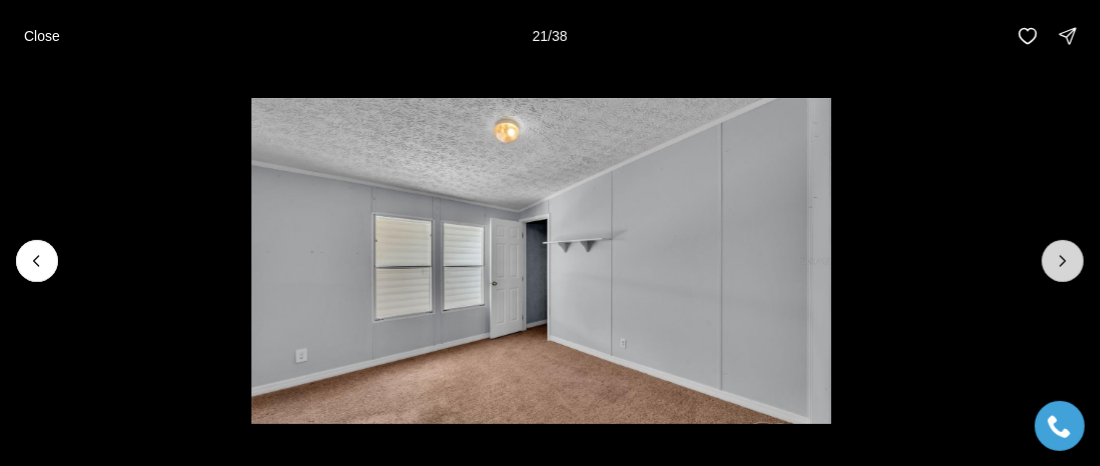 click 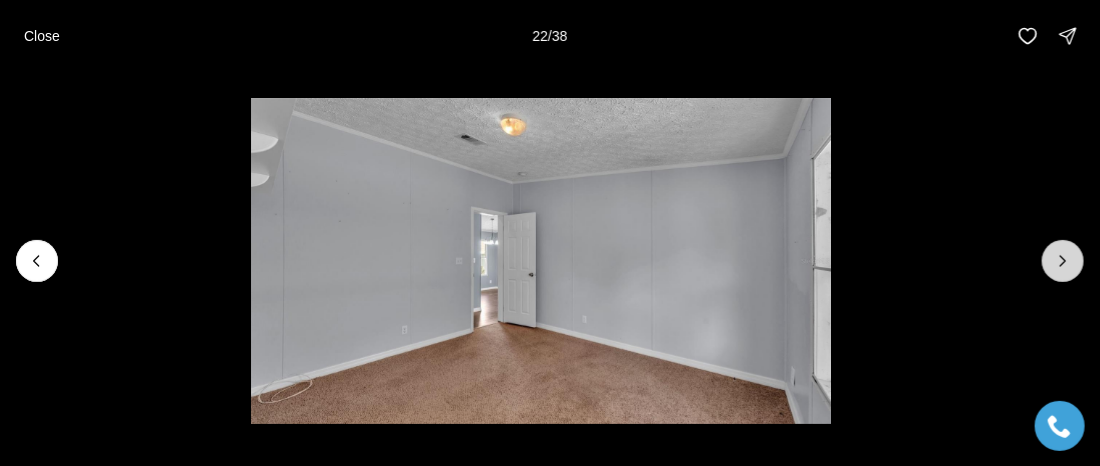 click 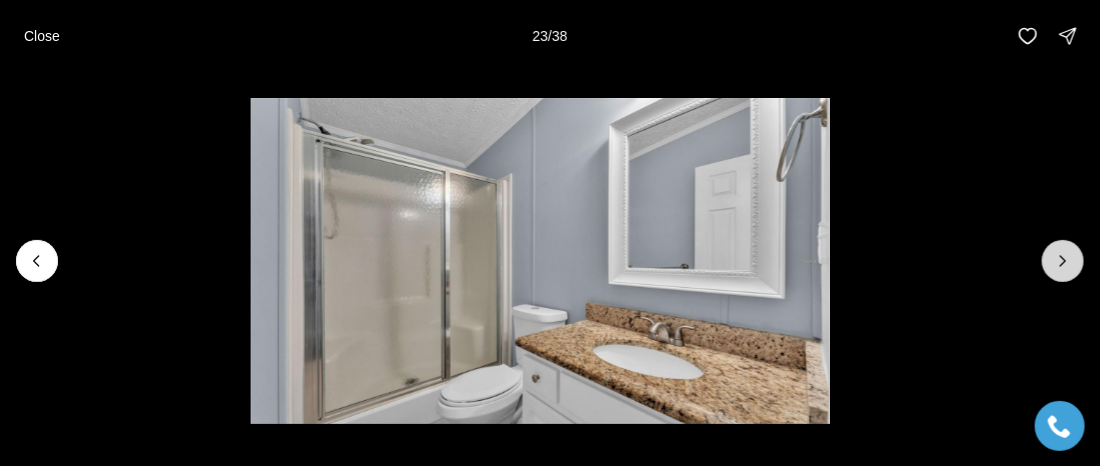 click 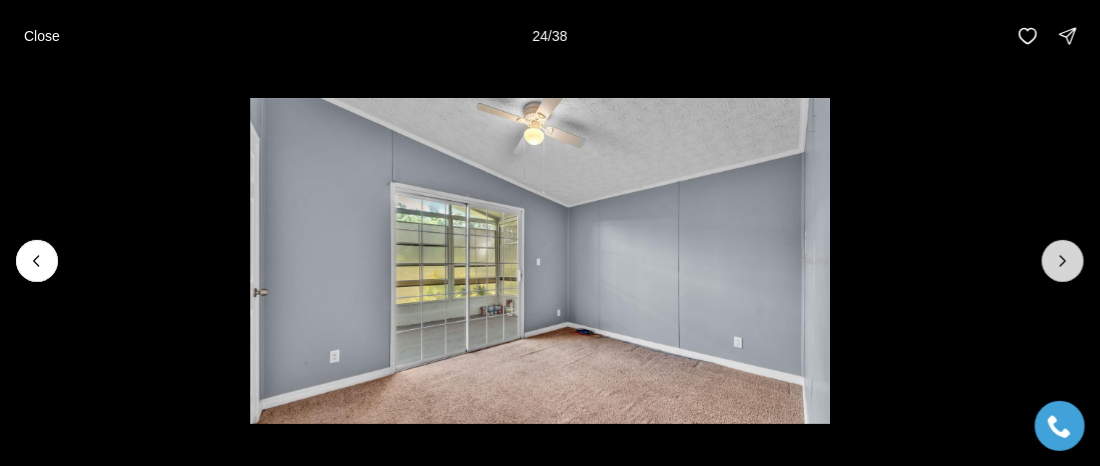 click 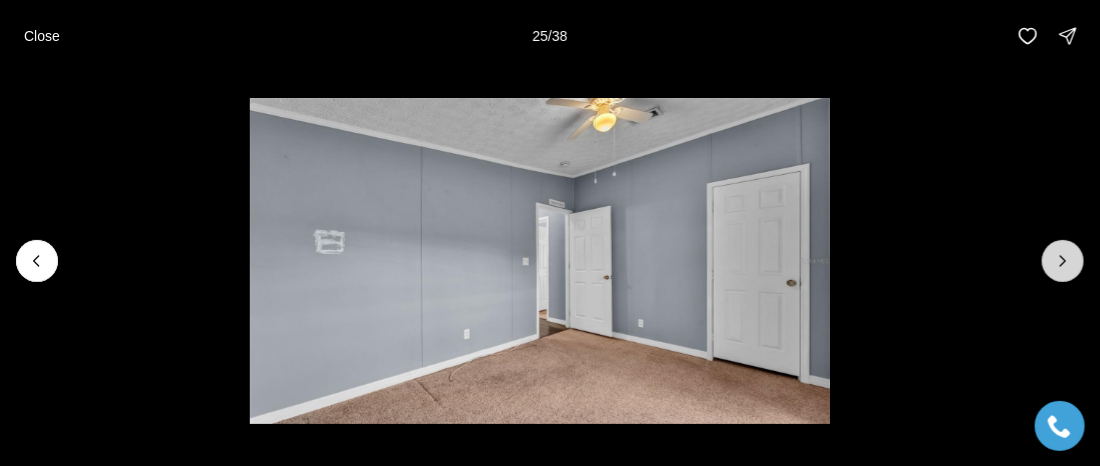 click 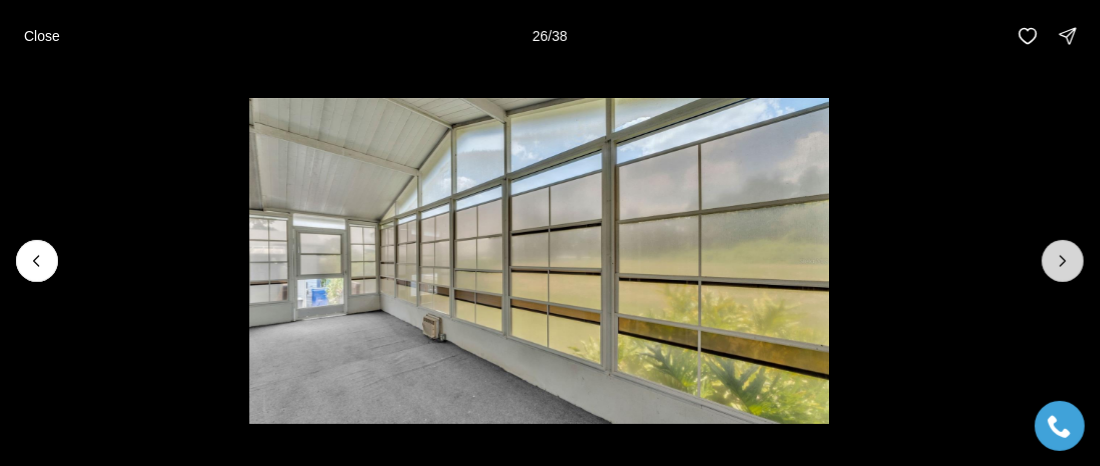click 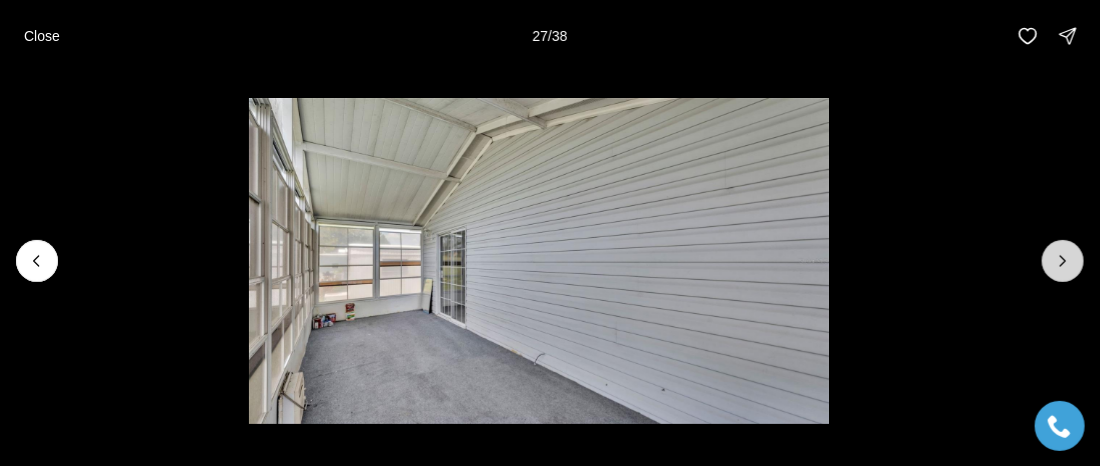 click 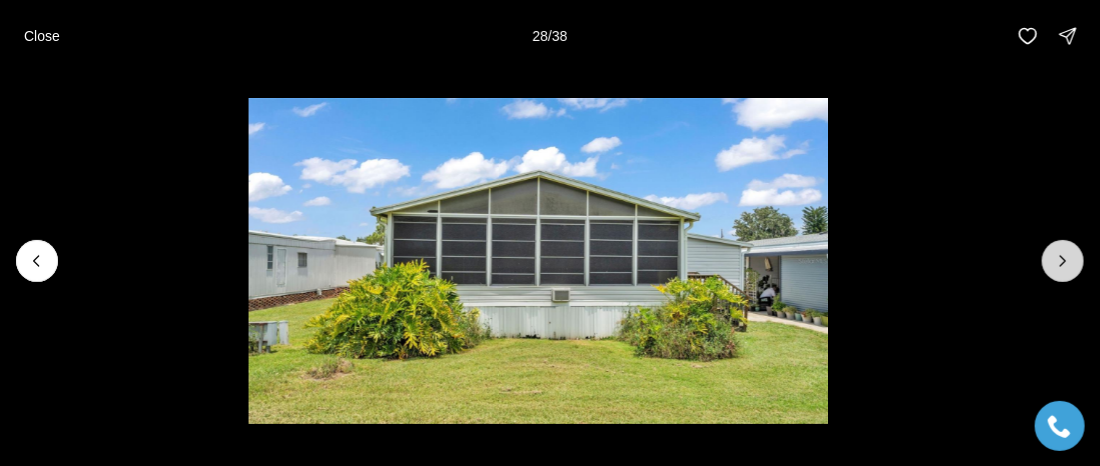 click 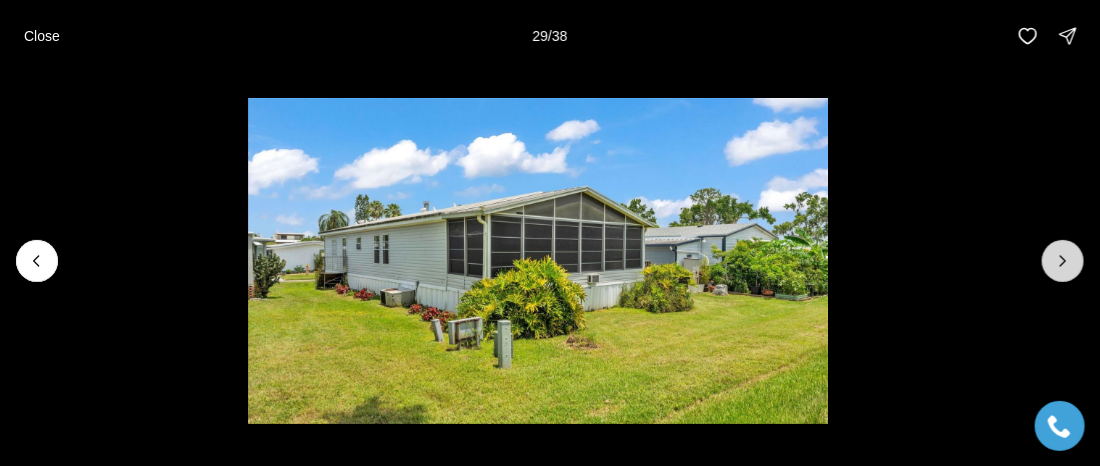 click 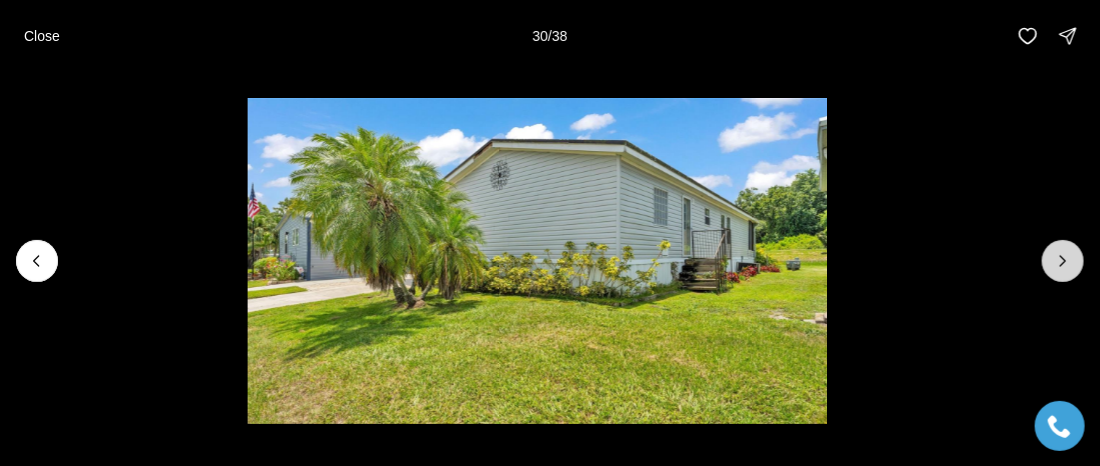 click 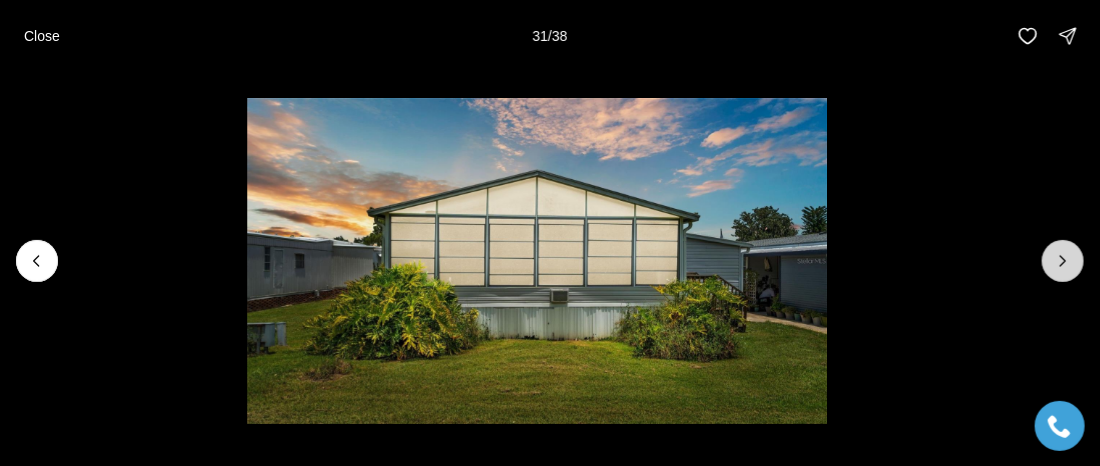 click 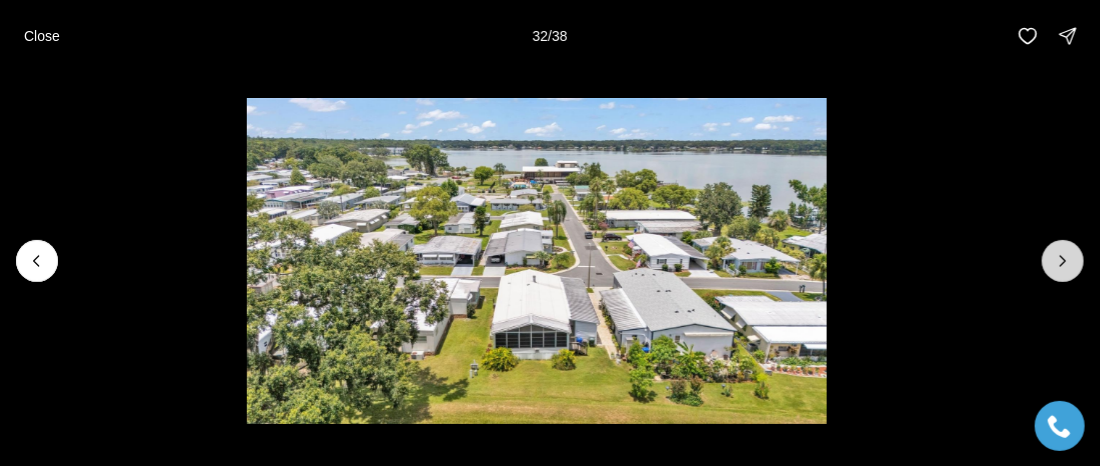 click 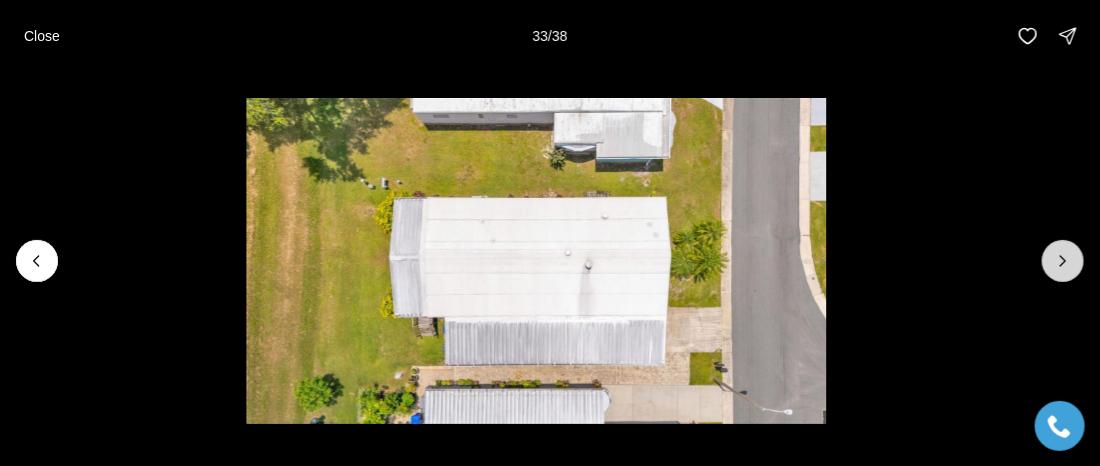 click 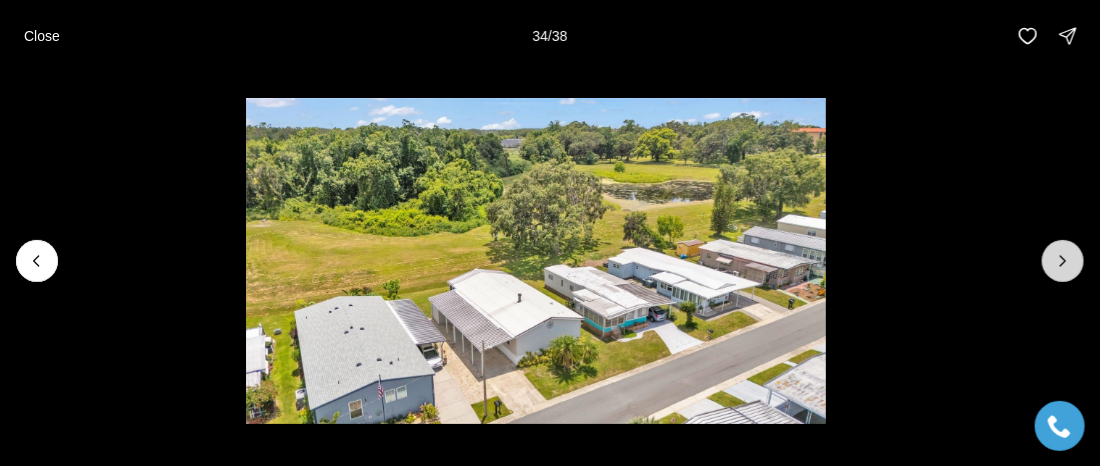 click 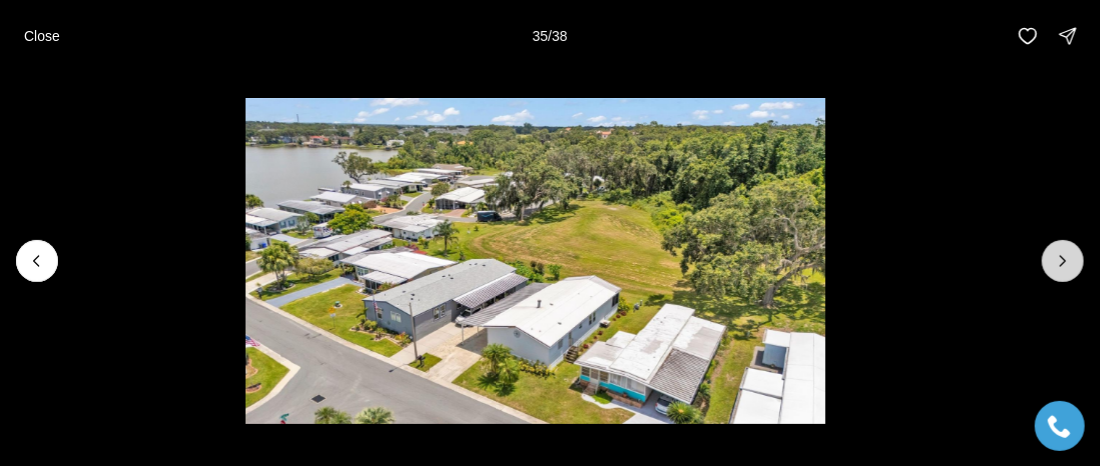click 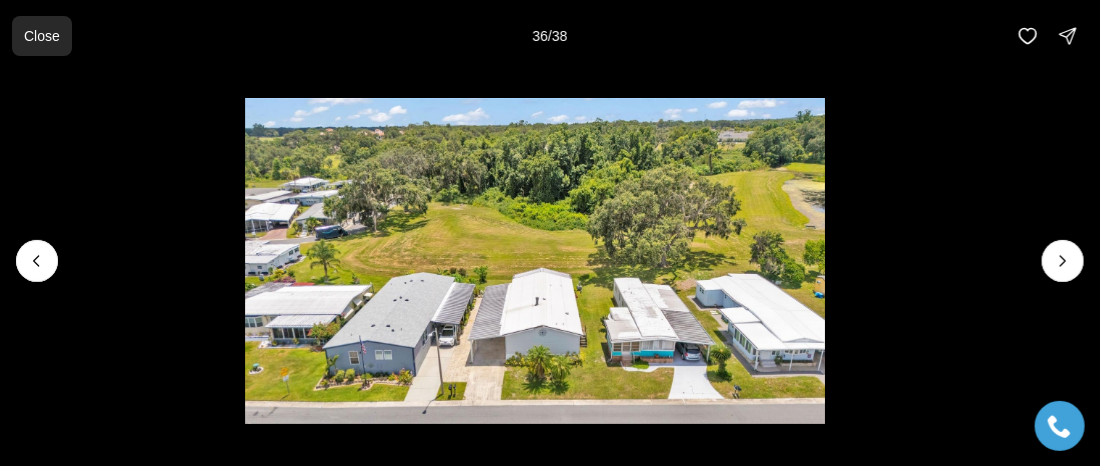 click on "Close" at bounding box center [42, 36] 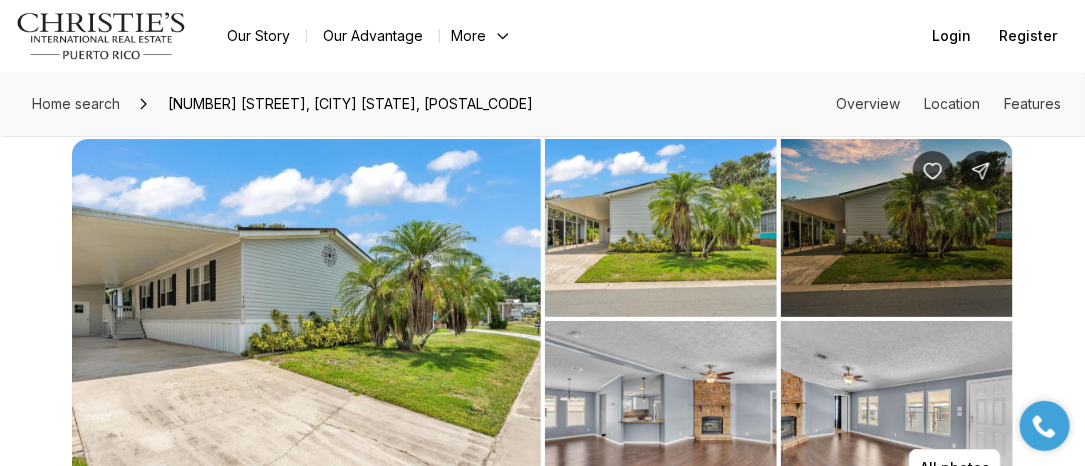 scroll, scrollTop: 0, scrollLeft: 0, axis: both 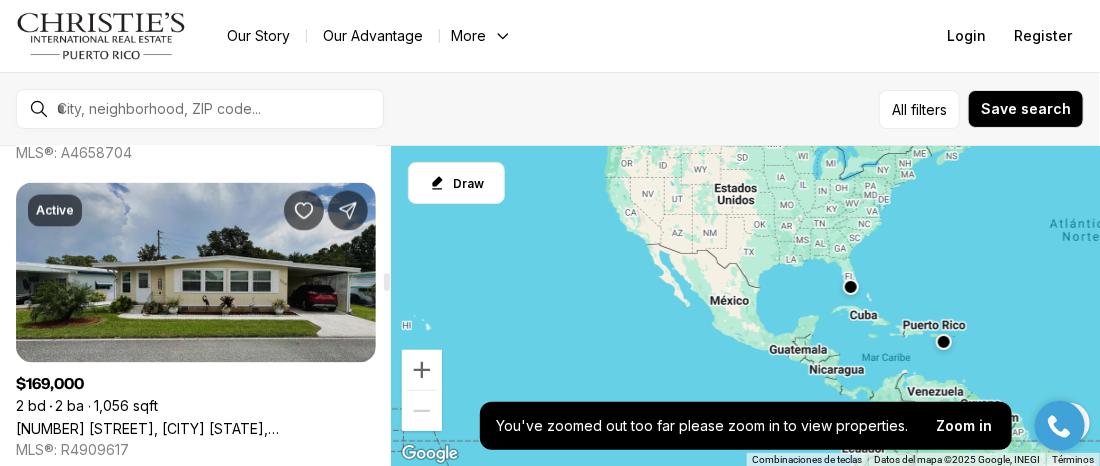 click on "[NUMBER] [STREET], [CITY] [STATE], [POSTAL_CODE]" at bounding box center (196, 429) 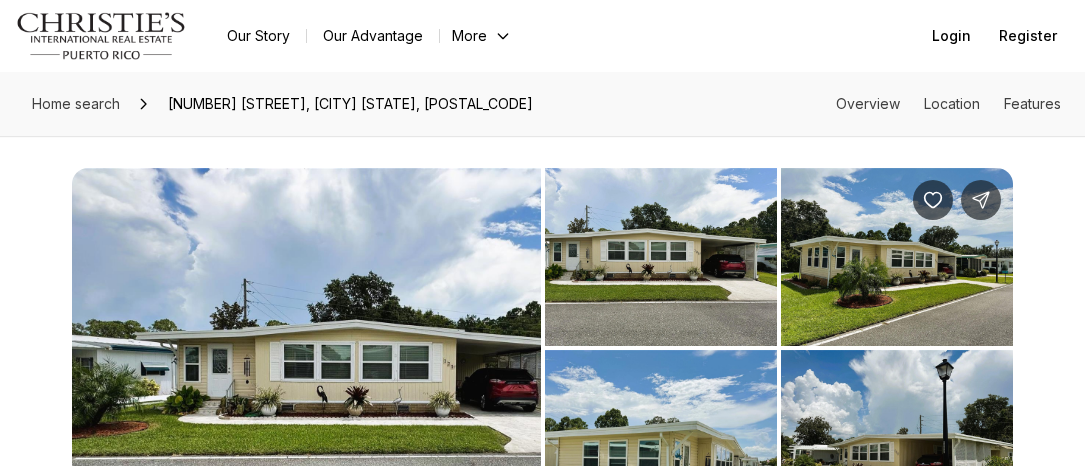 scroll, scrollTop: 0, scrollLeft: 0, axis: both 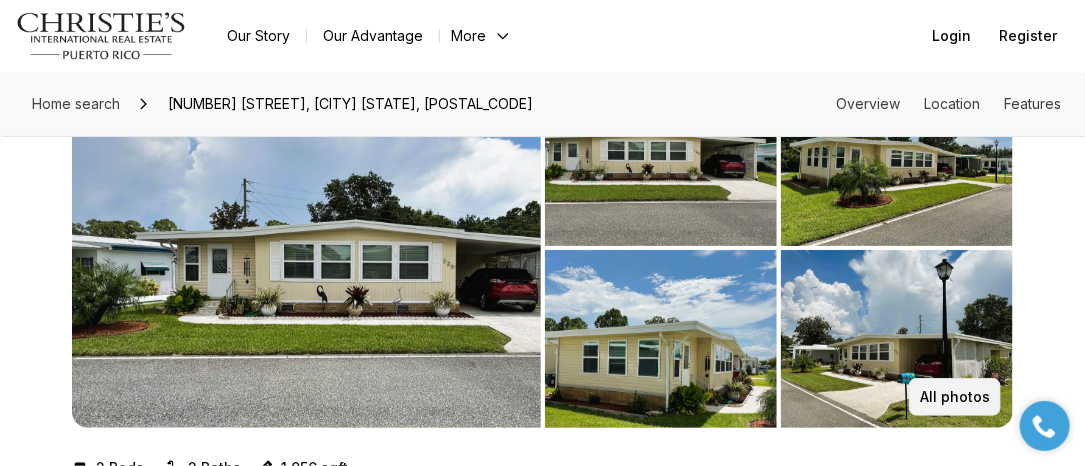 click on "All photos" at bounding box center [955, 397] 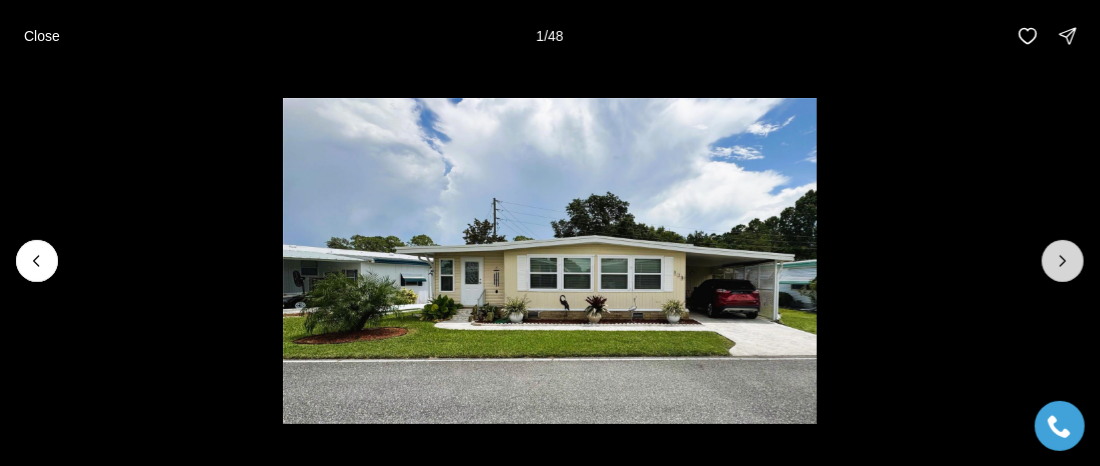 click 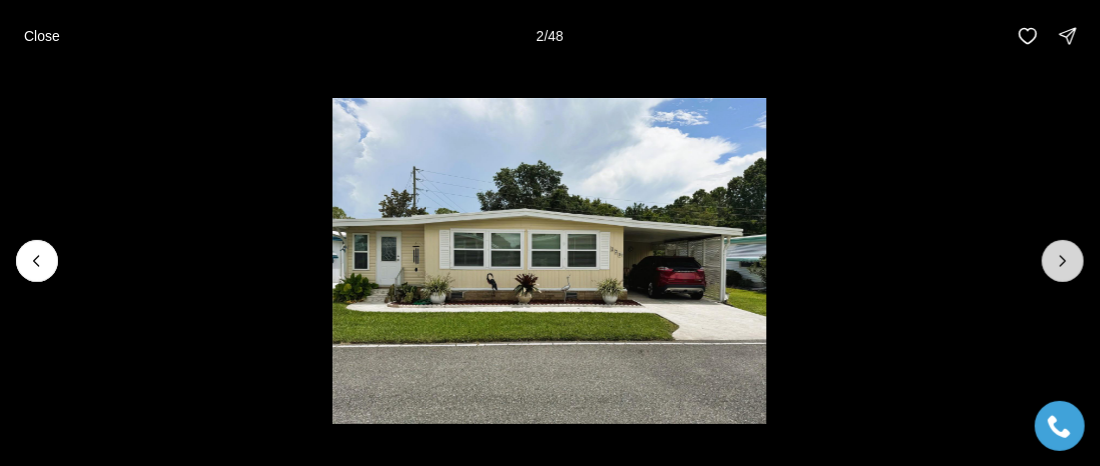 click 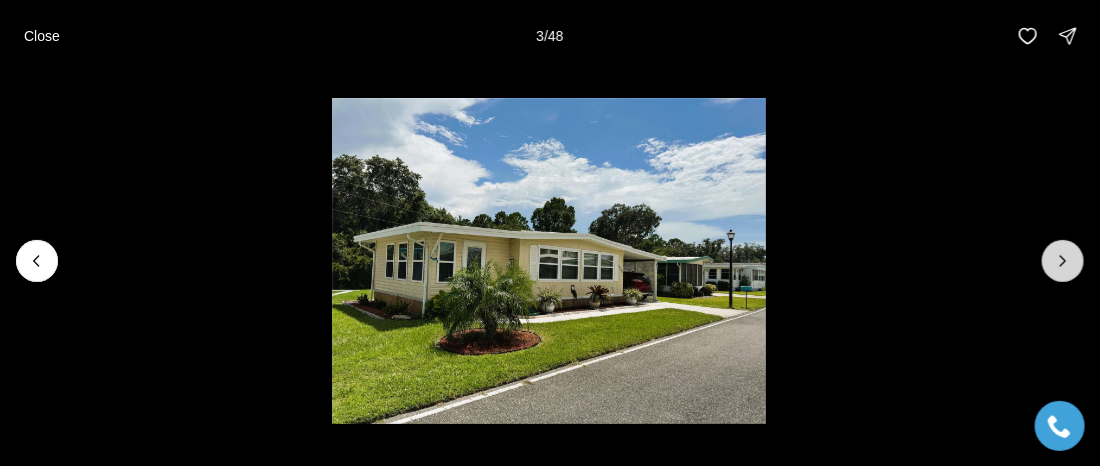 click 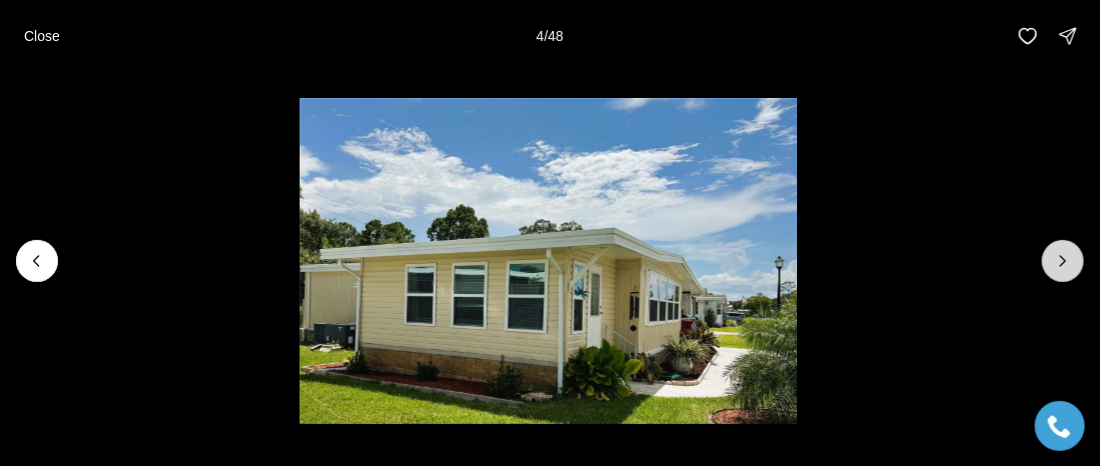 click 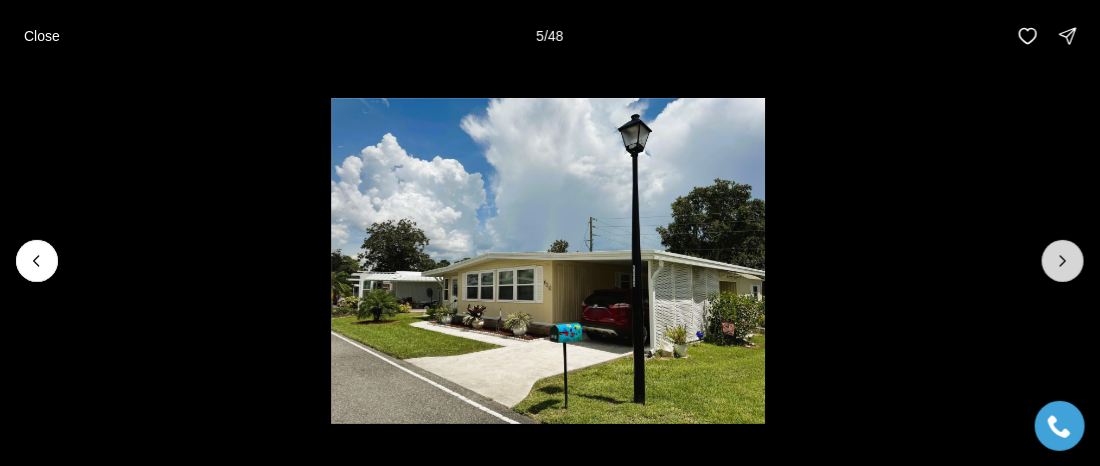 click 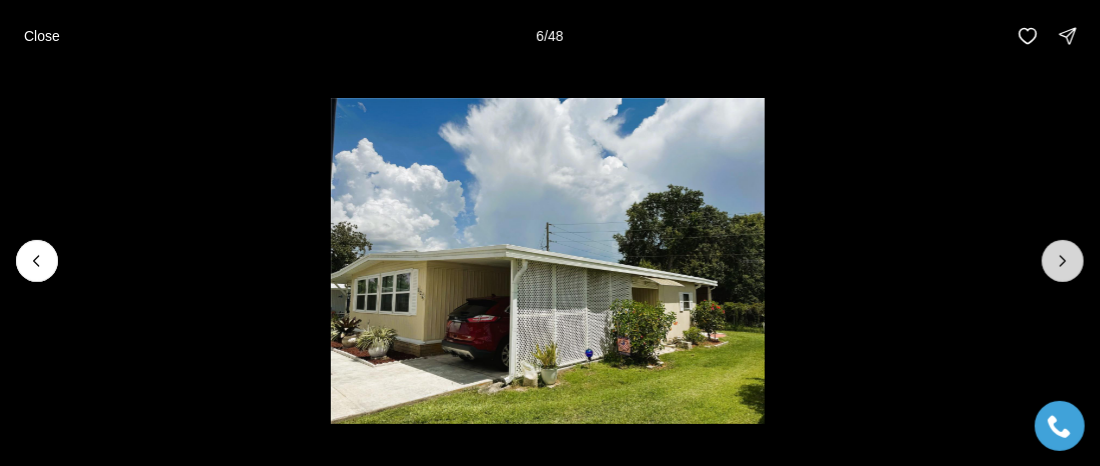 click 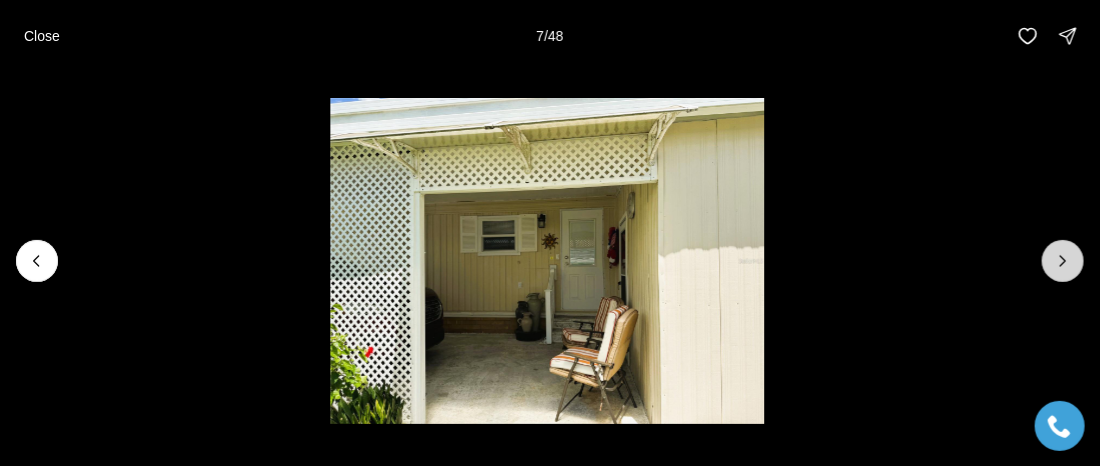click 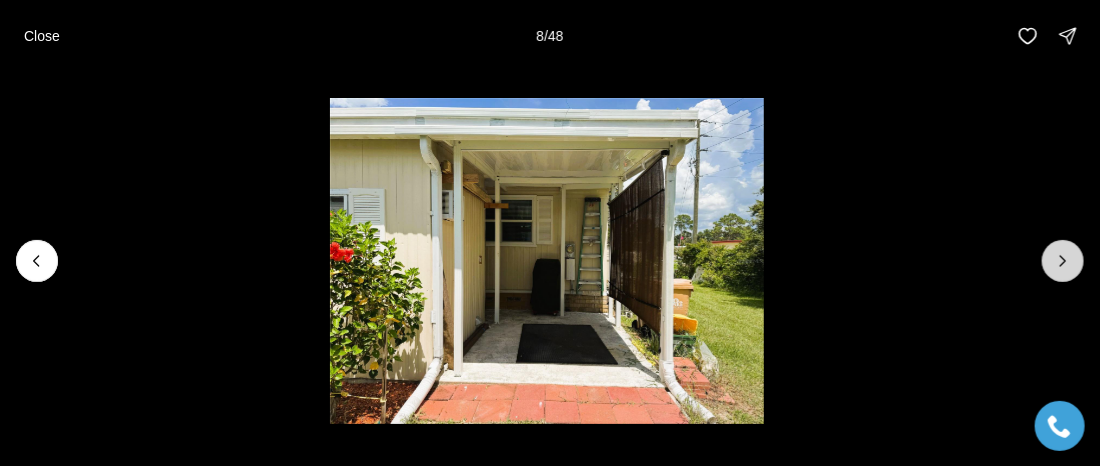 click 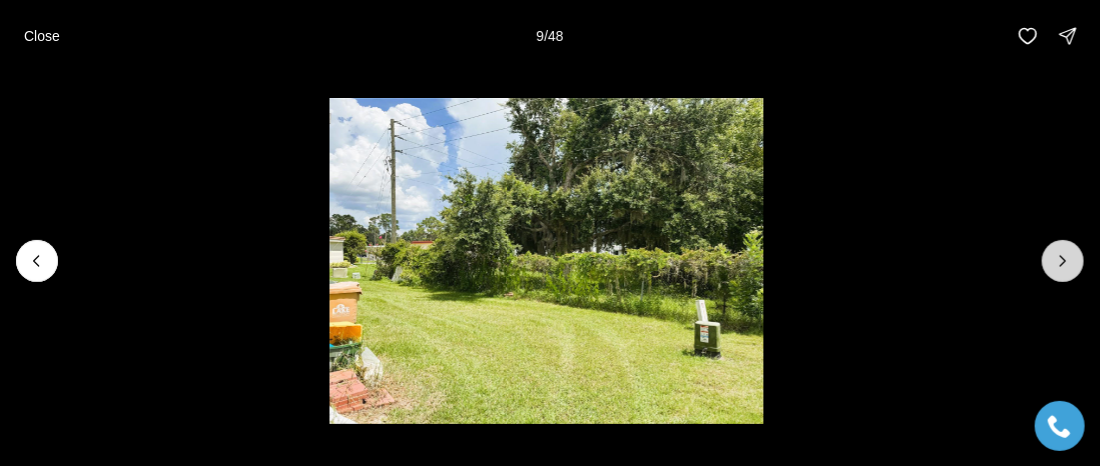 click 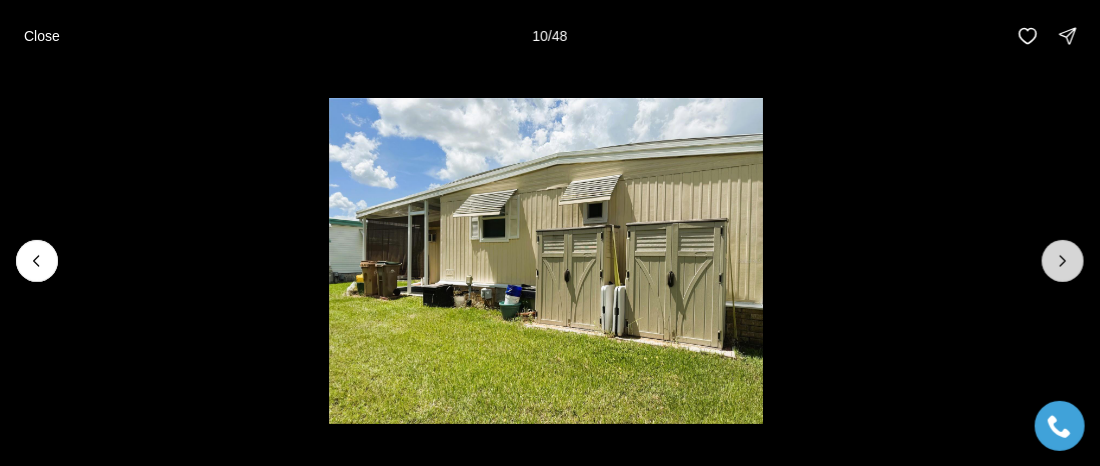 click 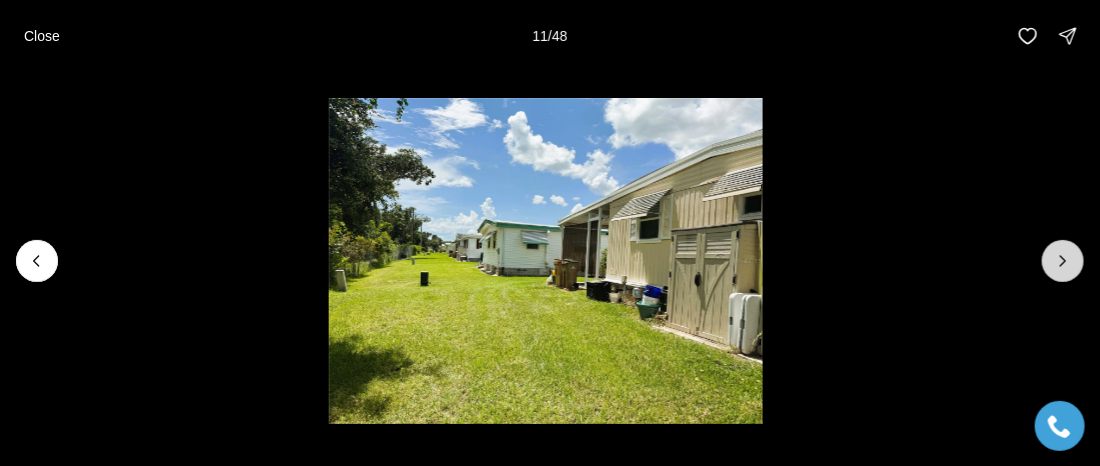 click 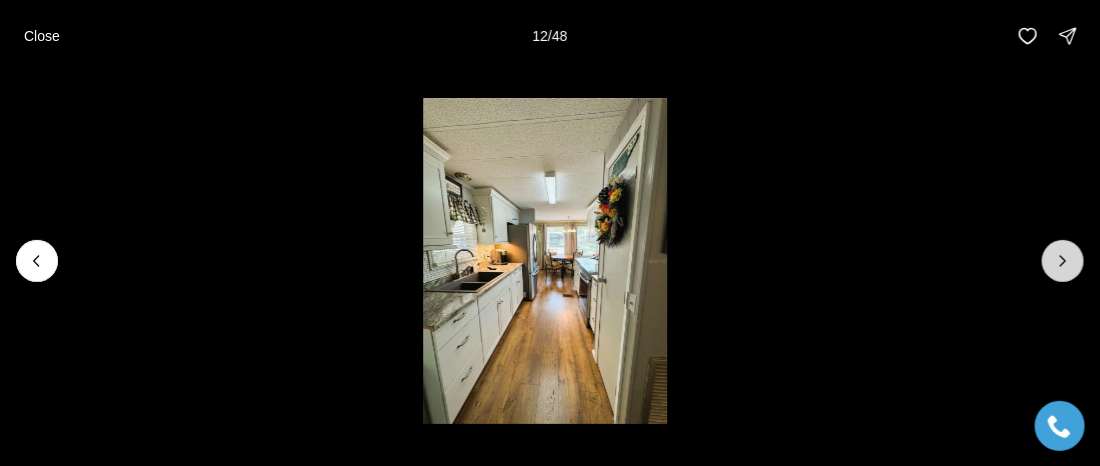 click 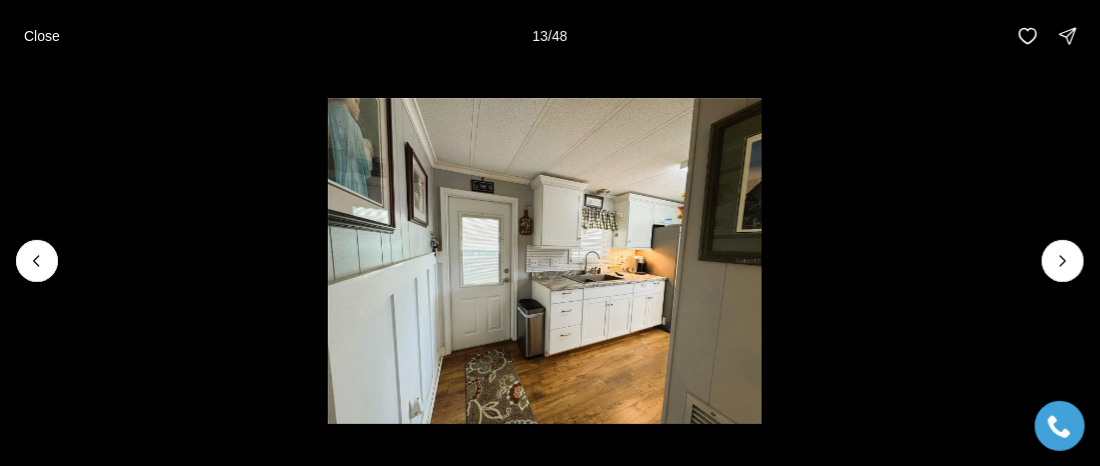click at bounding box center (545, 261) 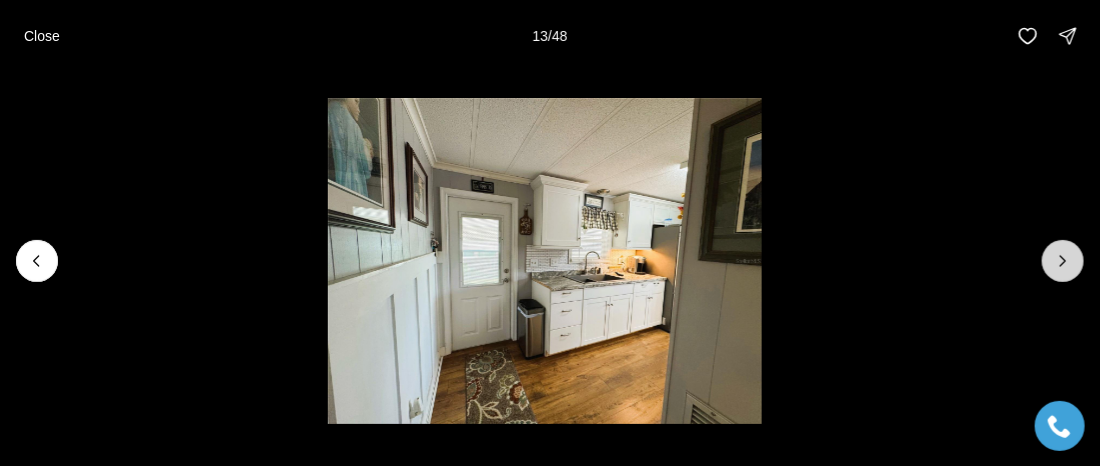 click 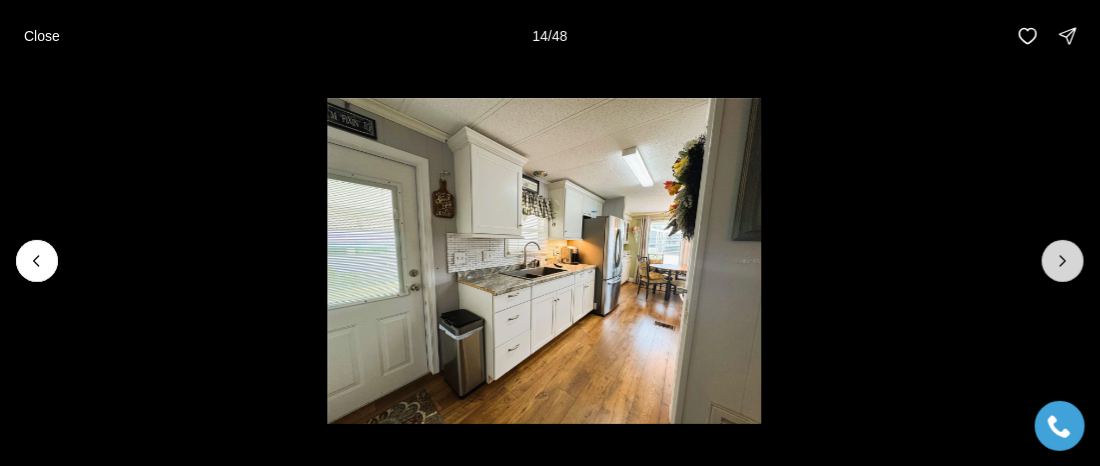 click 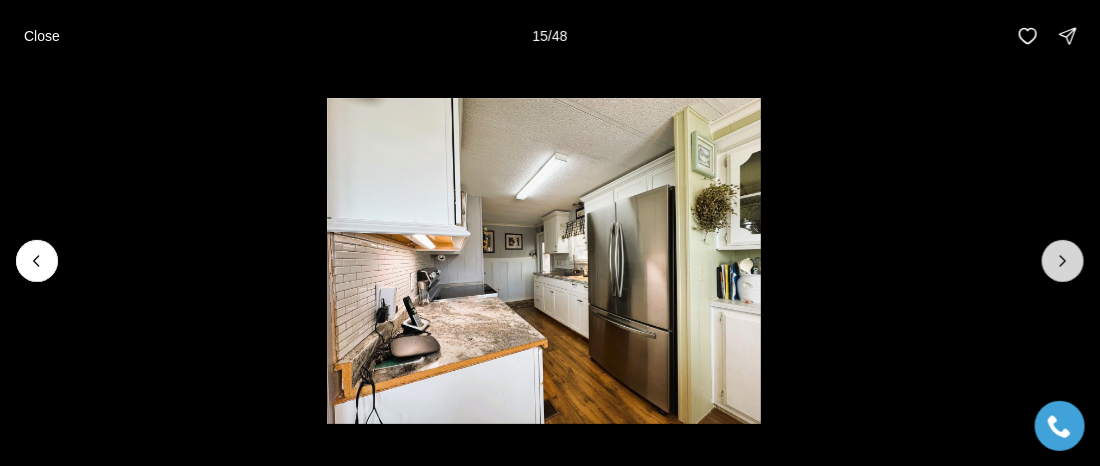 click 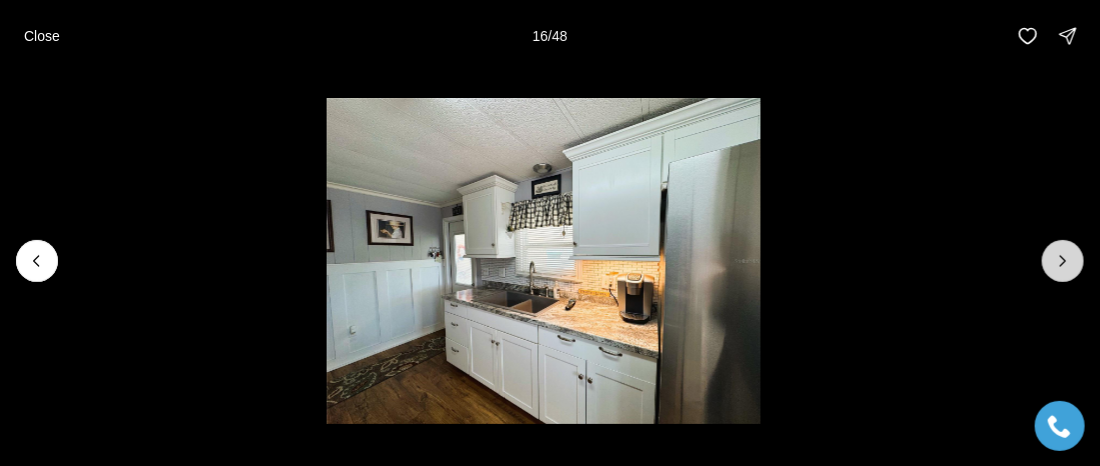 click 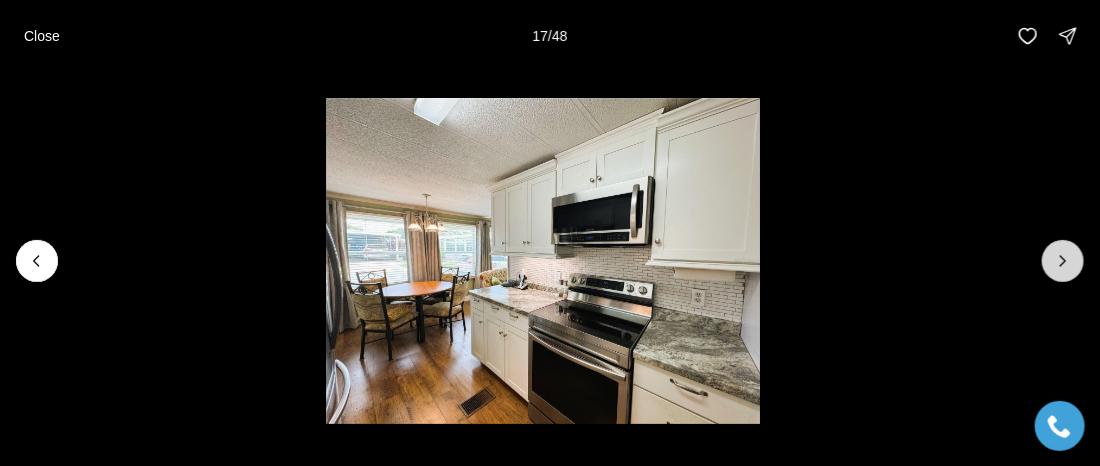 click 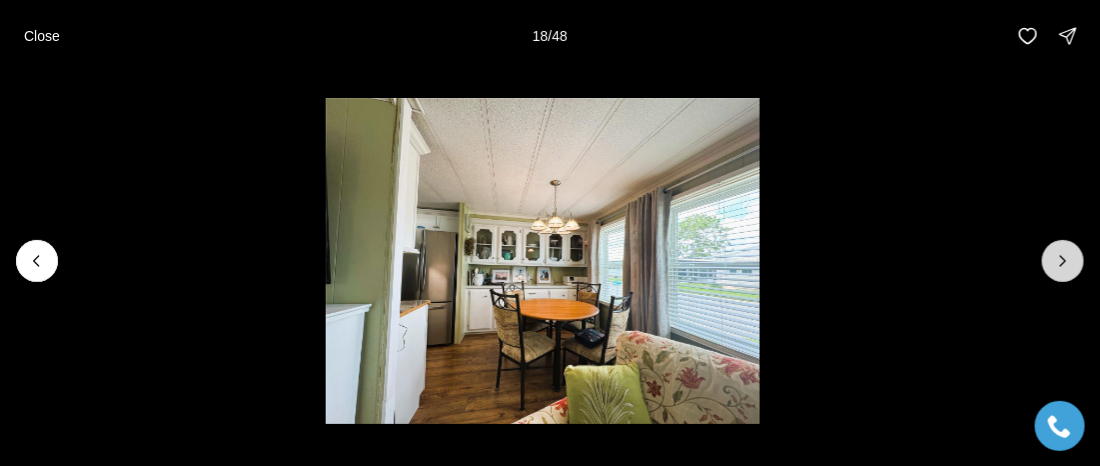 click 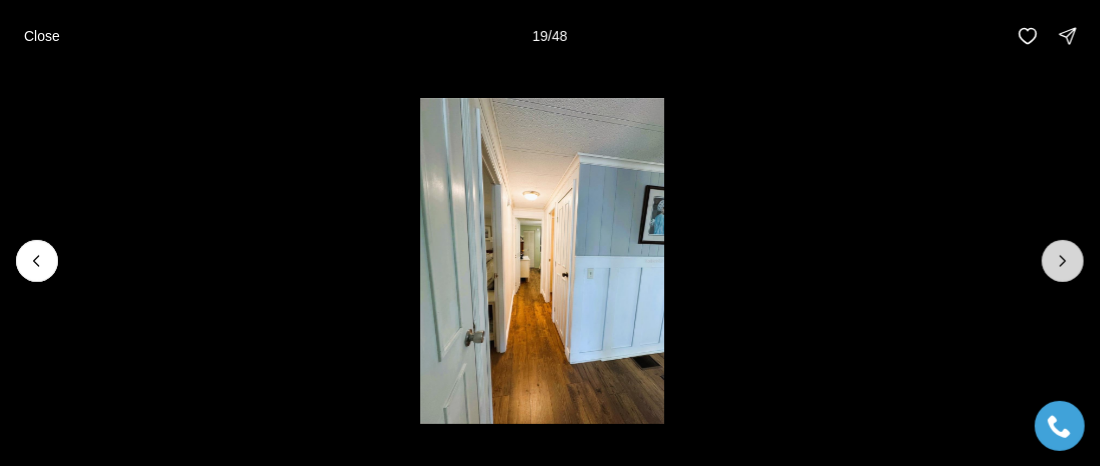 click 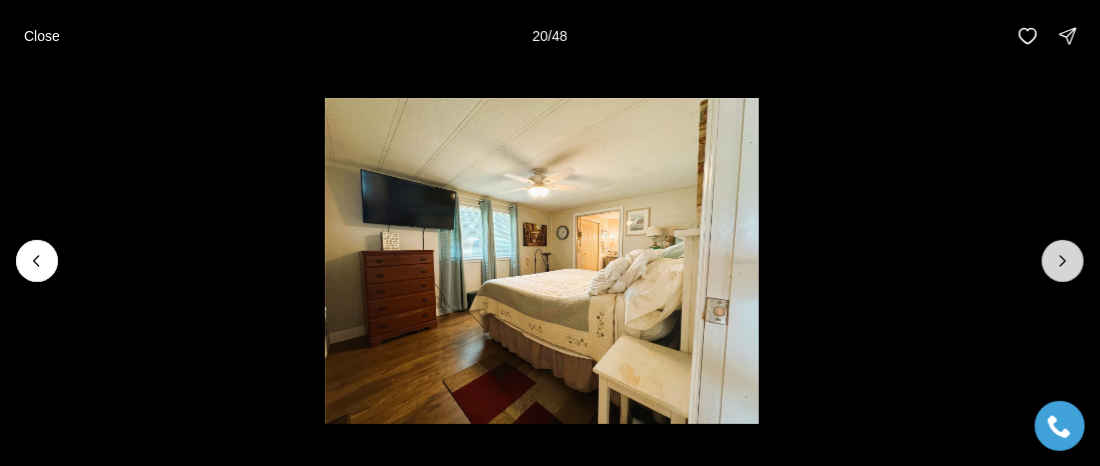 click 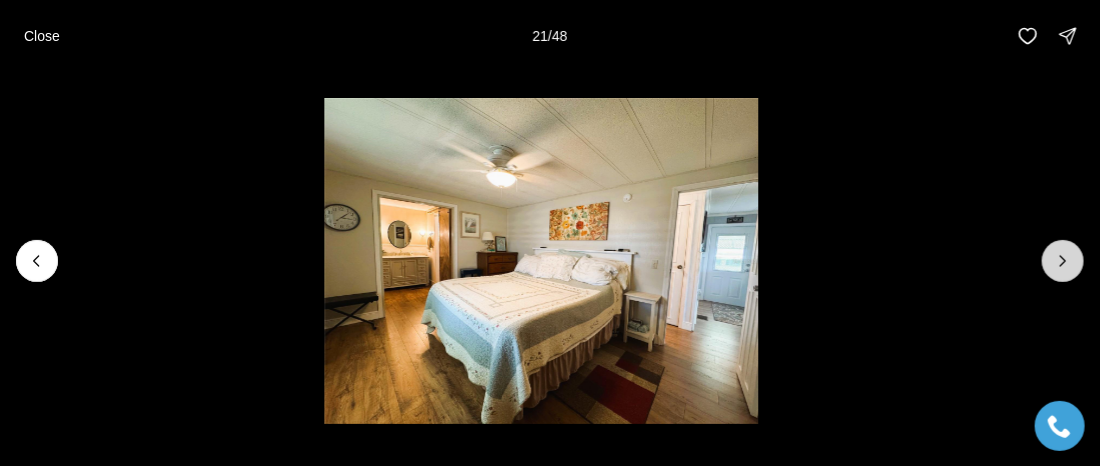 click 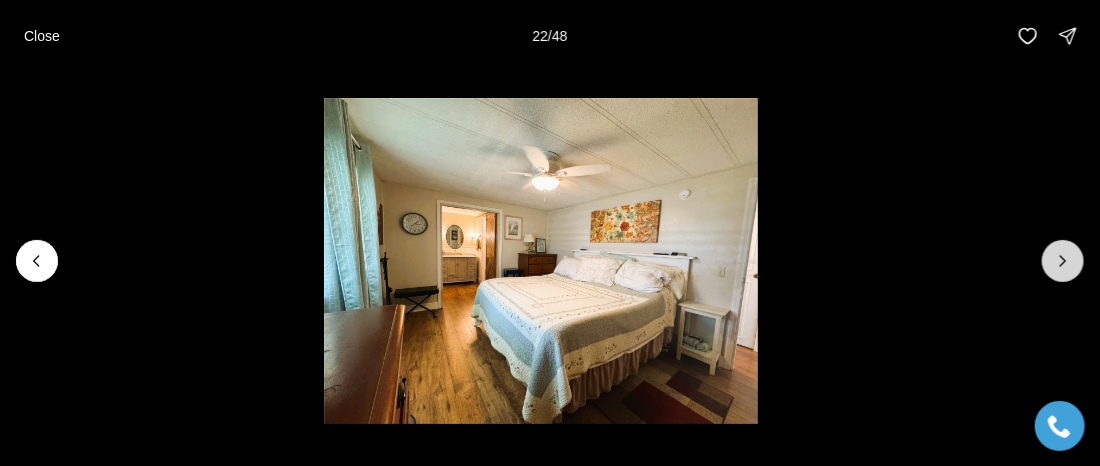 click 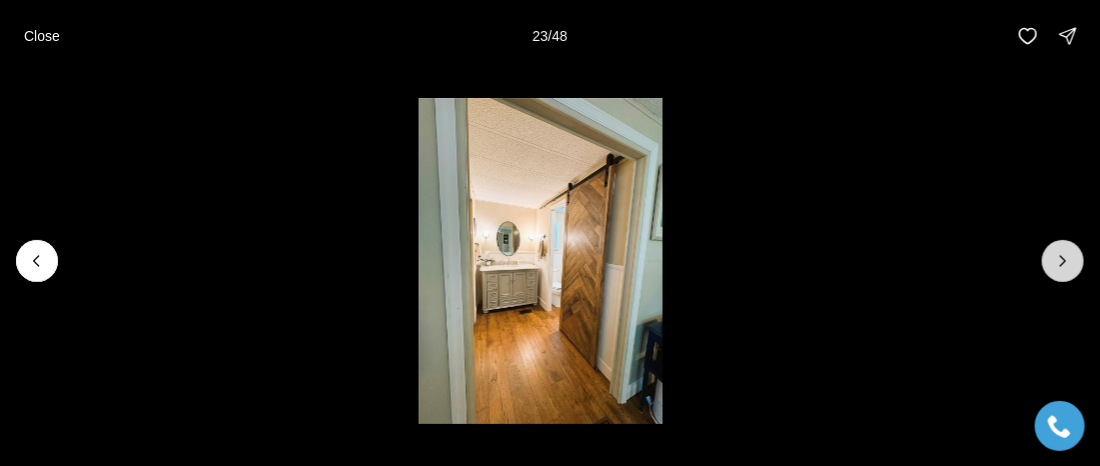 click 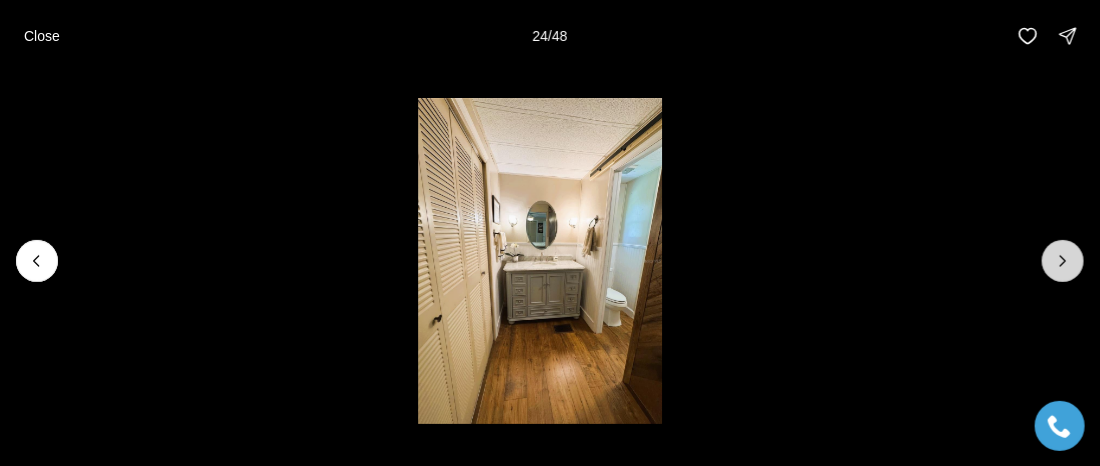 click 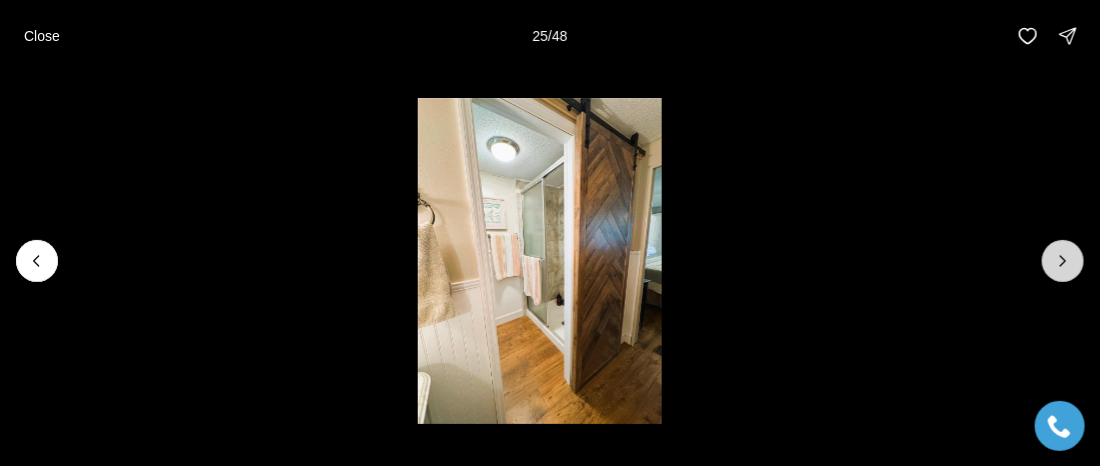 click 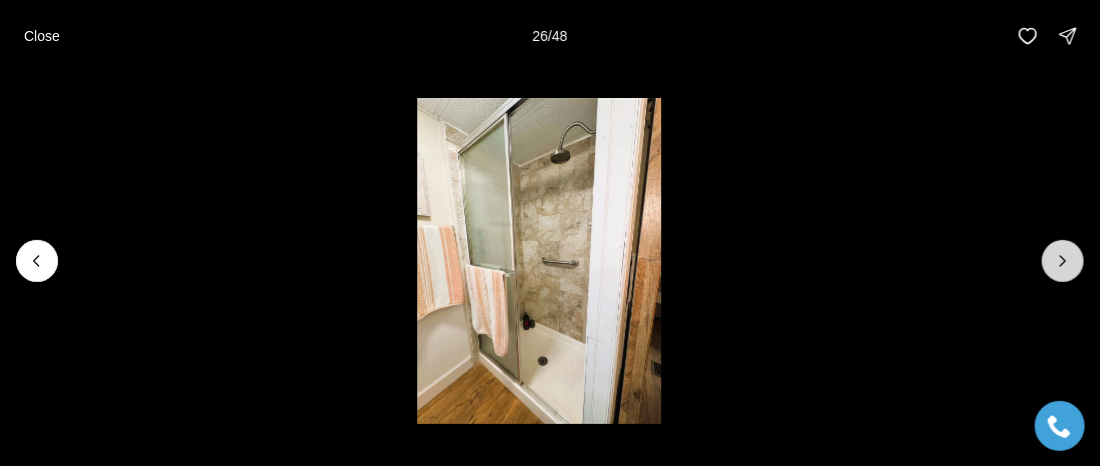 click 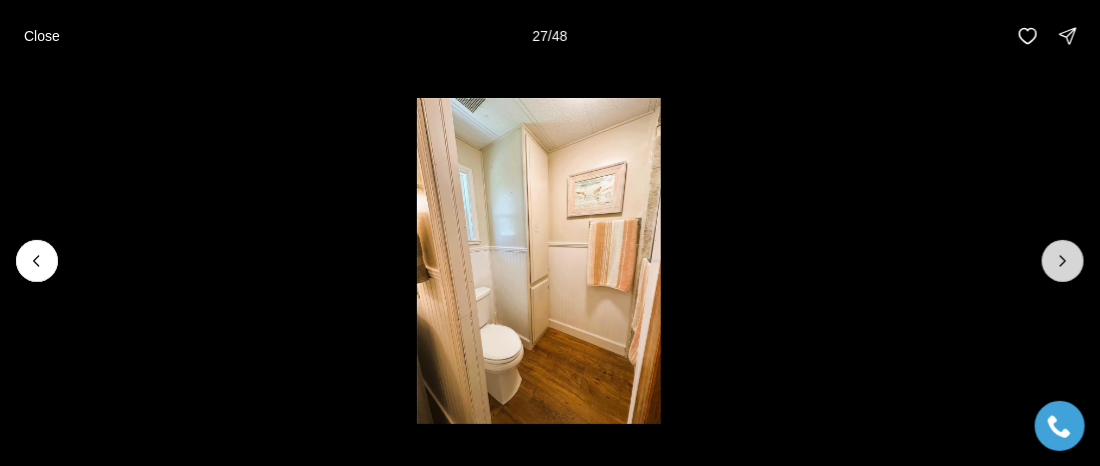 click 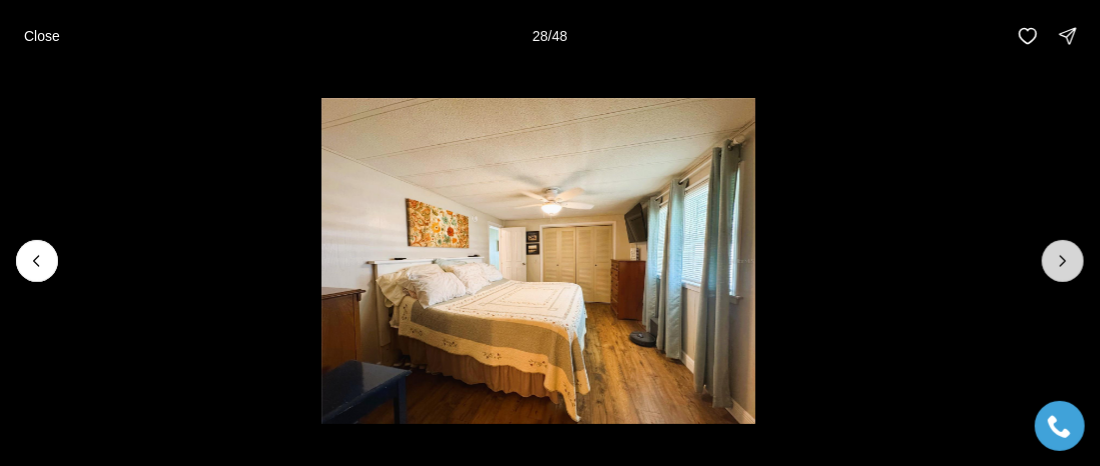 click 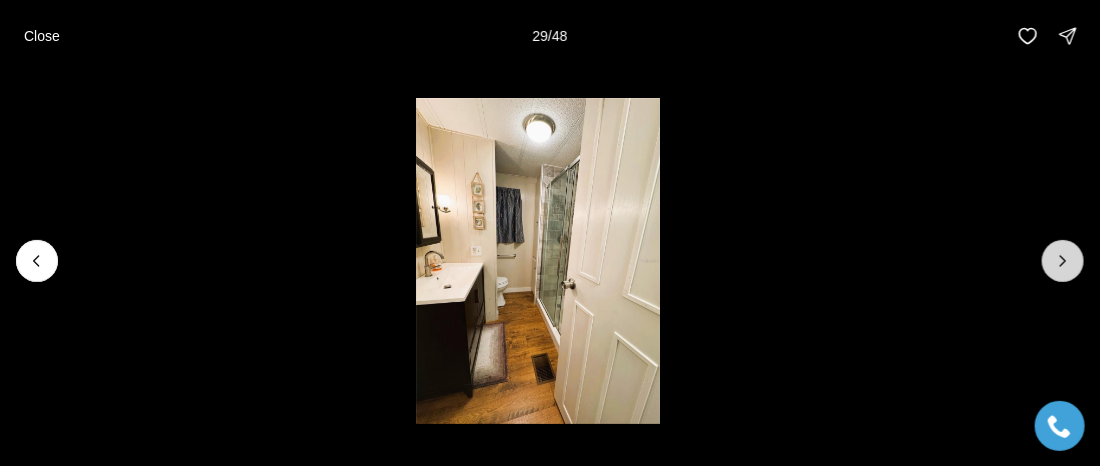 click 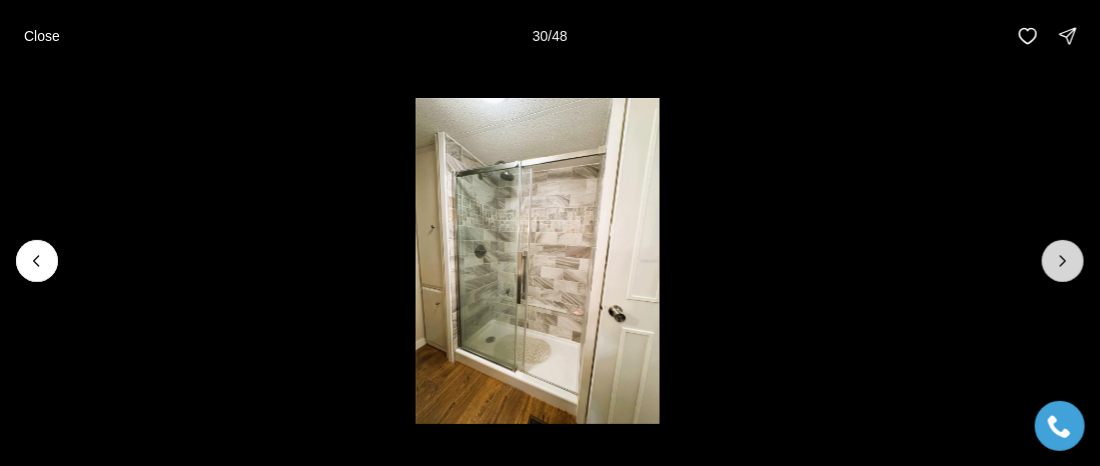 click 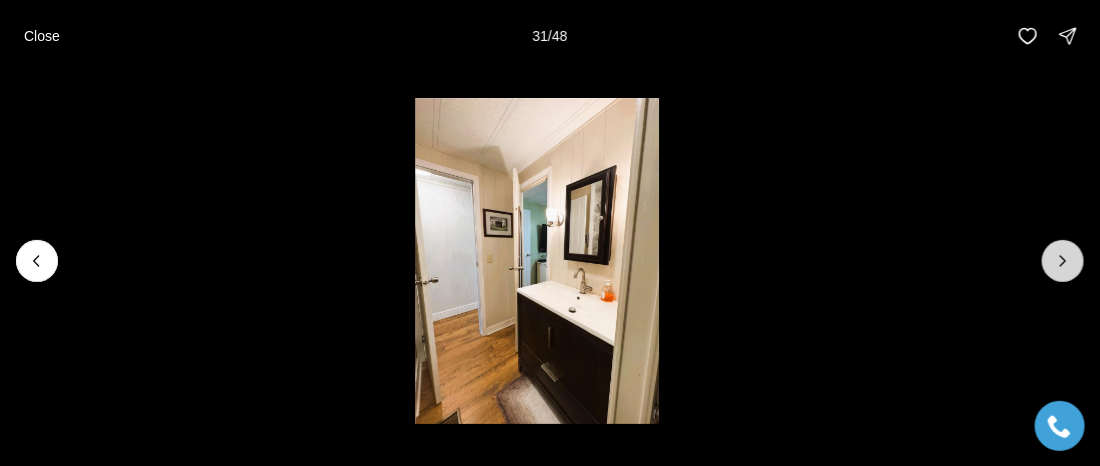 click 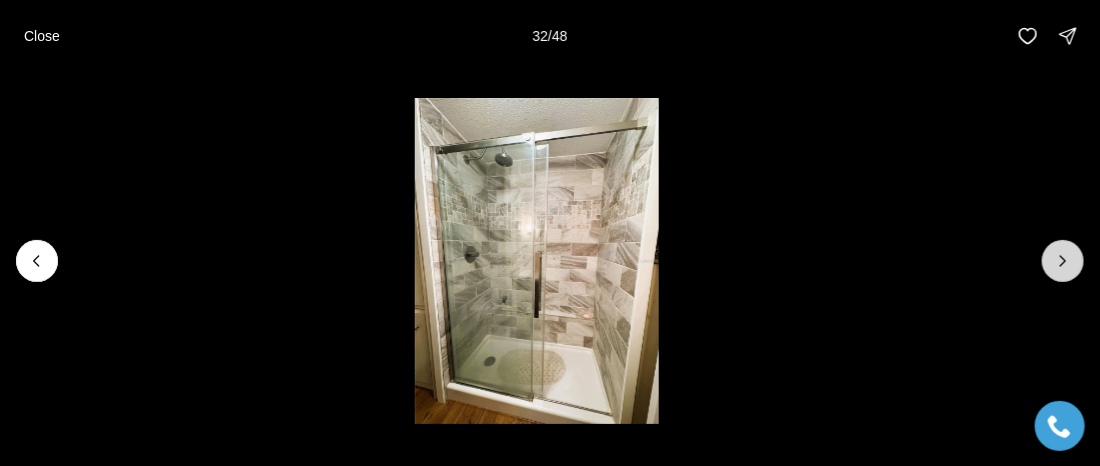 click 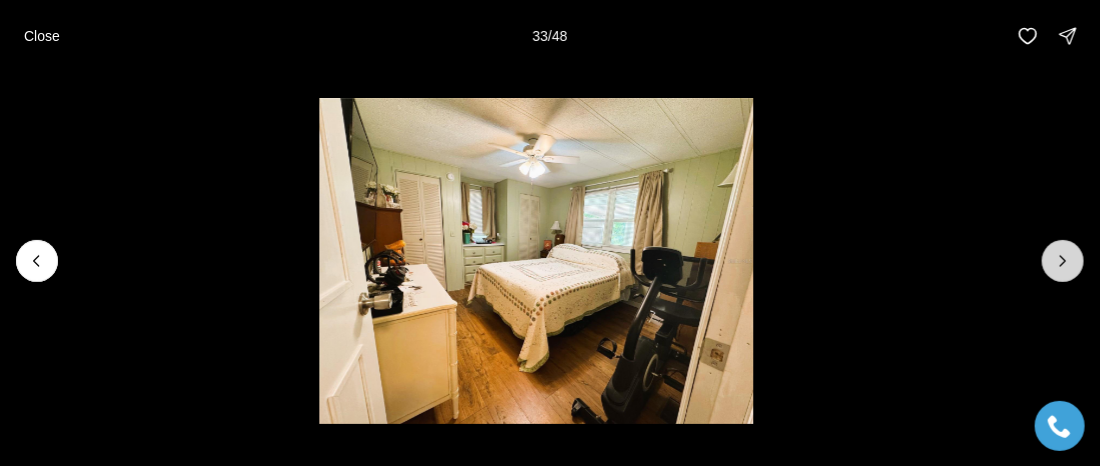 click 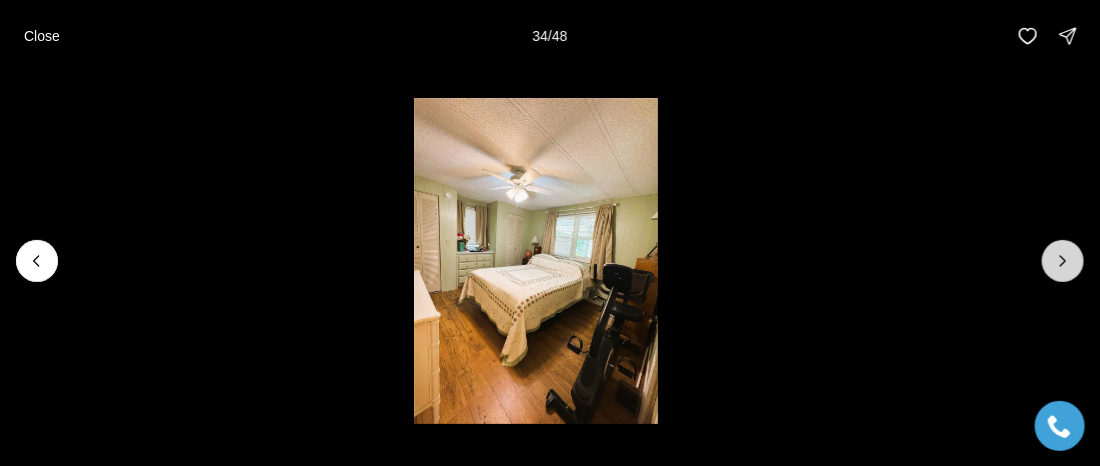 click 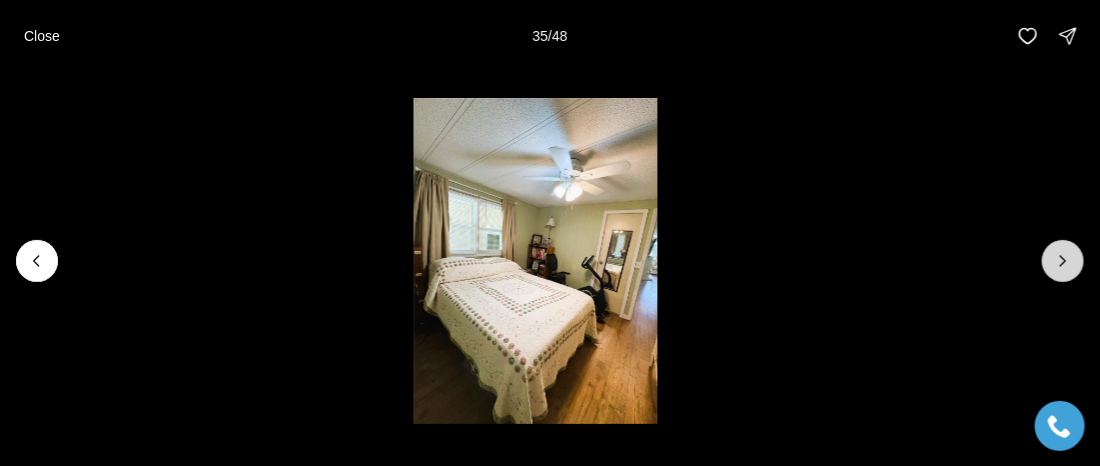 click 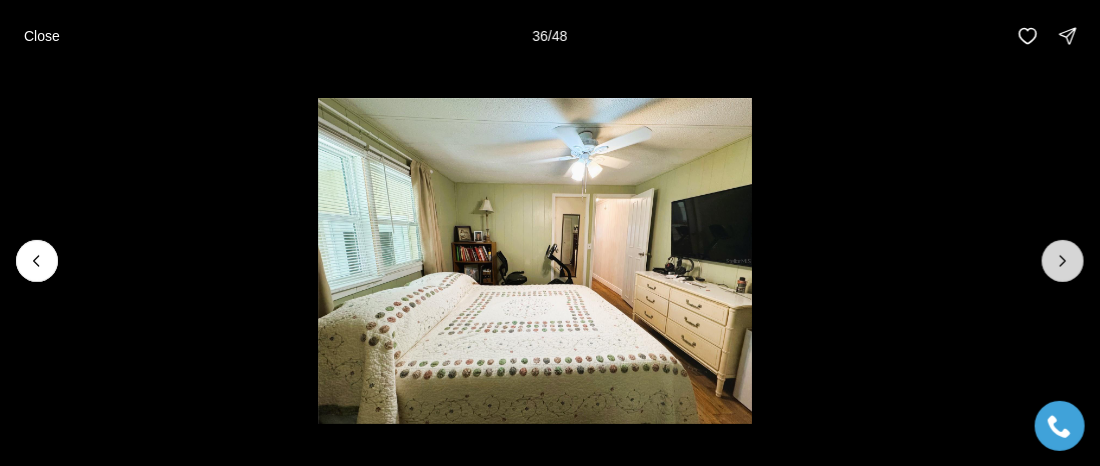 click at bounding box center (1063, 261) 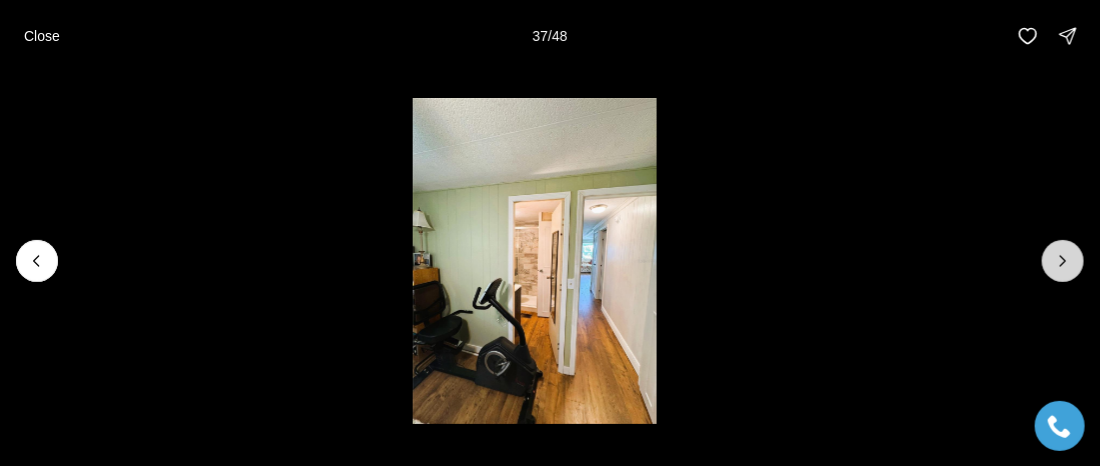 click at bounding box center (1063, 261) 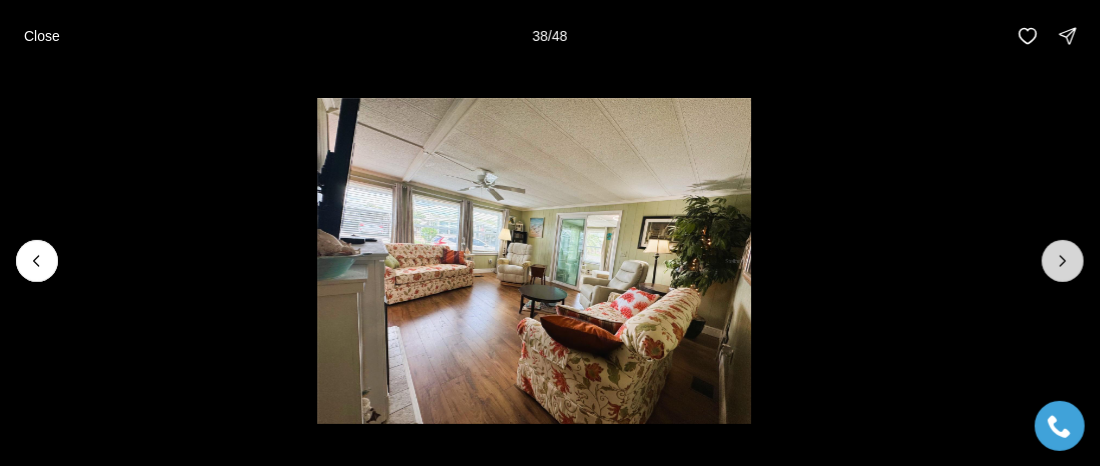 click 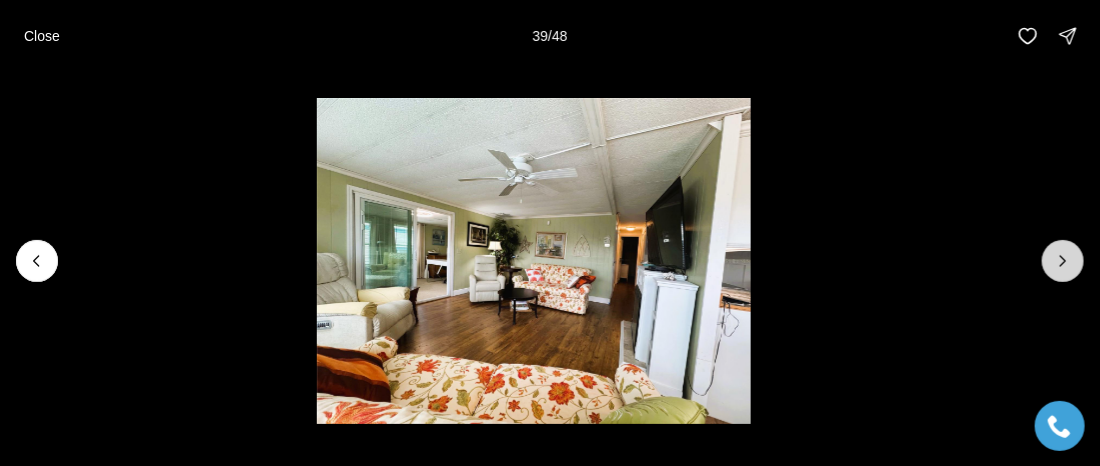 click 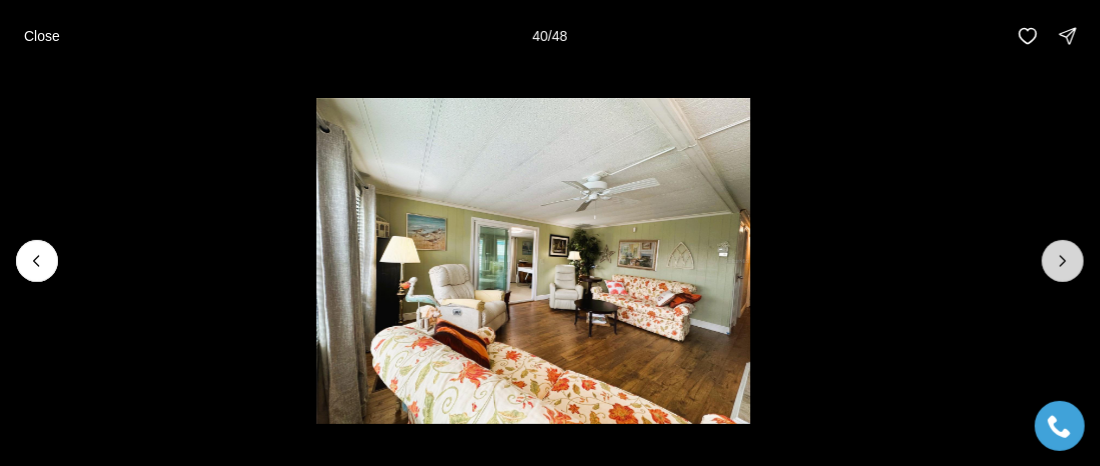 click 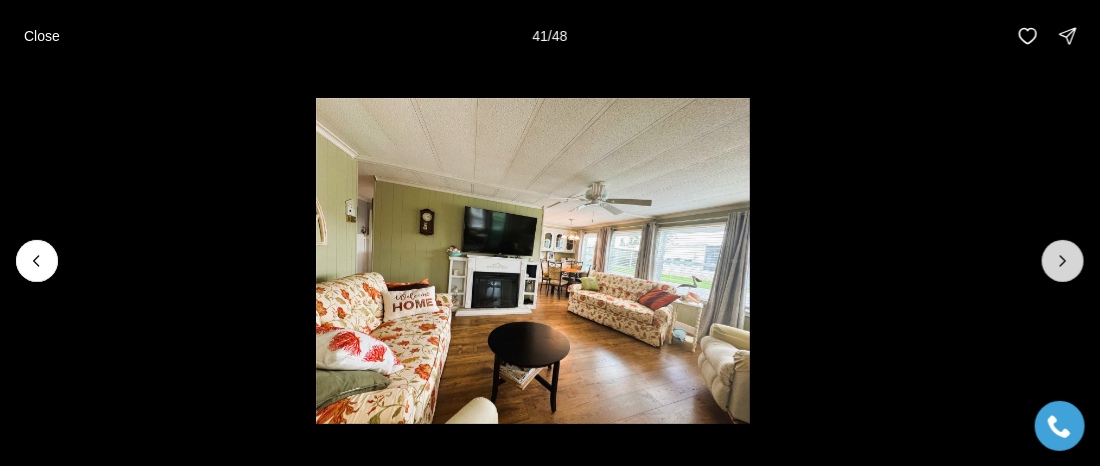 click 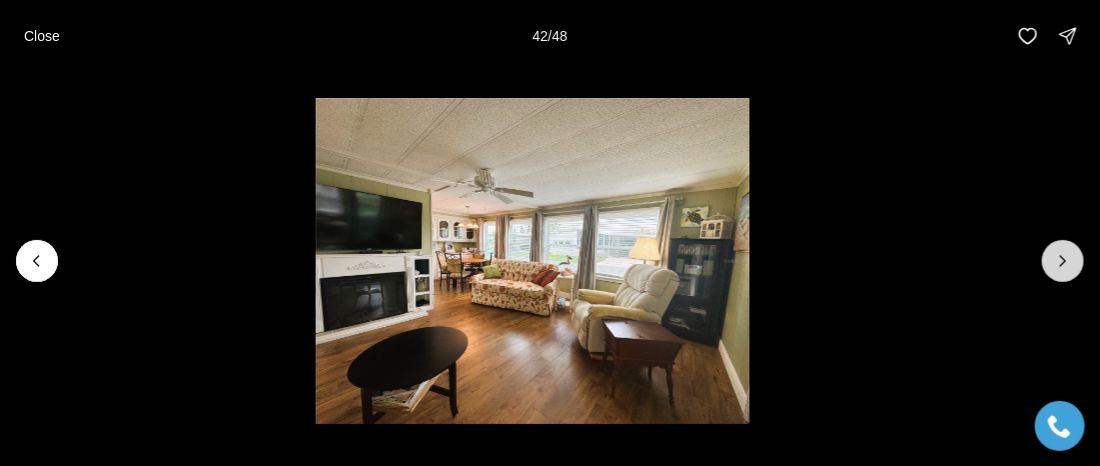 click 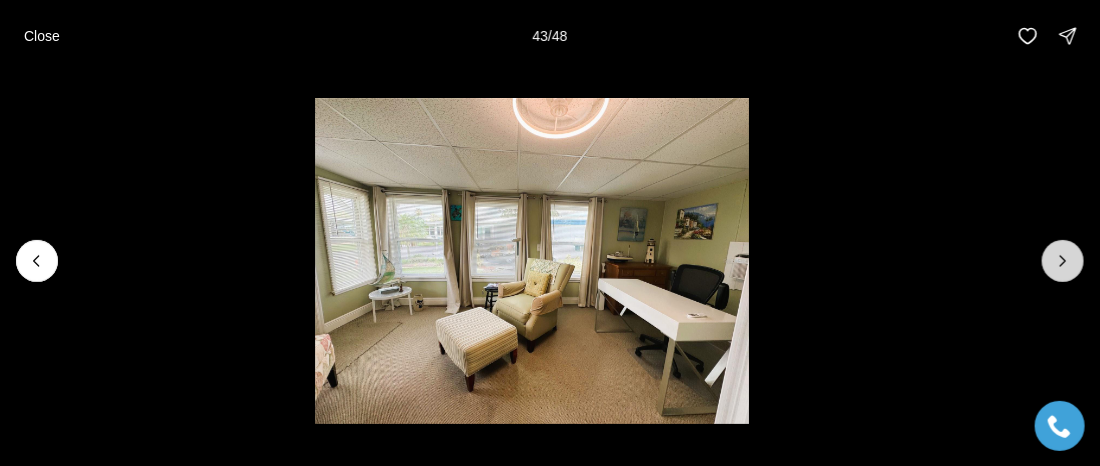 click 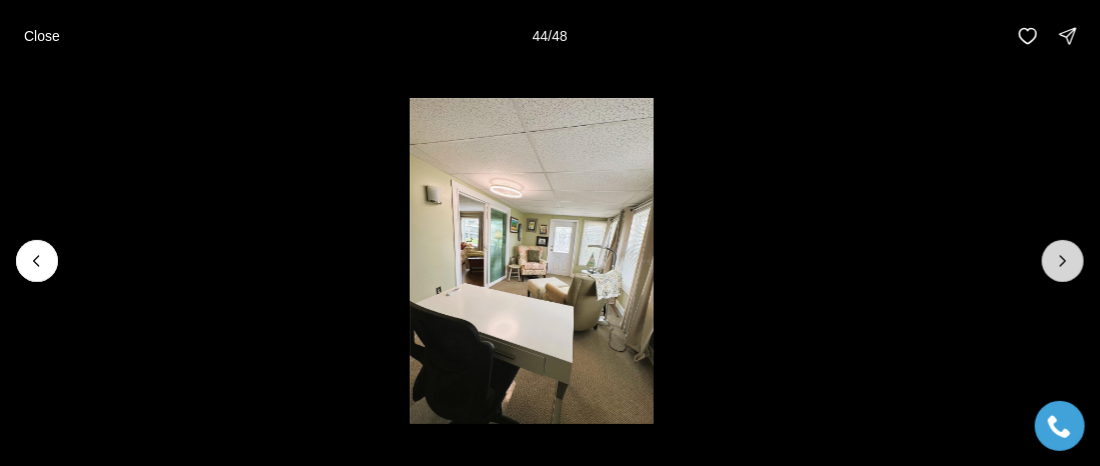 click 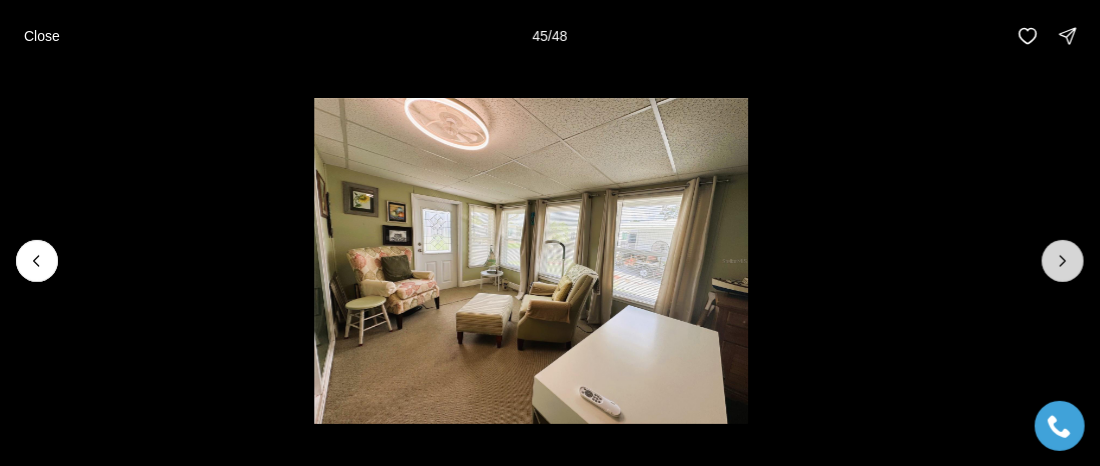 click 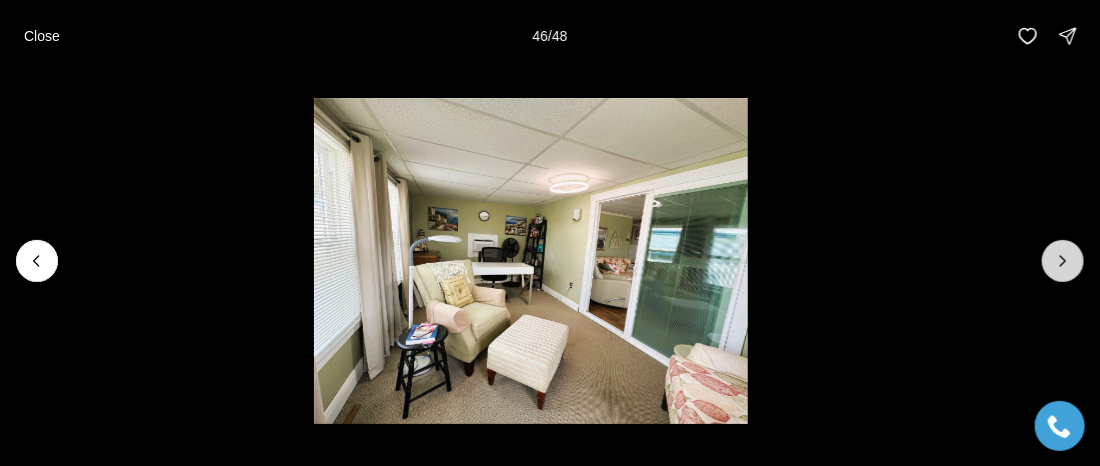click 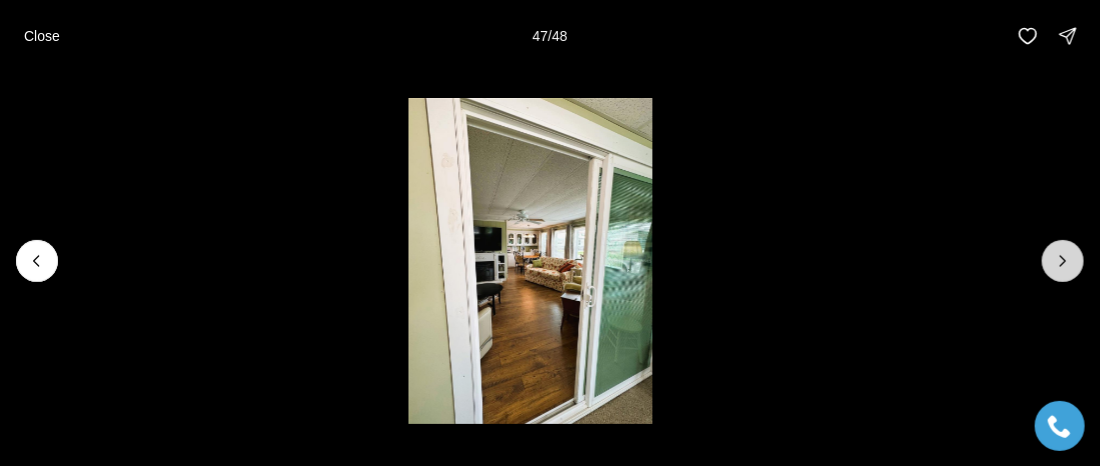 click 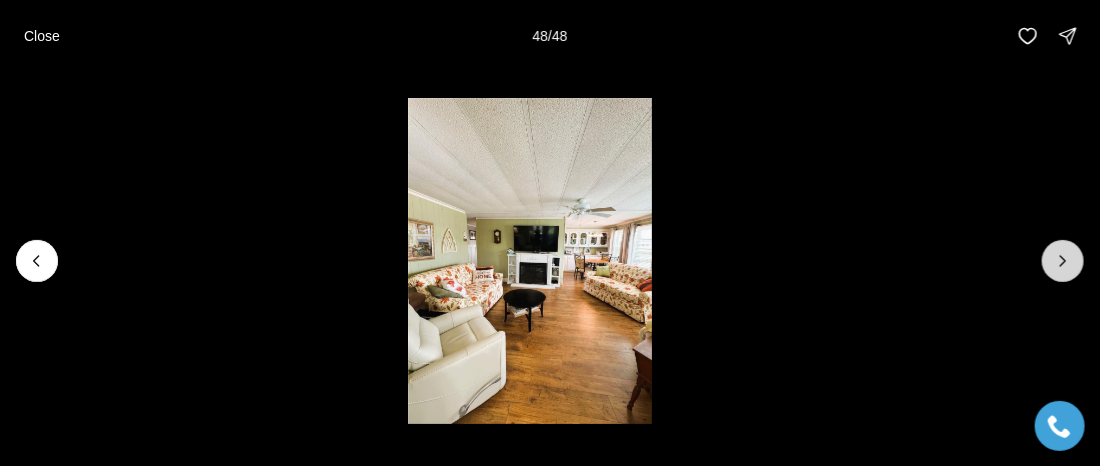 click at bounding box center (1063, 261) 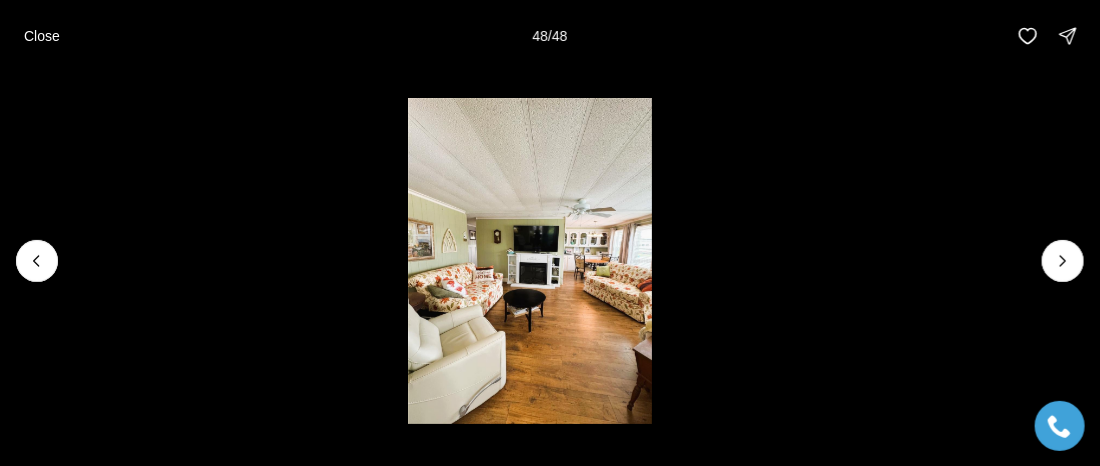 click at bounding box center [1063, 261] 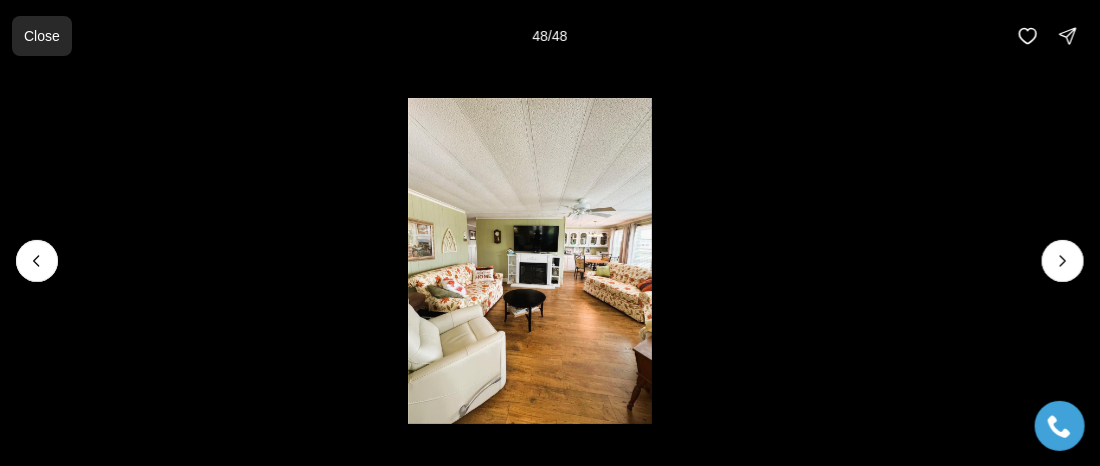 click on "Close" at bounding box center (42, 36) 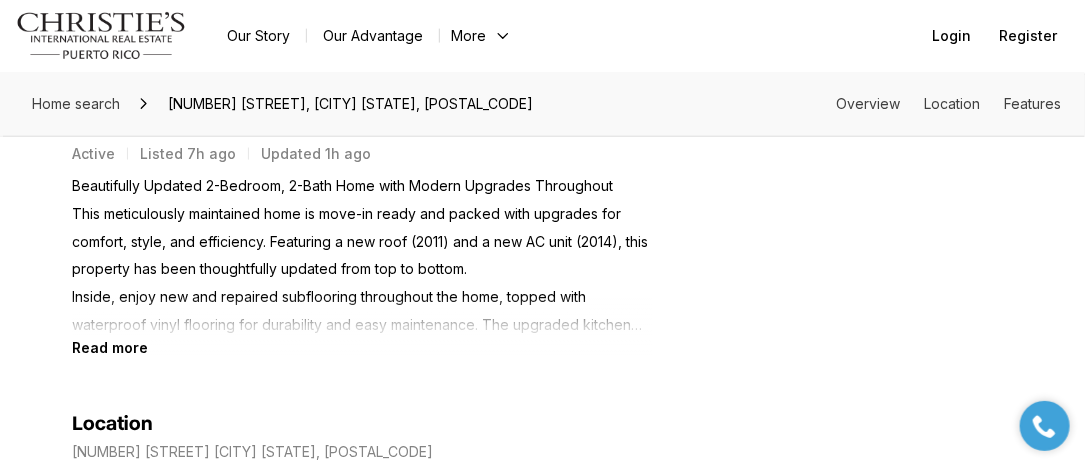 scroll, scrollTop: 1000, scrollLeft: 0, axis: vertical 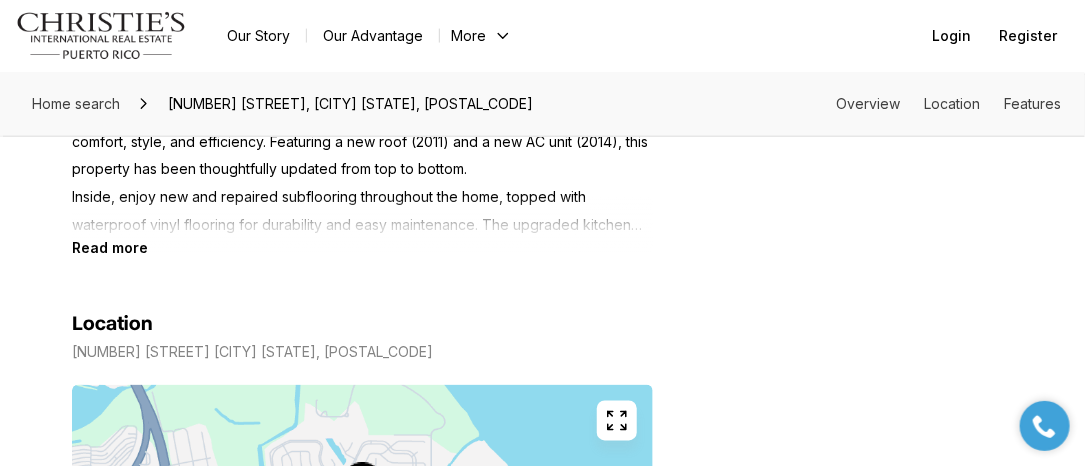 click on "Read more" at bounding box center [110, 248] 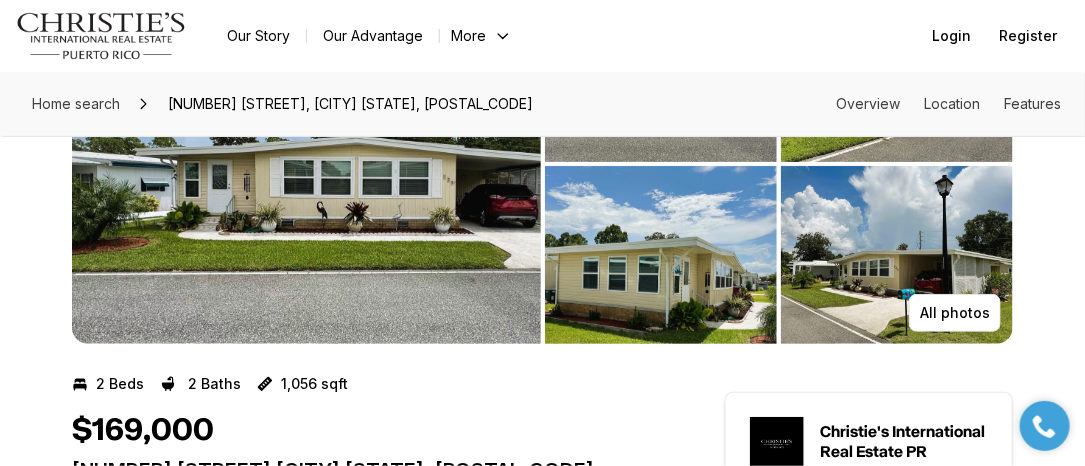 scroll, scrollTop: 179, scrollLeft: 0, axis: vertical 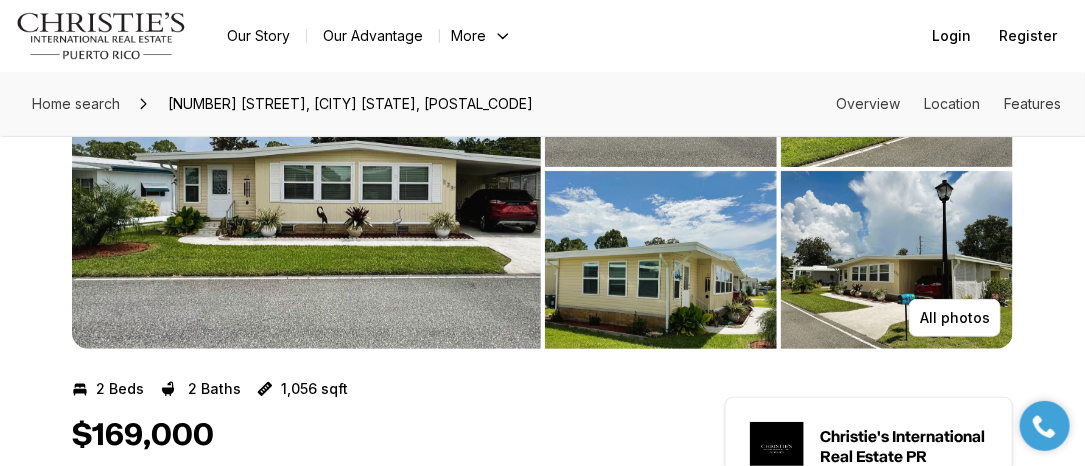 click at bounding box center (306, 169) 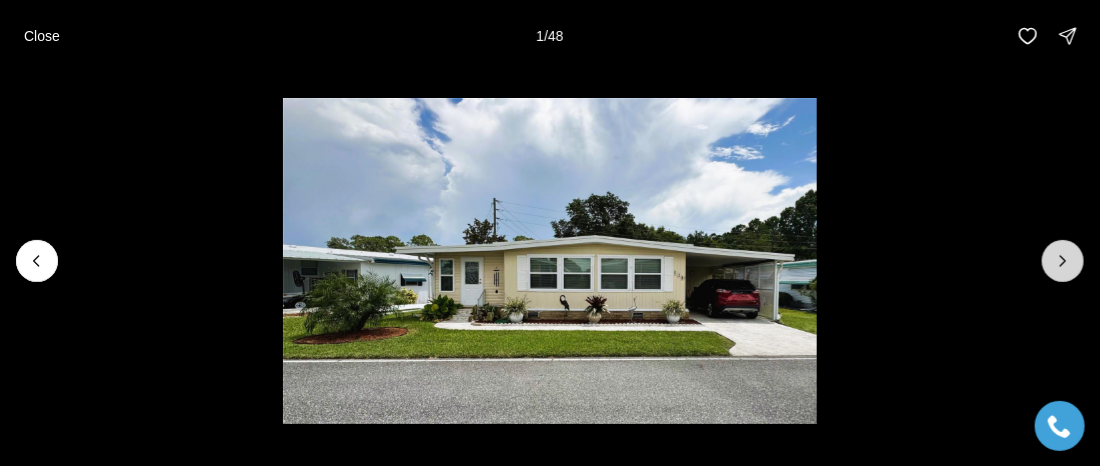 click 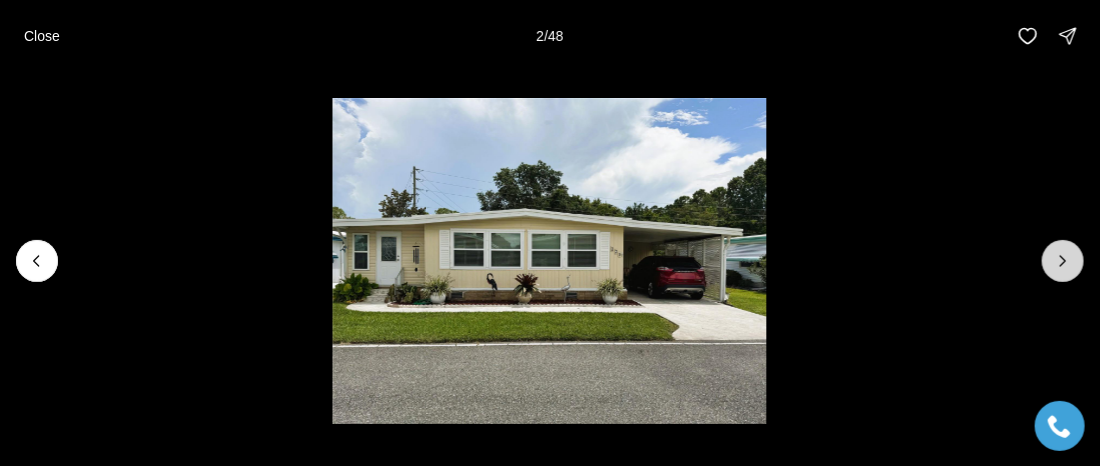 click 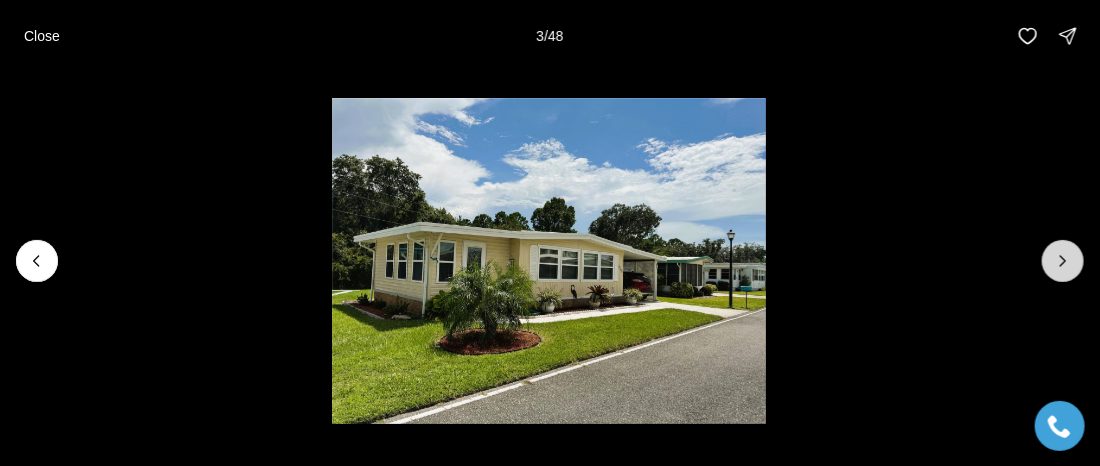click 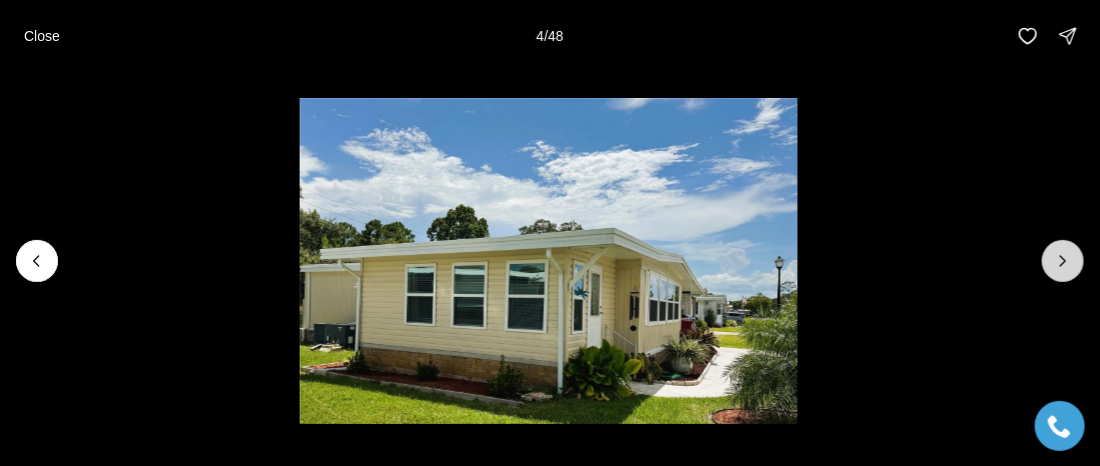 click 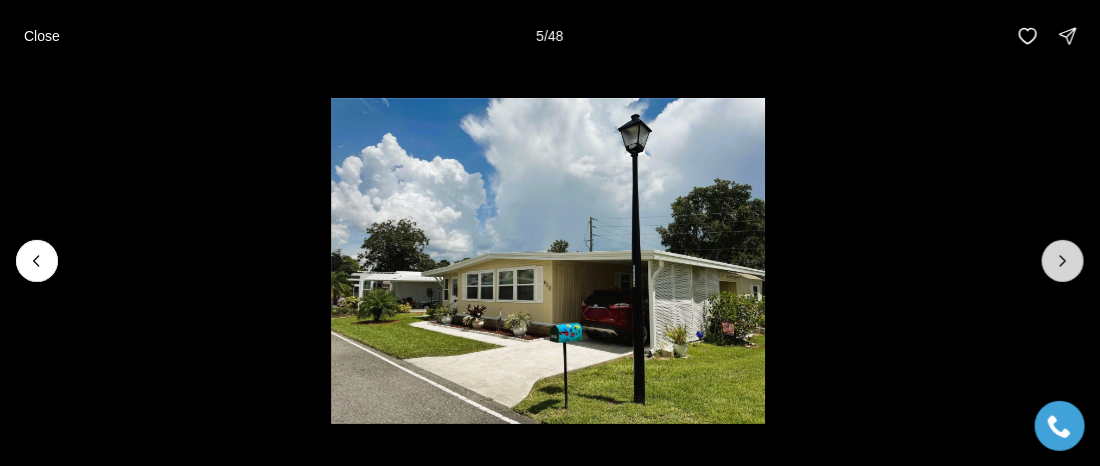 click 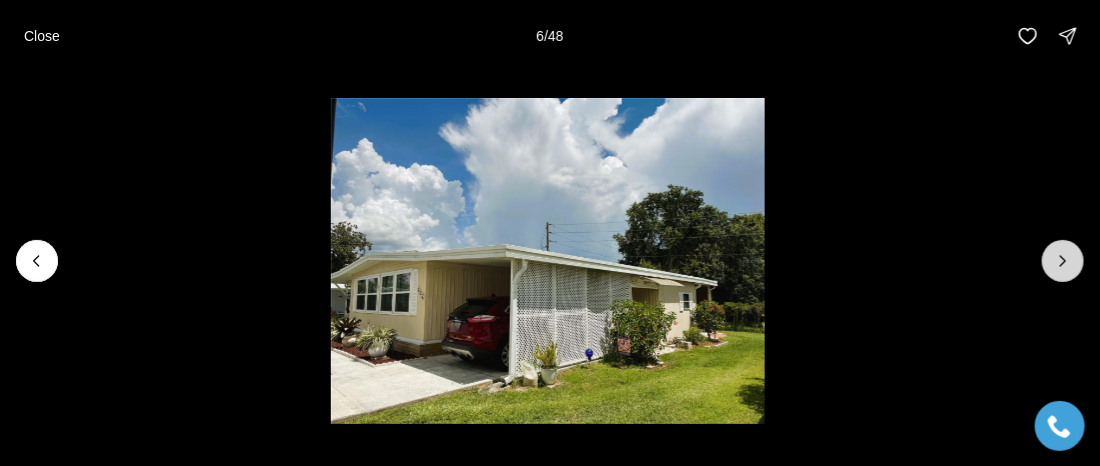 click 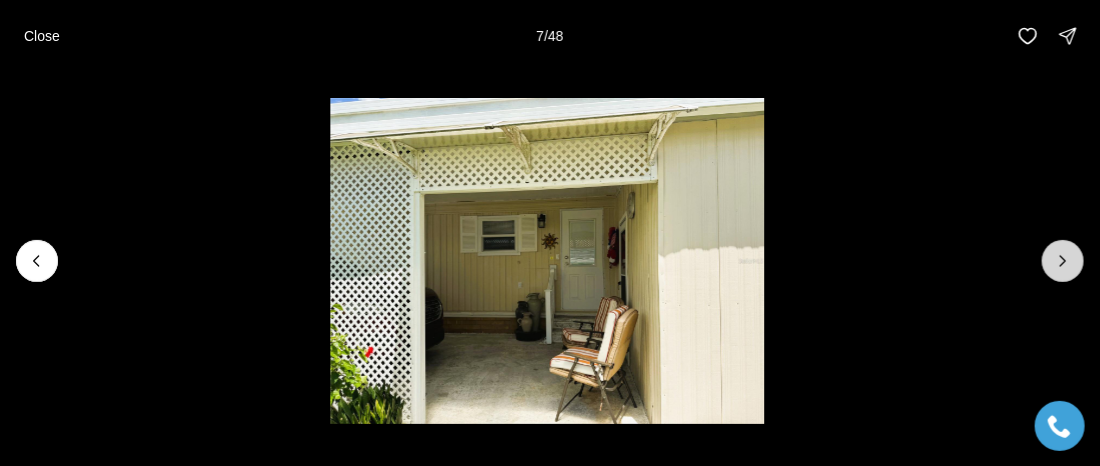 click 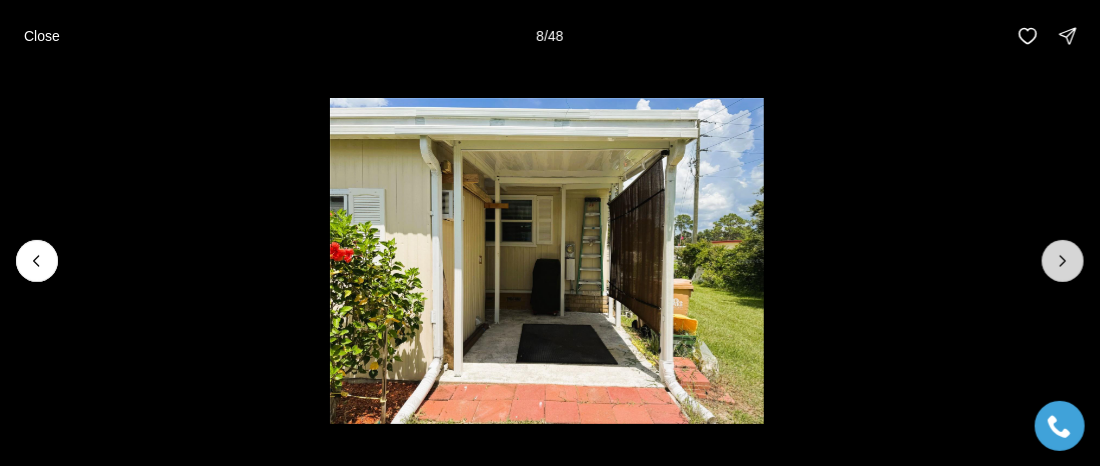 click 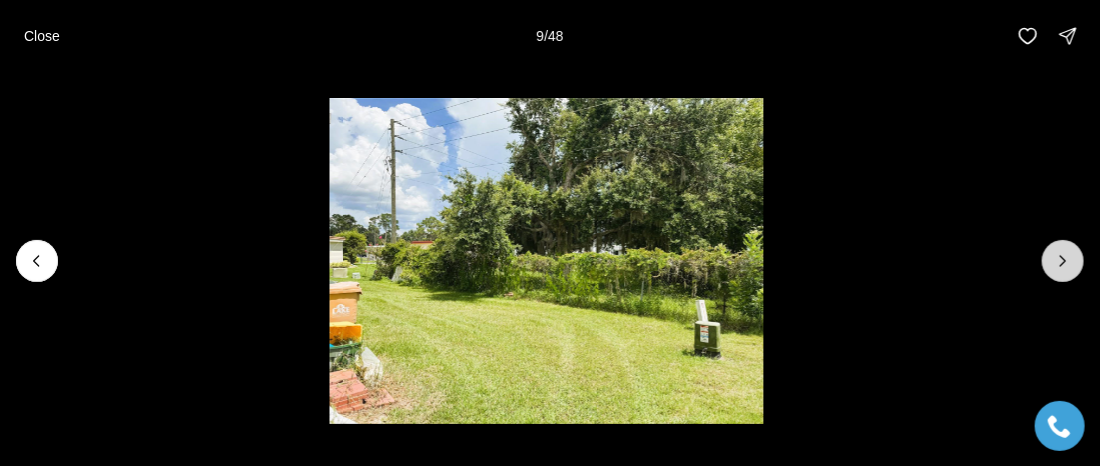click 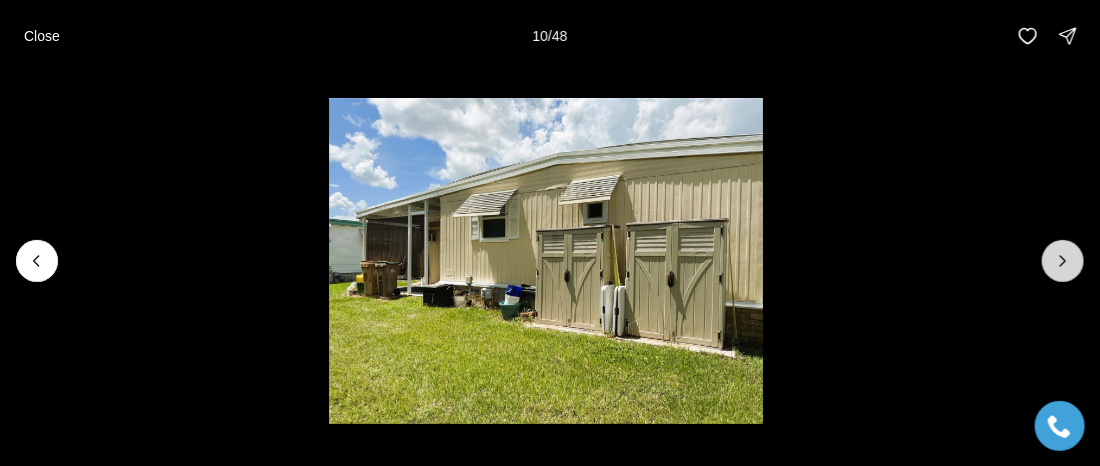 click 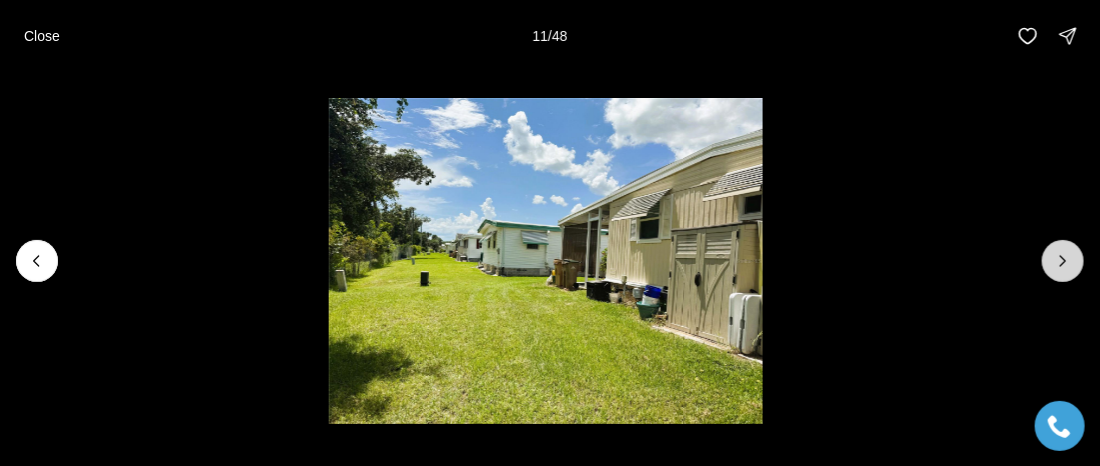 click 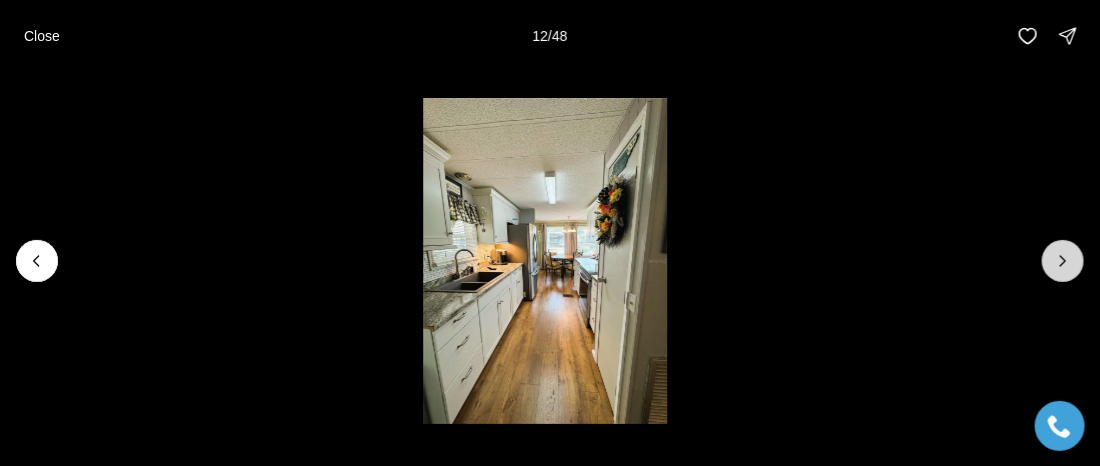 click 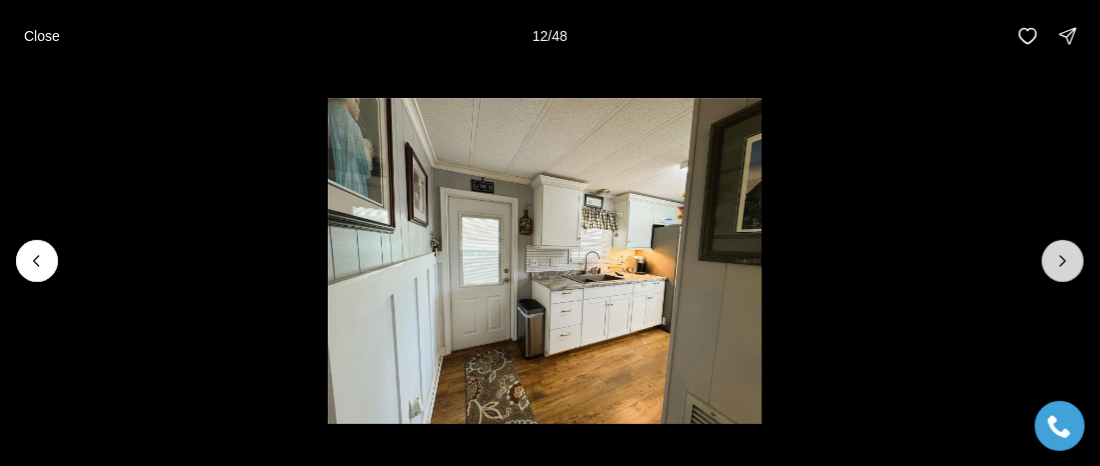 click 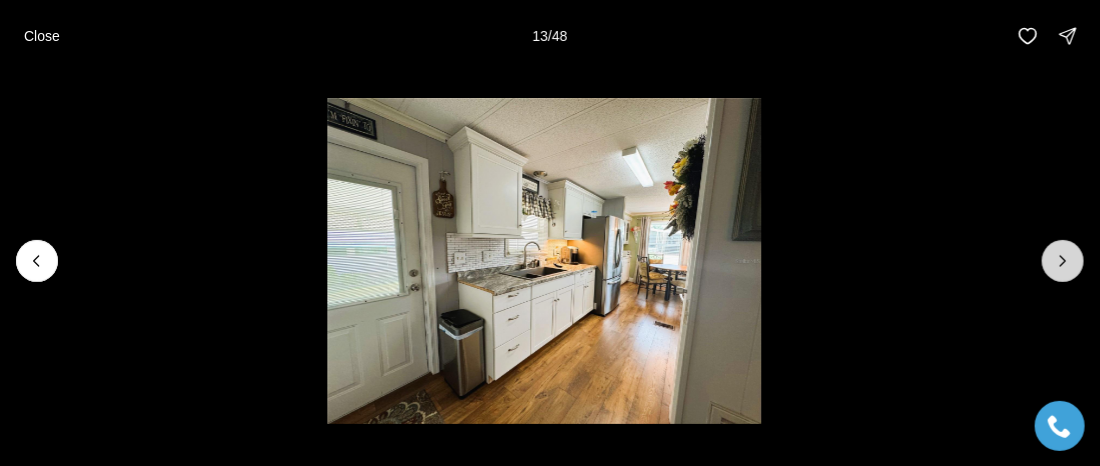 click 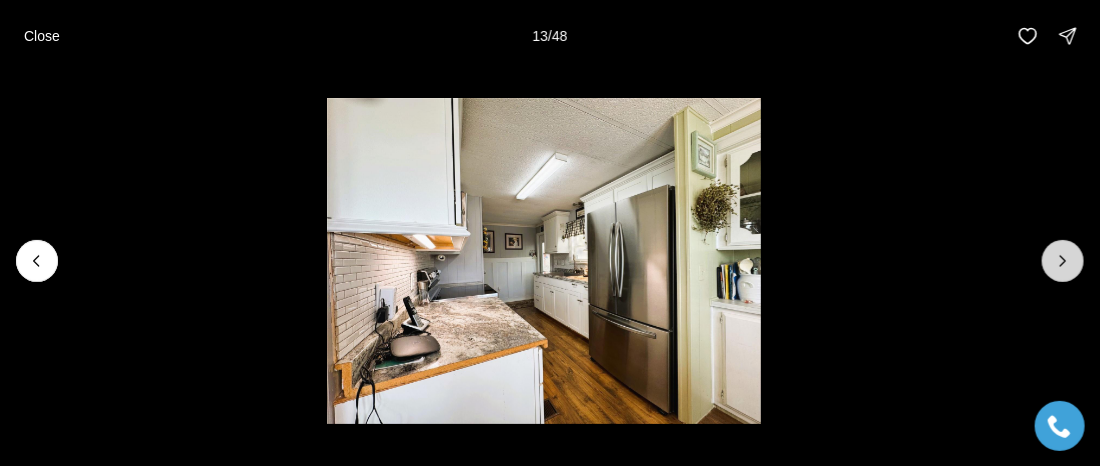 click 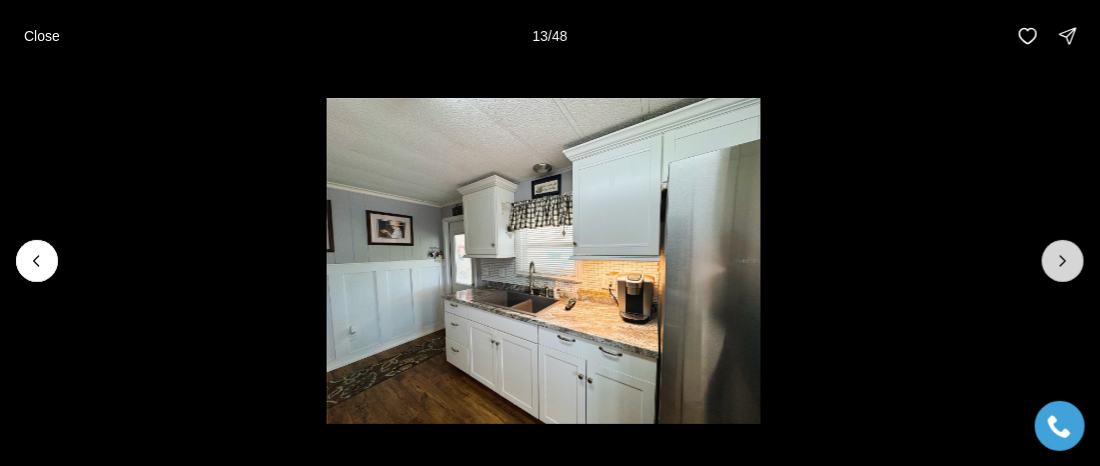 click 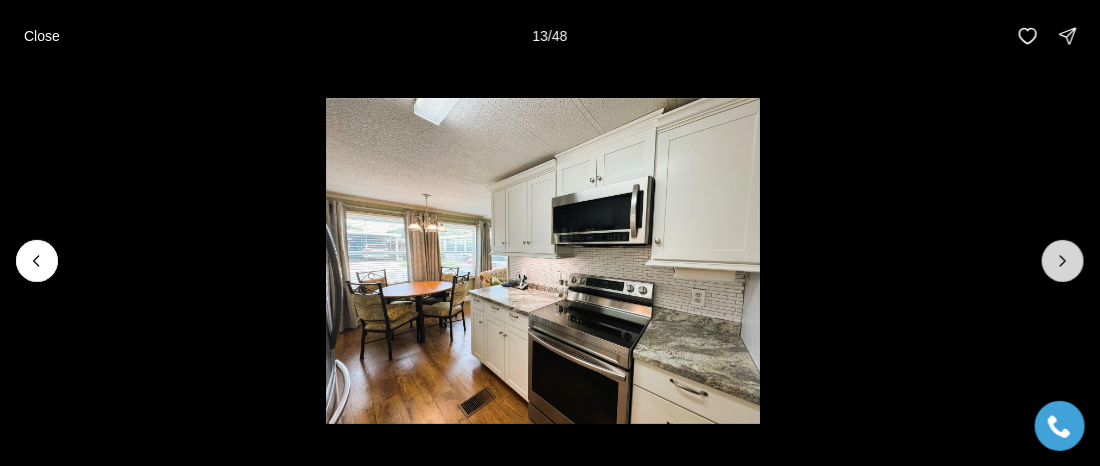 click 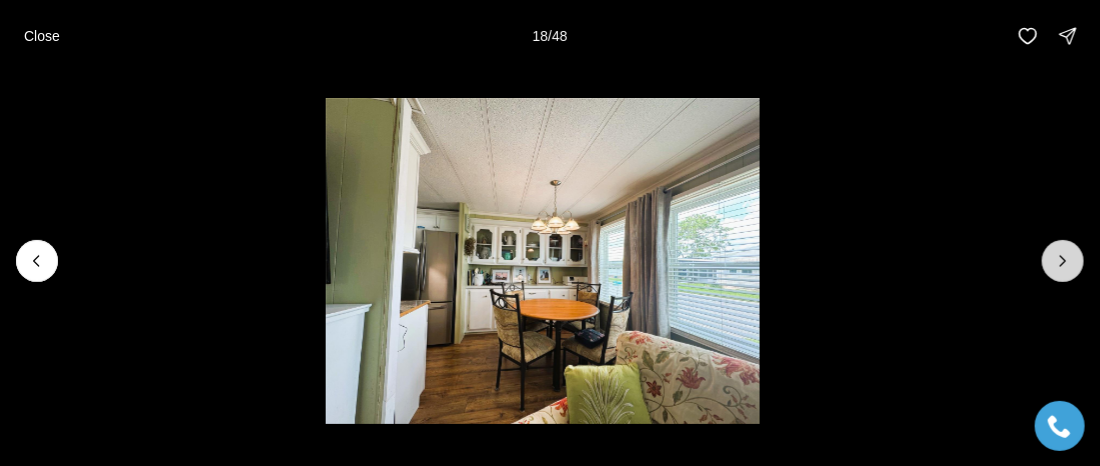 click 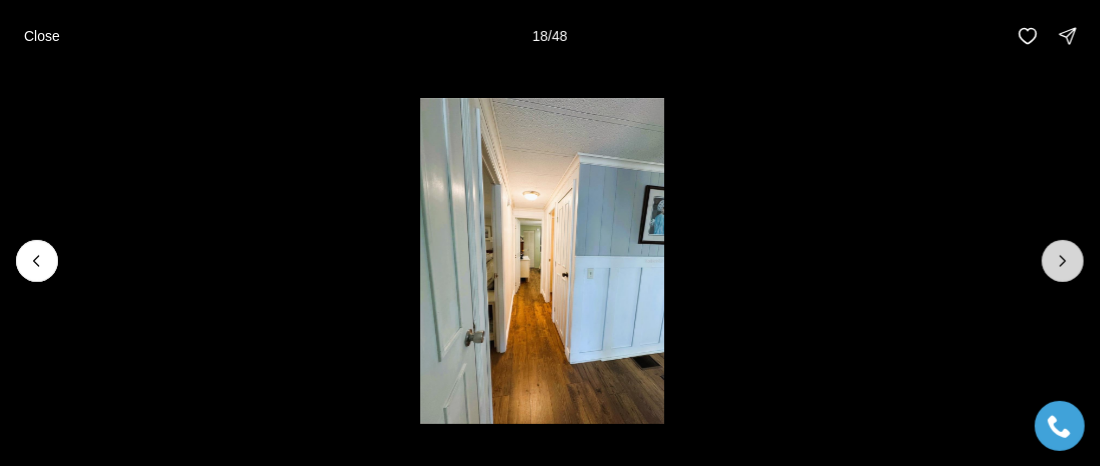 click 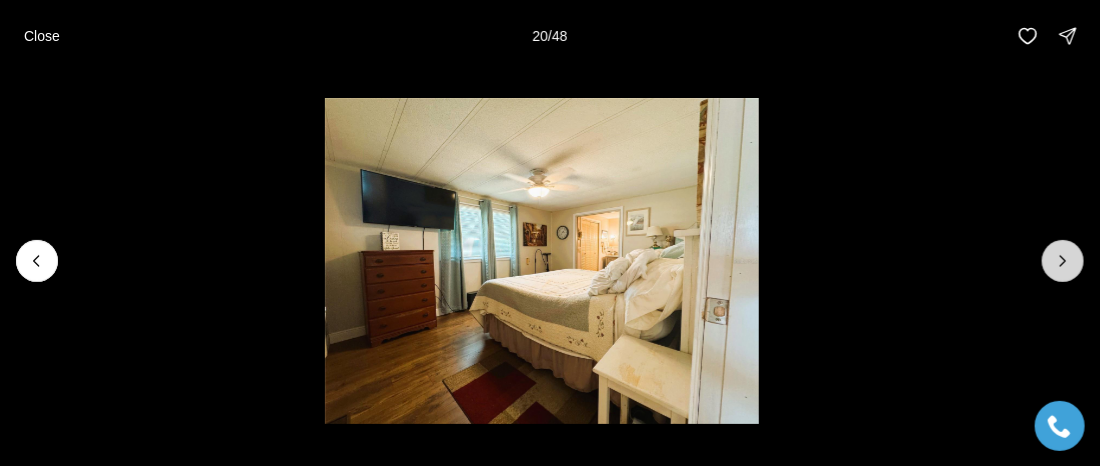 click 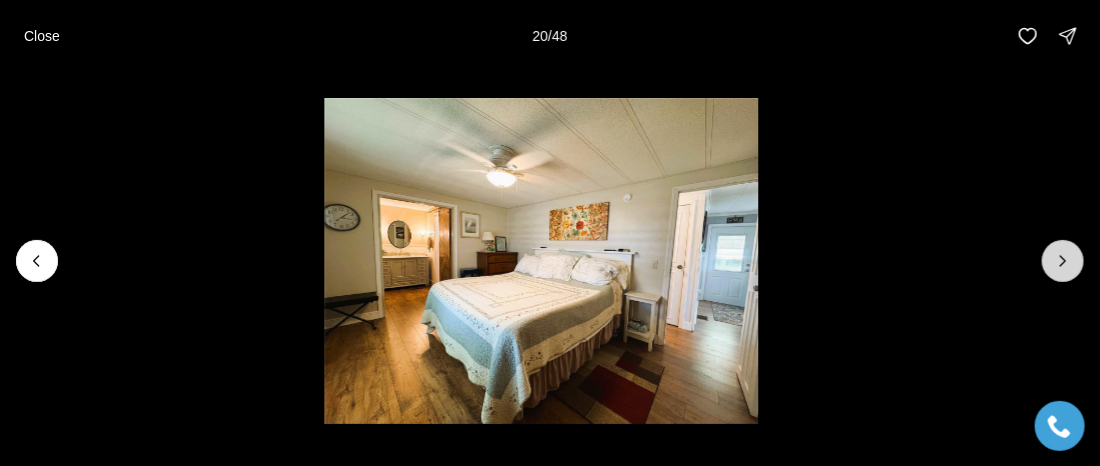 click 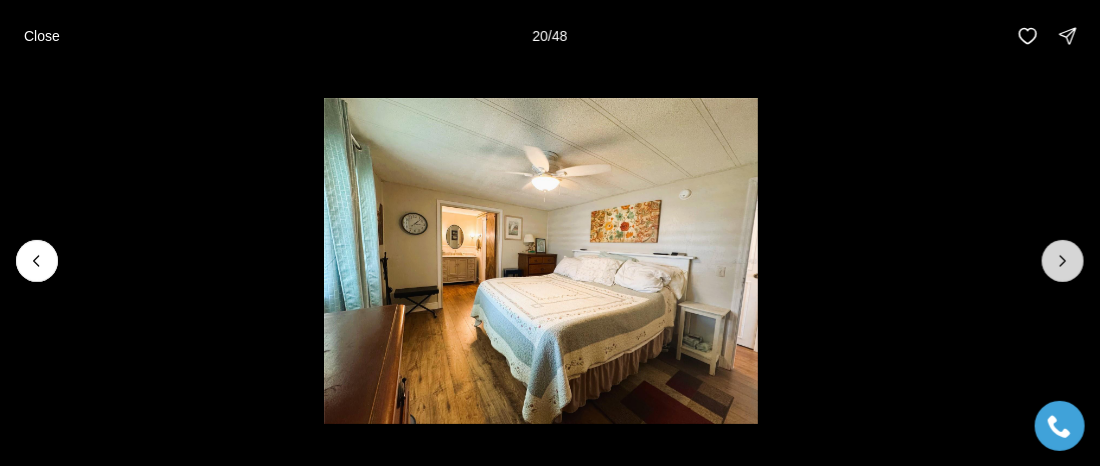 click 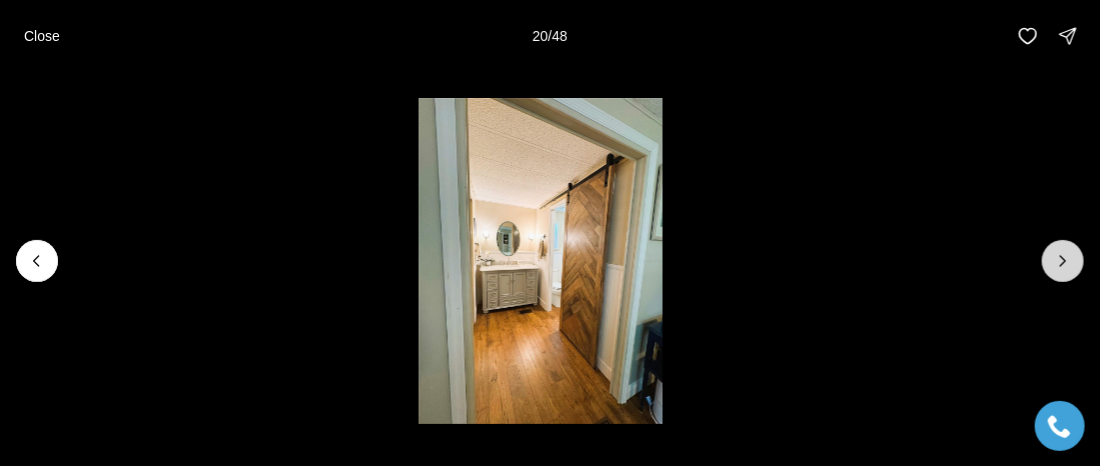 click 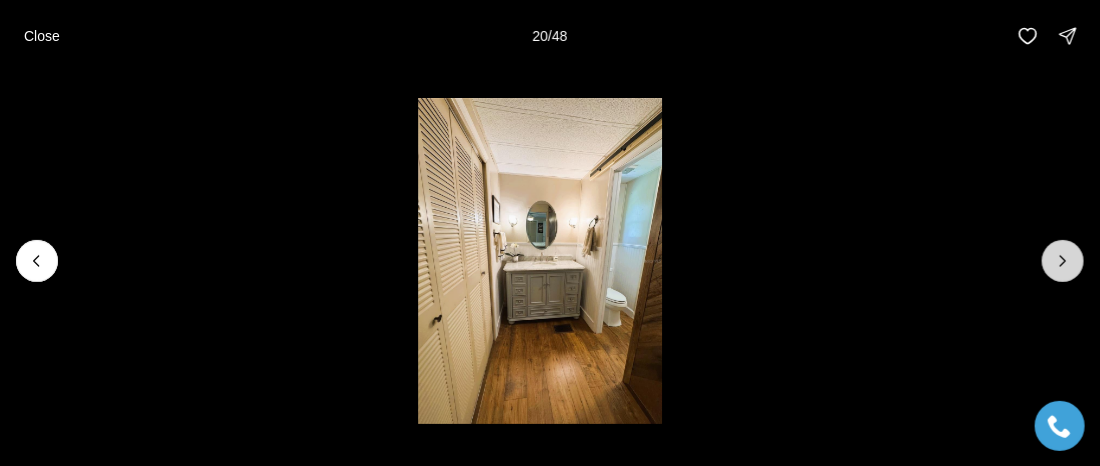 click 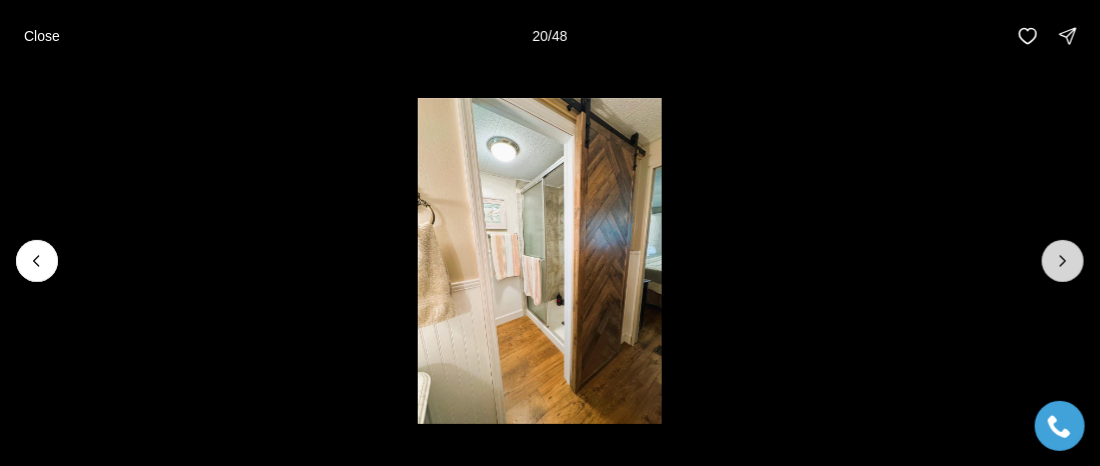 click 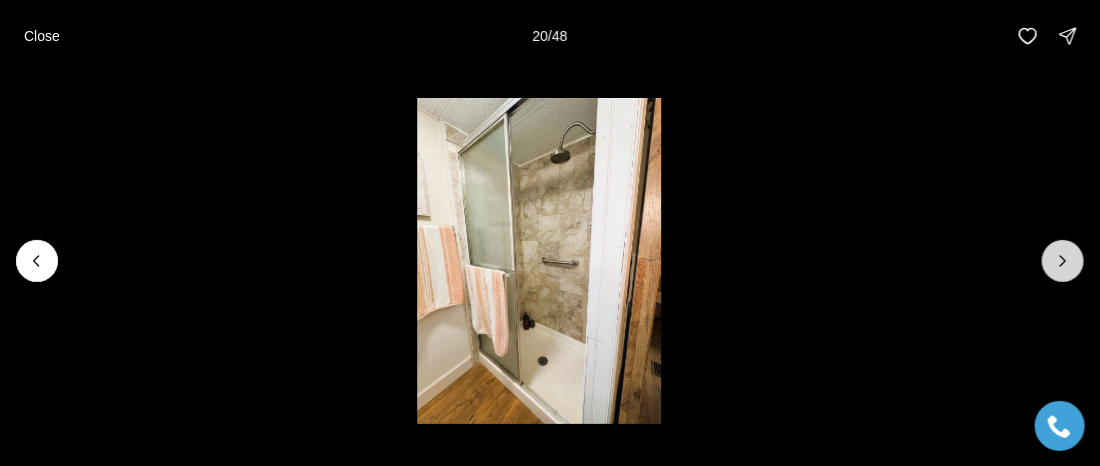click 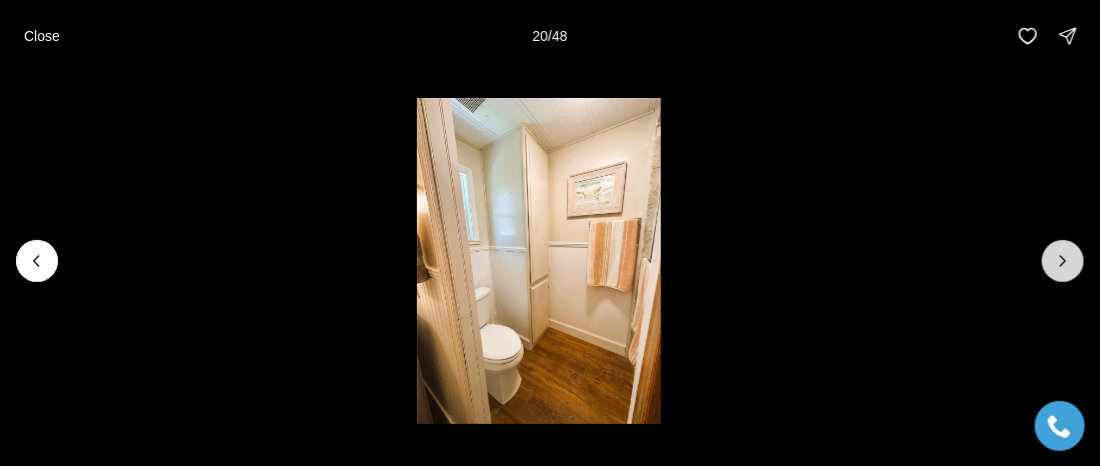 click 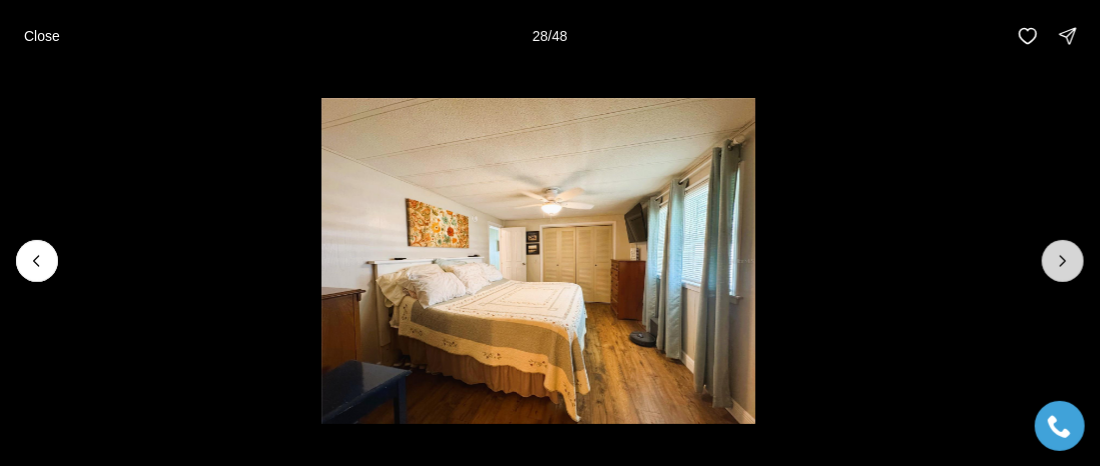 click 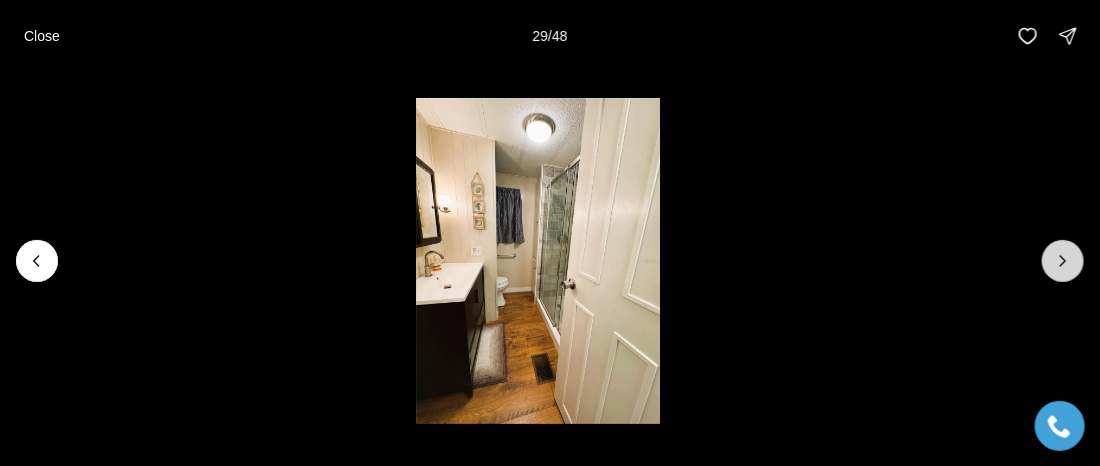 click 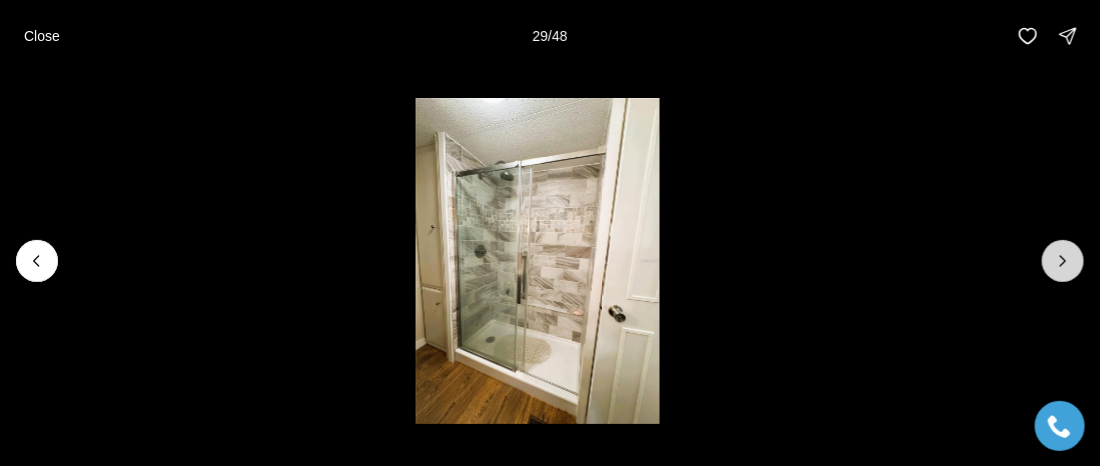 click 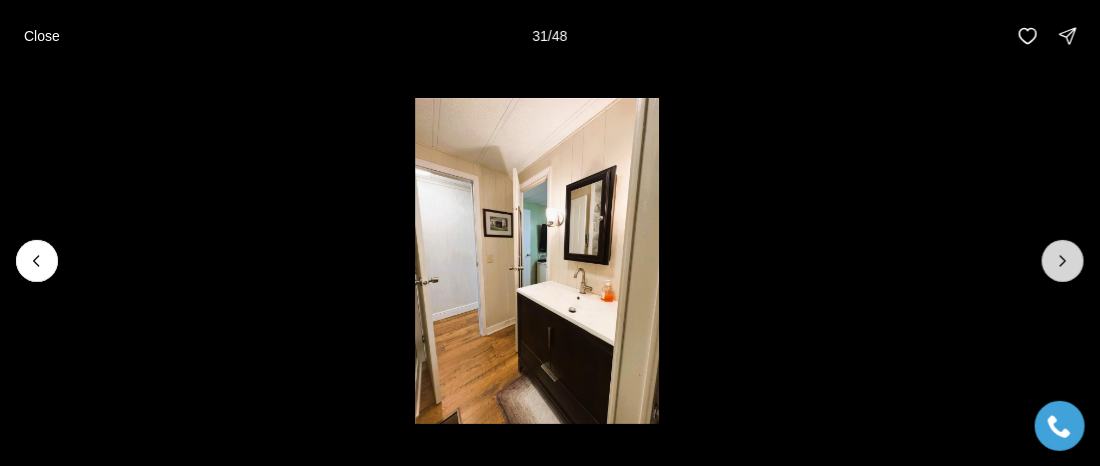 click 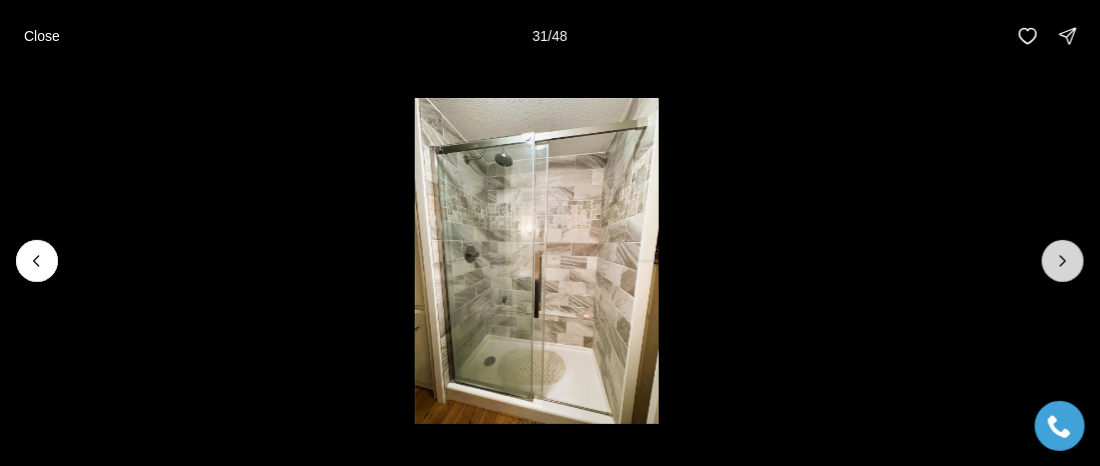 click 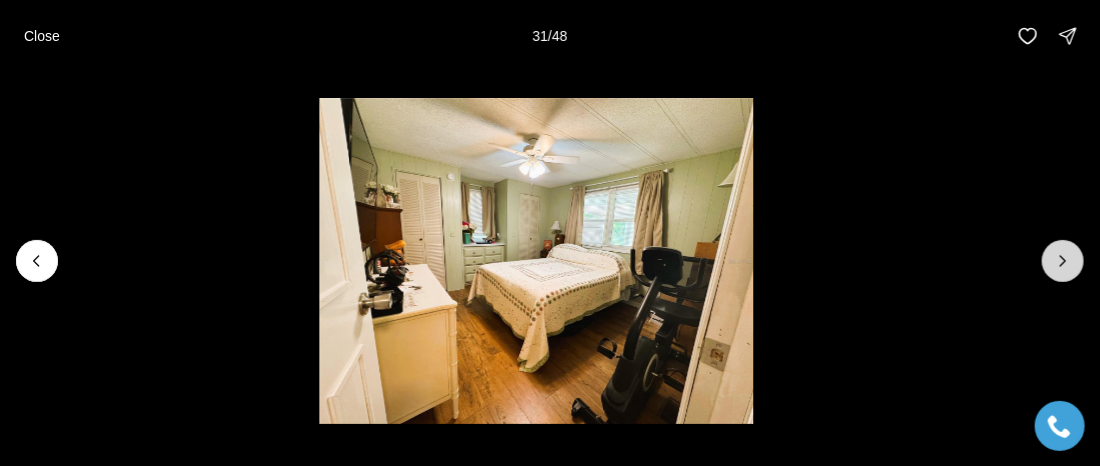 click 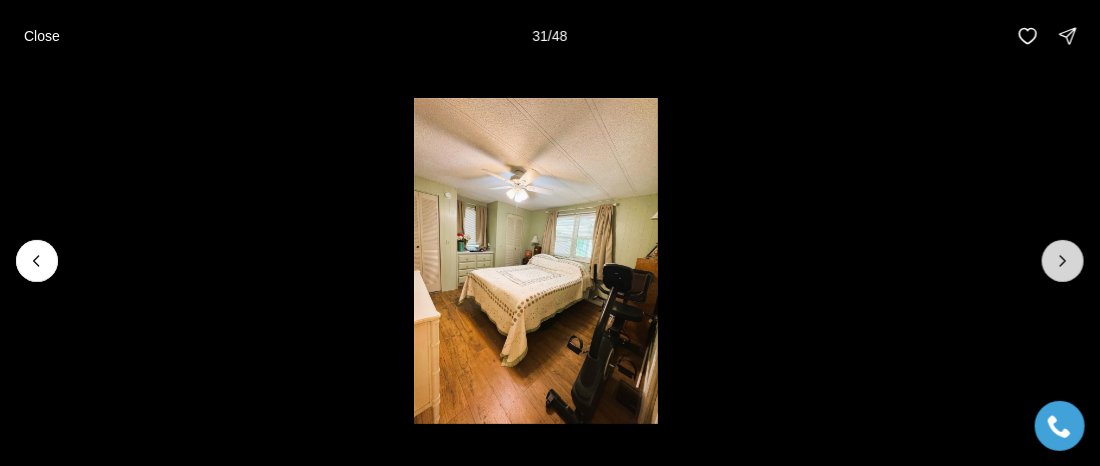 click 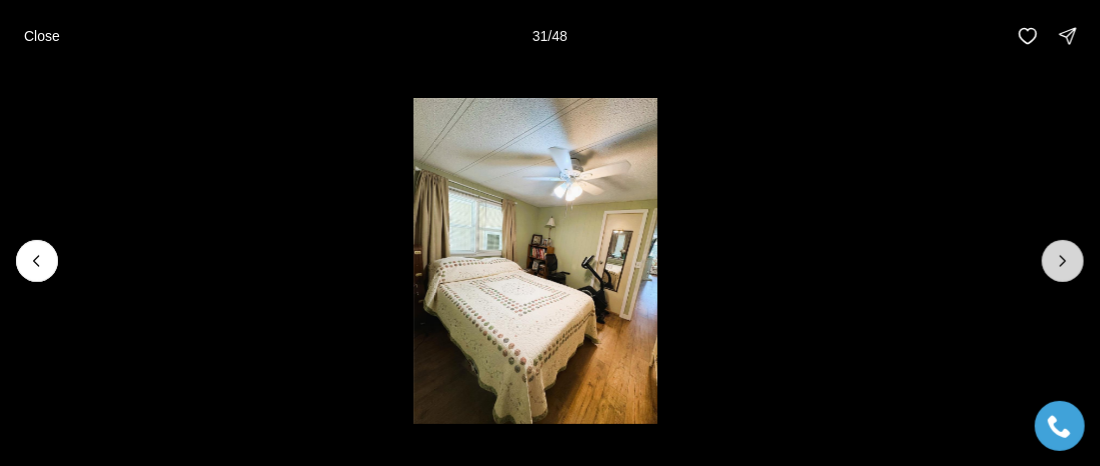 click 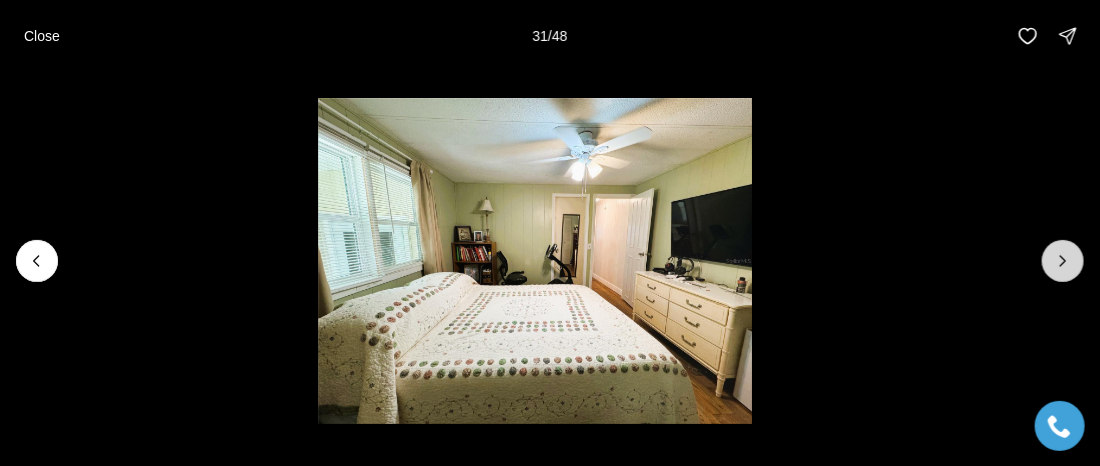 click 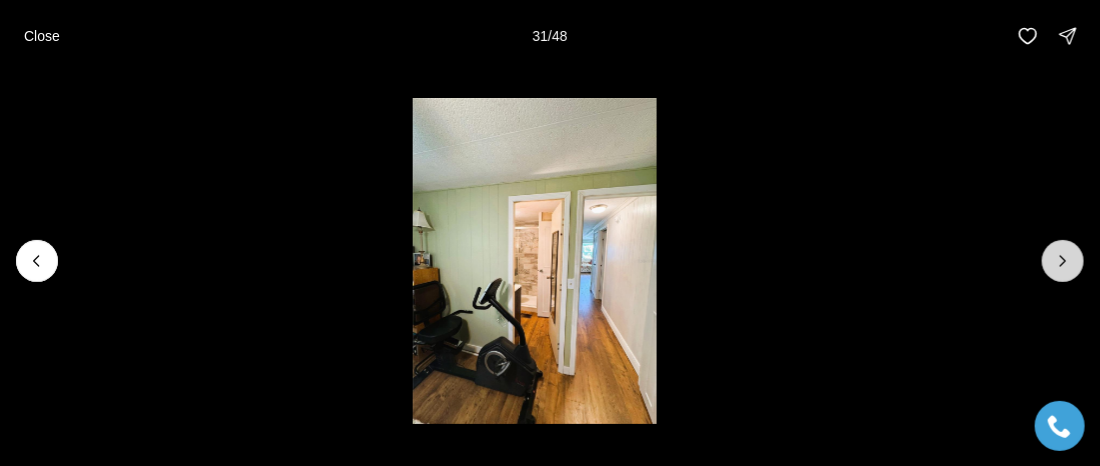 click 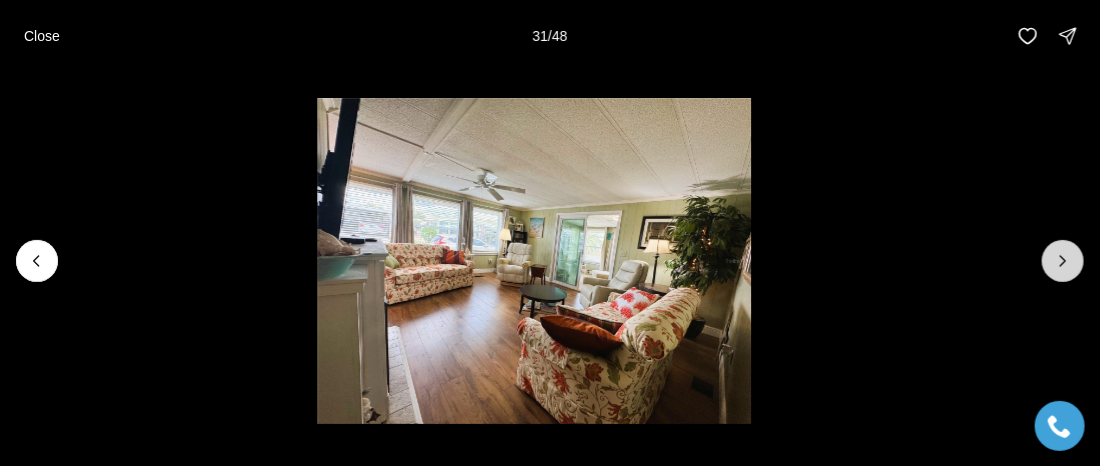 click 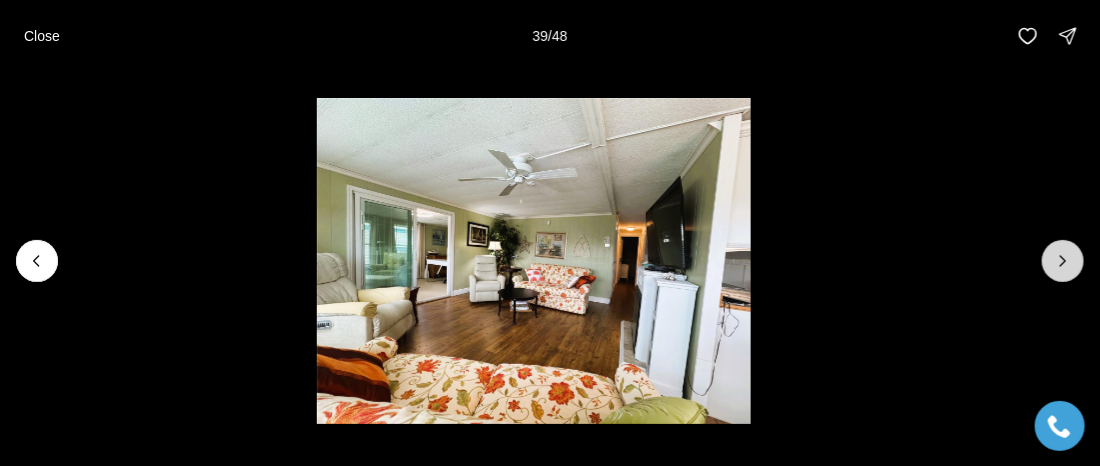 click 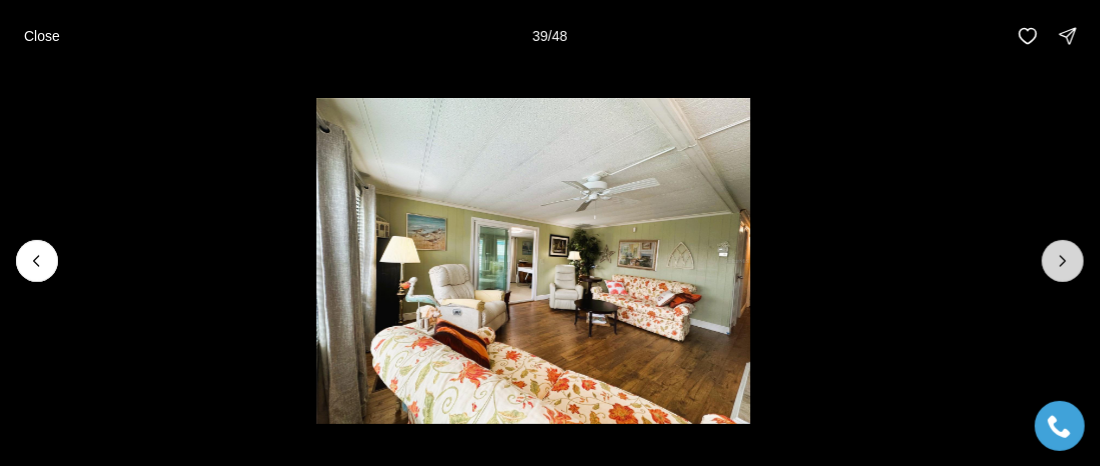 click 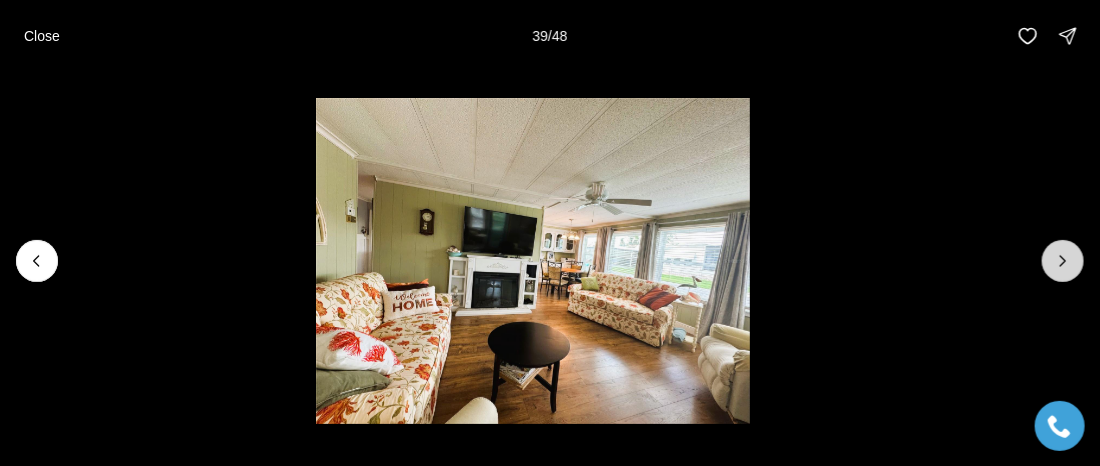 click 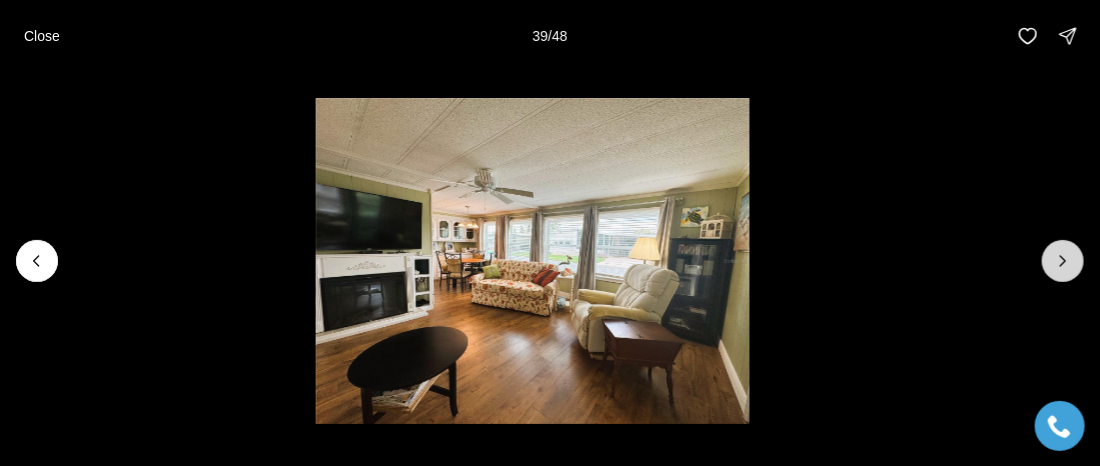 click 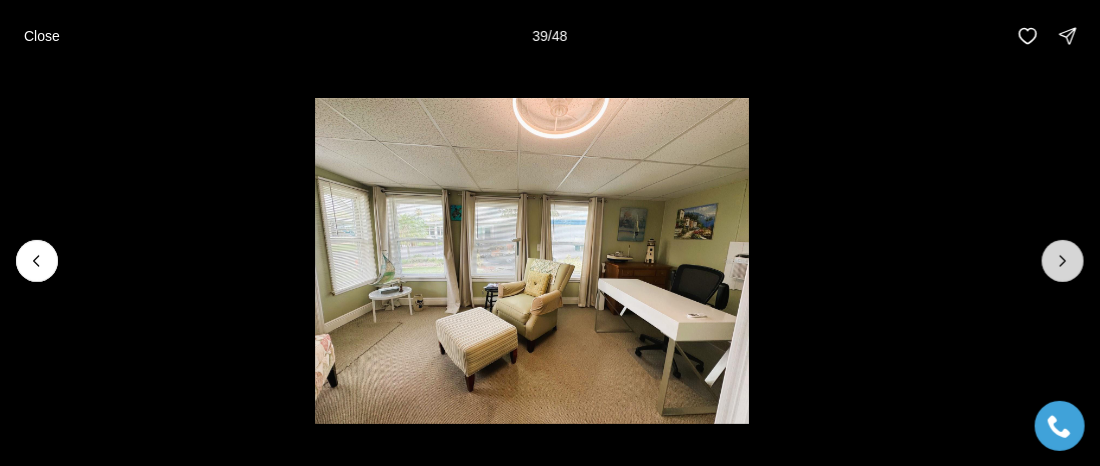 click 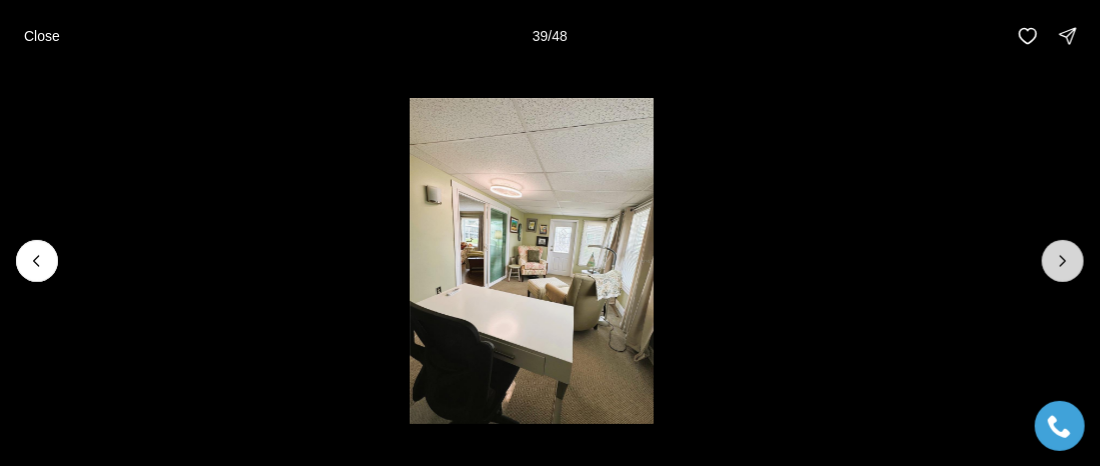 click 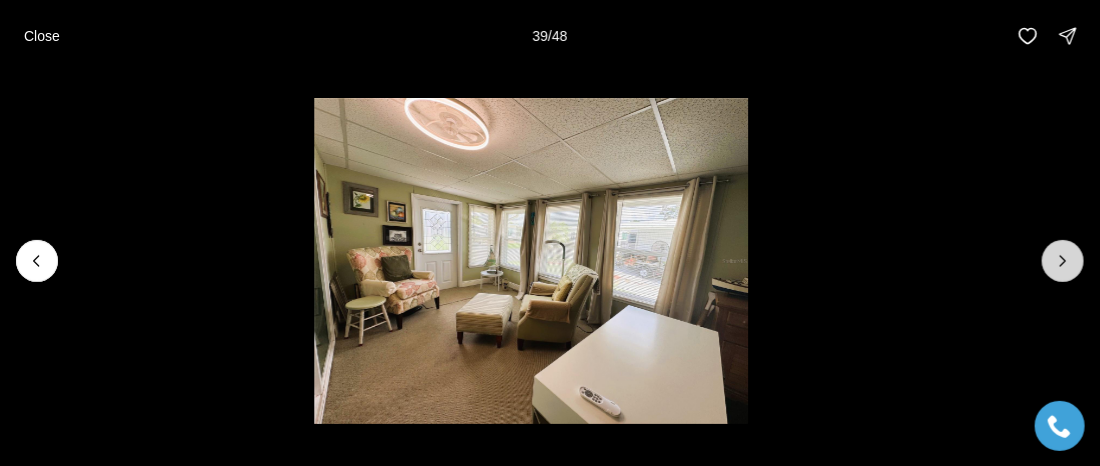 click 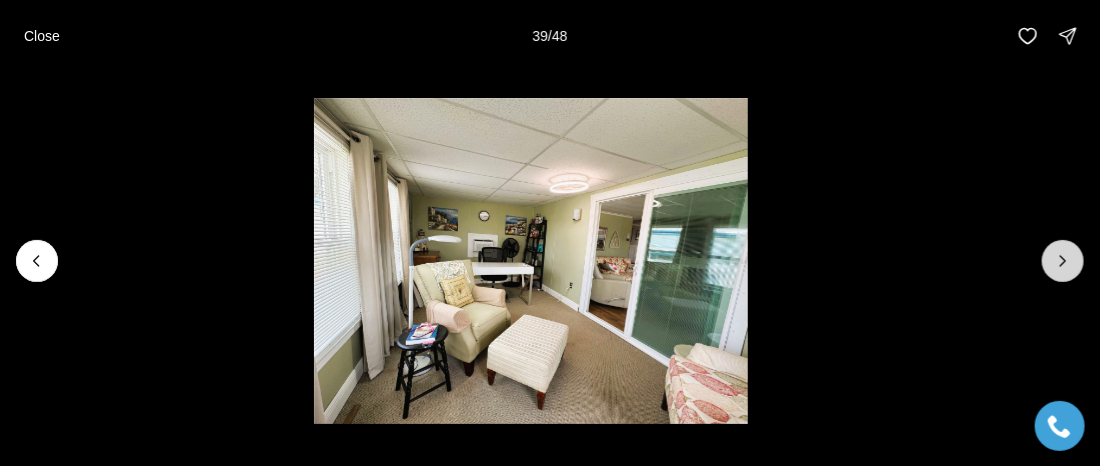 click 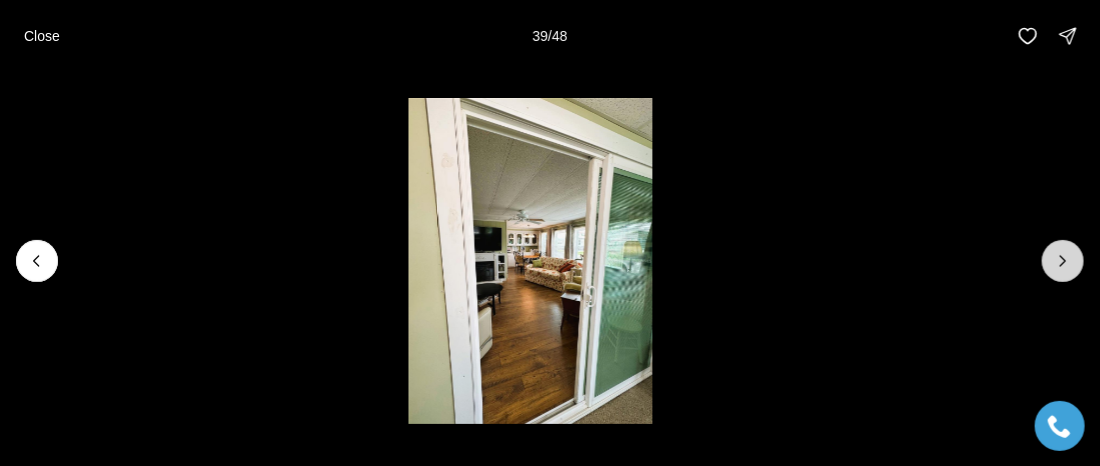 click 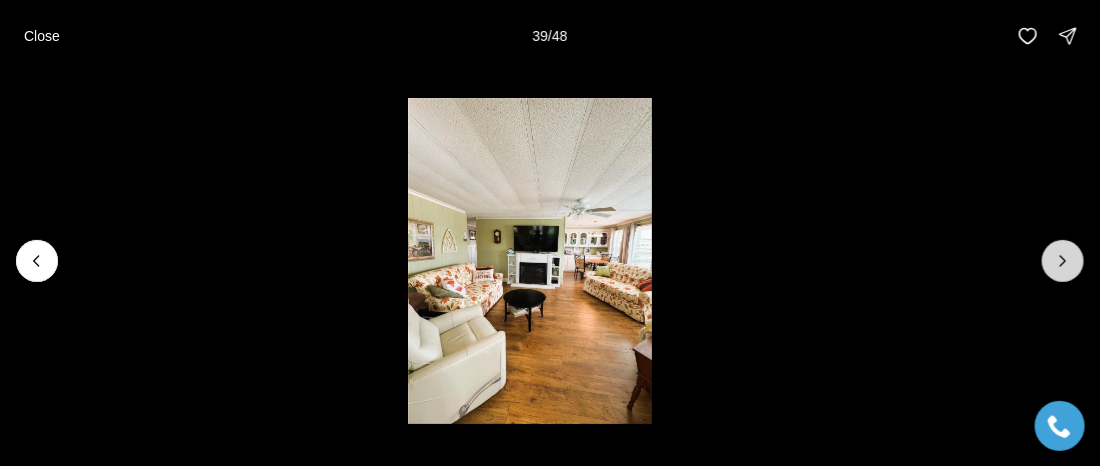 click 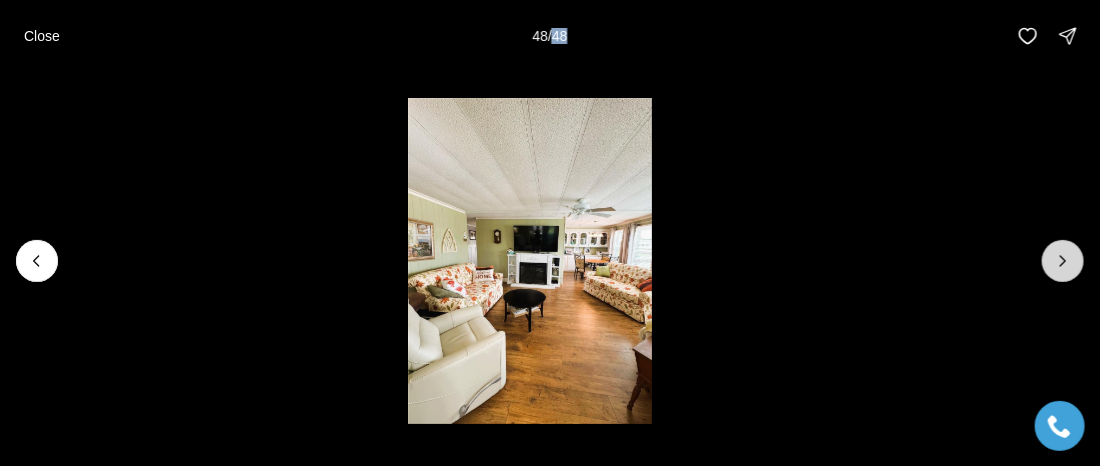 click 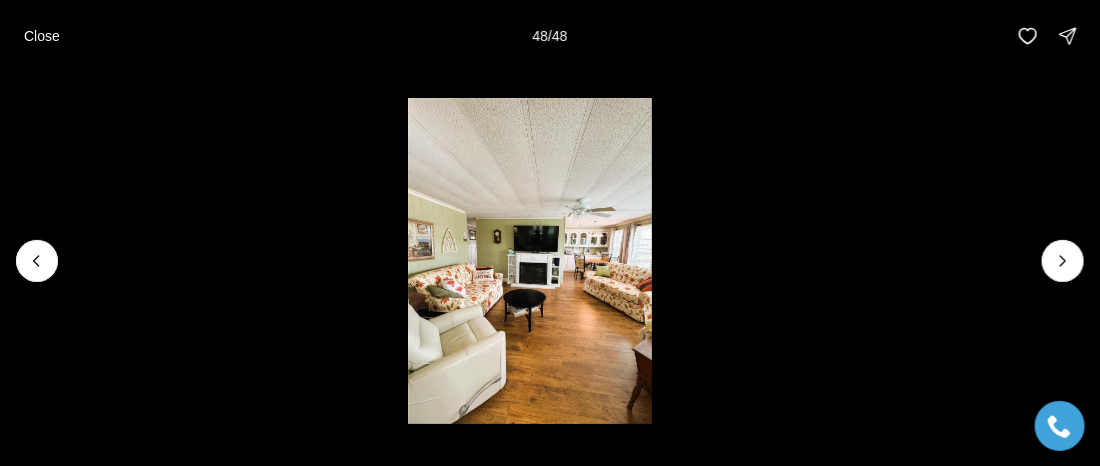 click 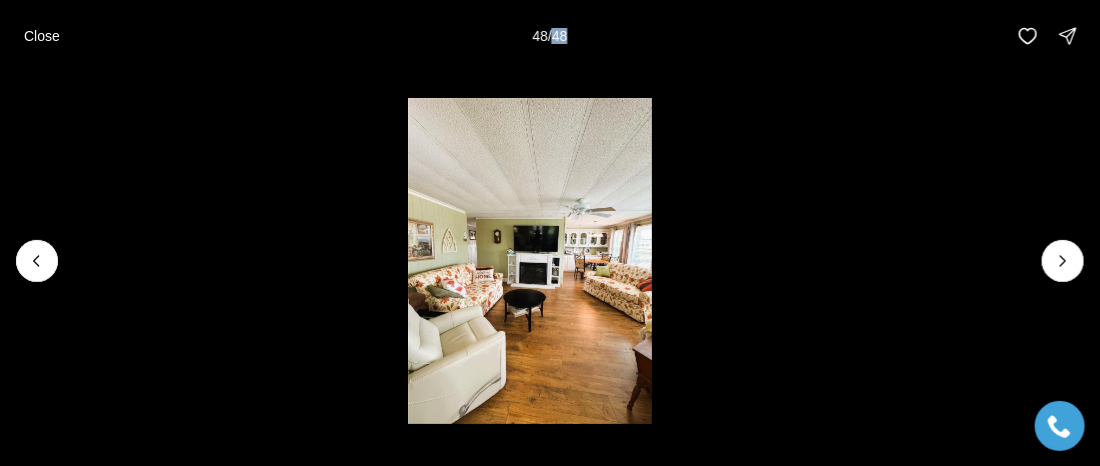 click 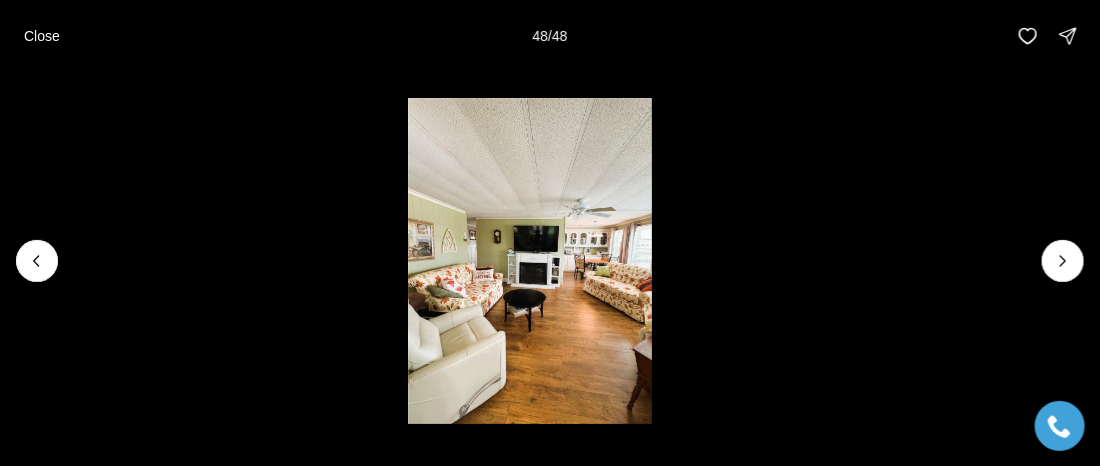 click 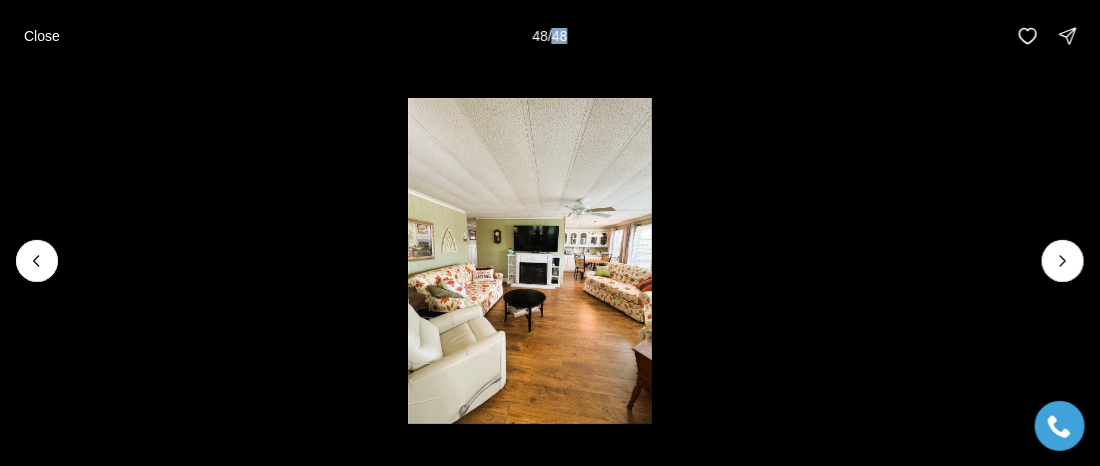 click 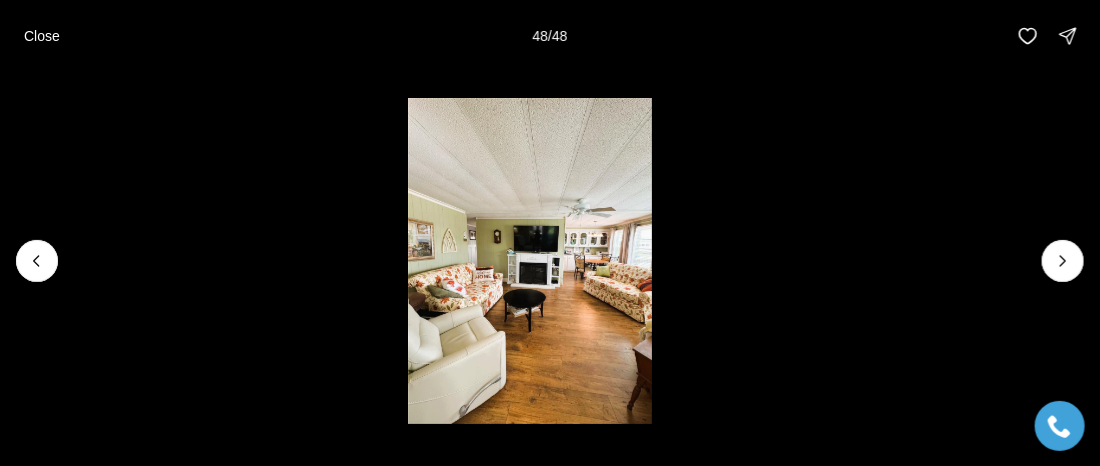 click 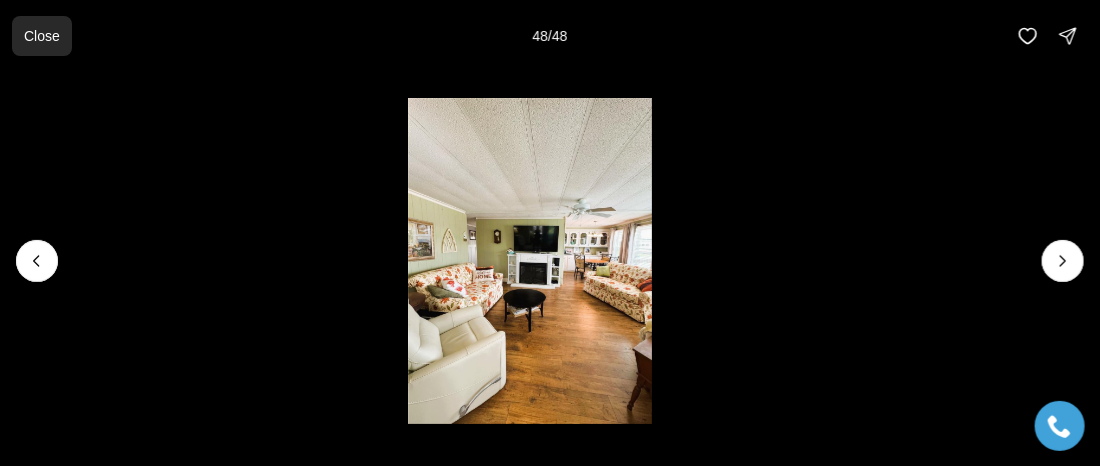 click on "Close" 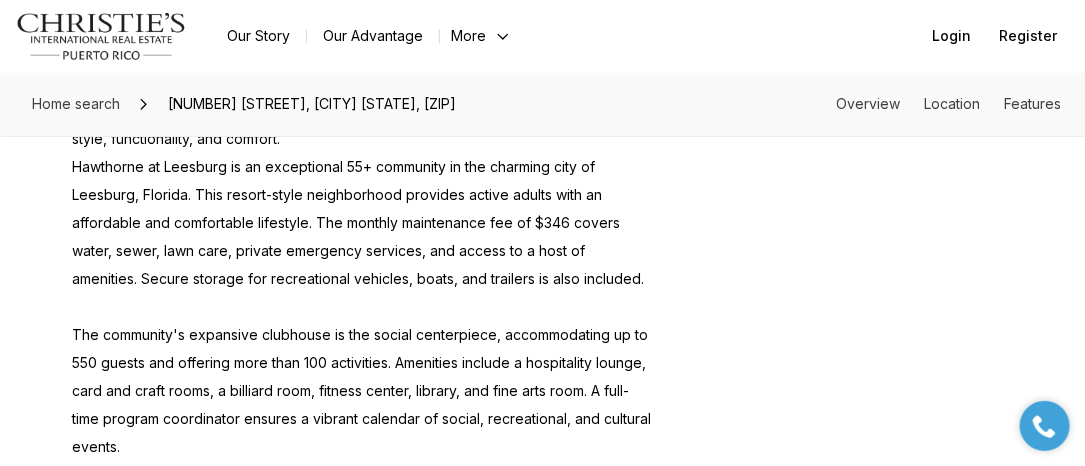 scroll, scrollTop: 1979, scrollLeft: 0, axis: vertical 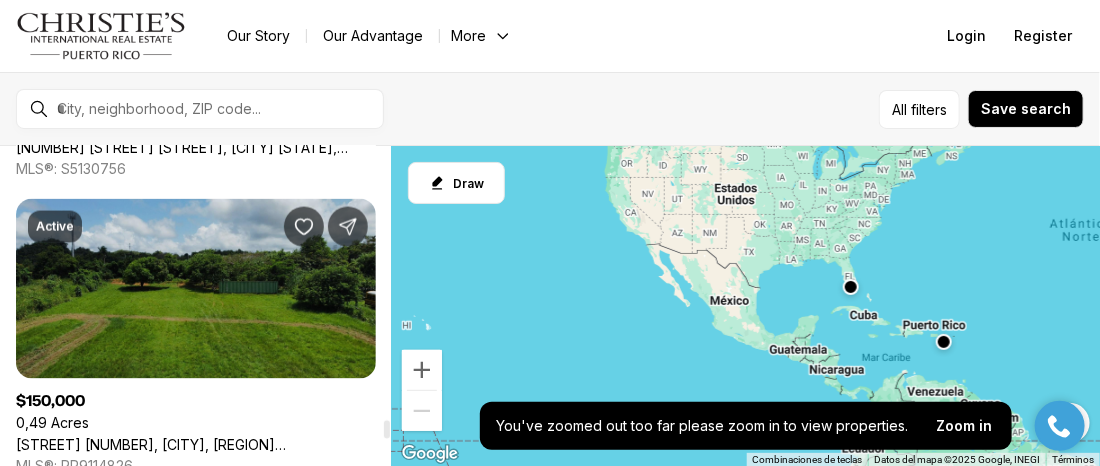 click on "[STREET] [NUMBER], [CITY], [REGION] [POSTAL_CODE]" at bounding box center [196, 445] 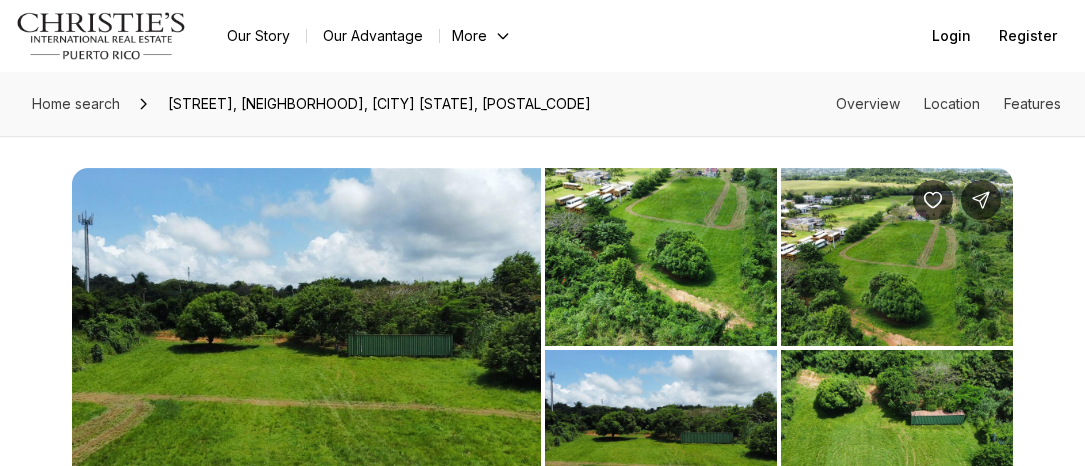 scroll, scrollTop: 0, scrollLeft: 0, axis: both 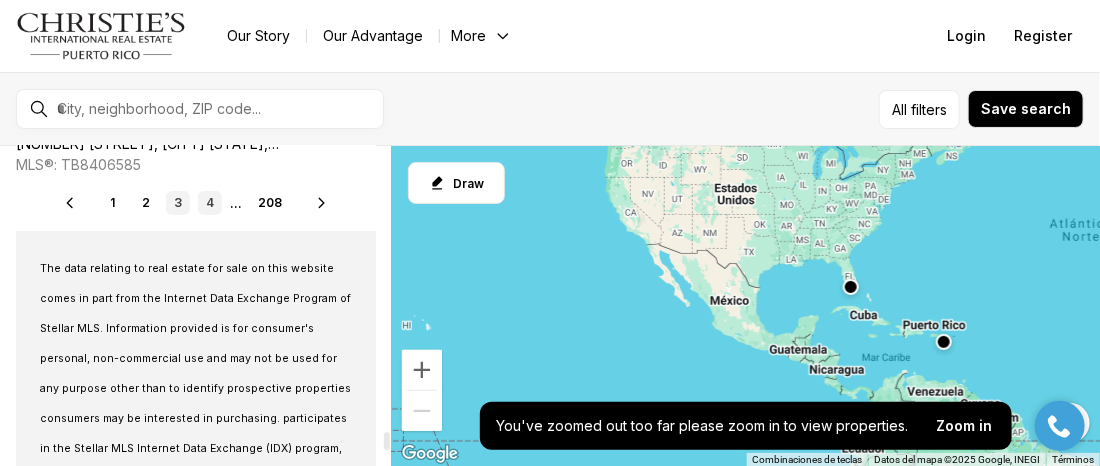 click on "4" at bounding box center (210, 203) 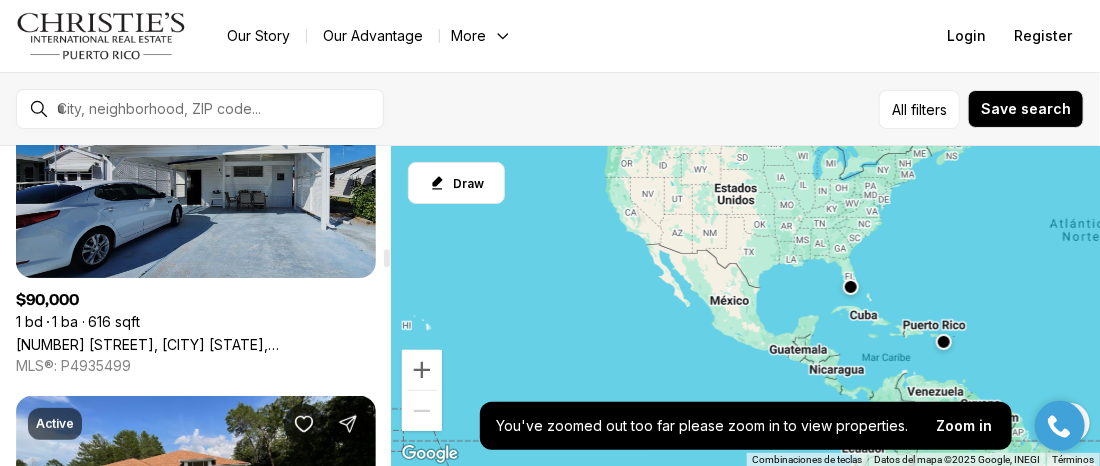 scroll, scrollTop: 5099, scrollLeft: 0, axis: vertical 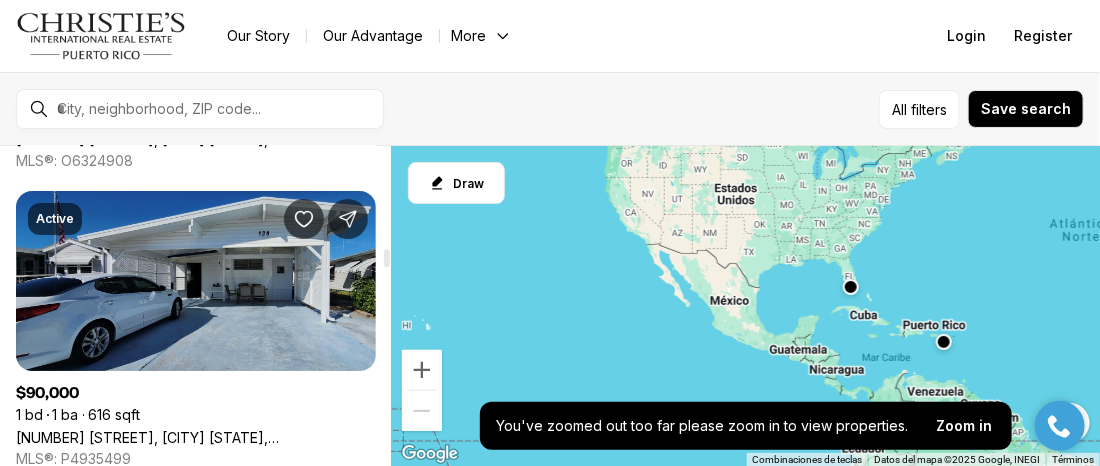 click on "[NUMBER] [STREET], [CITY] [STATE], [POSTAL_CODE]" at bounding box center [196, 437] 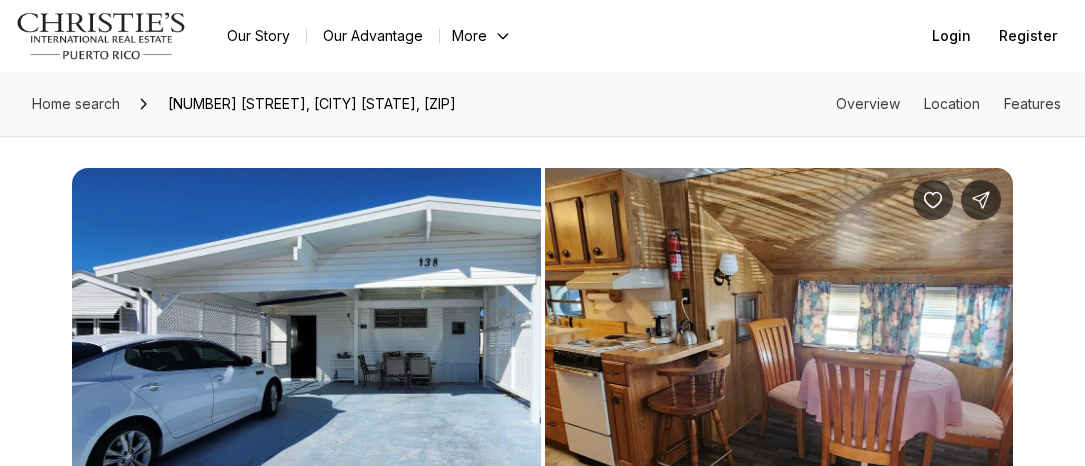 scroll, scrollTop: 0, scrollLeft: 0, axis: both 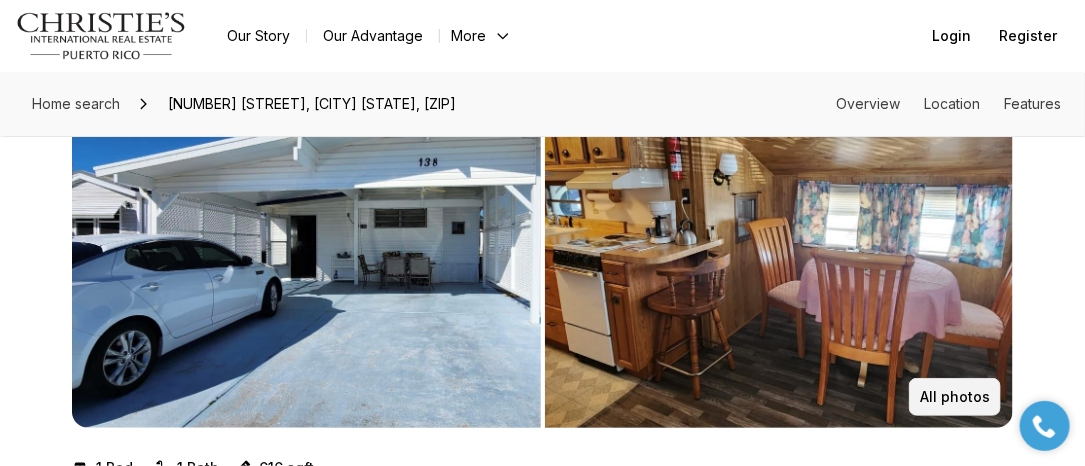 click on "All photos" at bounding box center (955, 397) 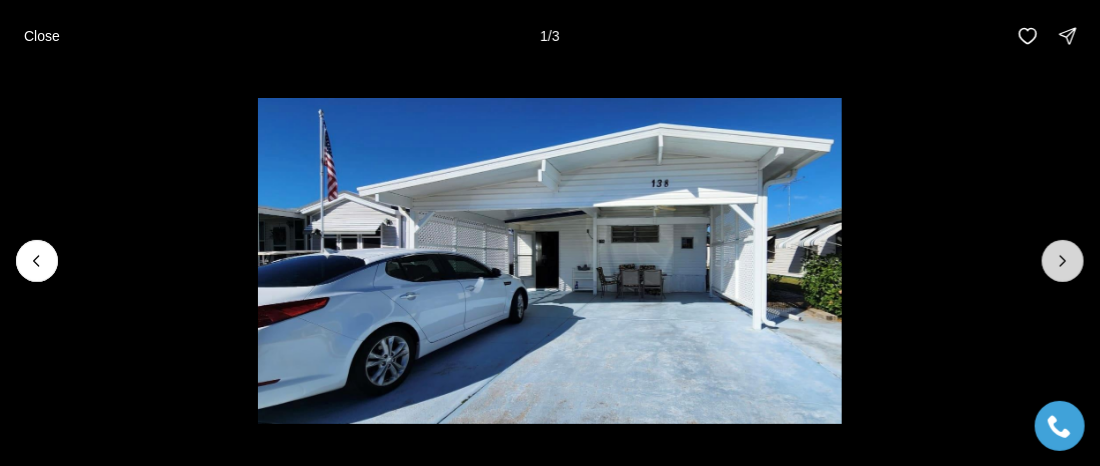 click 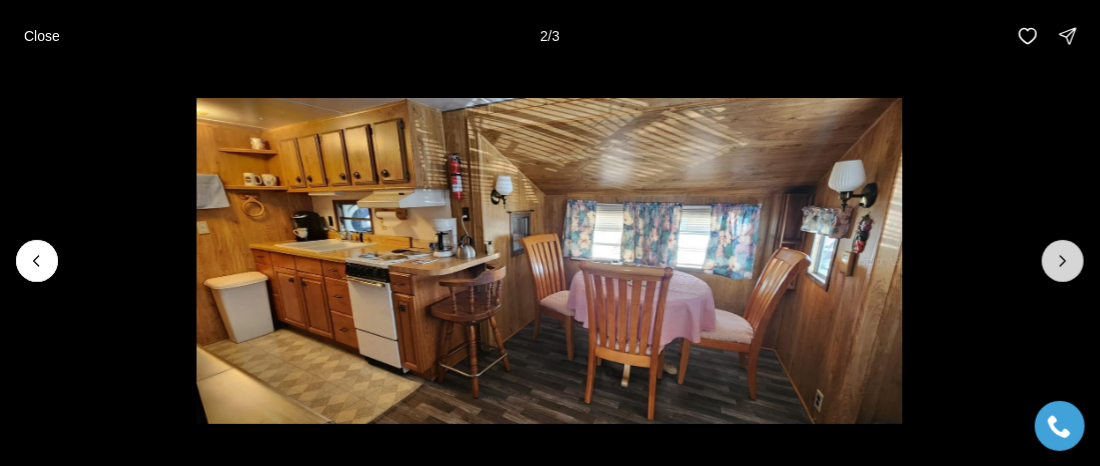 click 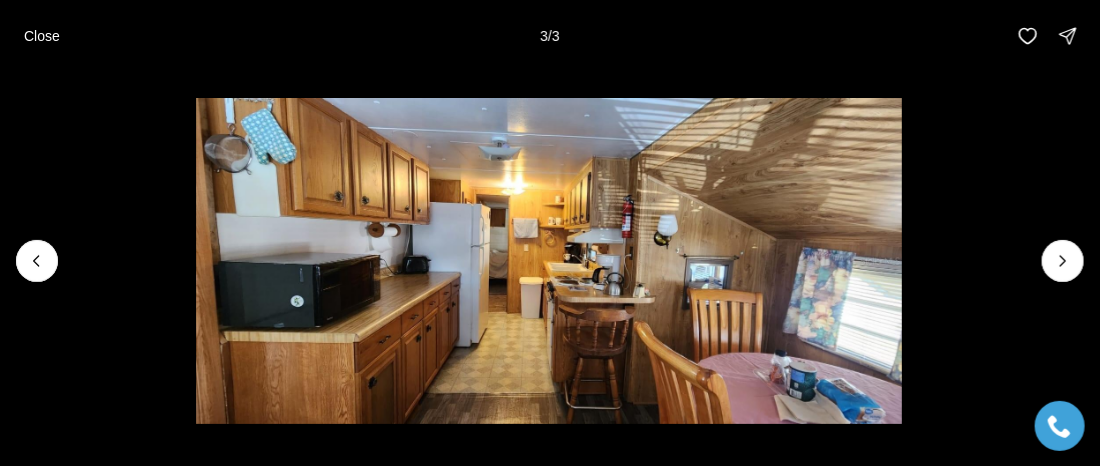 click at bounding box center (1063, 261) 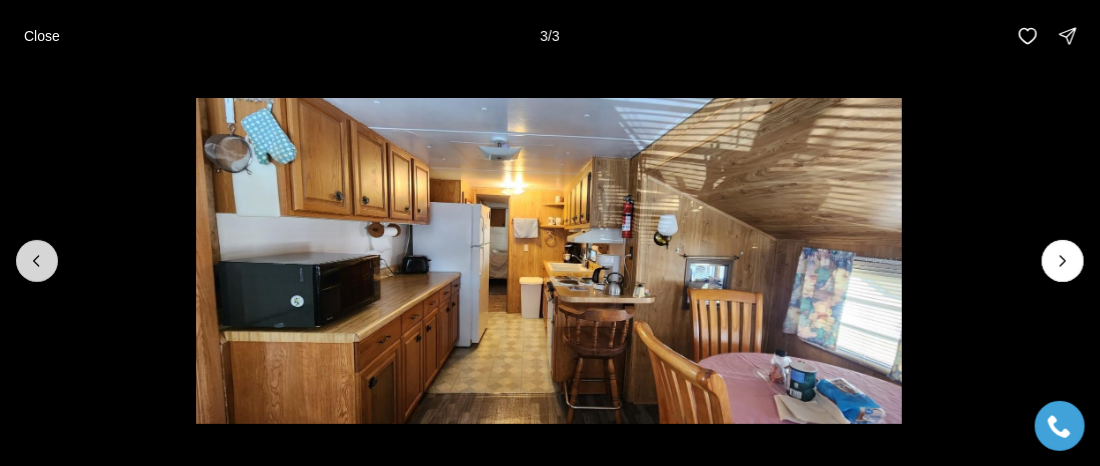 click 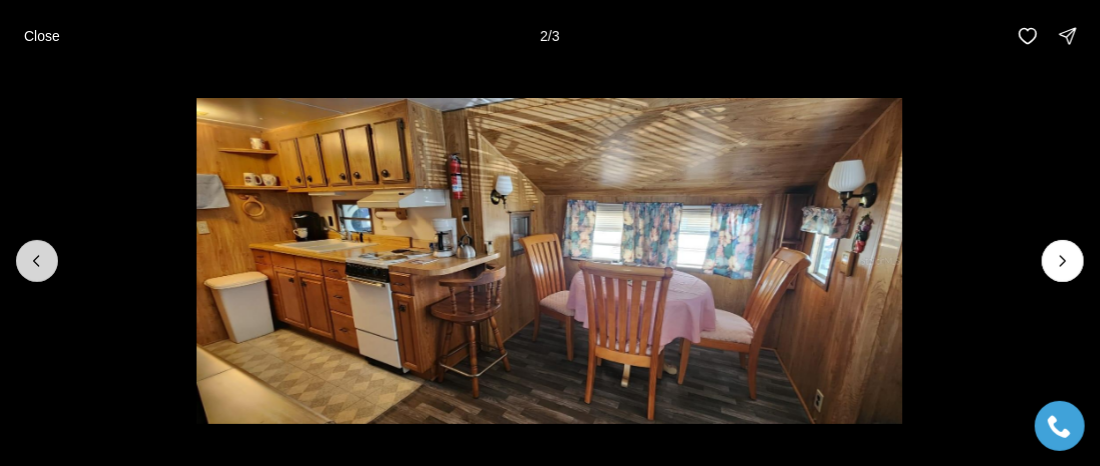 click 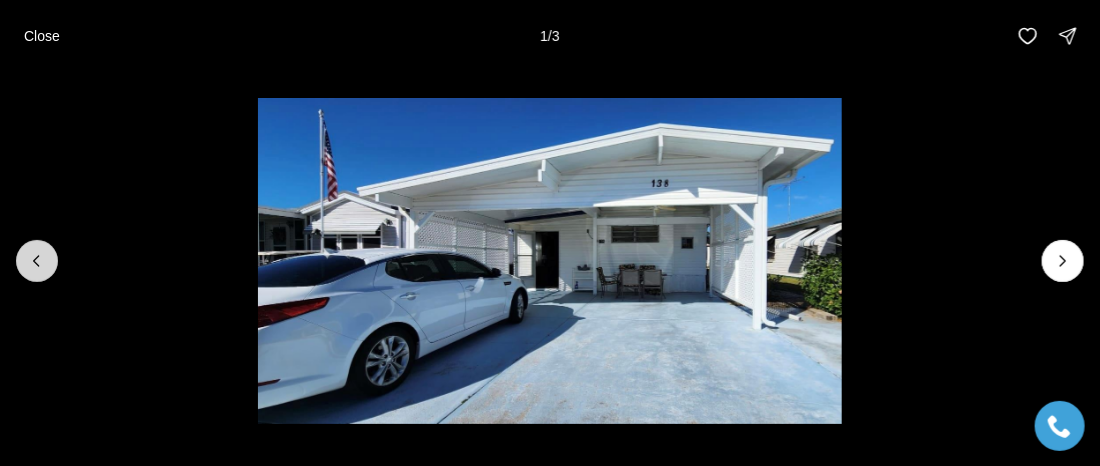 click at bounding box center (37, 261) 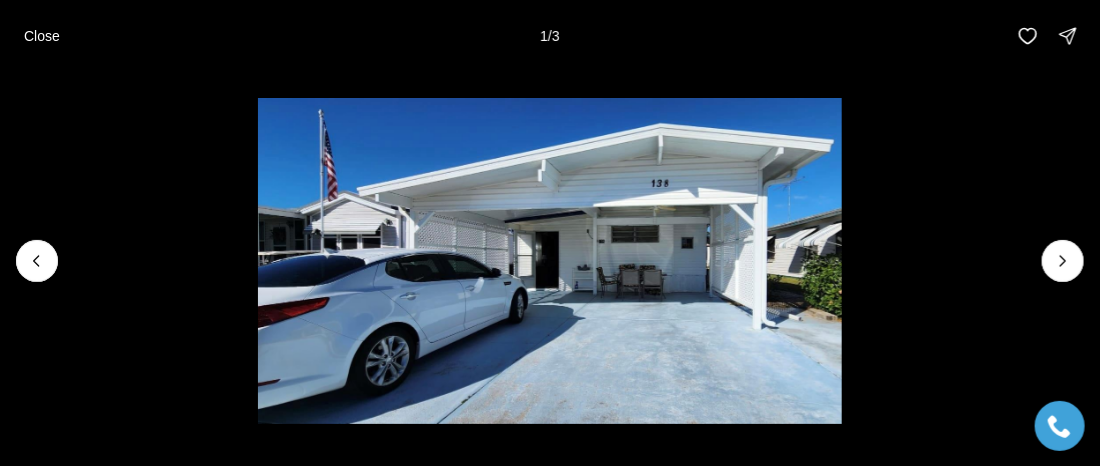 click at bounding box center [37, 261] 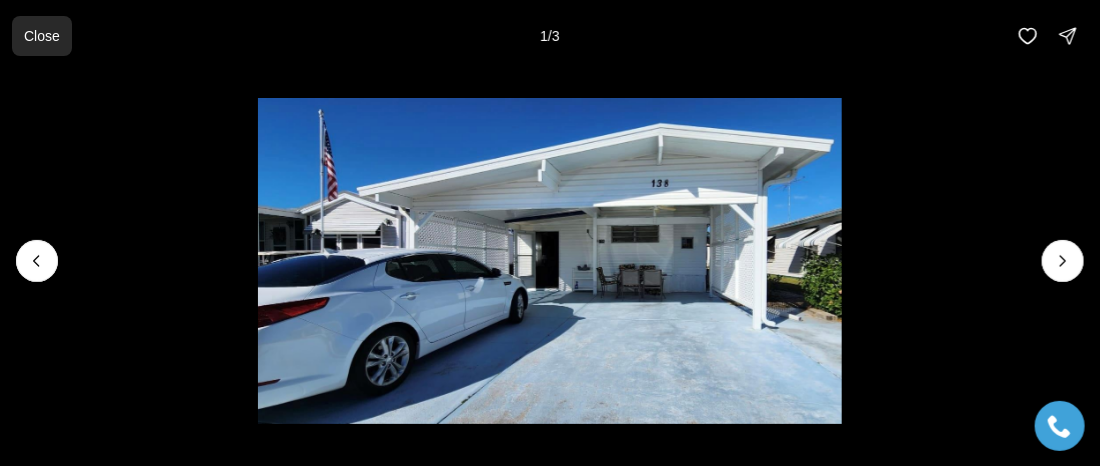 click on "Close" at bounding box center (42, 36) 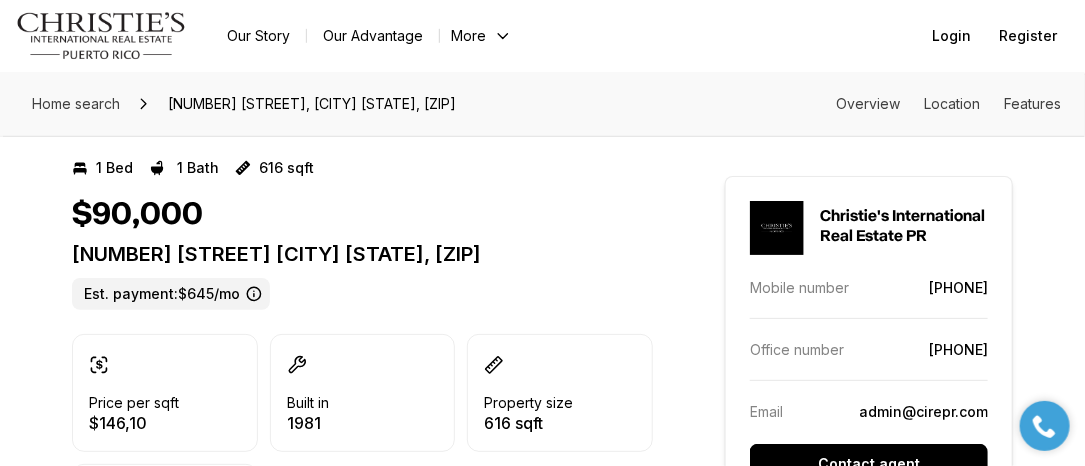 scroll, scrollTop: 500, scrollLeft: 0, axis: vertical 